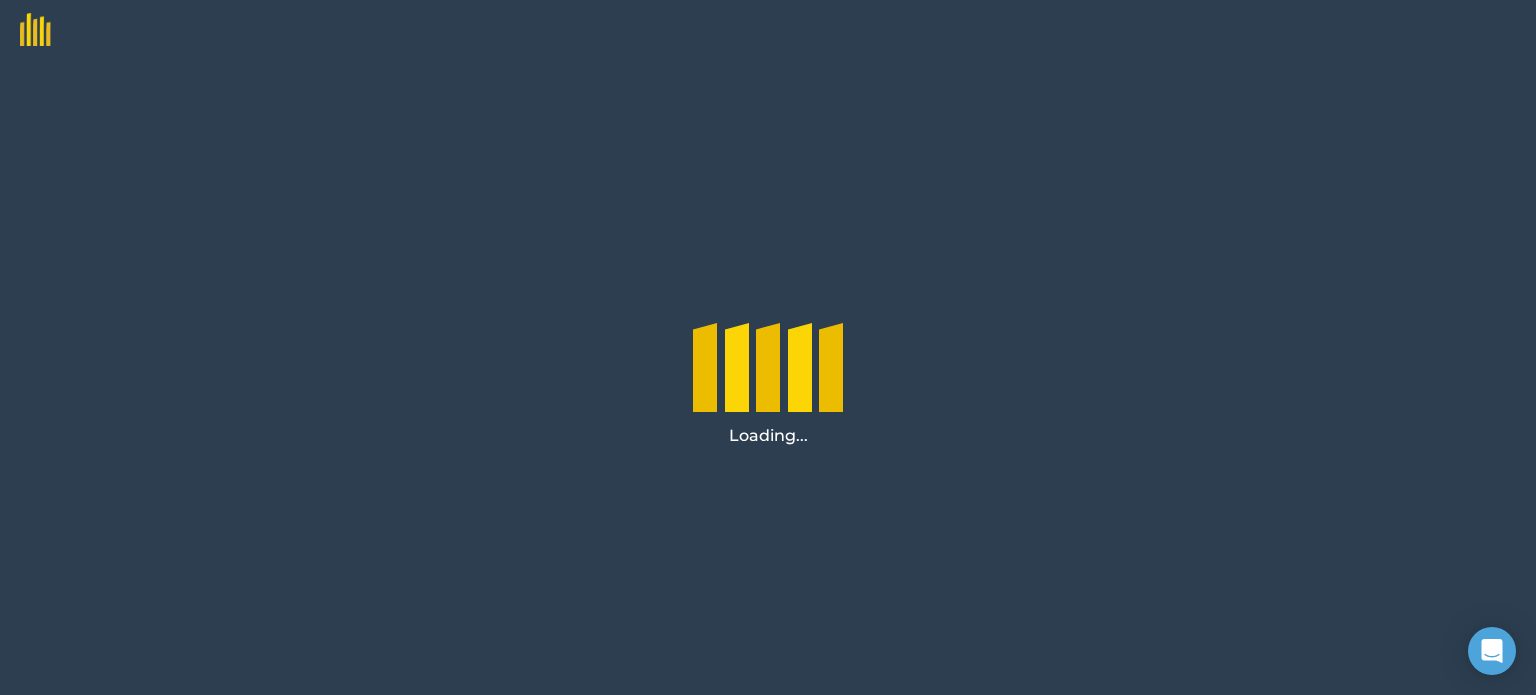 scroll, scrollTop: 0, scrollLeft: 0, axis: both 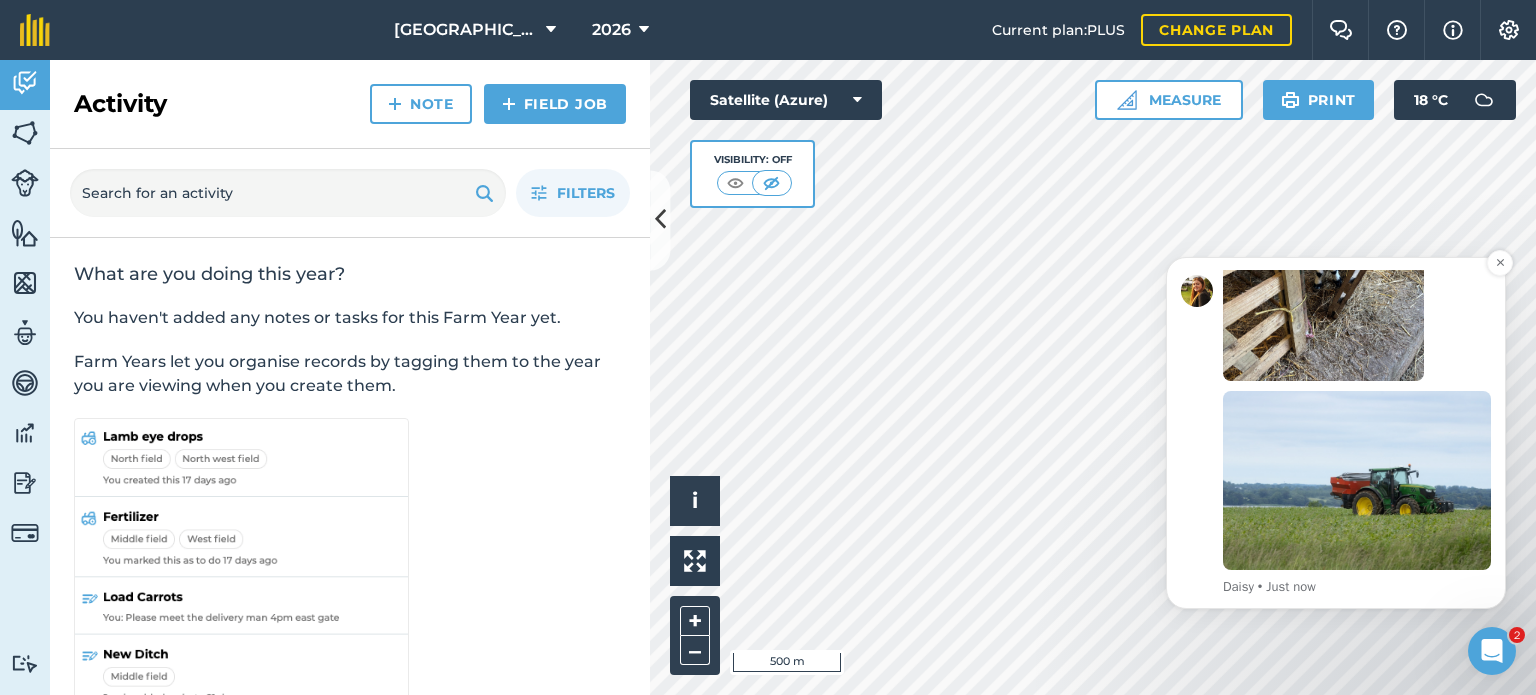 click at bounding box center [1357, 480] 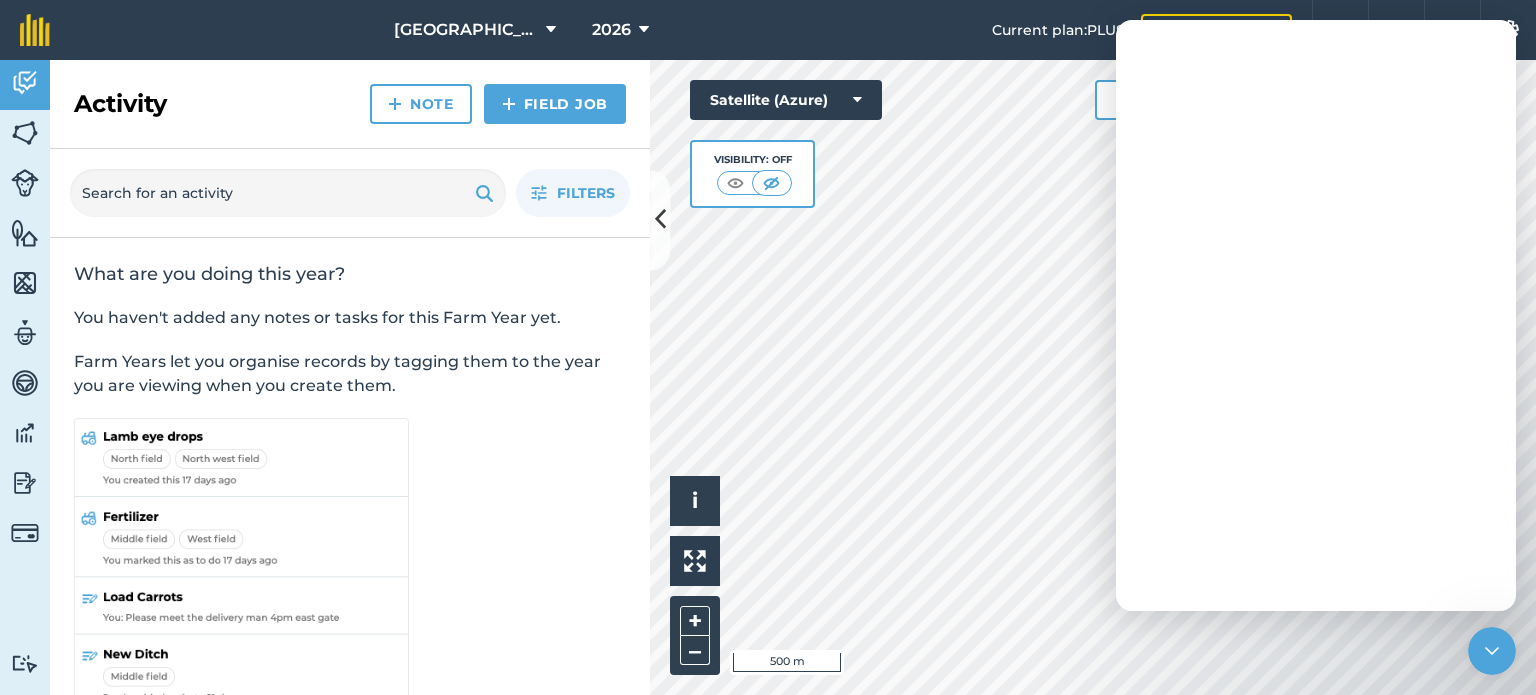 scroll, scrollTop: 0, scrollLeft: 0, axis: both 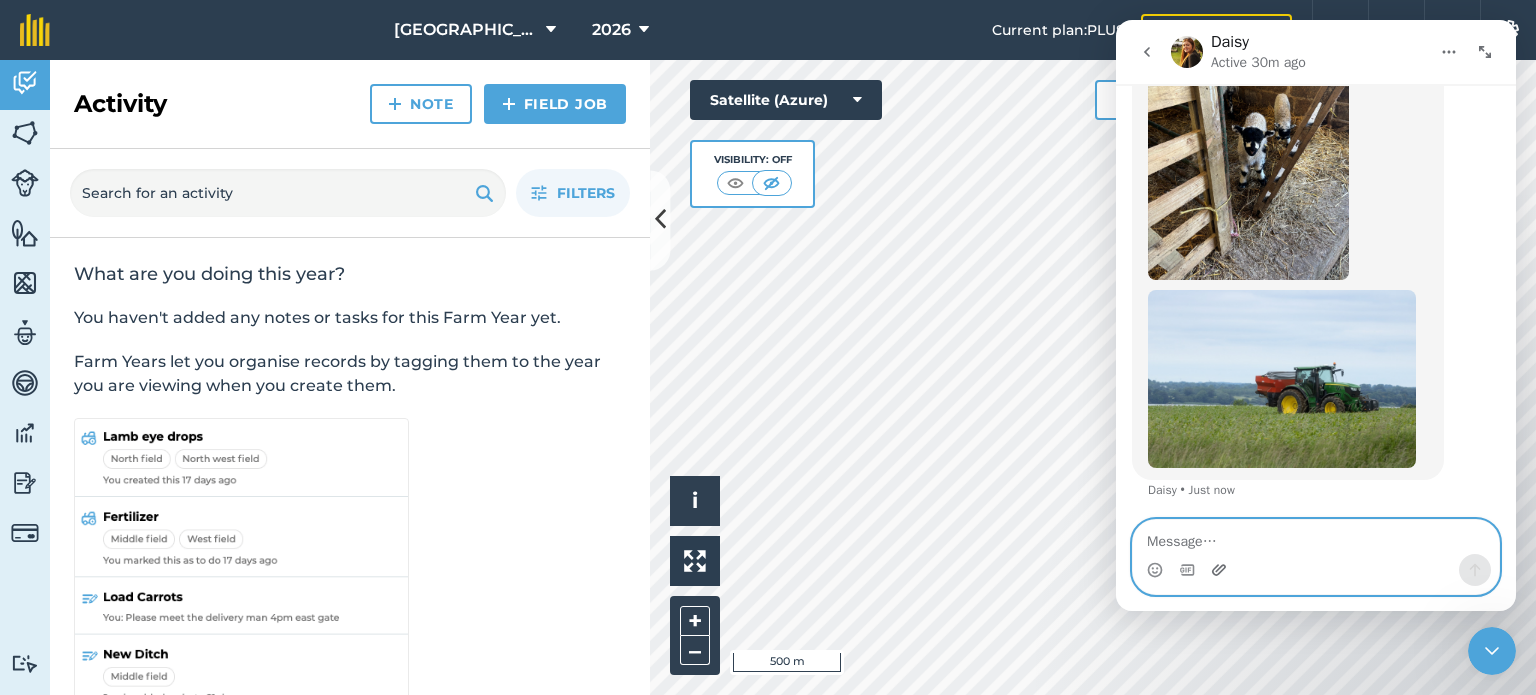 click 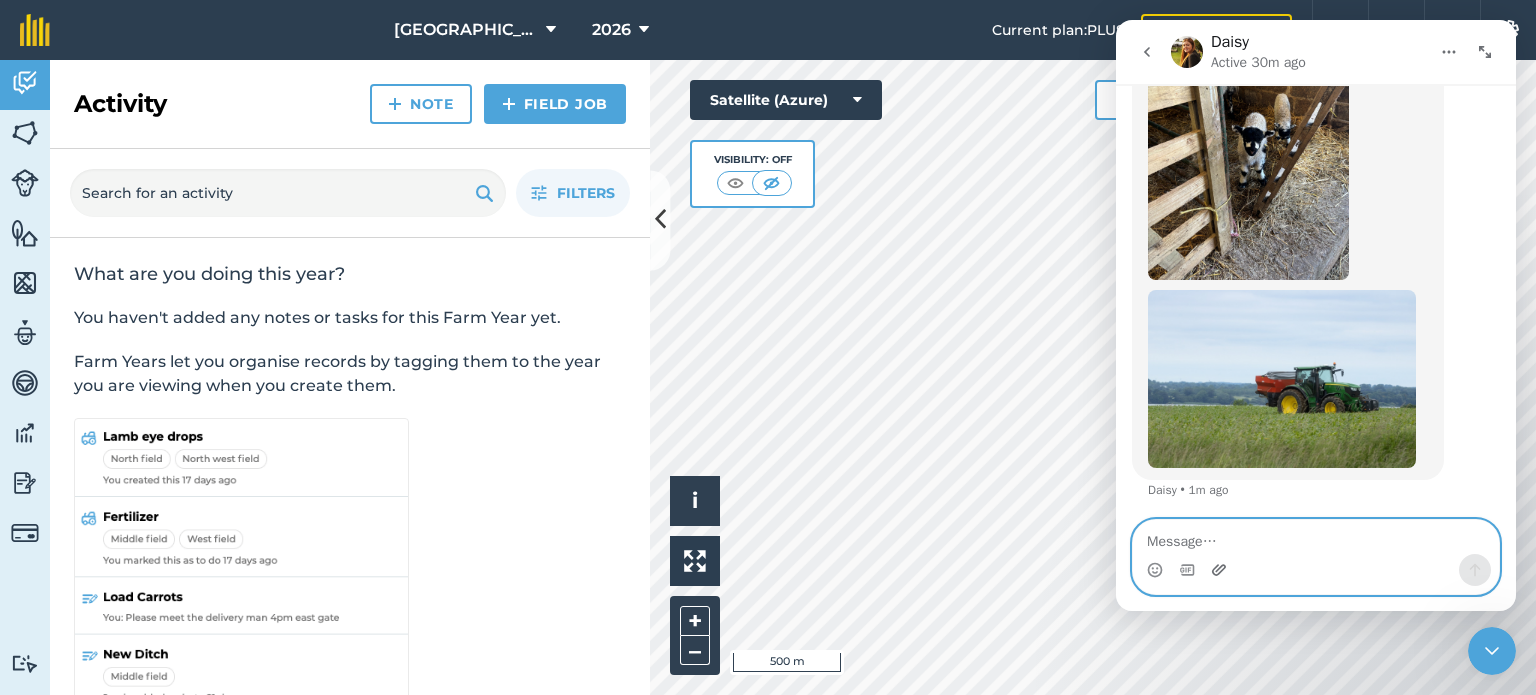 click 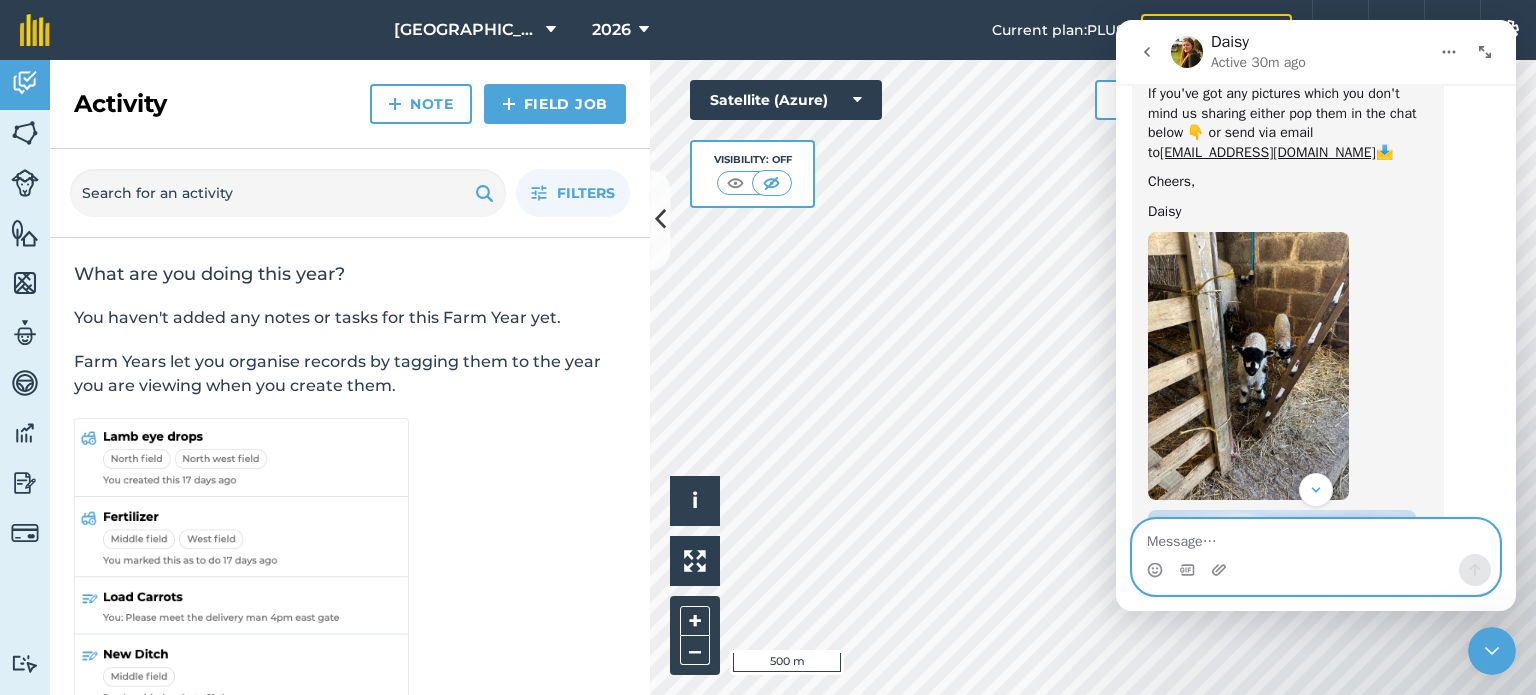 scroll, scrollTop: 0, scrollLeft: 0, axis: both 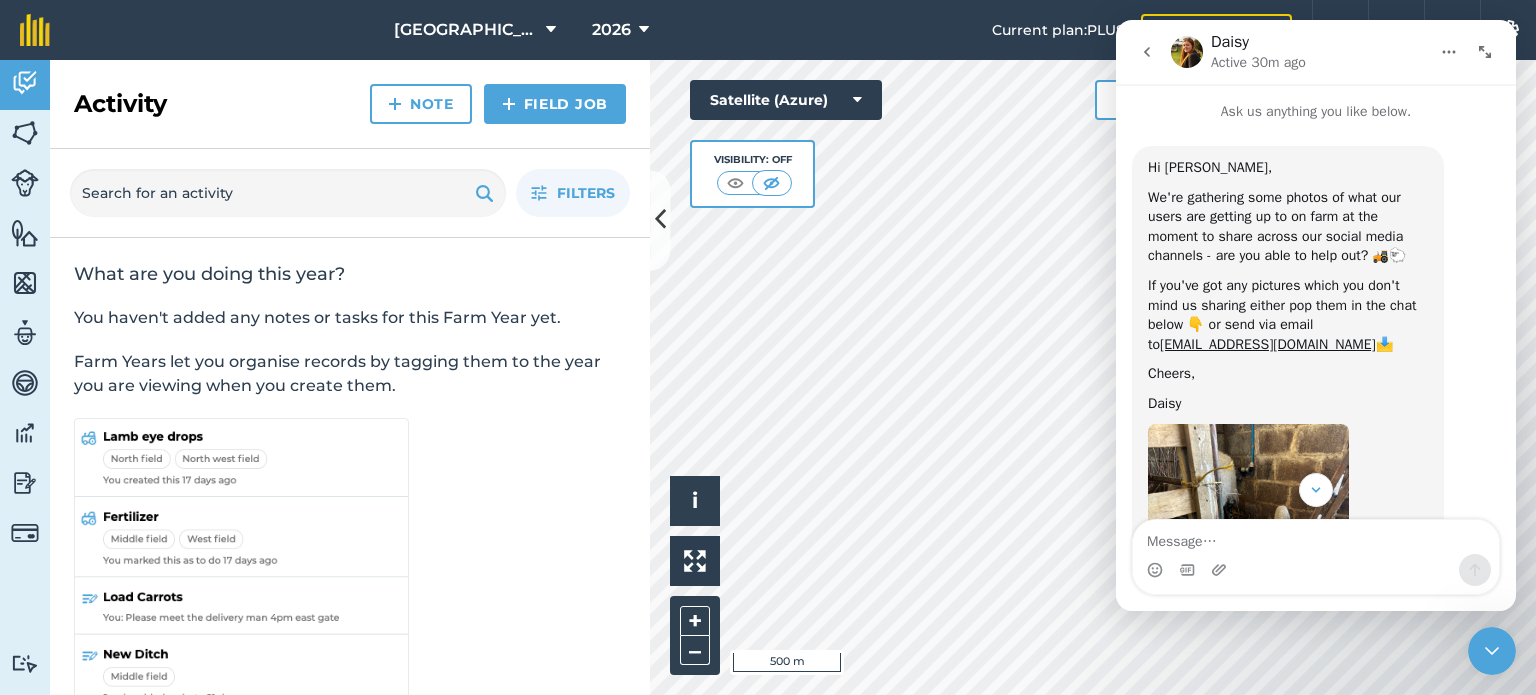 click 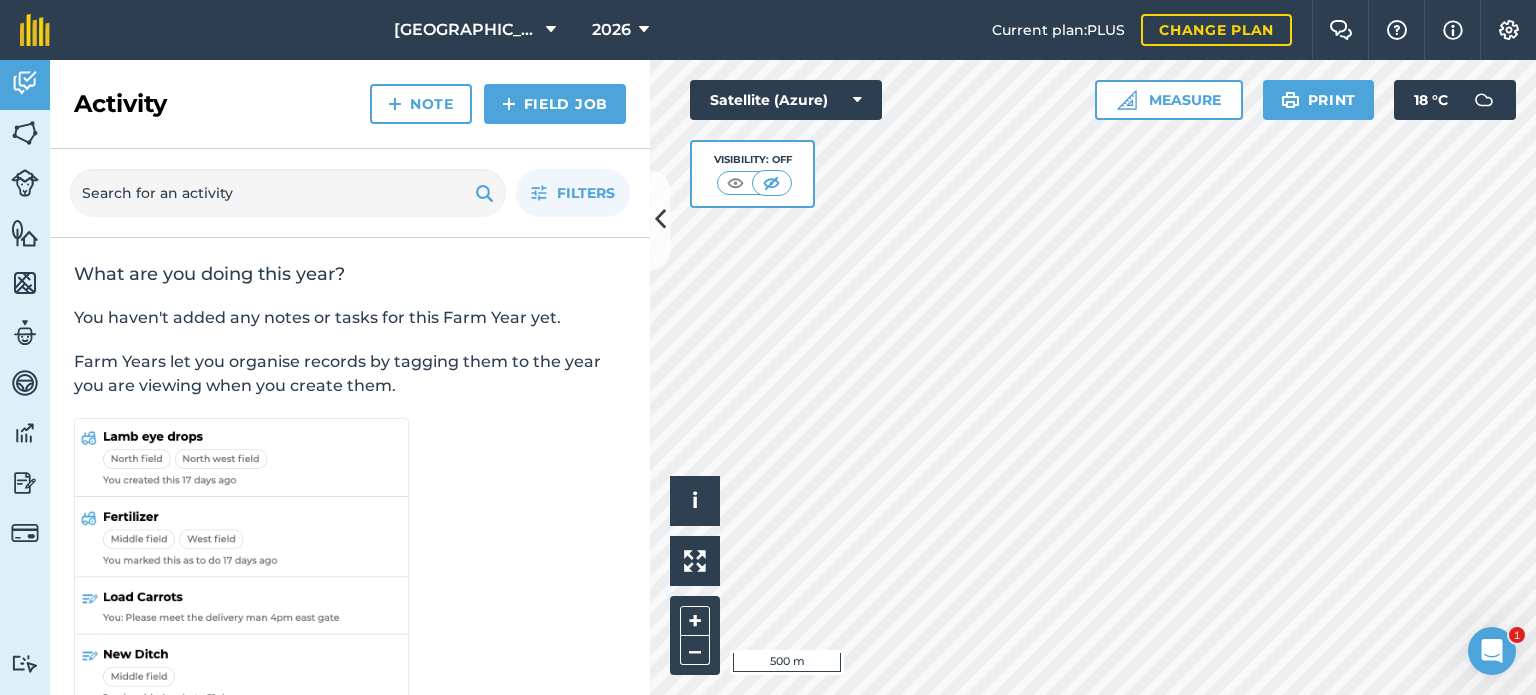 scroll, scrollTop: 0, scrollLeft: 0, axis: both 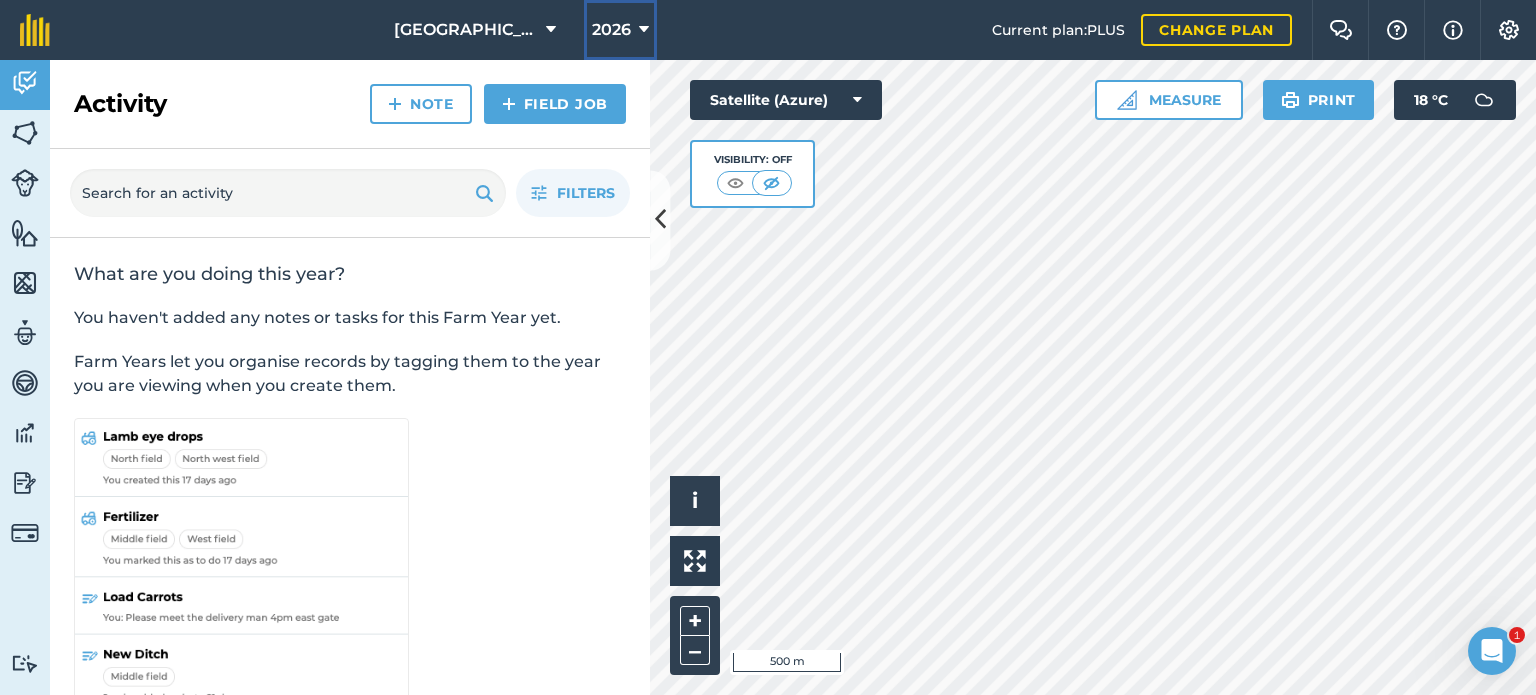 click at bounding box center (644, 30) 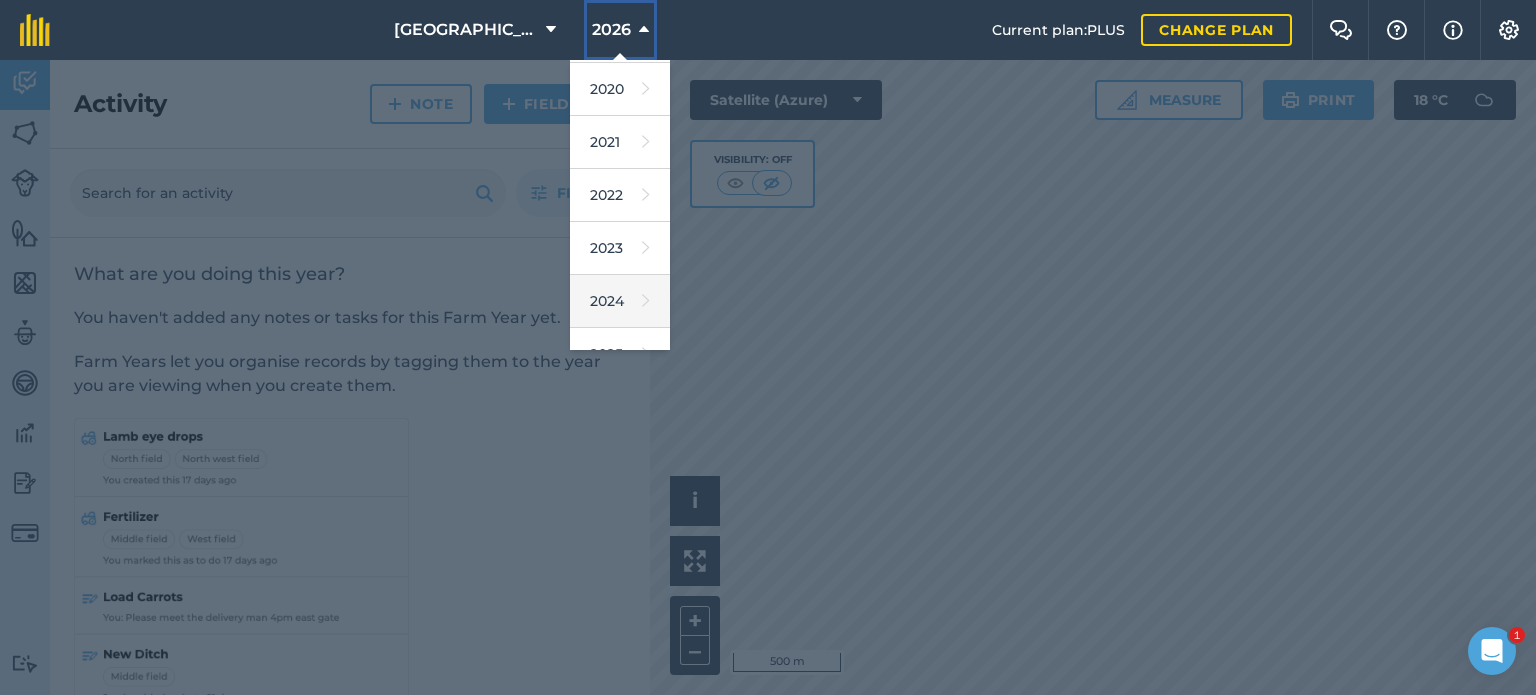 scroll, scrollTop: 237, scrollLeft: 0, axis: vertical 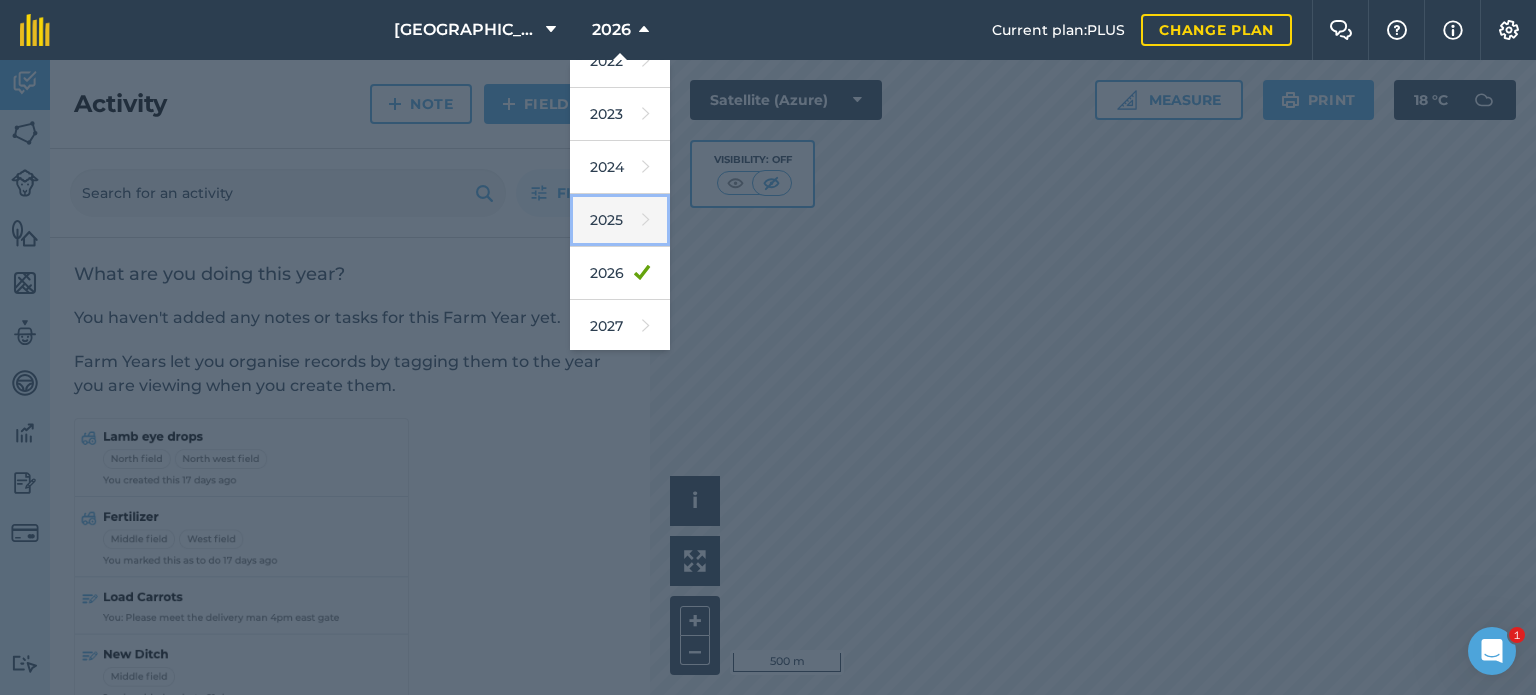 click on "2025" at bounding box center (620, 220) 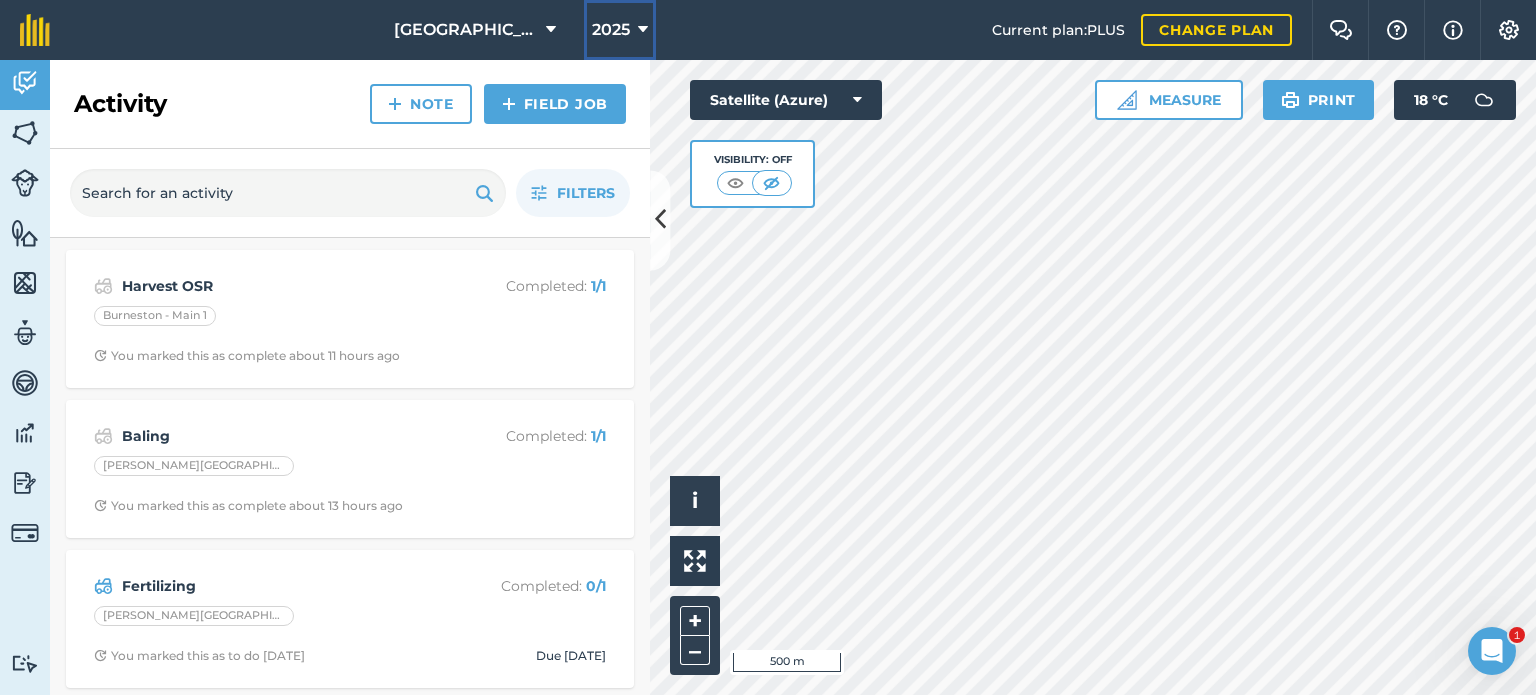 click at bounding box center [643, 30] 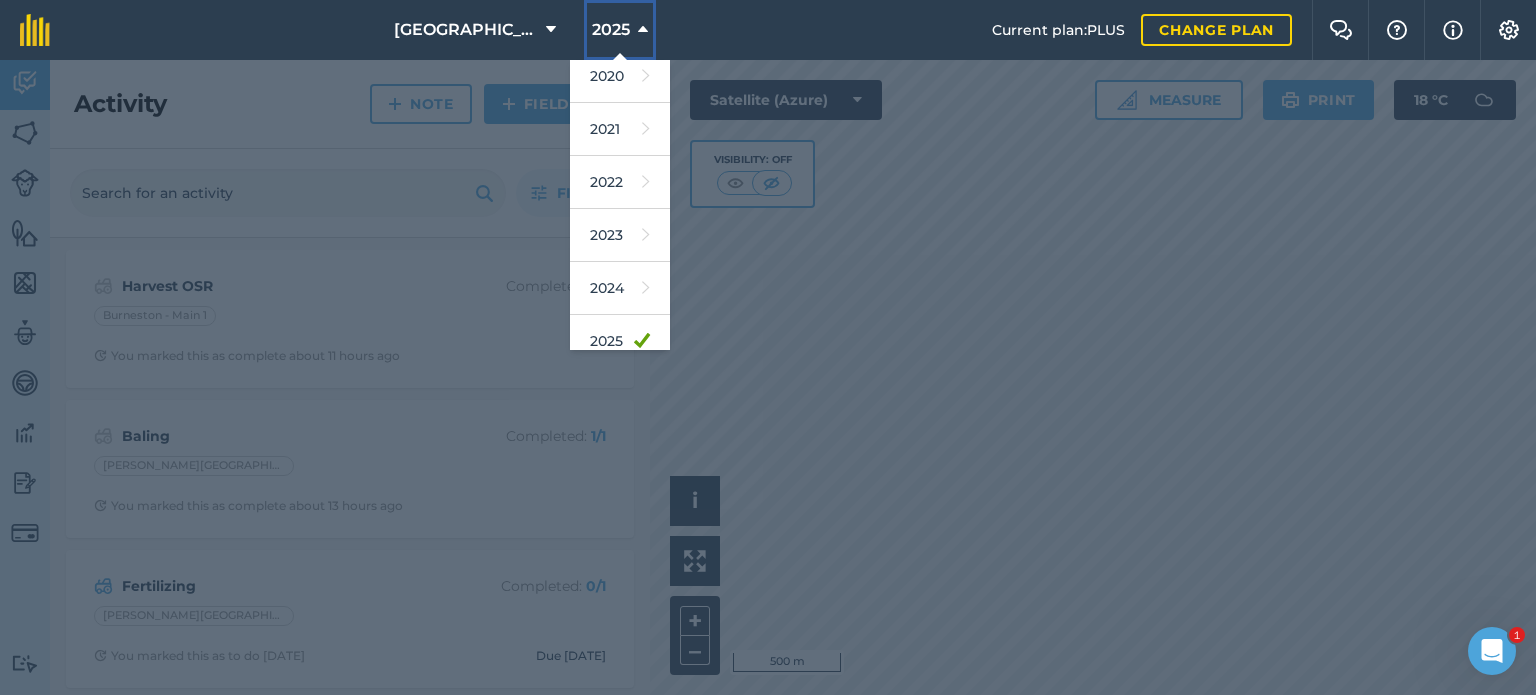 scroll, scrollTop: 200, scrollLeft: 0, axis: vertical 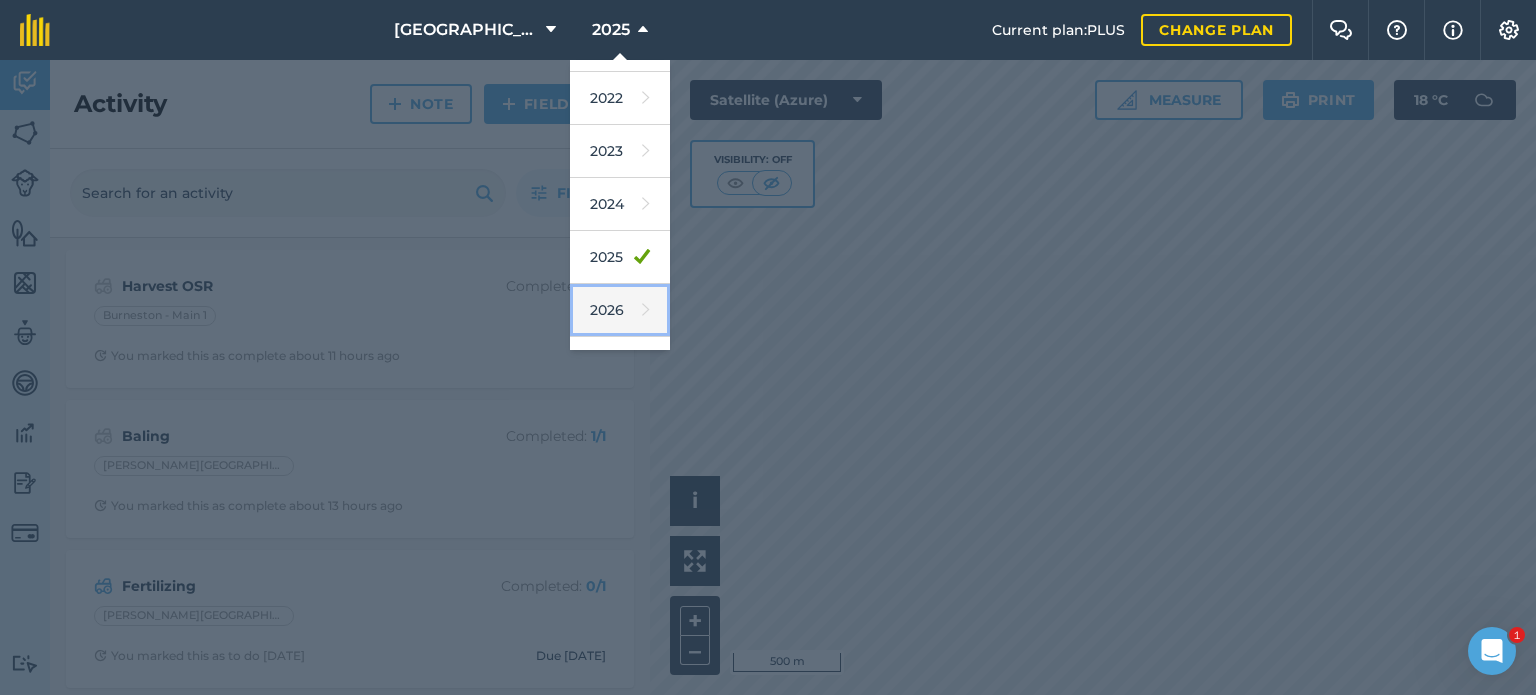 click on "2026" at bounding box center [620, 310] 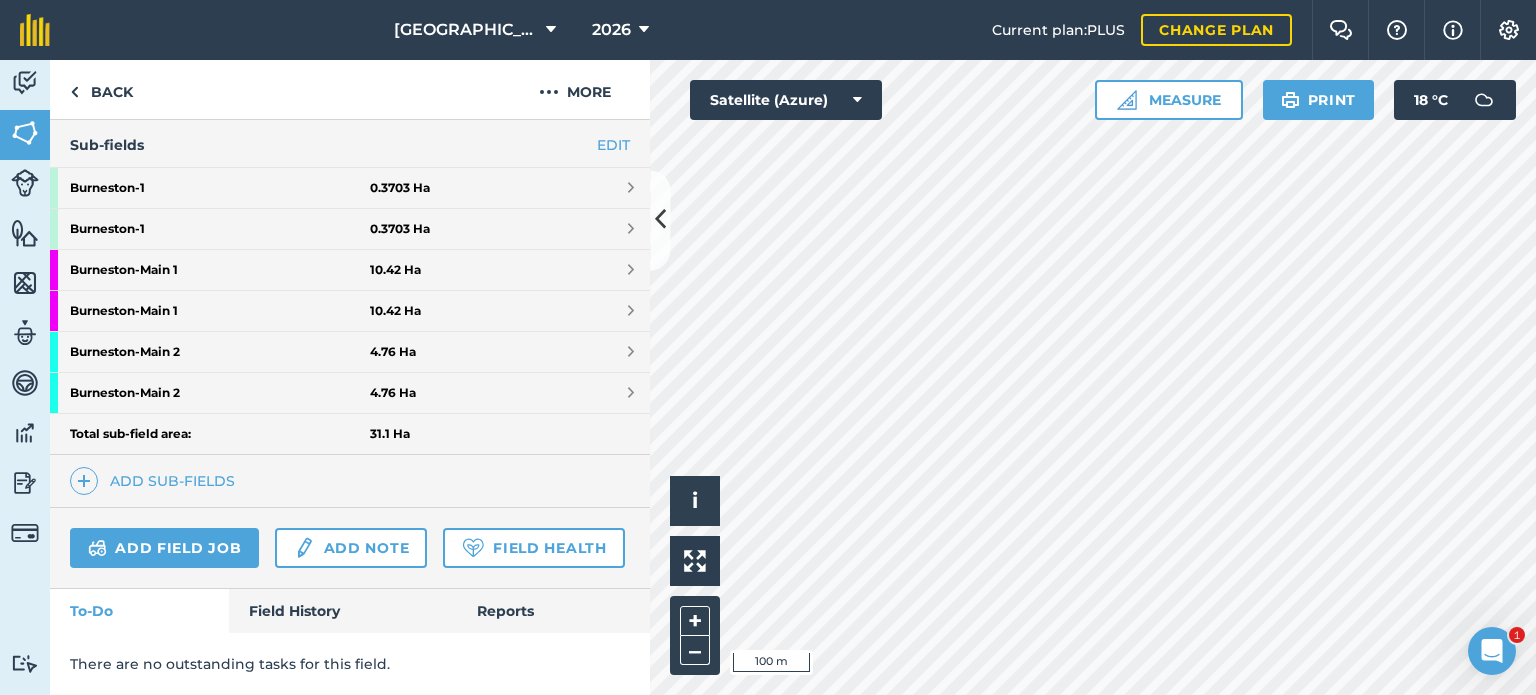 scroll, scrollTop: 576, scrollLeft: 0, axis: vertical 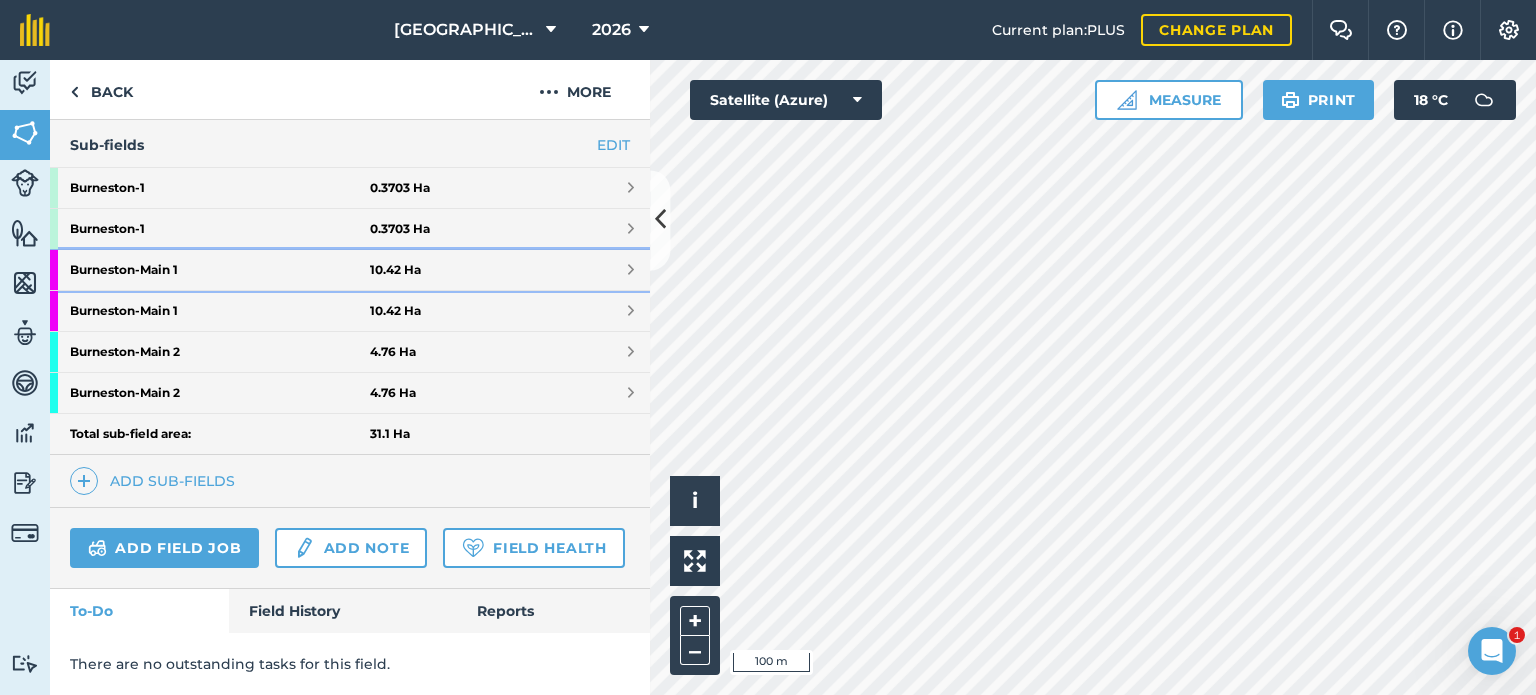 click on "Burneston  -  Main 1" at bounding box center (220, 270) 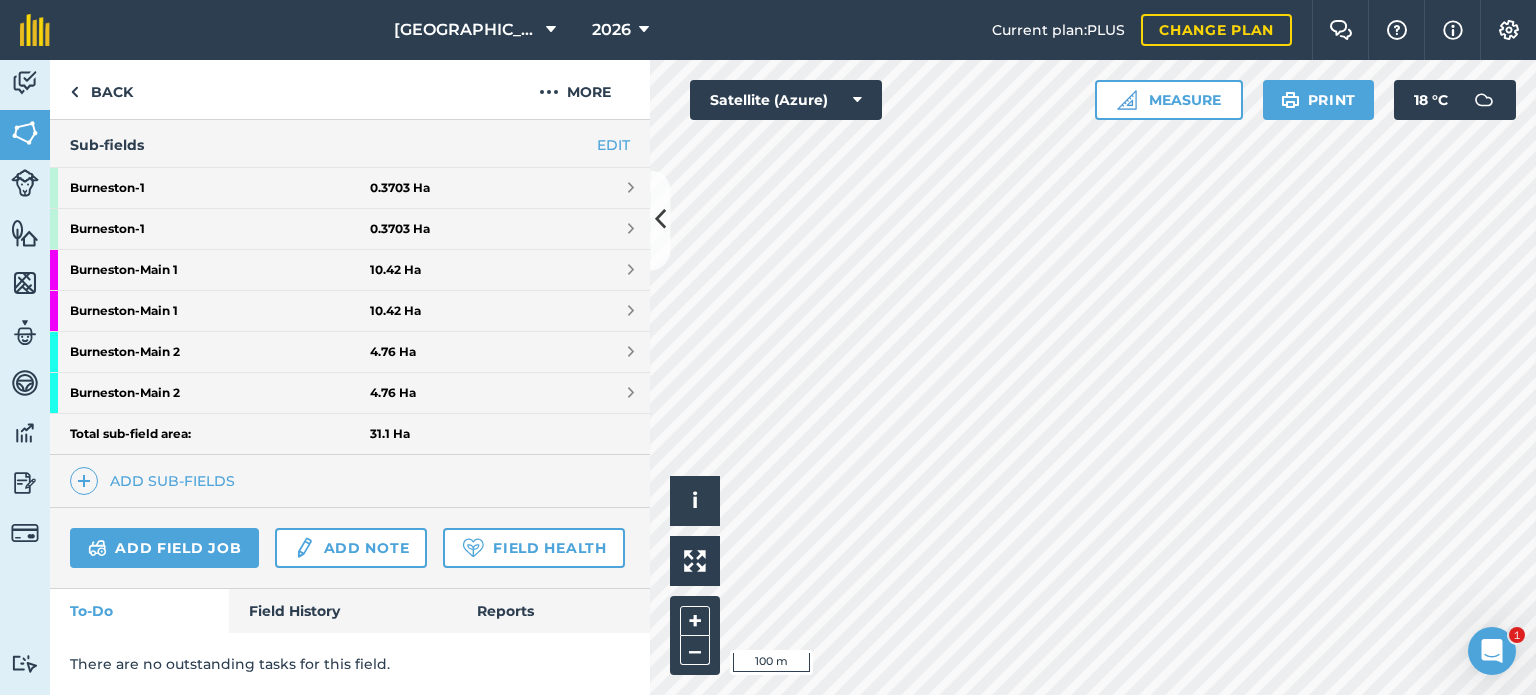 scroll, scrollTop: 205, scrollLeft: 0, axis: vertical 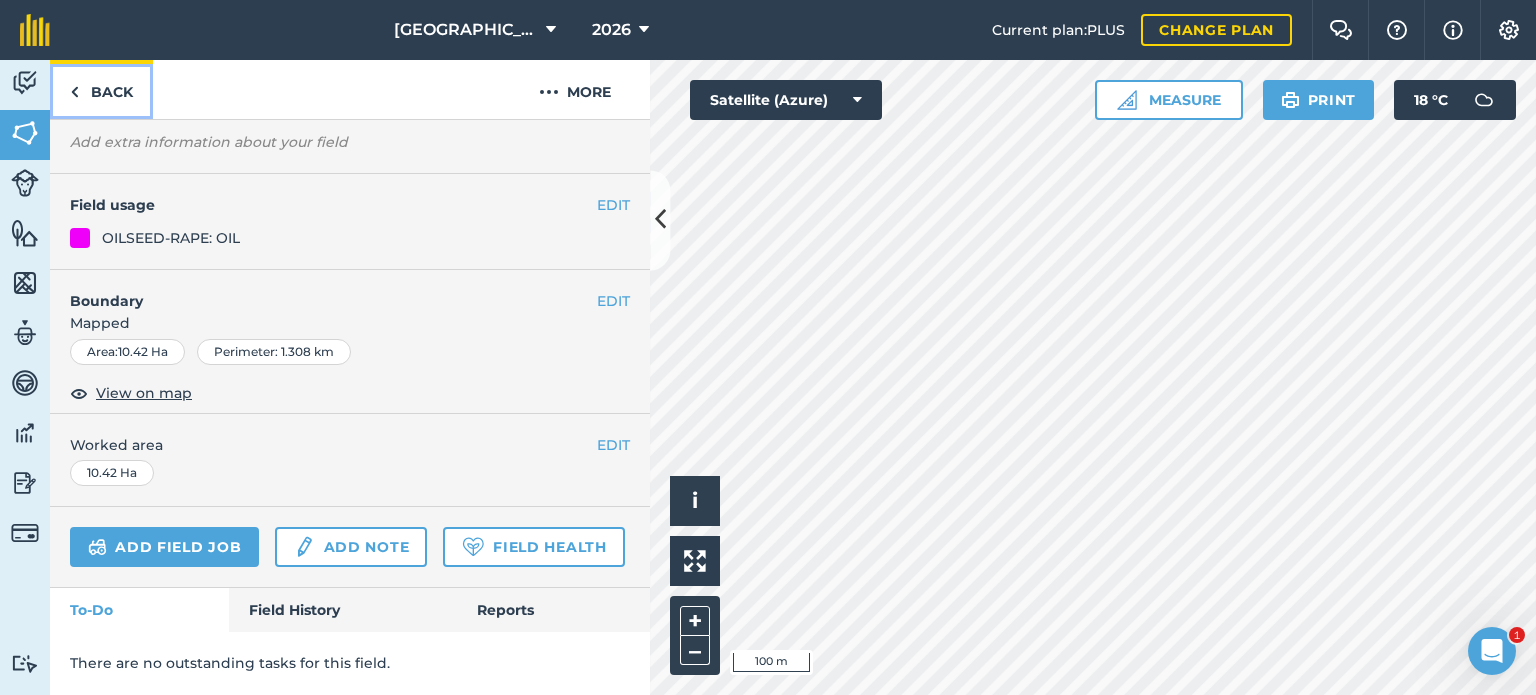 click on "Back" at bounding box center [101, 89] 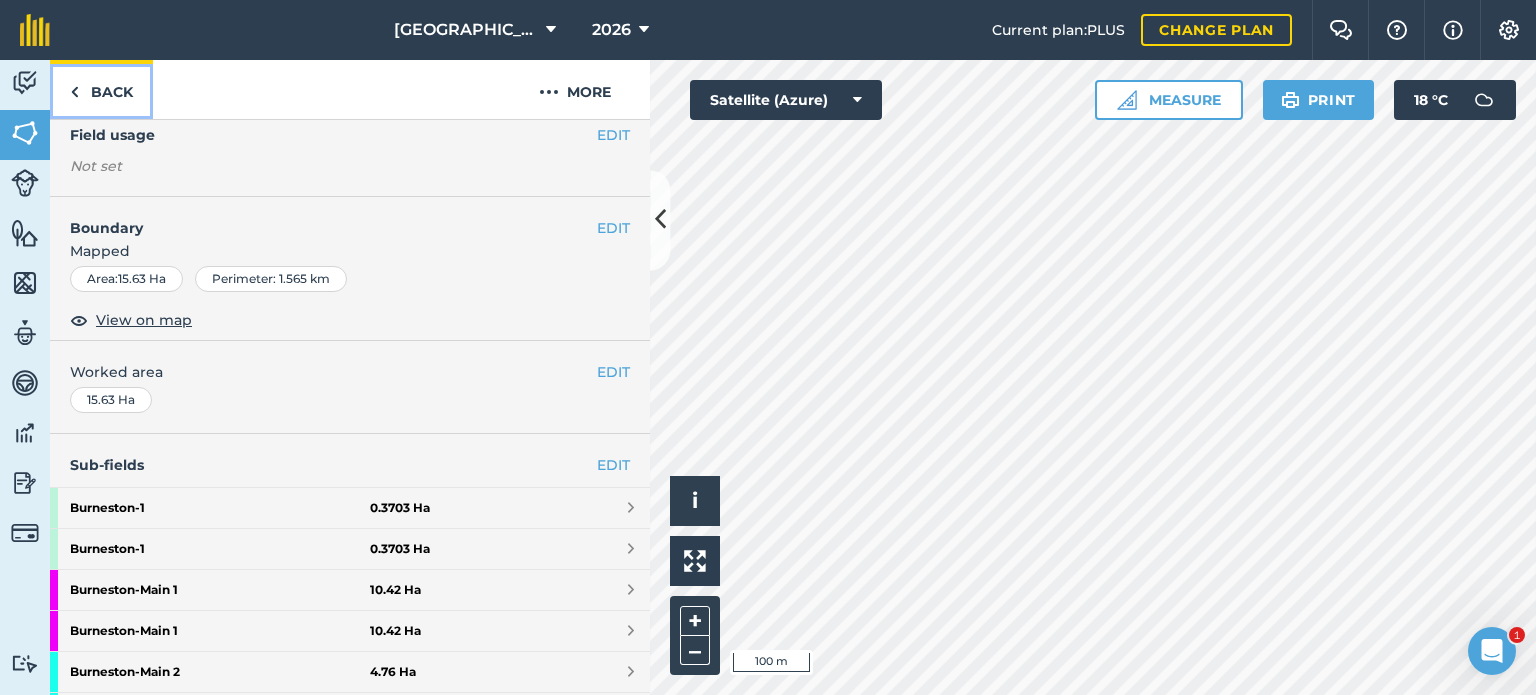scroll, scrollTop: 576, scrollLeft: 0, axis: vertical 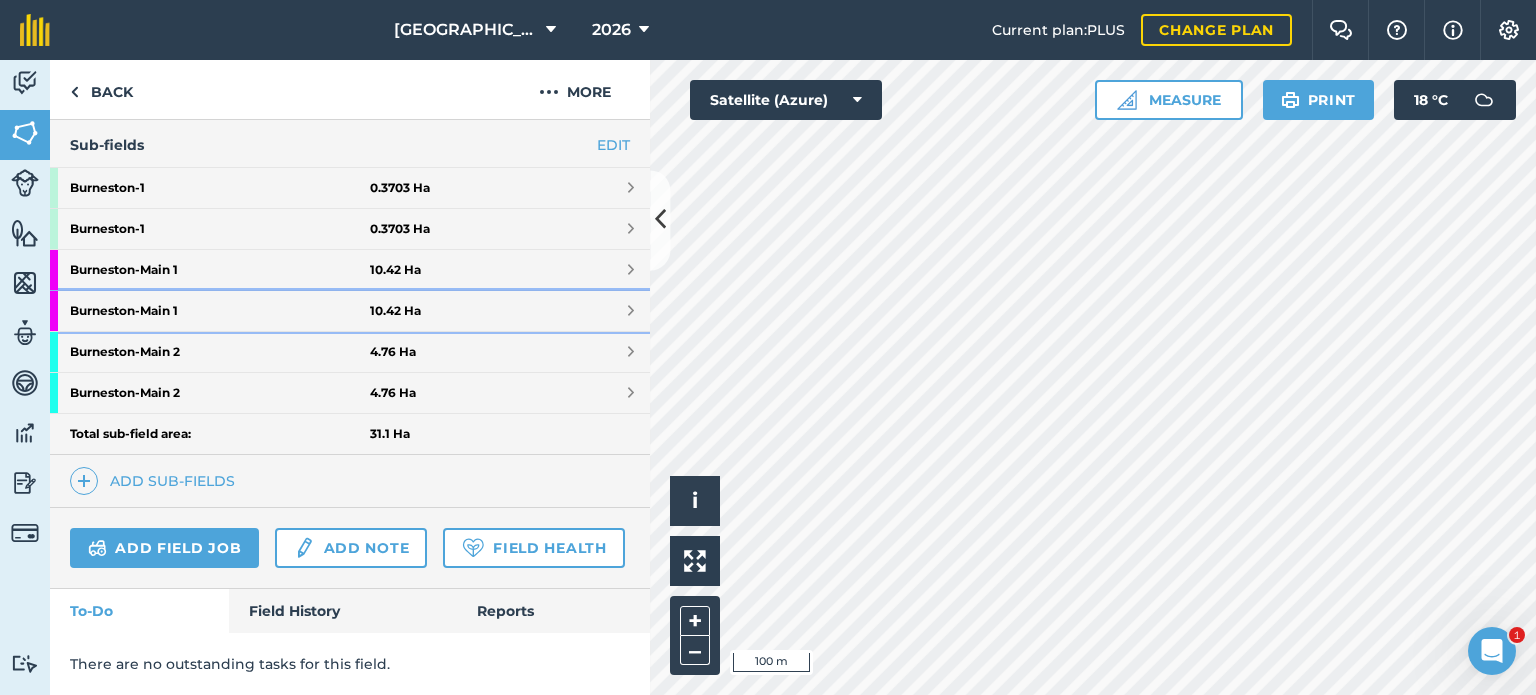 click on "Burneston  -  Main 1" at bounding box center [220, 311] 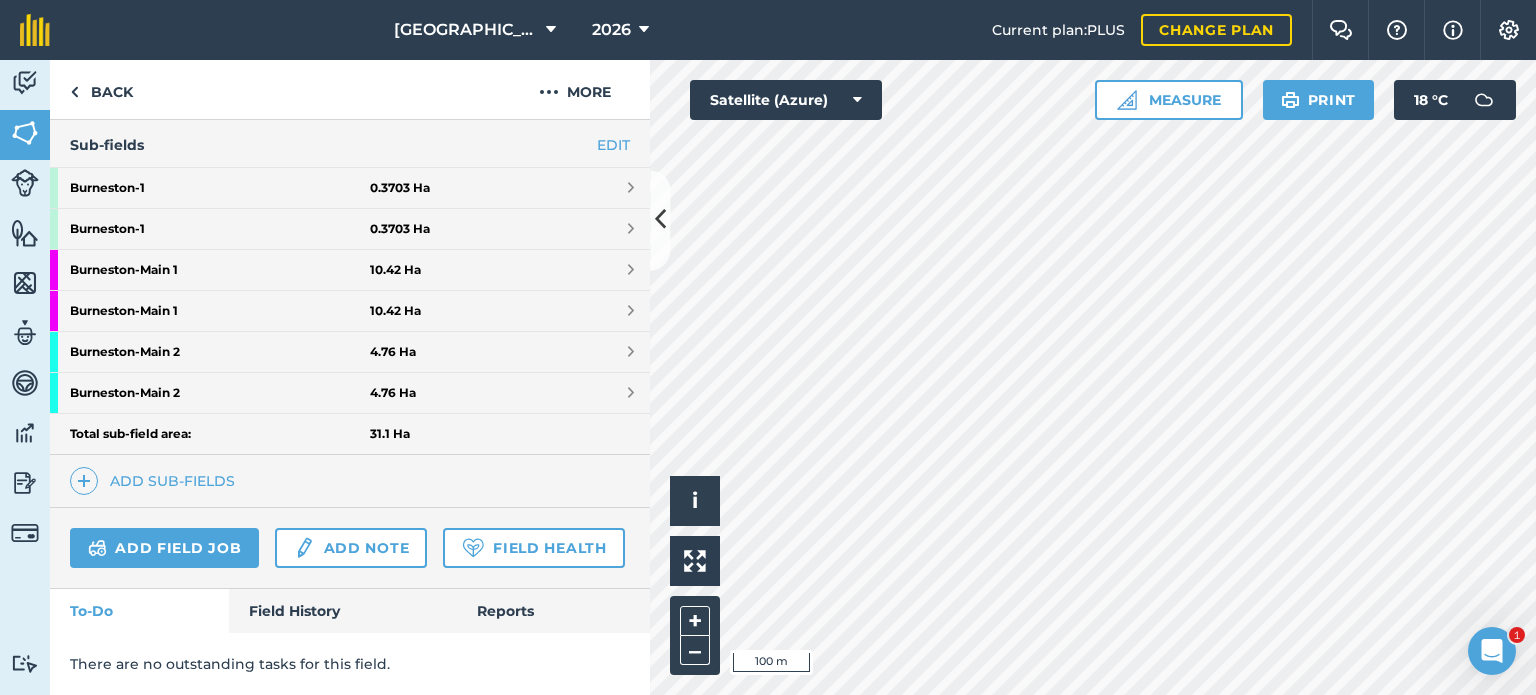 scroll, scrollTop: 205, scrollLeft: 0, axis: vertical 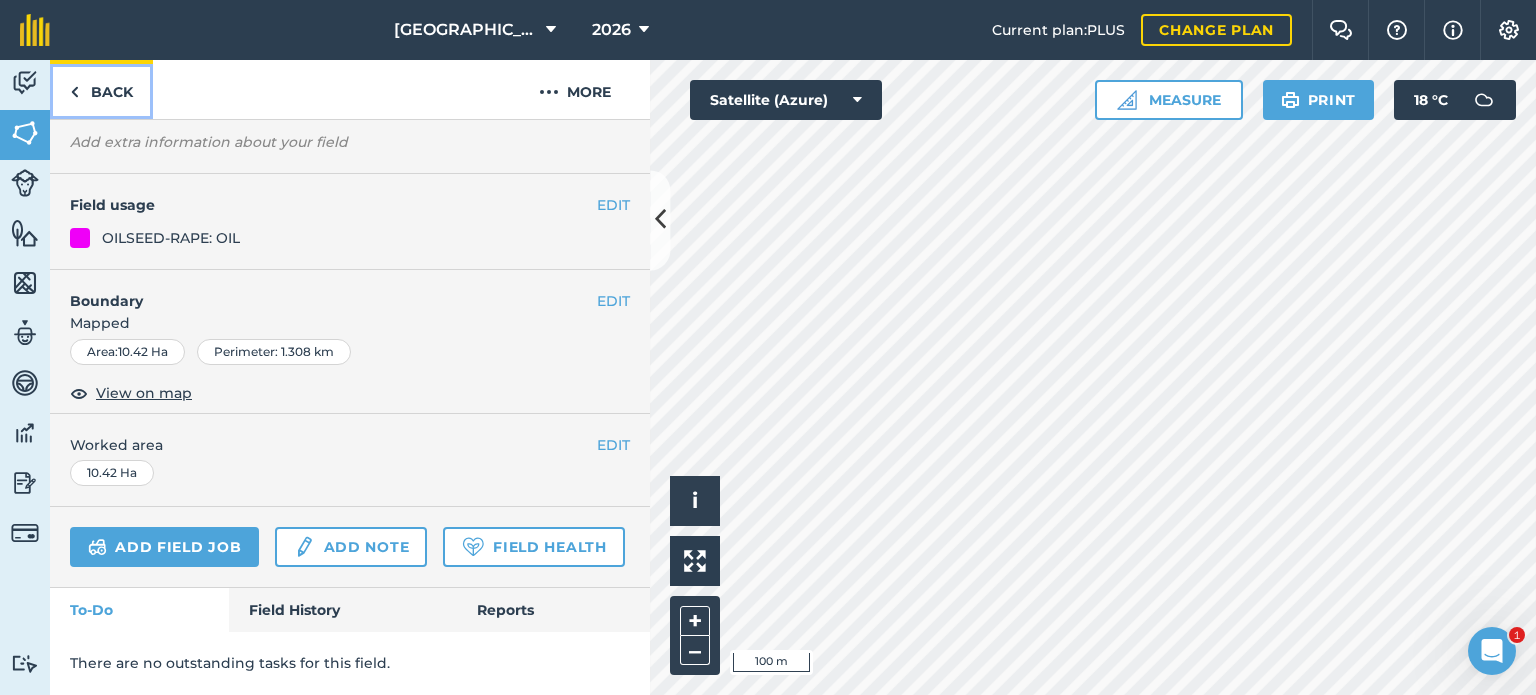 click on "Back" at bounding box center (101, 89) 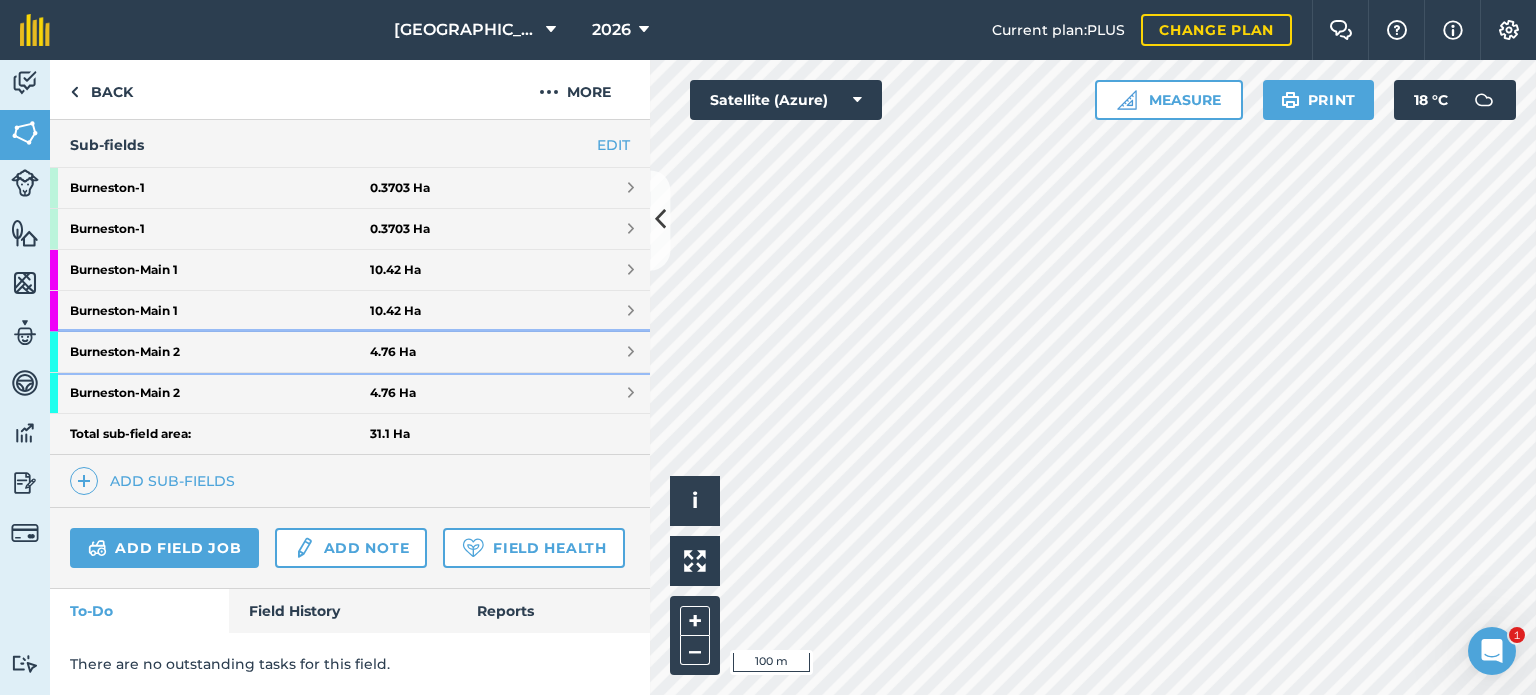 click on "Burneston  -  Main 2 4.76   Ha" at bounding box center [350, 352] 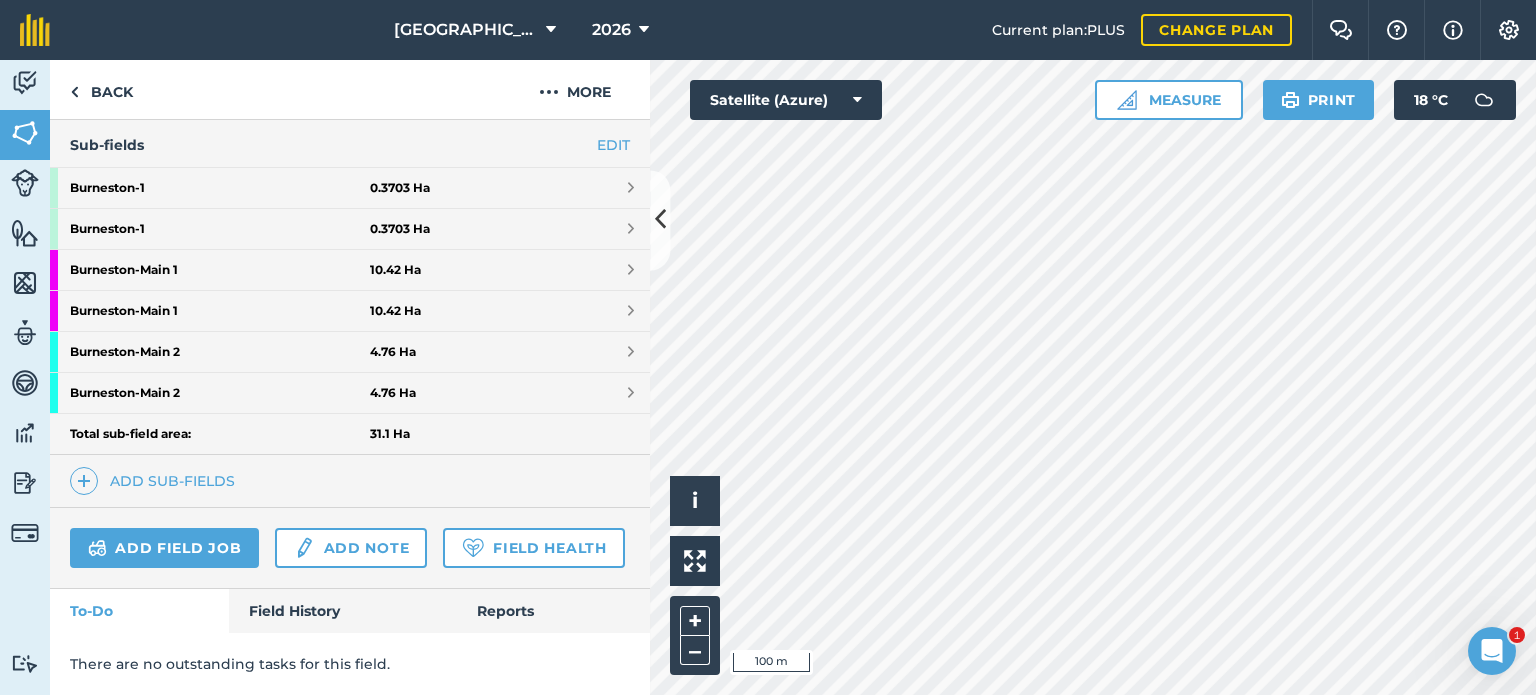 scroll, scrollTop: 205, scrollLeft: 0, axis: vertical 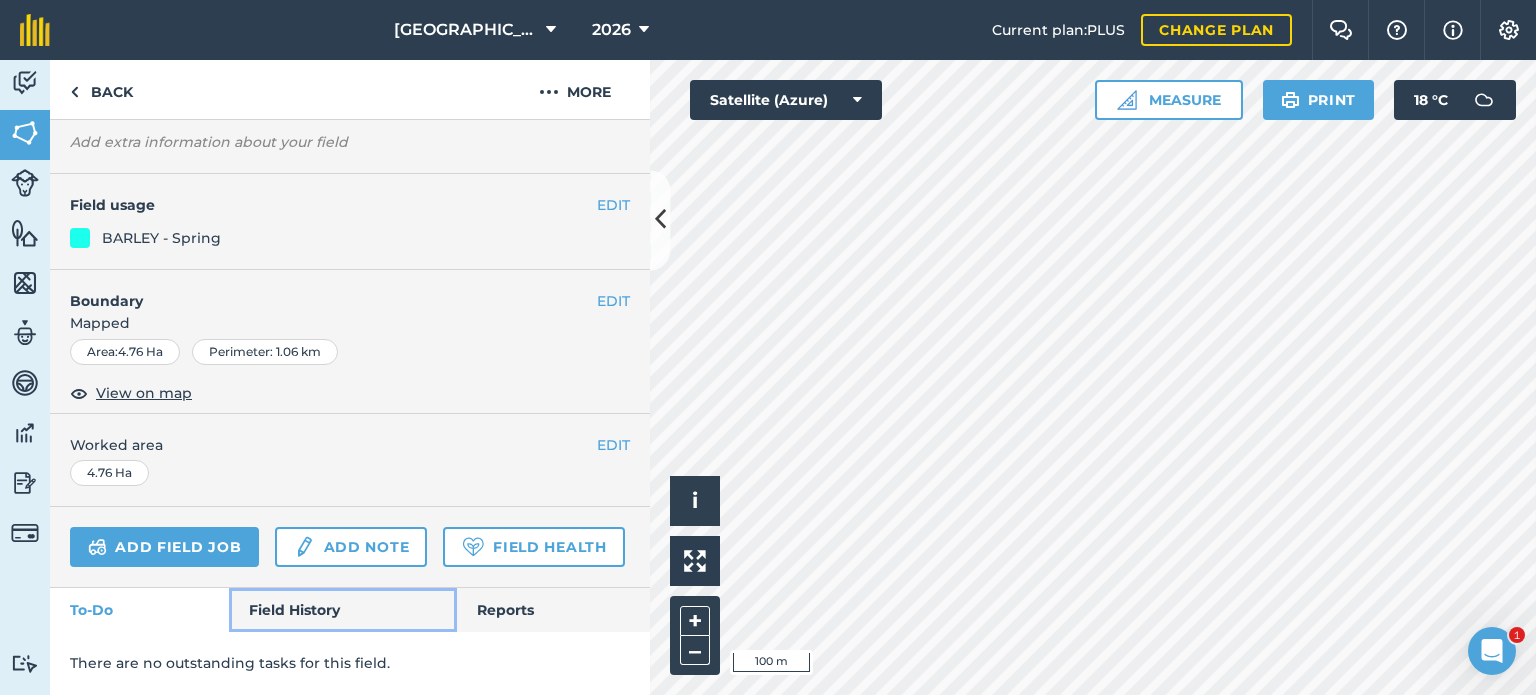 click on "Field History" at bounding box center [342, 610] 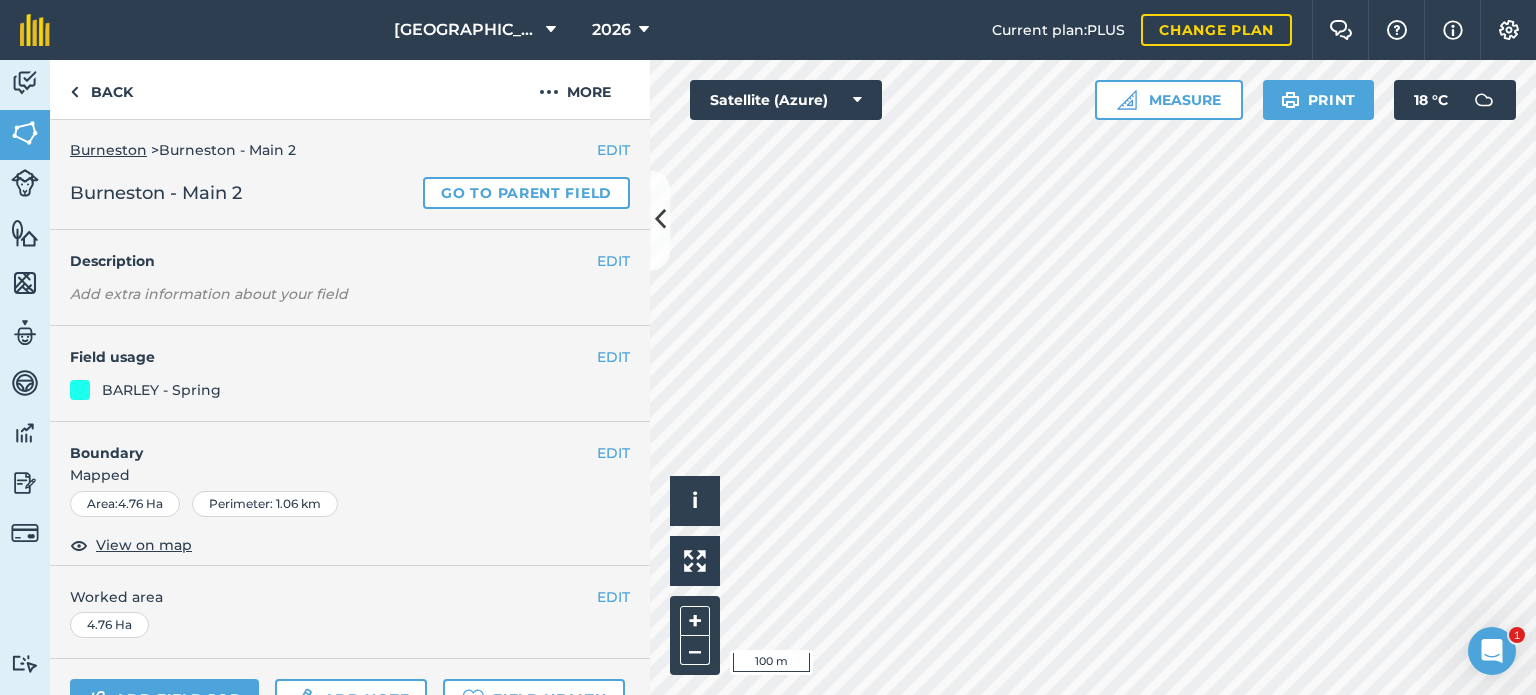 scroll, scrollTop: 0, scrollLeft: 0, axis: both 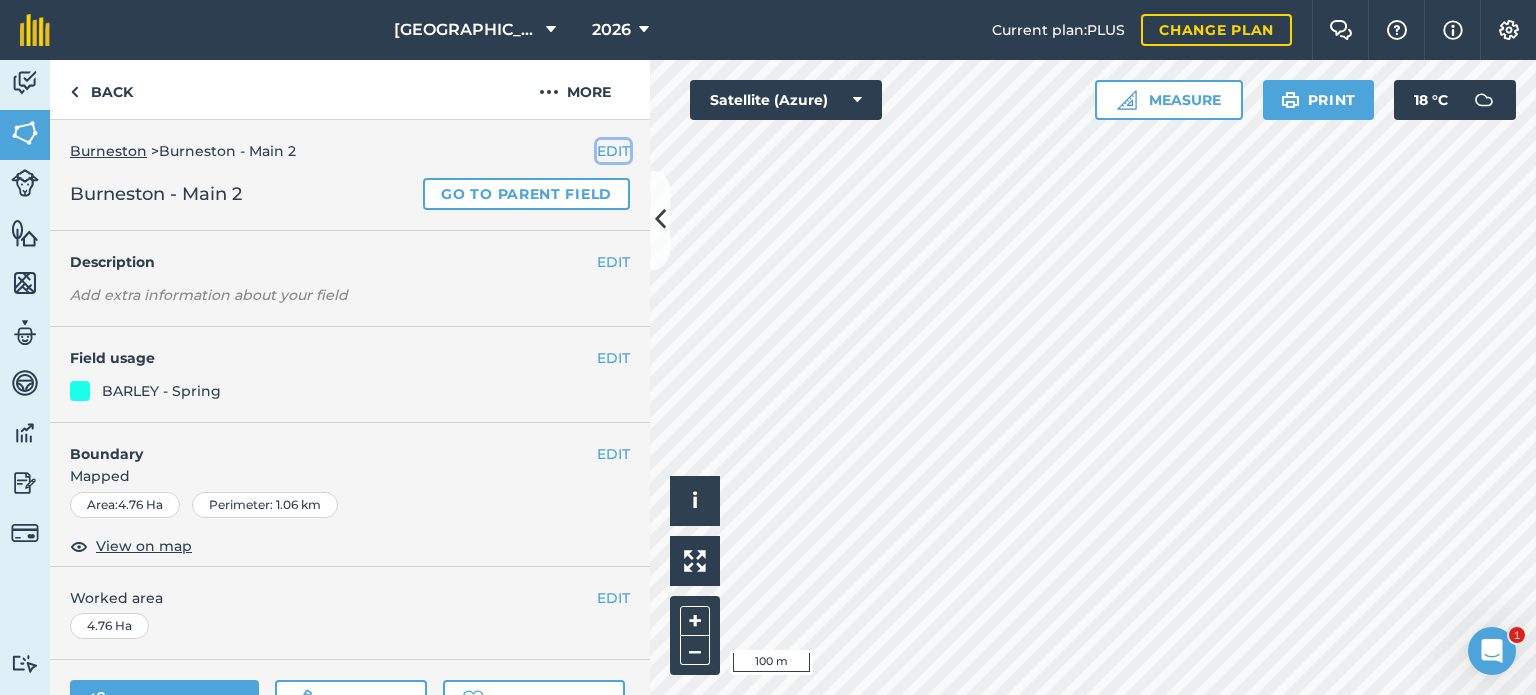 click on "EDIT" at bounding box center [613, 151] 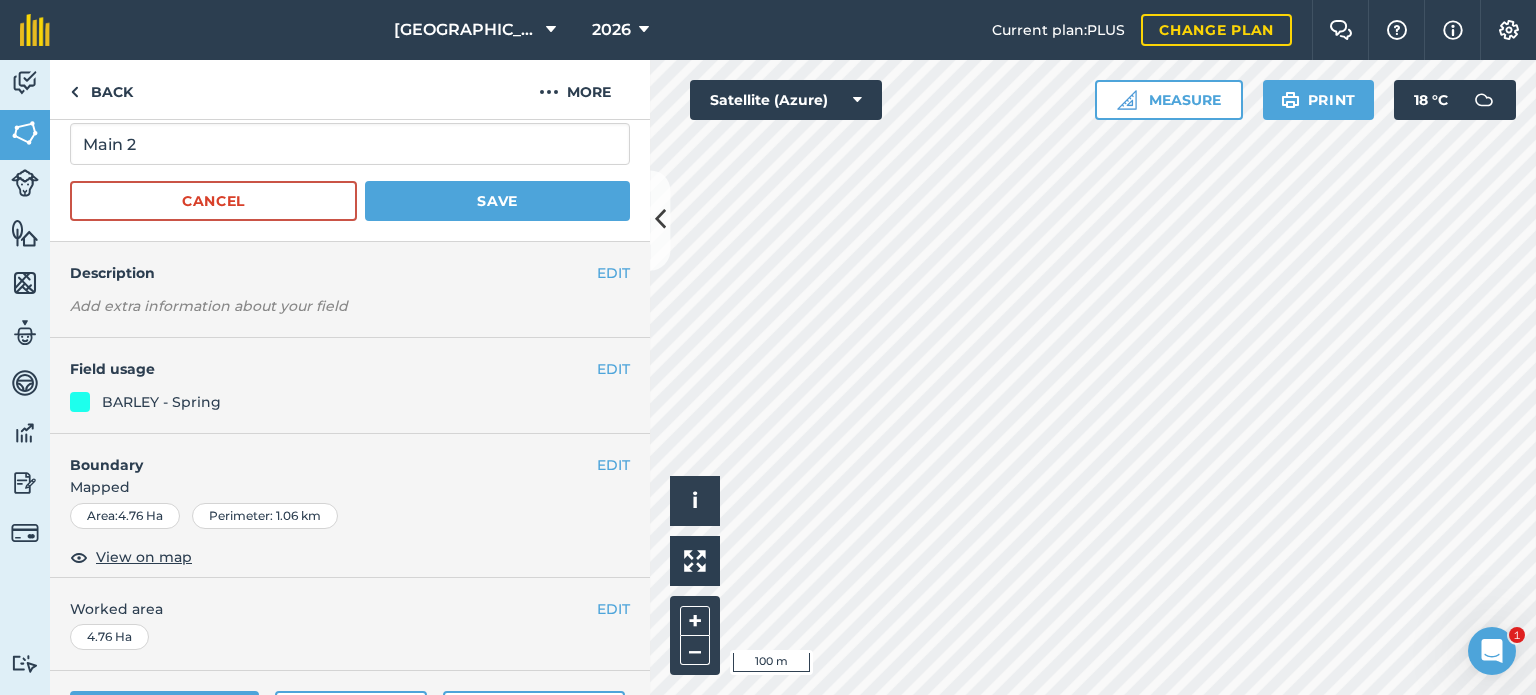 scroll, scrollTop: 0, scrollLeft: 0, axis: both 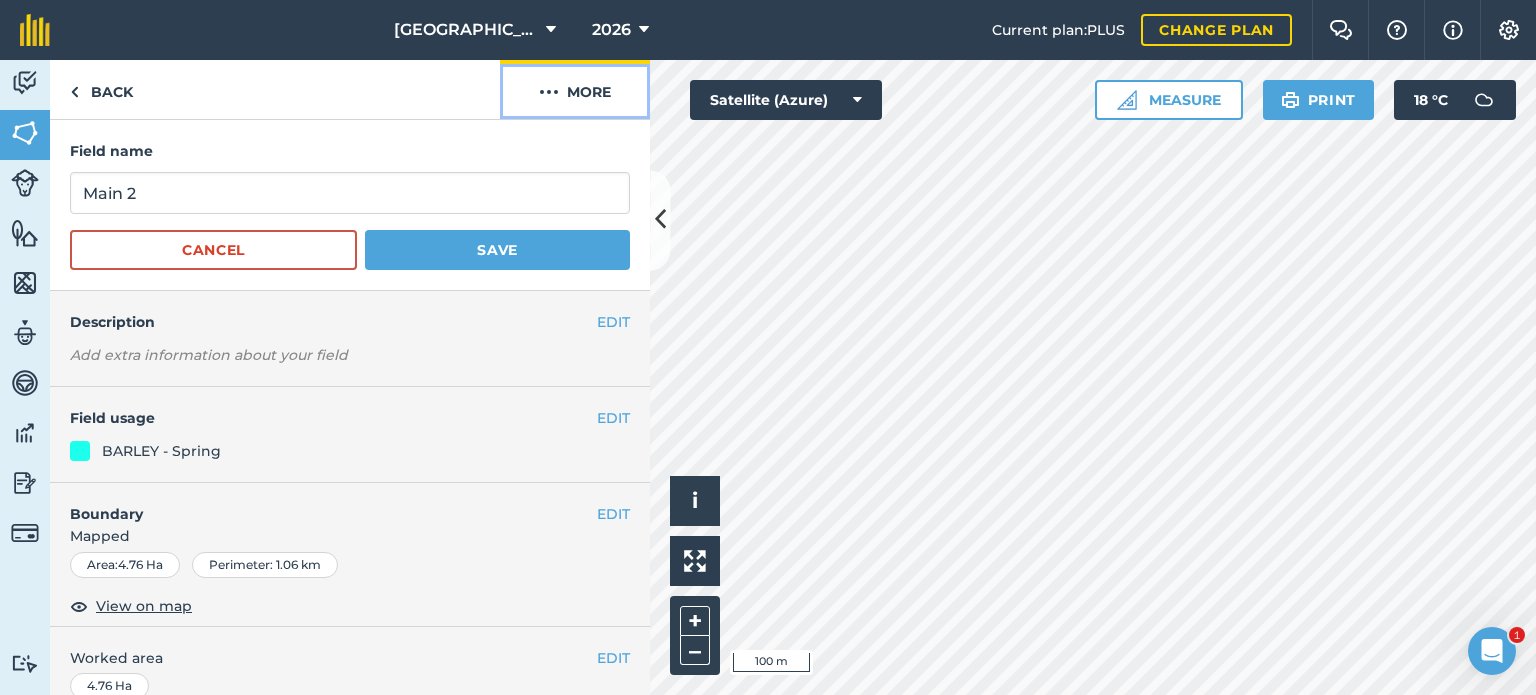 click at bounding box center (549, 92) 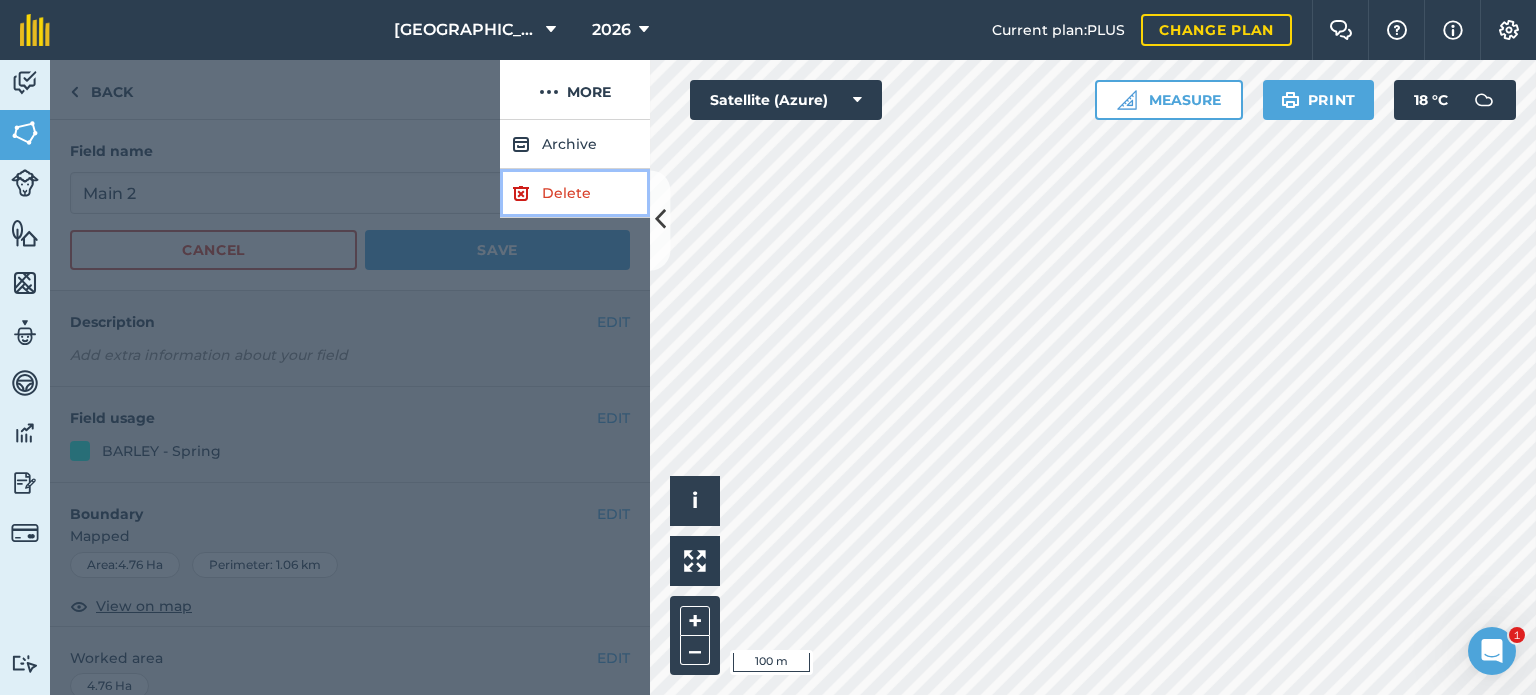 click on "Delete" at bounding box center (575, 193) 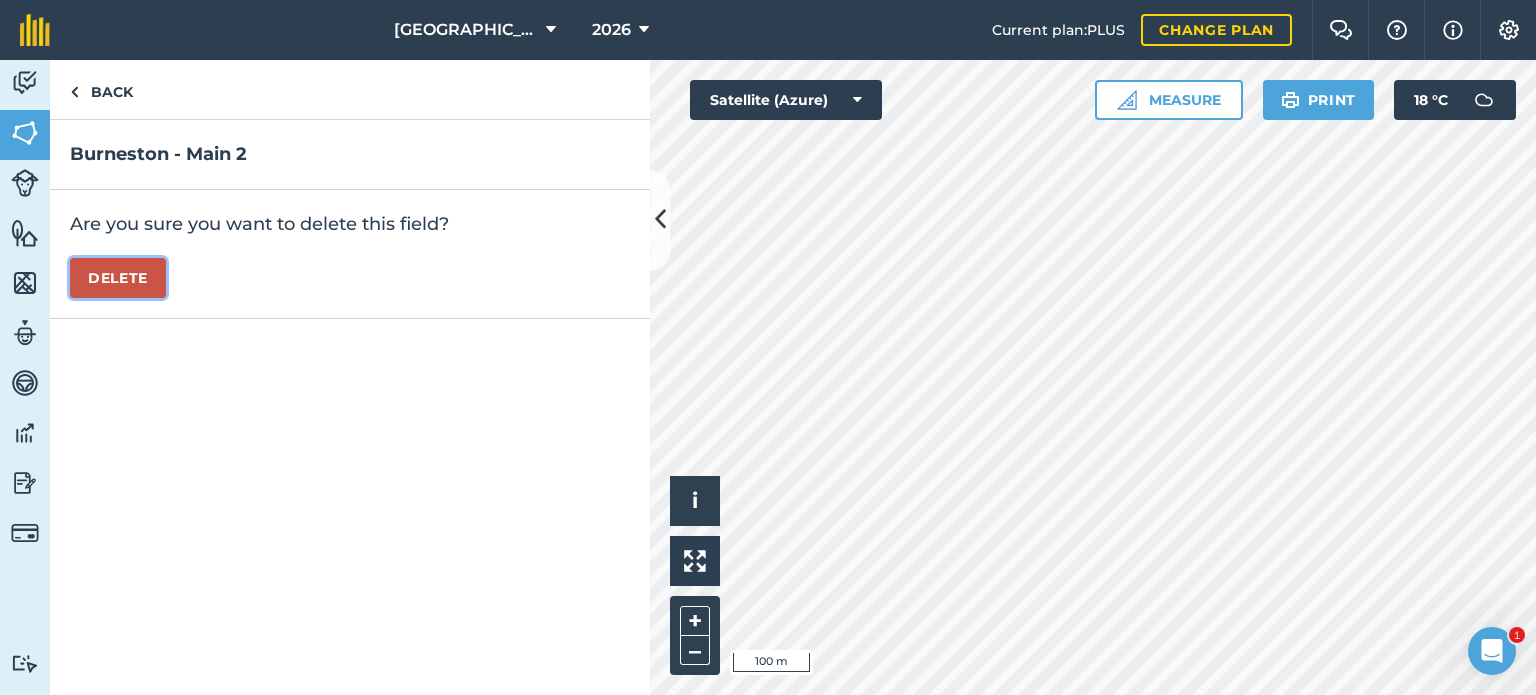 click on "Delete" at bounding box center (118, 278) 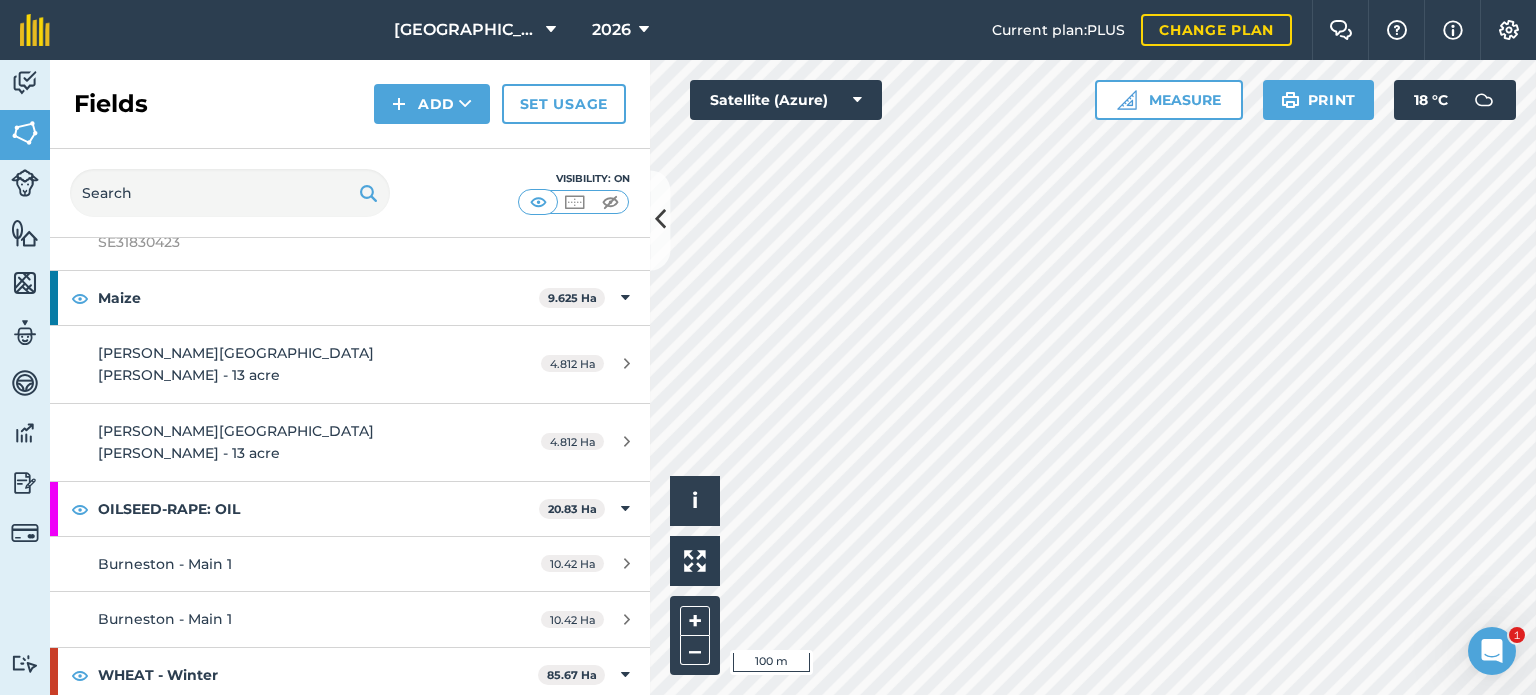 scroll, scrollTop: 1700, scrollLeft: 0, axis: vertical 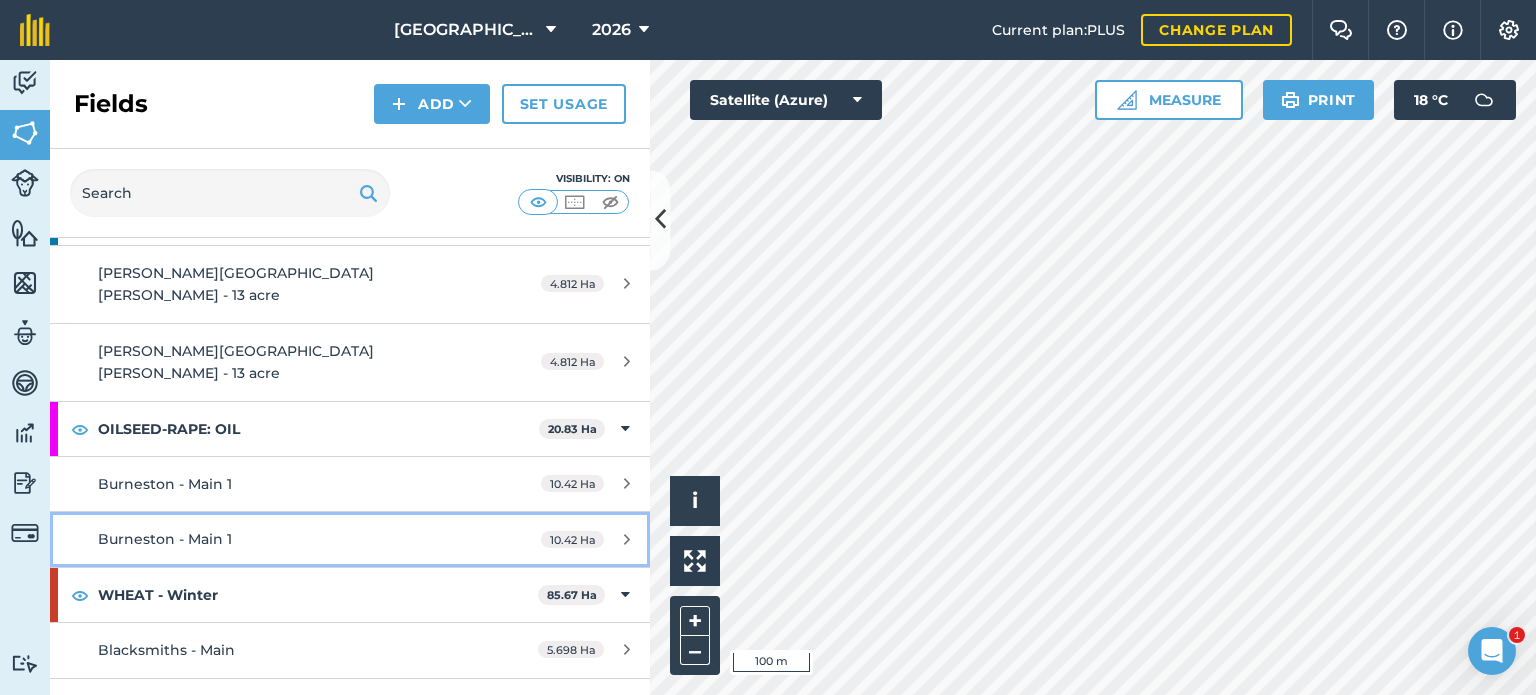 click on "Burneston - Main 1" at bounding box center (286, 539) 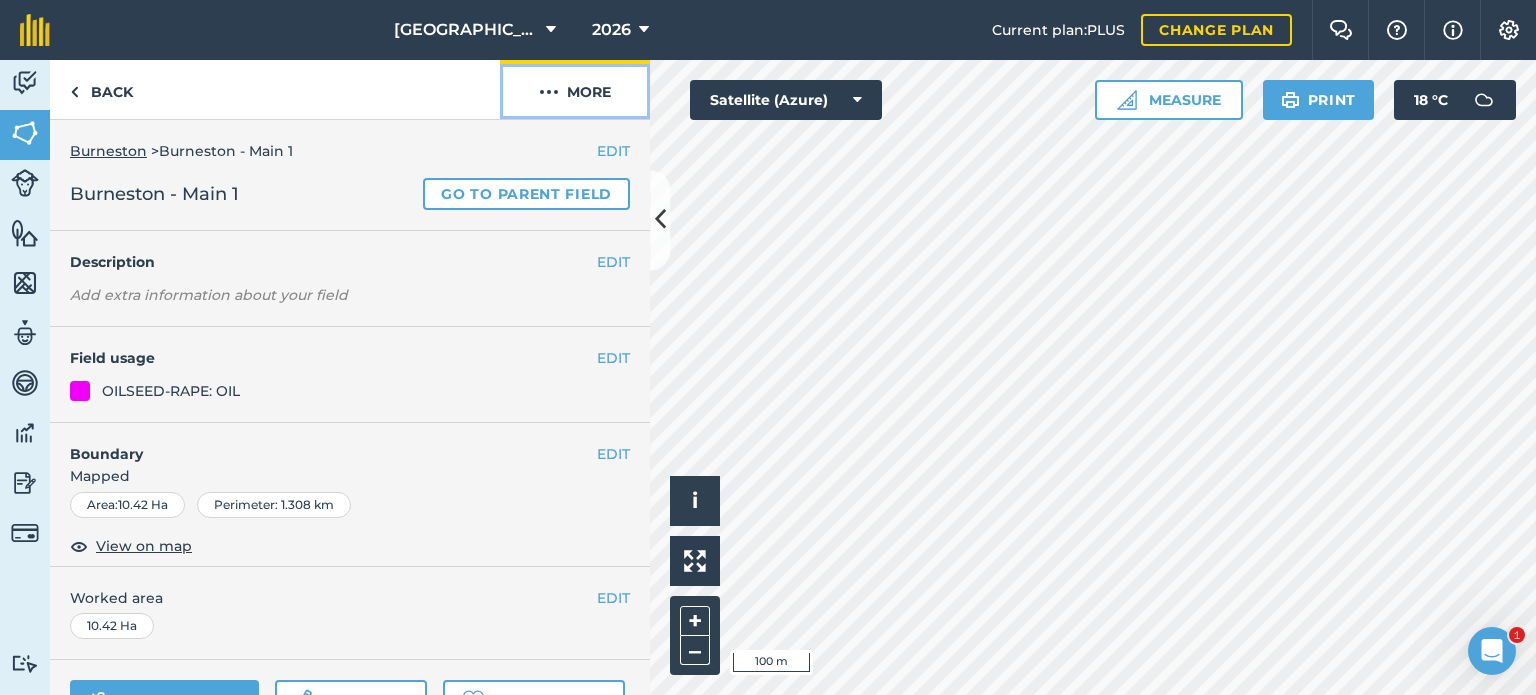 click at bounding box center [549, 92] 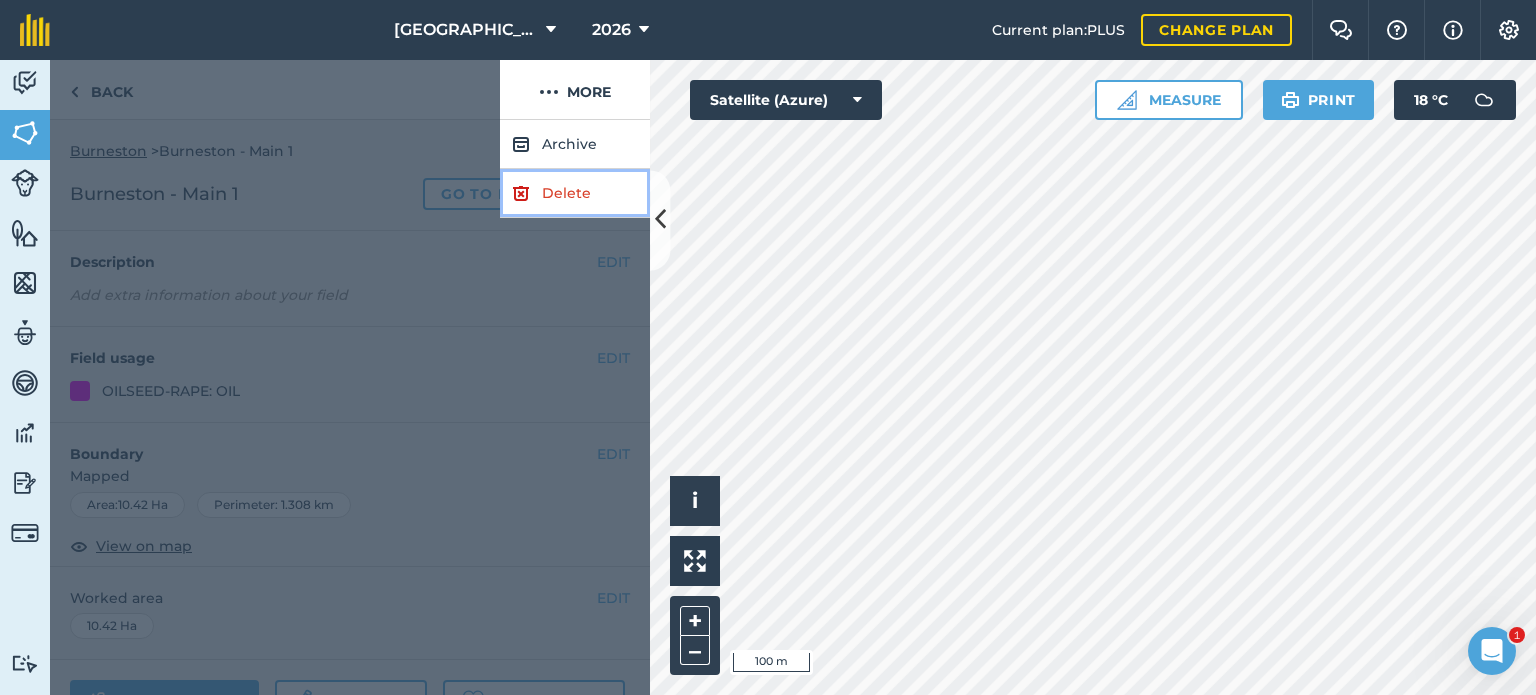 click on "Delete" at bounding box center (575, 193) 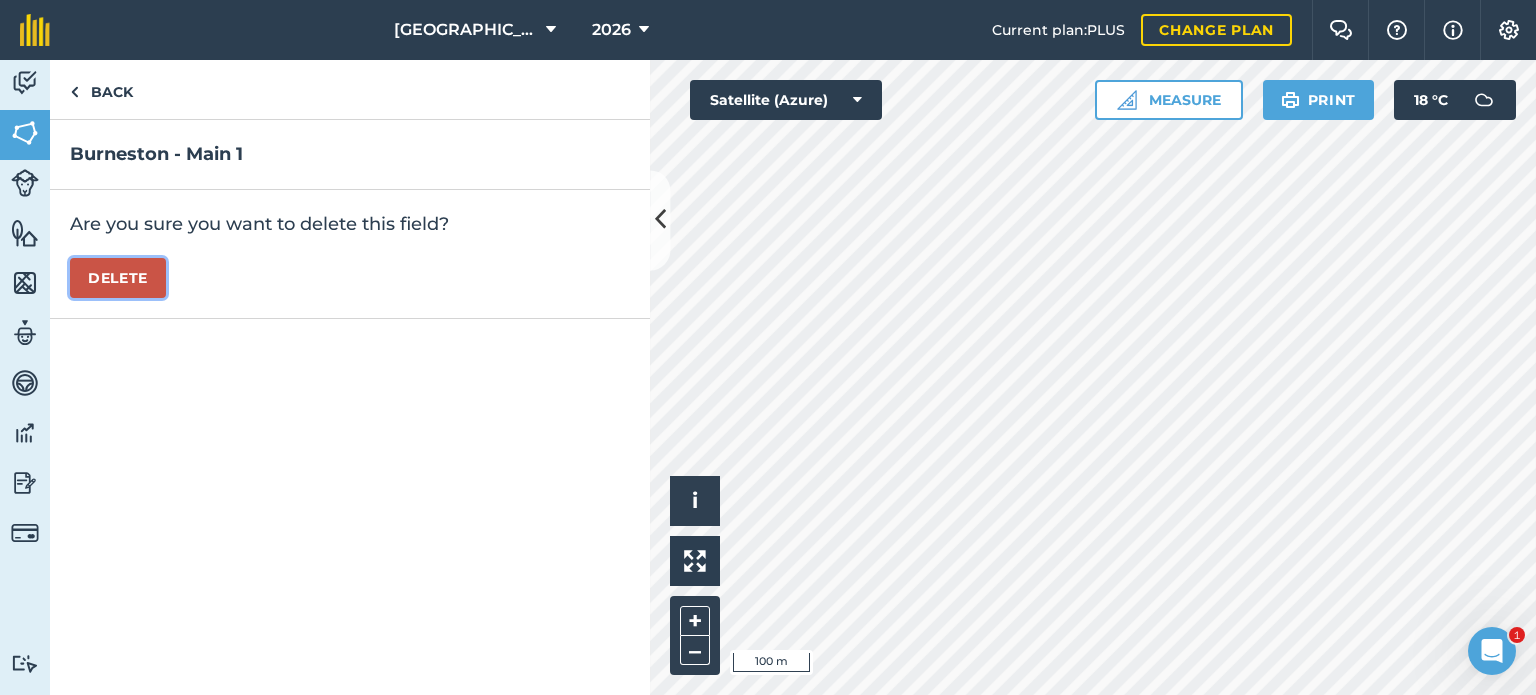 click on "Delete" at bounding box center [118, 278] 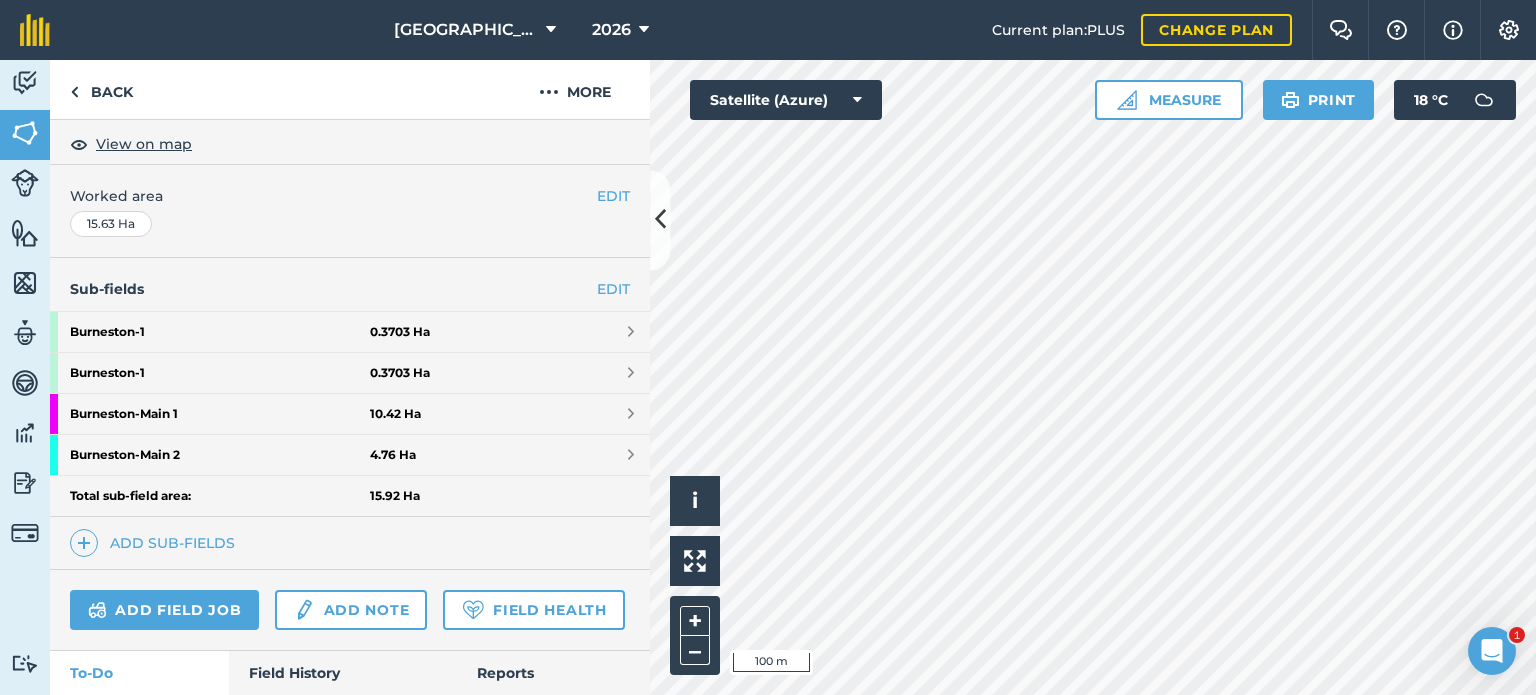 scroll, scrollTop: 400, scrollLeft: 0, axis: vertical 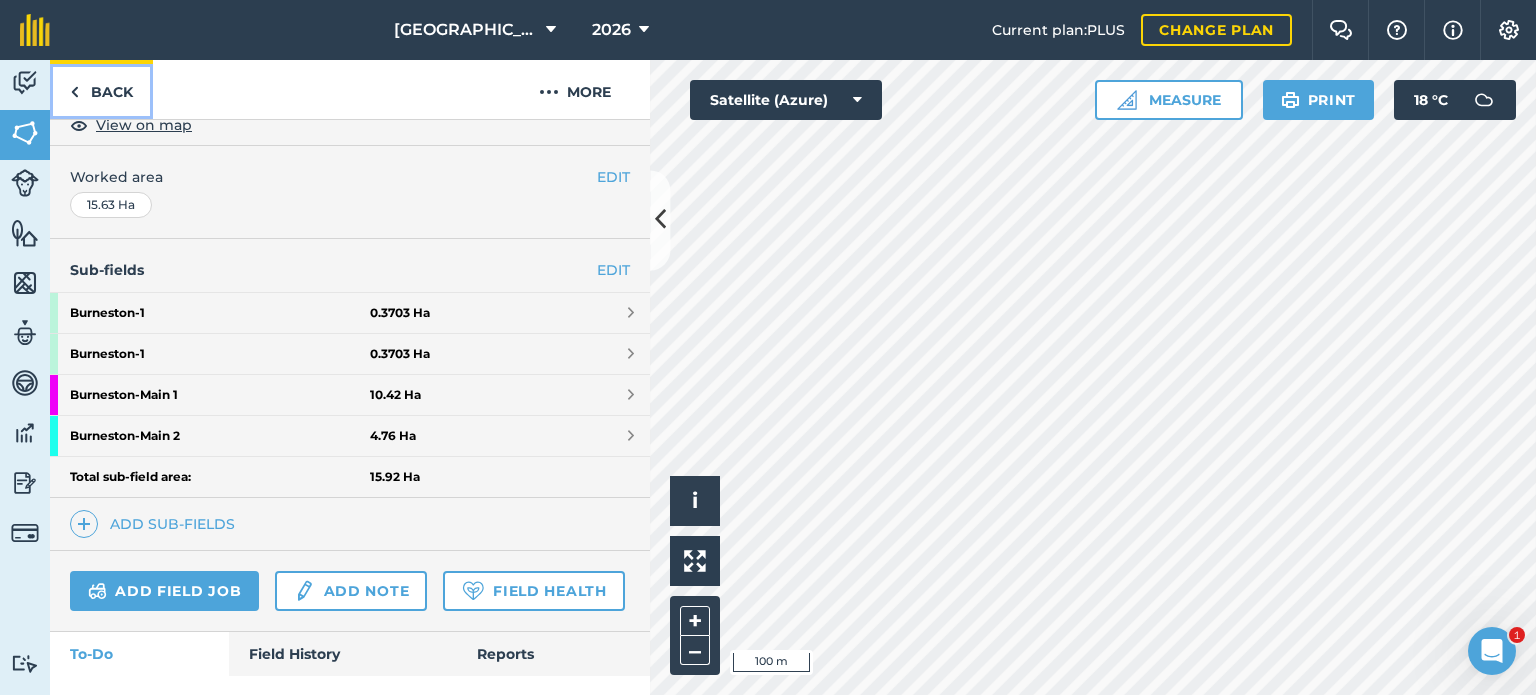 click on "Back" at bounding box center [101, 89] 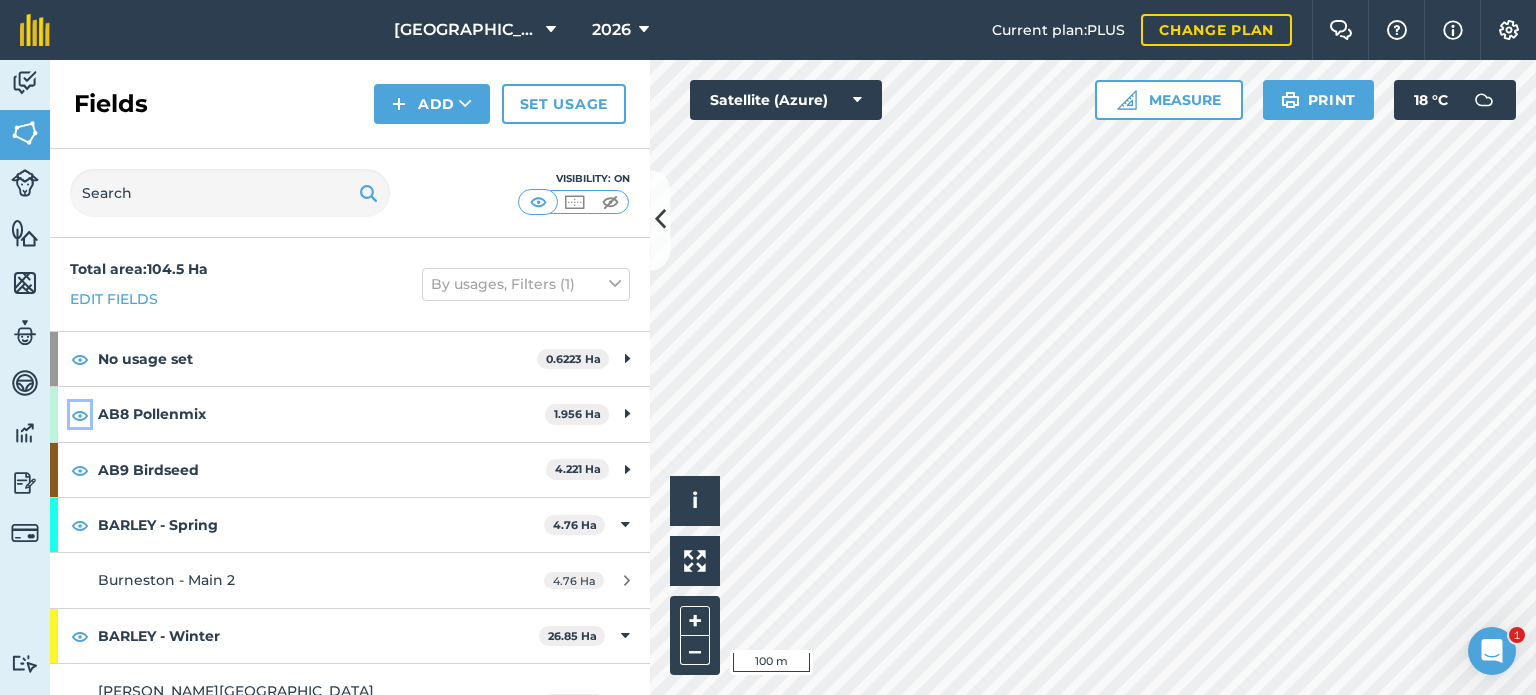 click at bounding box center [80, 415] 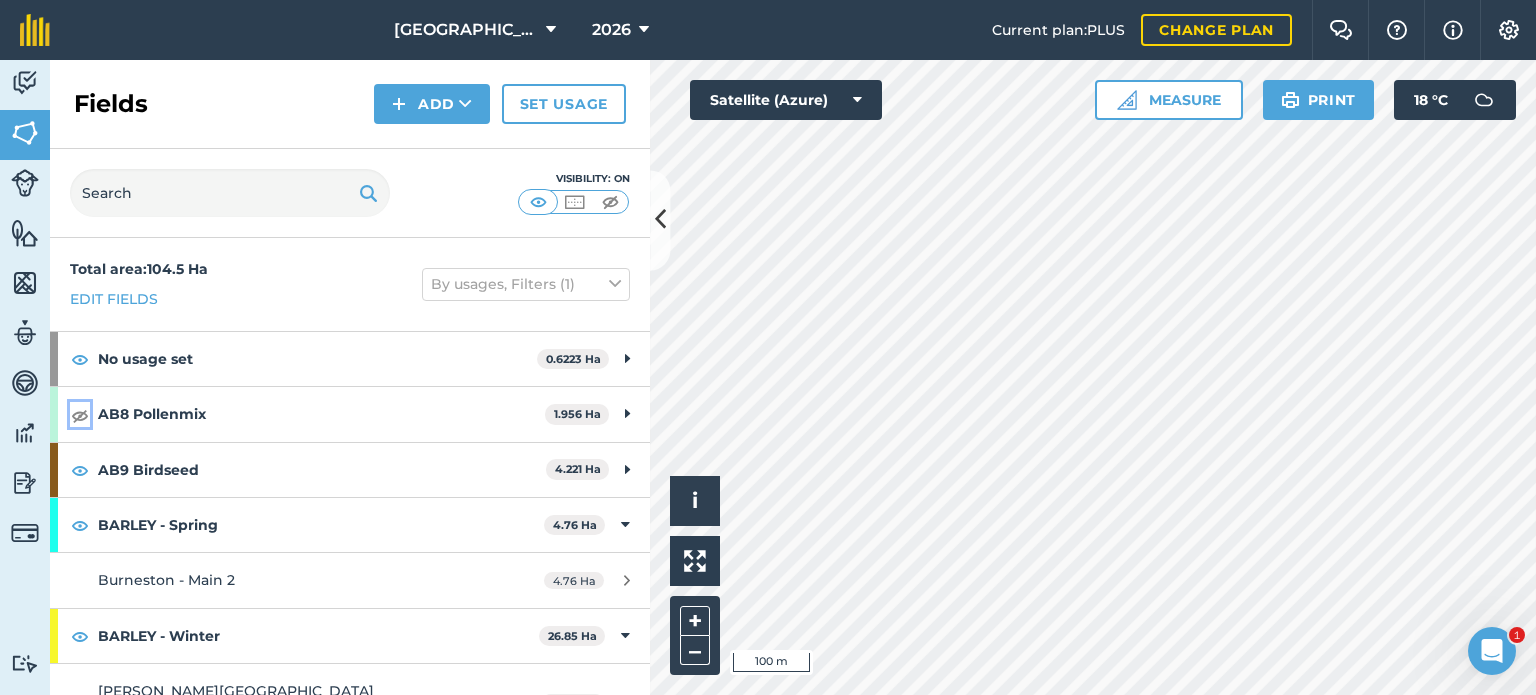 click at bounding box center (80, 415) 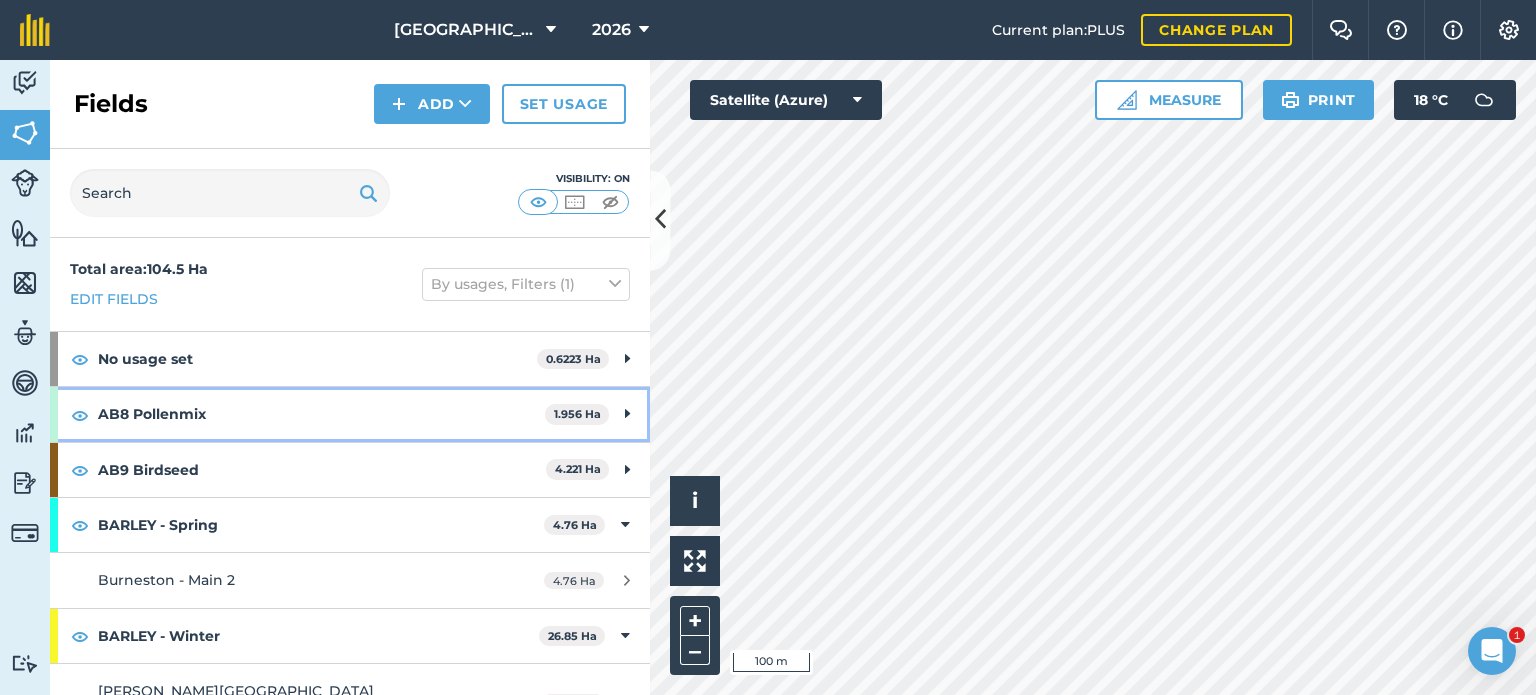 click on "AB8 Pollenmix" at bounding box center [321, 414] 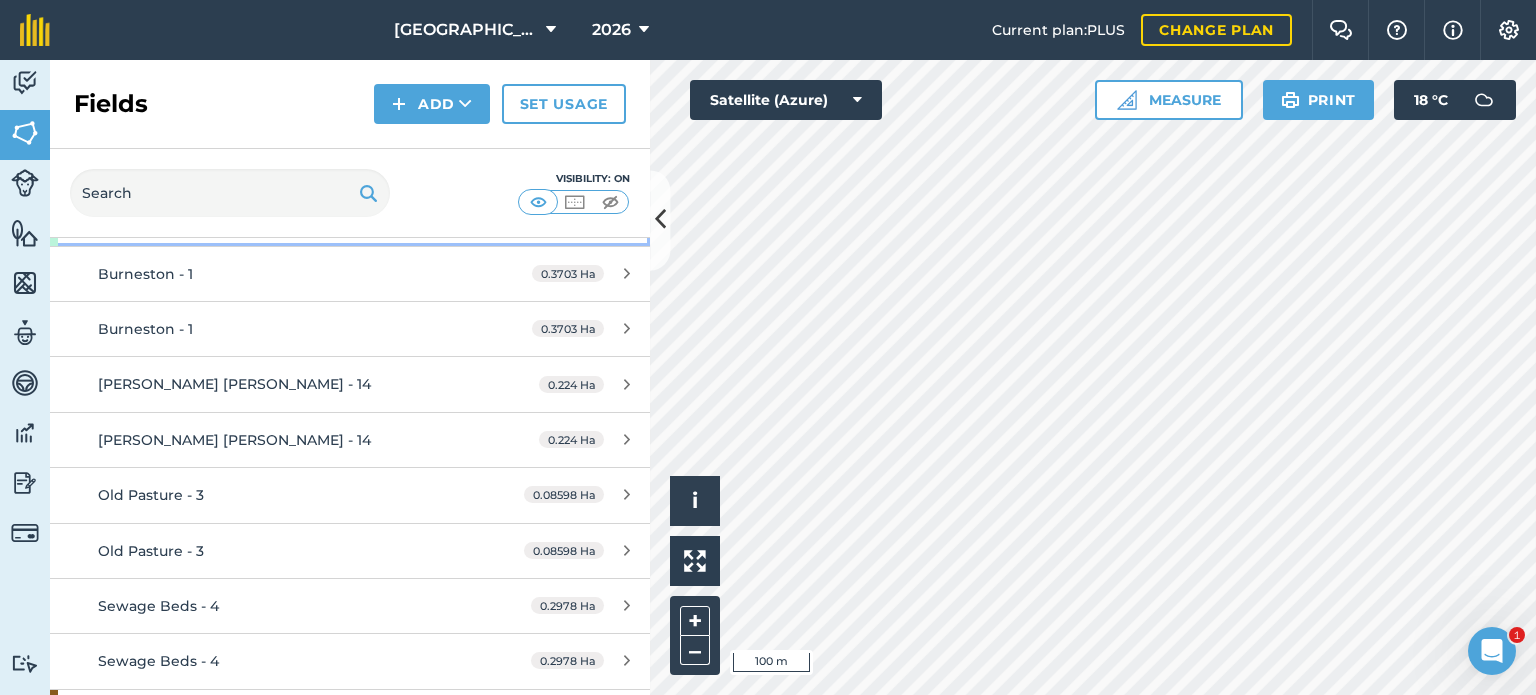 scroll, scrollTop: 200, scrollLeft: 0, axis: vertical 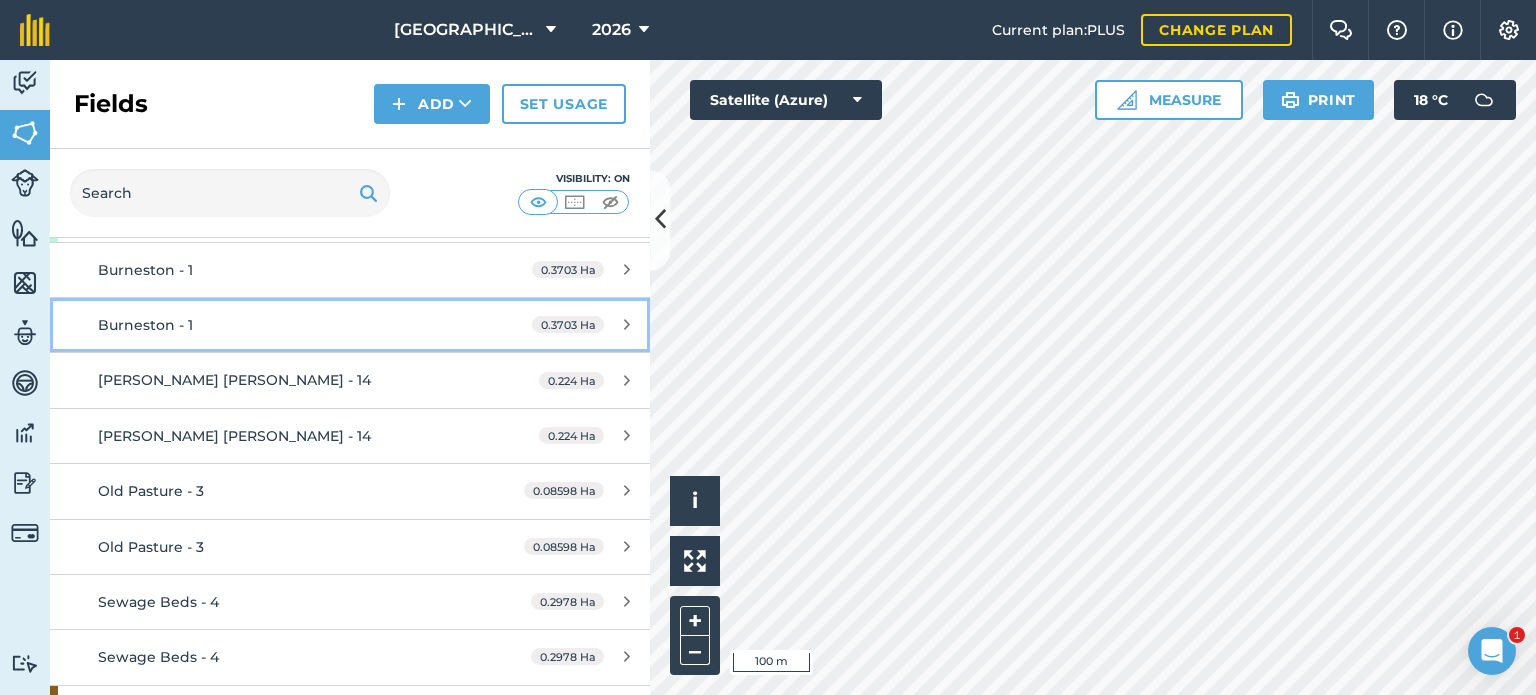 click on "Burneston - 1" at bounding box center (286, 325) 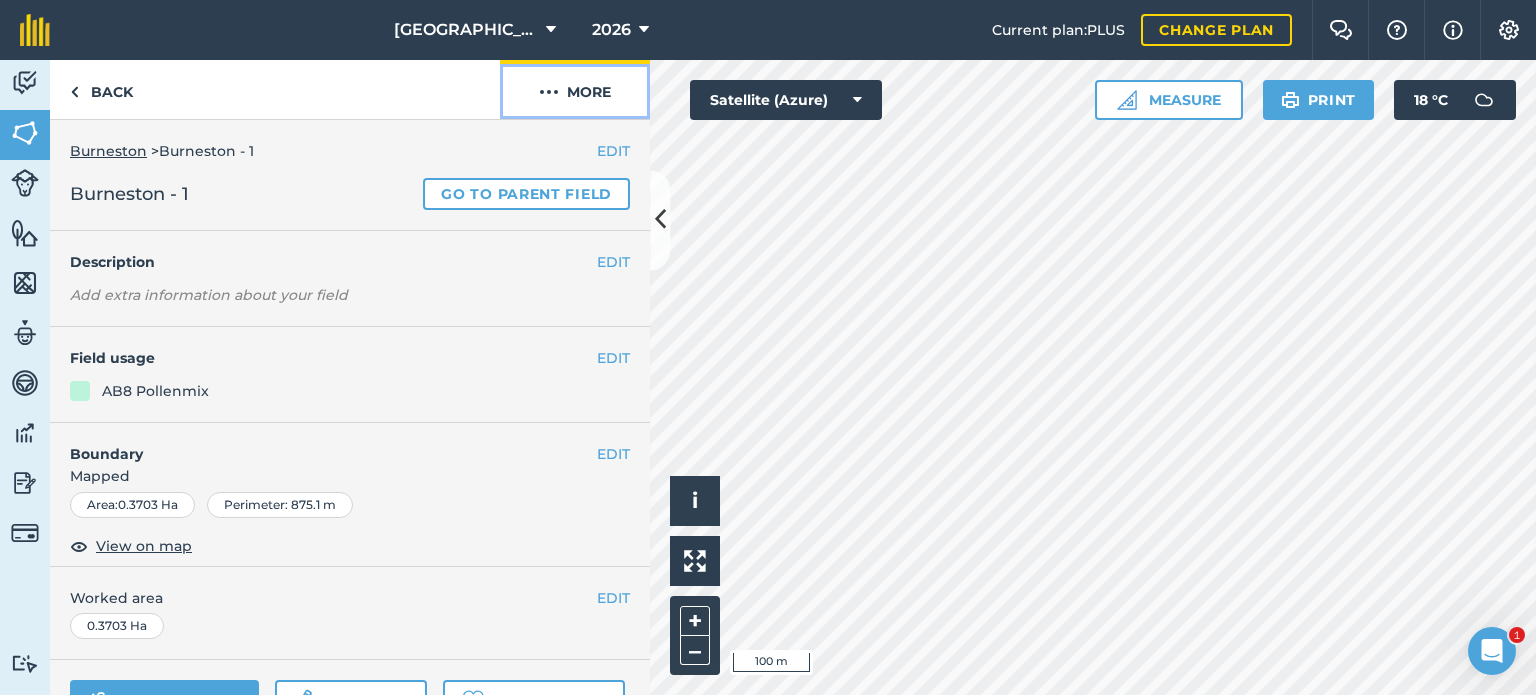 click at bounding box center (549, 92) 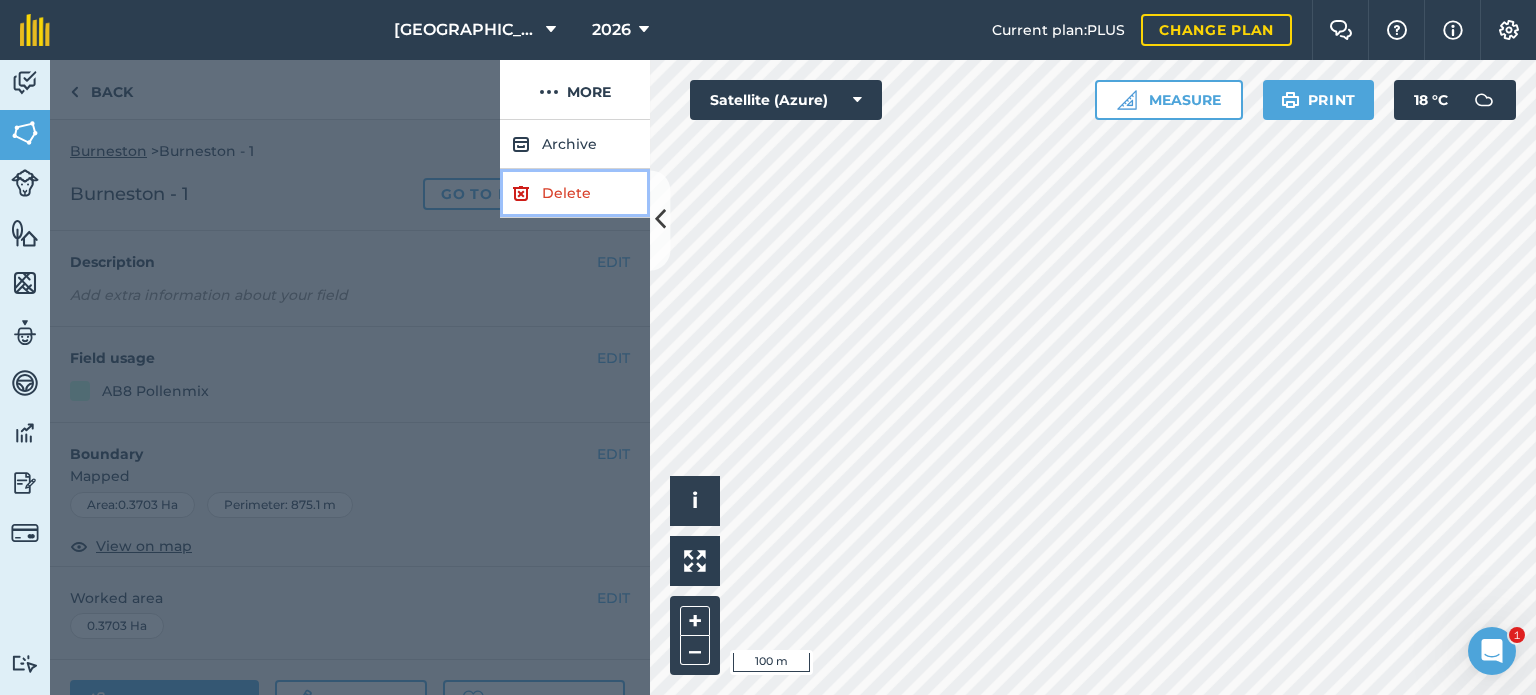 click on "Delete" at bounding box center (575, 193) 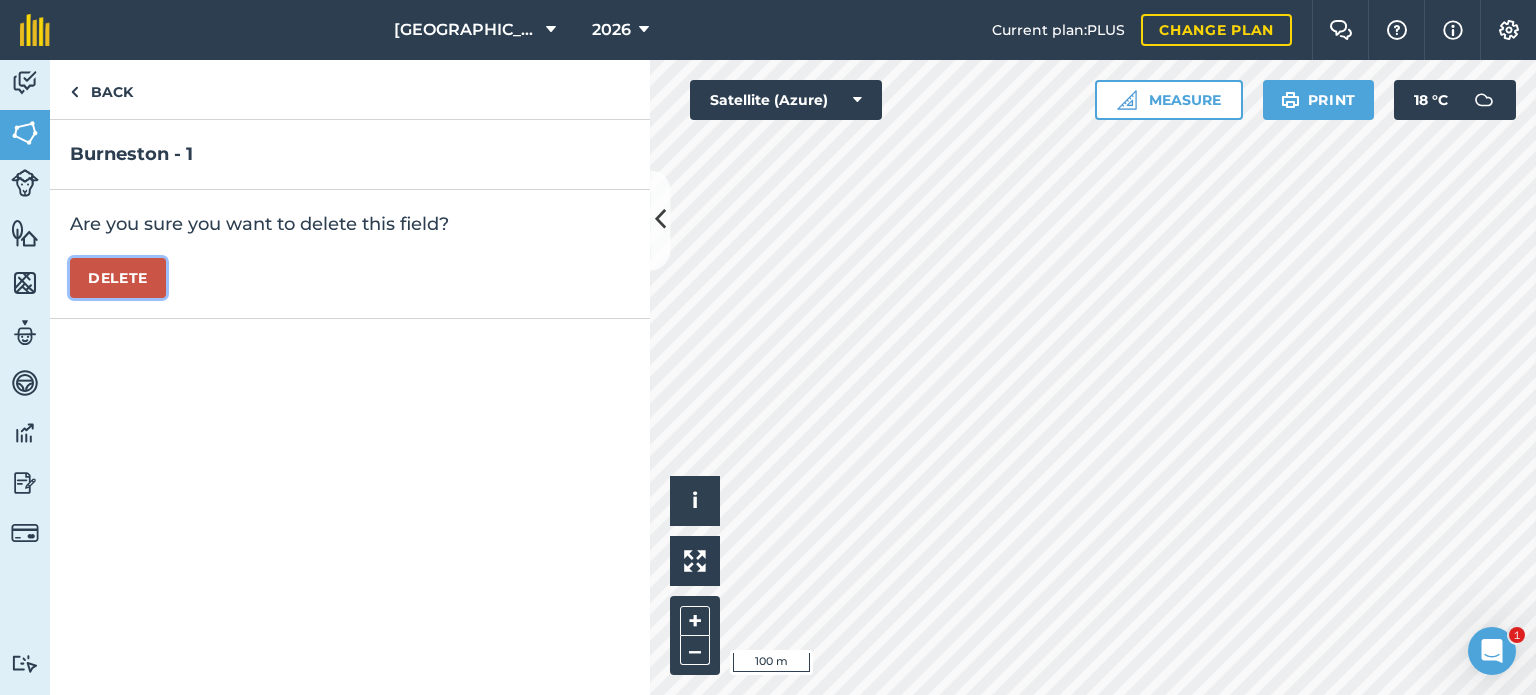 click on "Delete" at bounding box center (118, 278) 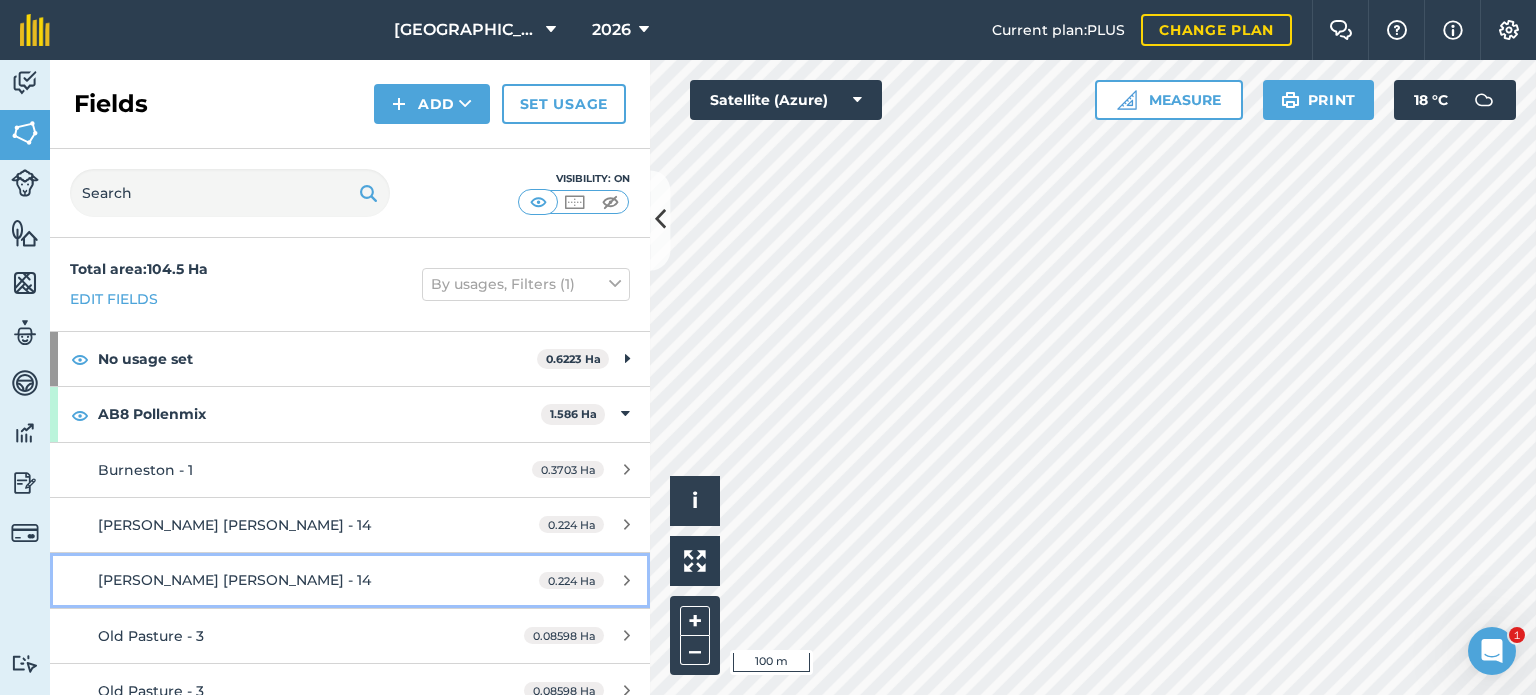 click on "[PERSON_NAME] [PERSON_NAME] - 14" at bounding box center (286, 580) 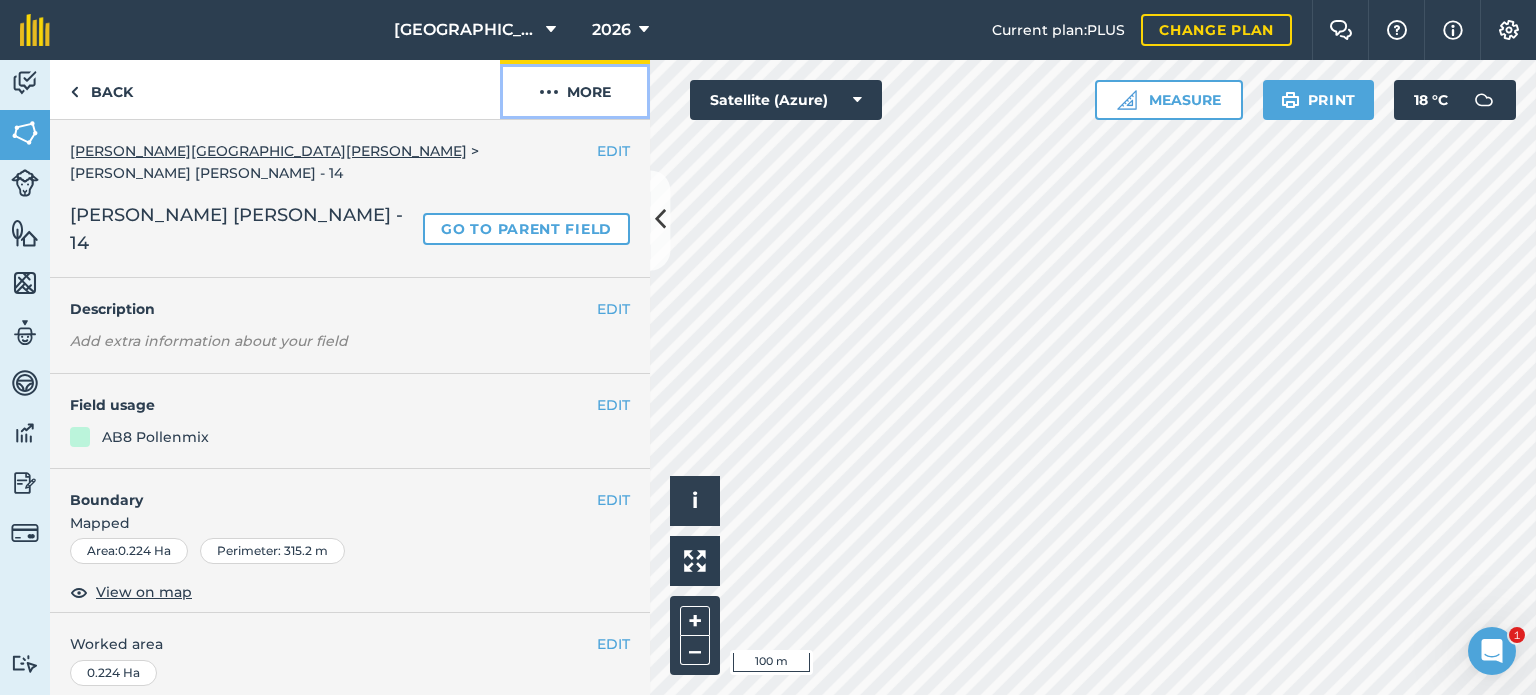 click at bounding box center (549, 92) 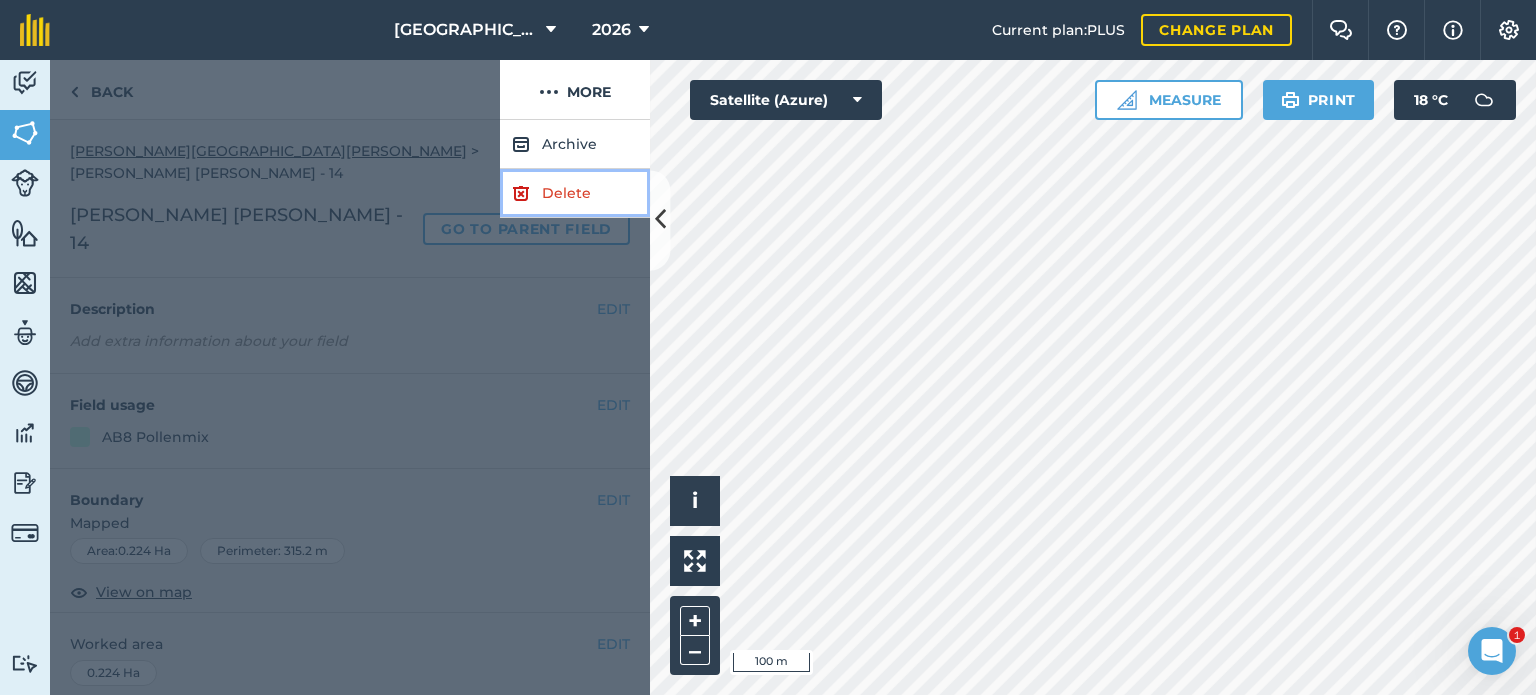 click on "Delete" at bounding box center [575, 193] 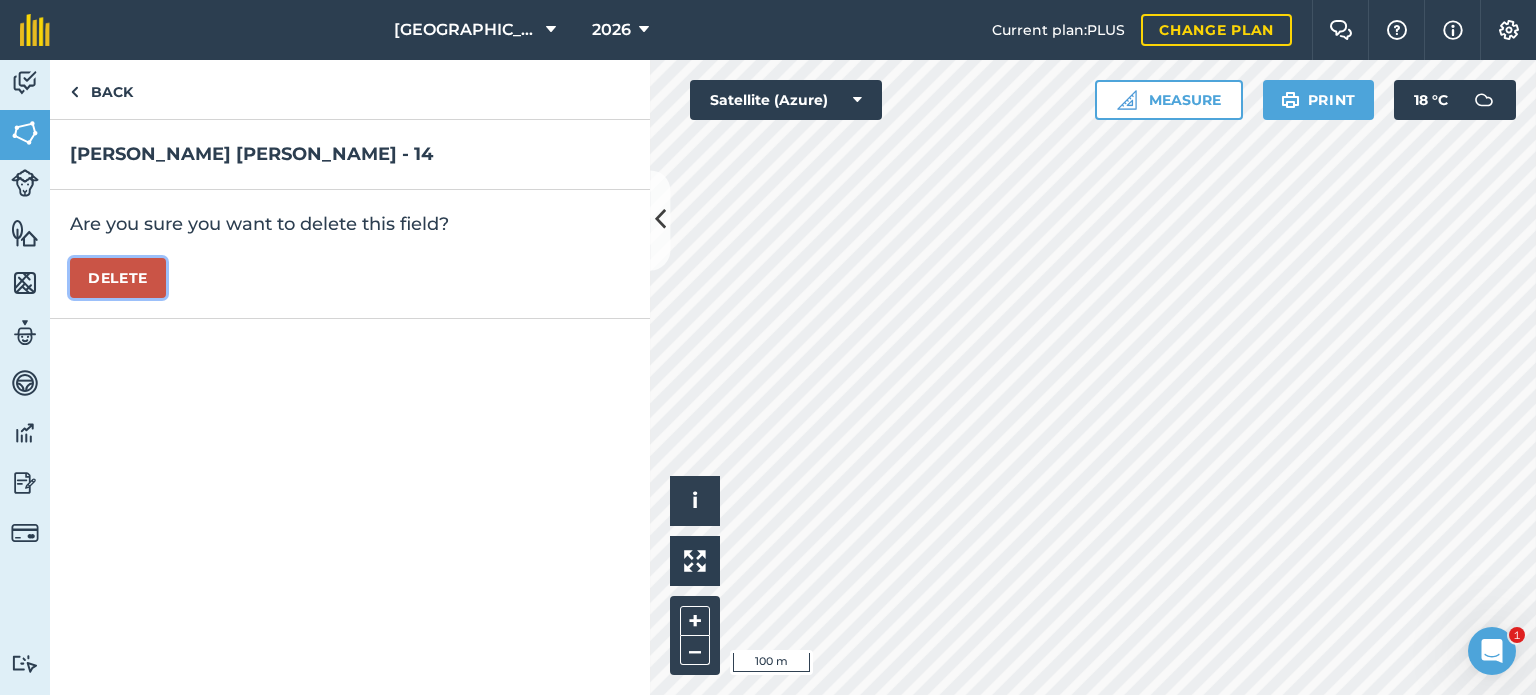 click on "Delete" at bounding box center [118, 278] 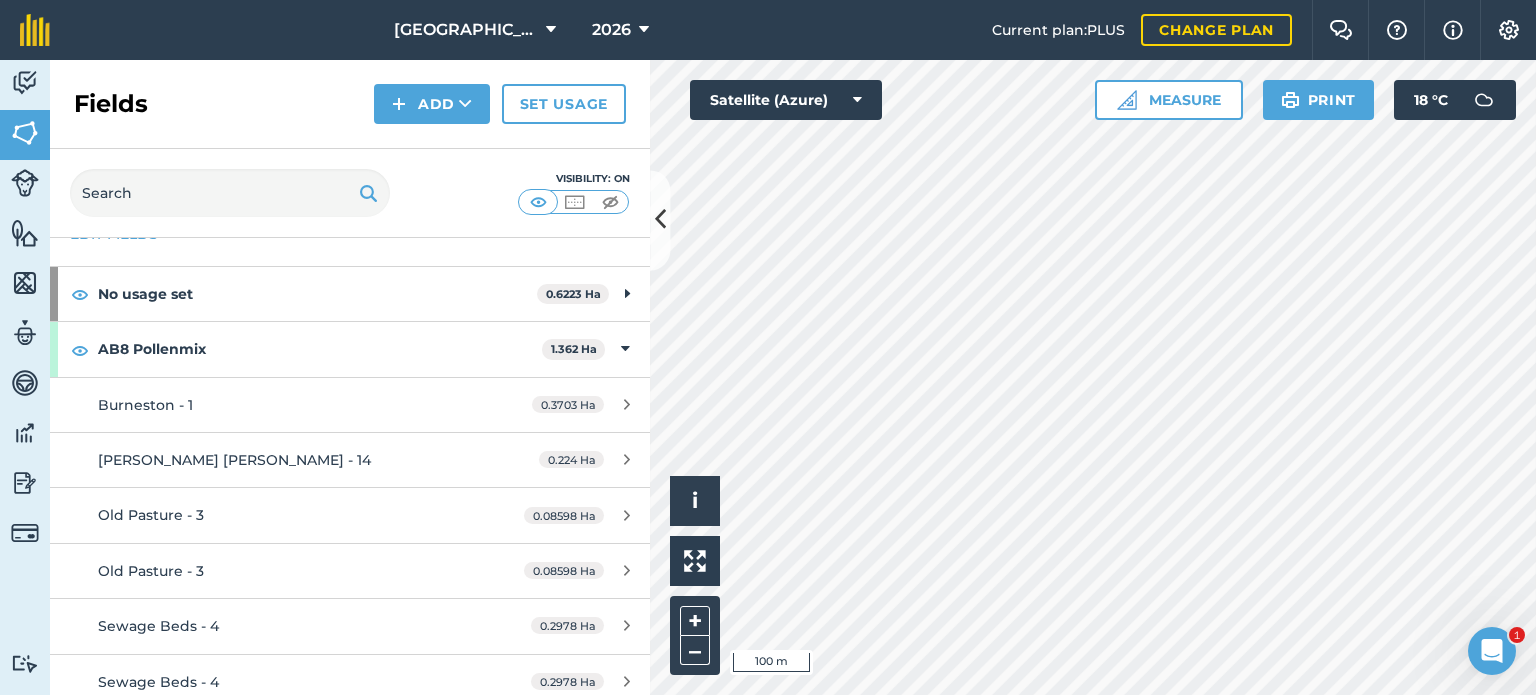 scroll, scrollTop: 100, scrollLeft: 0, axis: vertical 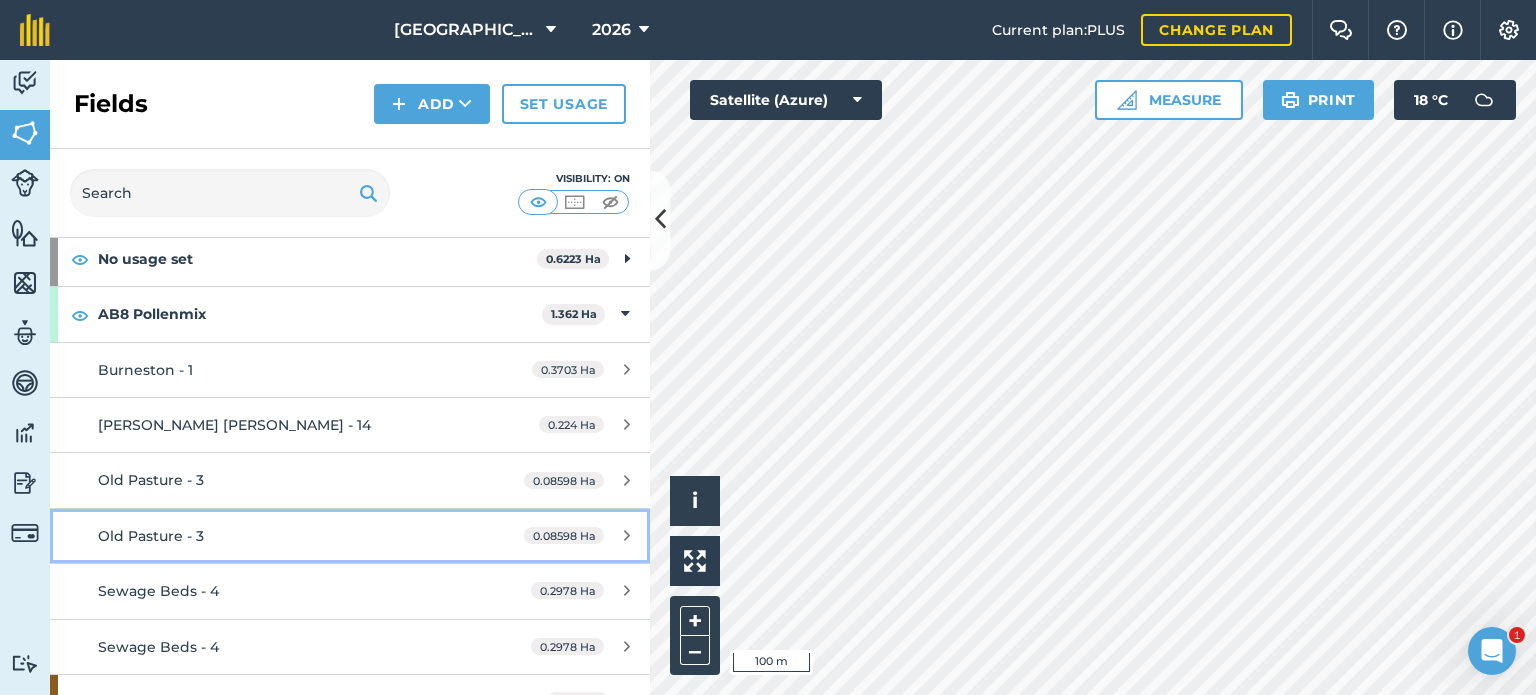 click on "Old Pasture - 3" at bounding box center [286, 536] 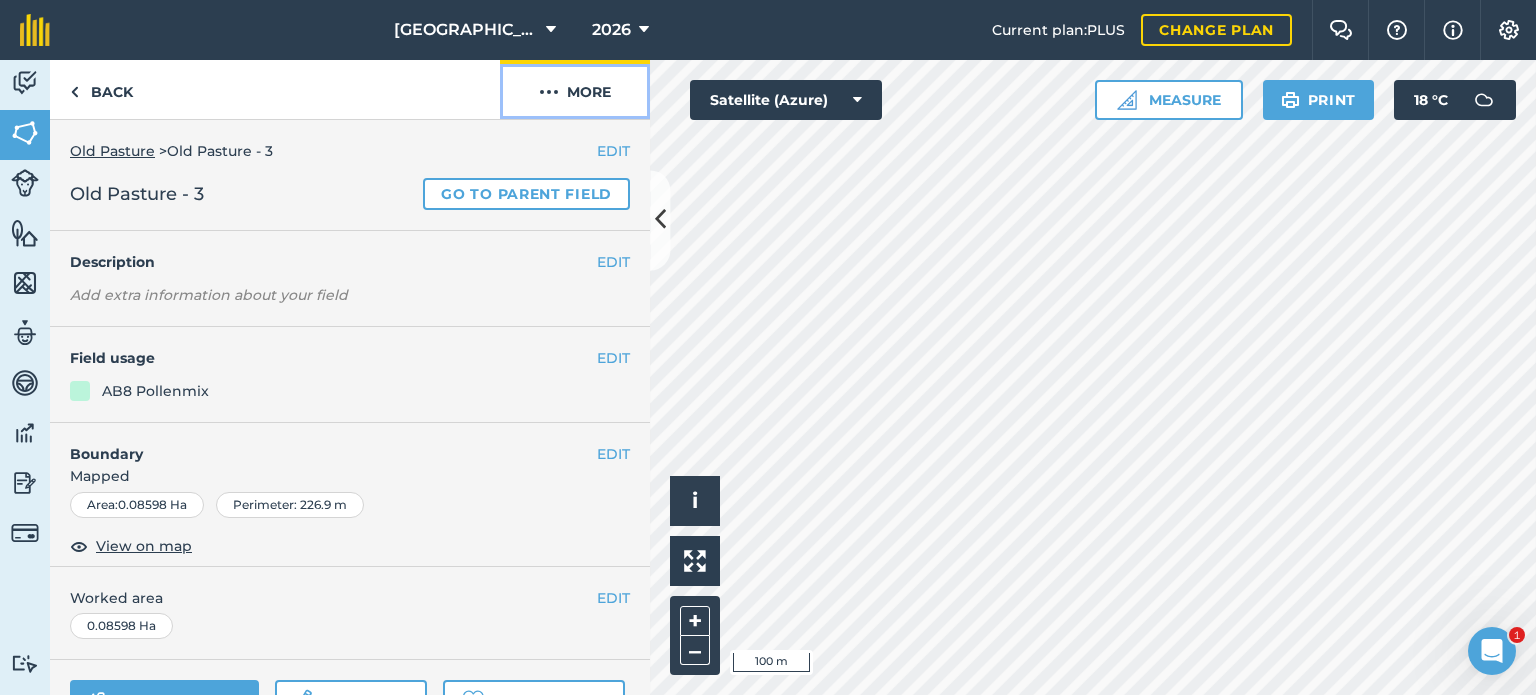 click at bounding box center (549, 92) 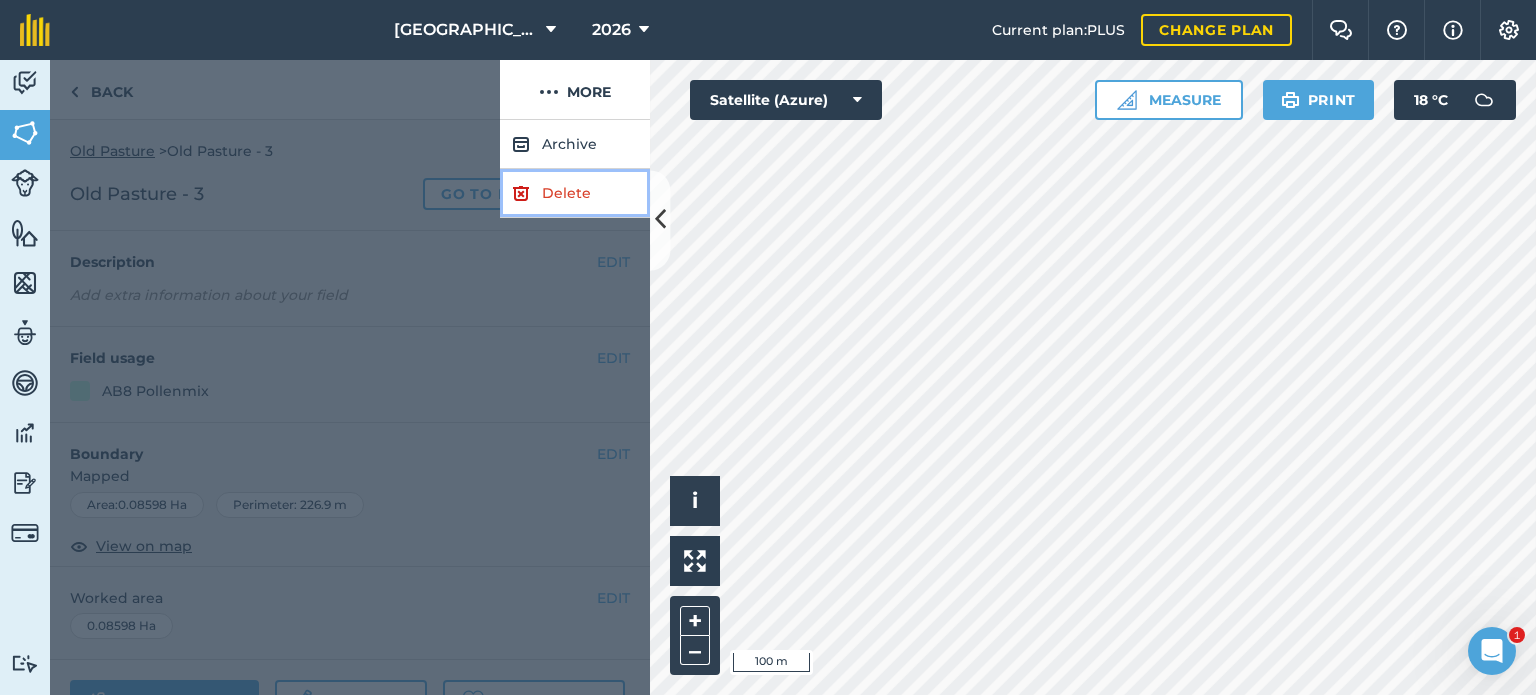 click on "Delete" at bounding box center (575, 193) 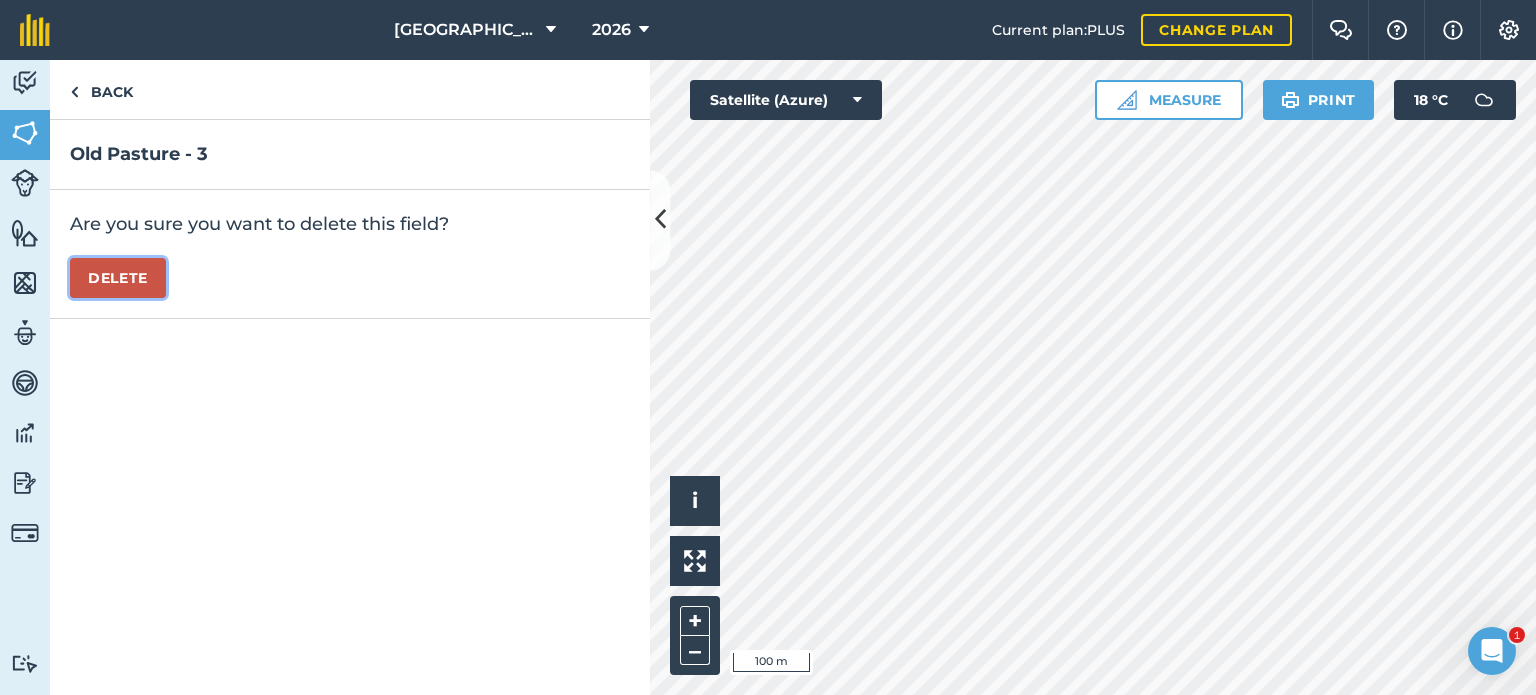 click on "Delete" at bounding box center (118, 278) 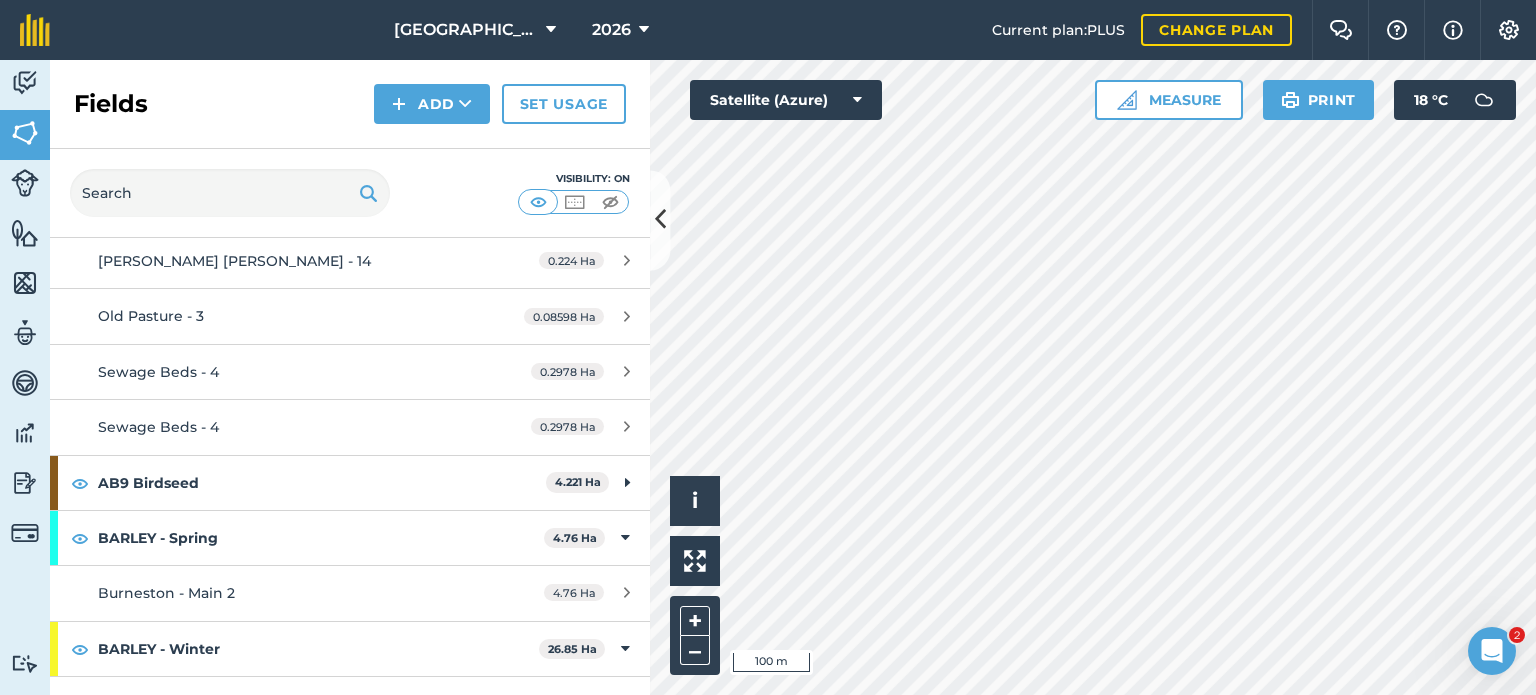 scroll, scrollTop: 300, scrollLeft: 0, axis: vertical 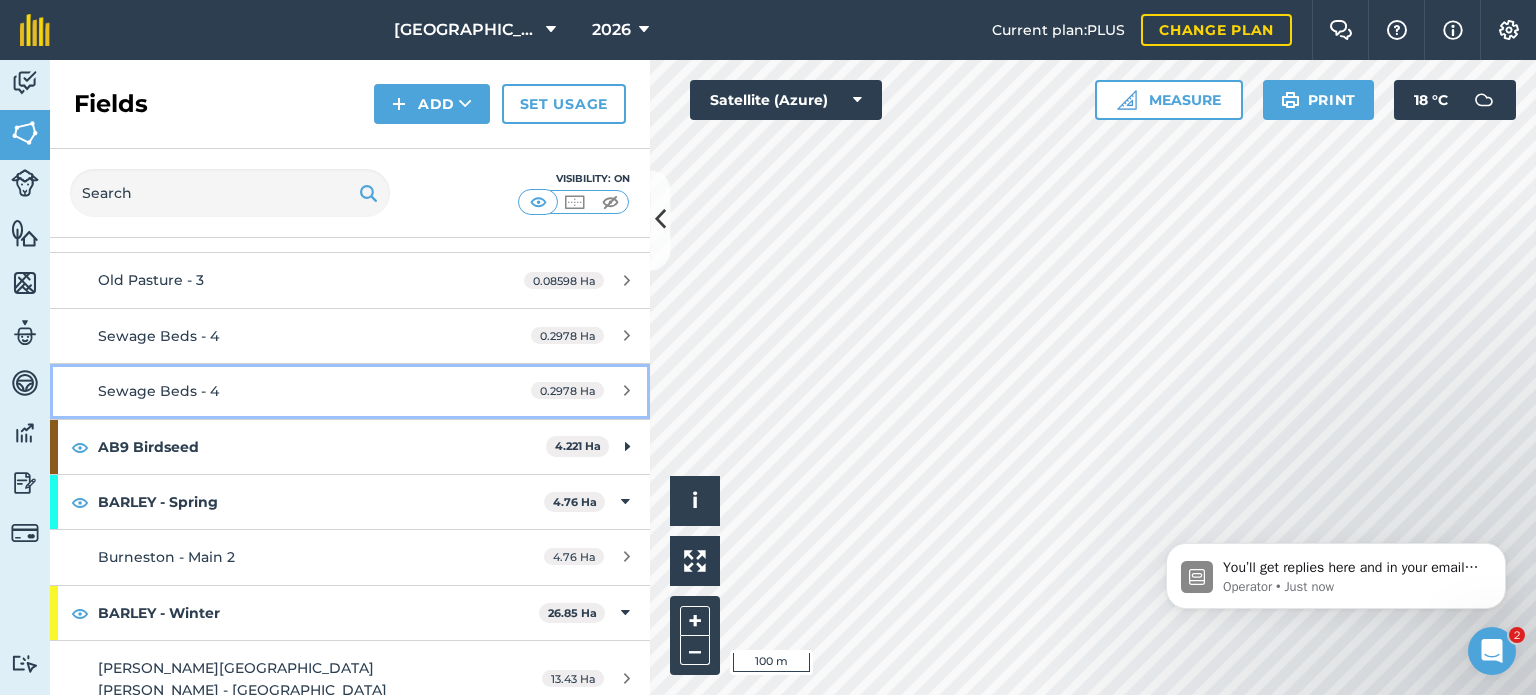 click on "Sewage Beds - 4" at bounding box center (286, 391) 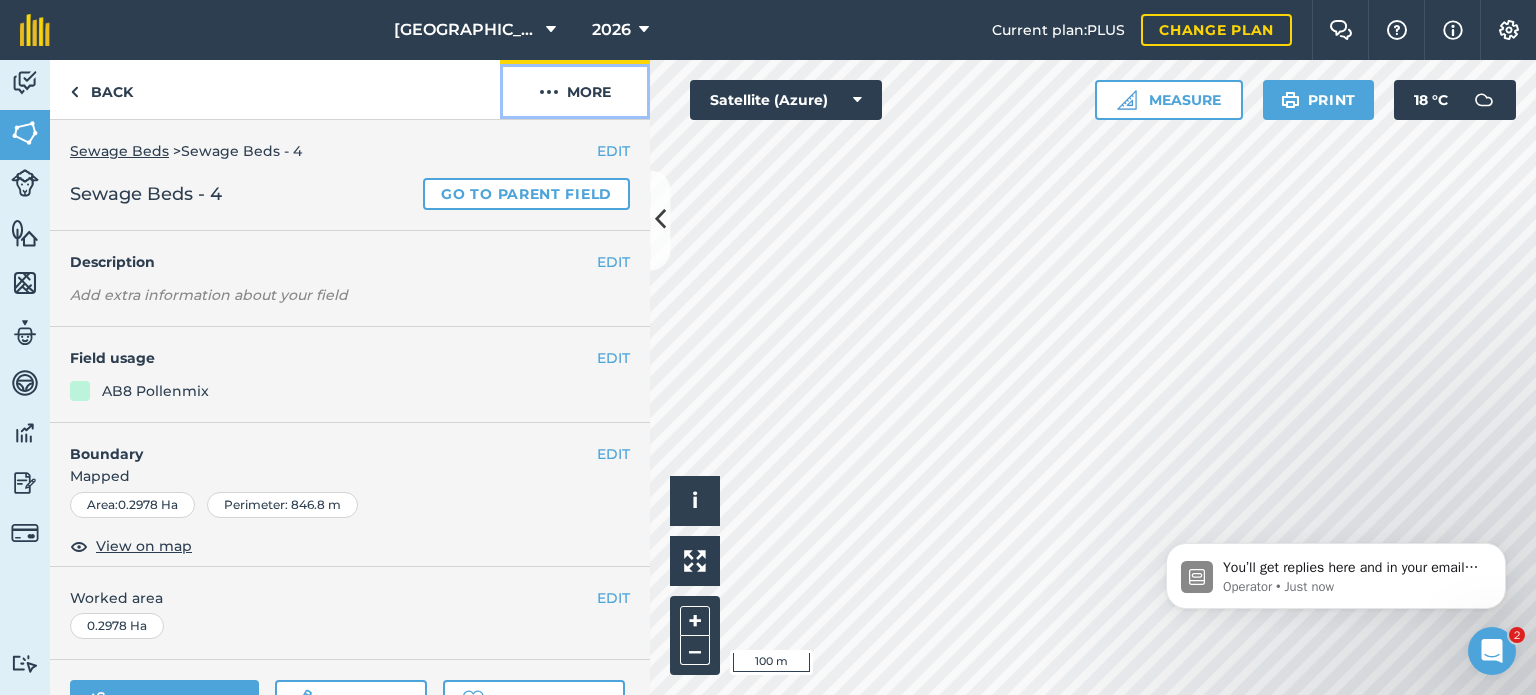 click at bounding box center [549, 92] 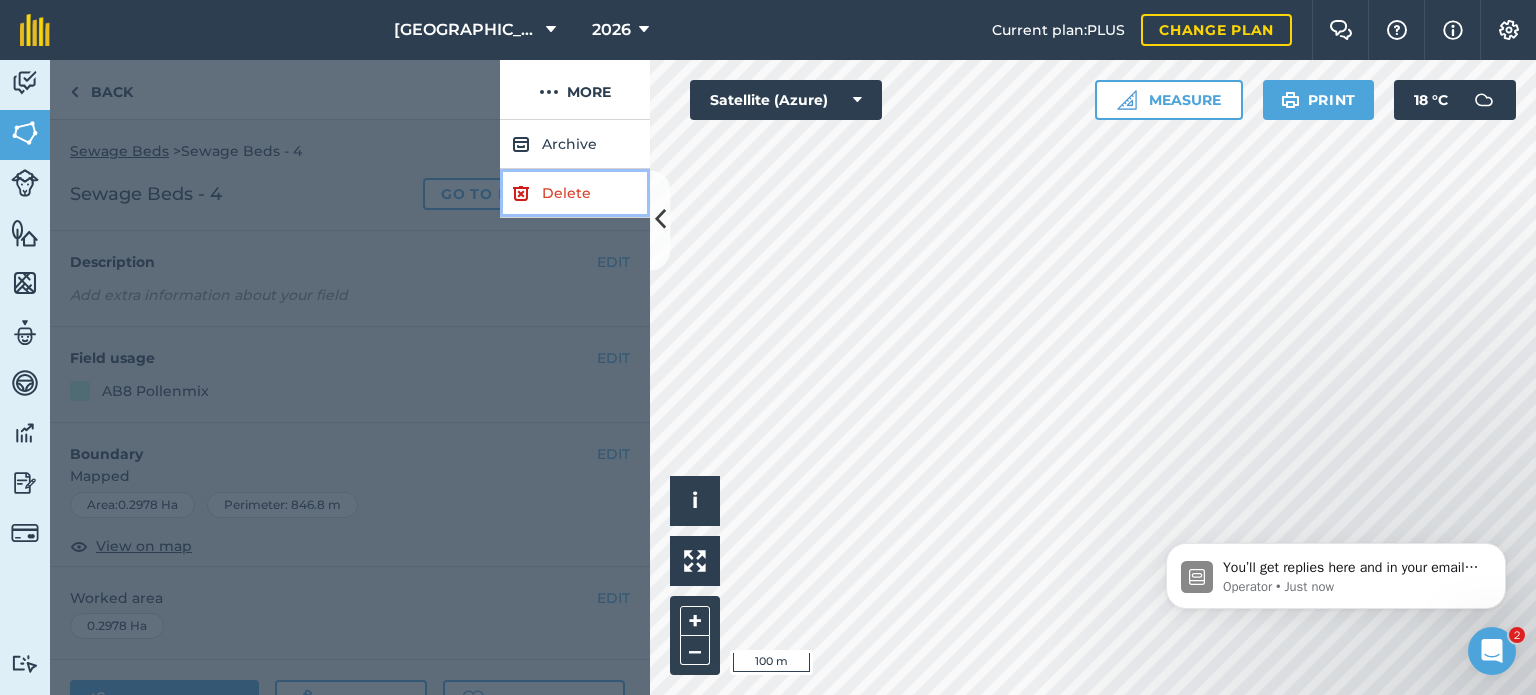 click on "Delete" at bounding box center (575, 193) 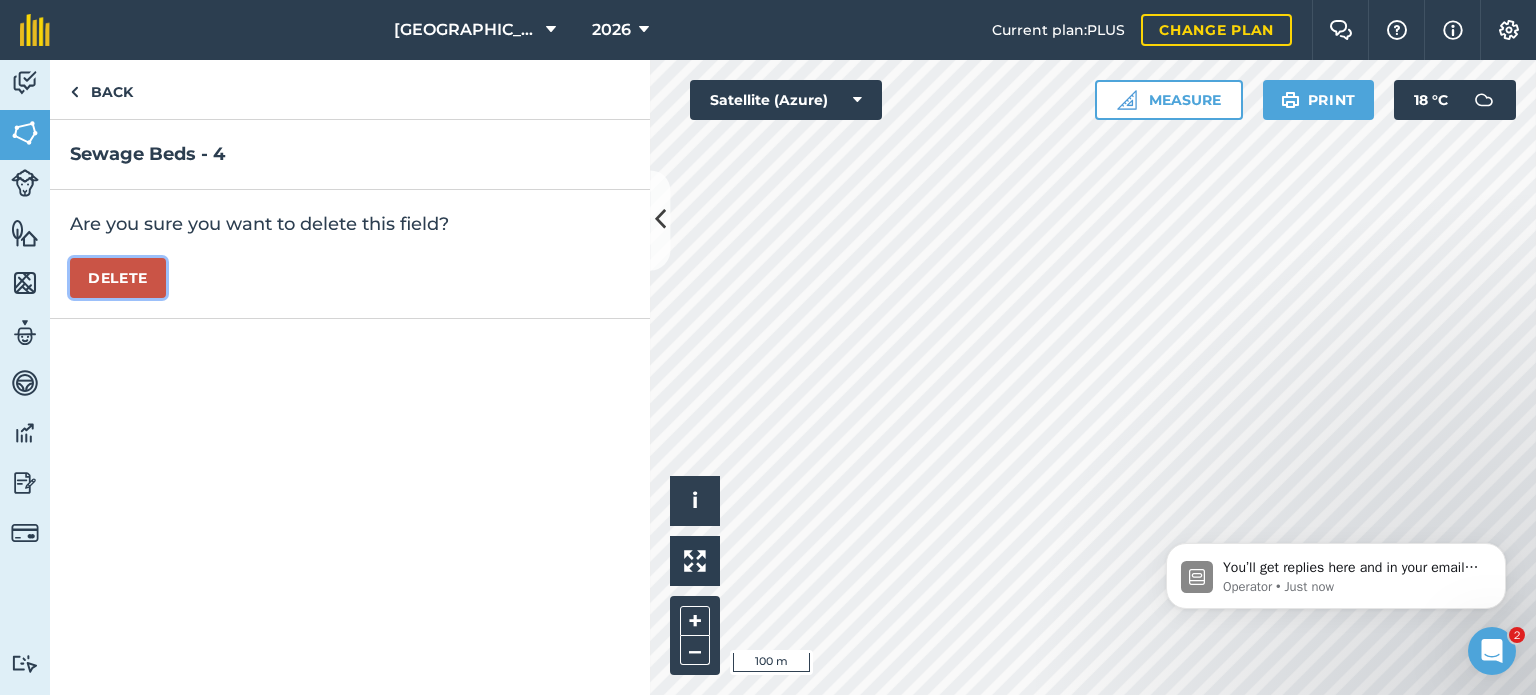 click on "Delete" at bounding box center (118, 278) 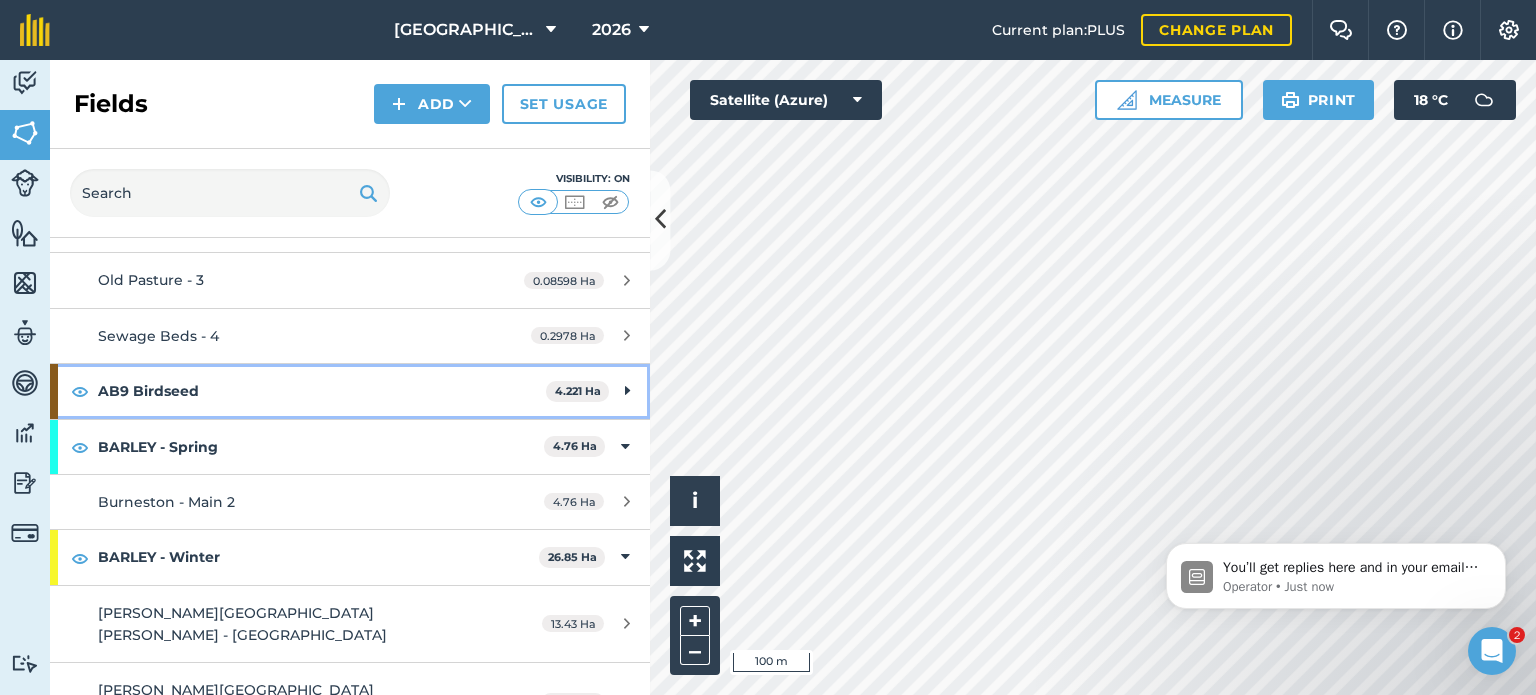 click on "AB9 Birdseed" at bounding box center (322, 391) 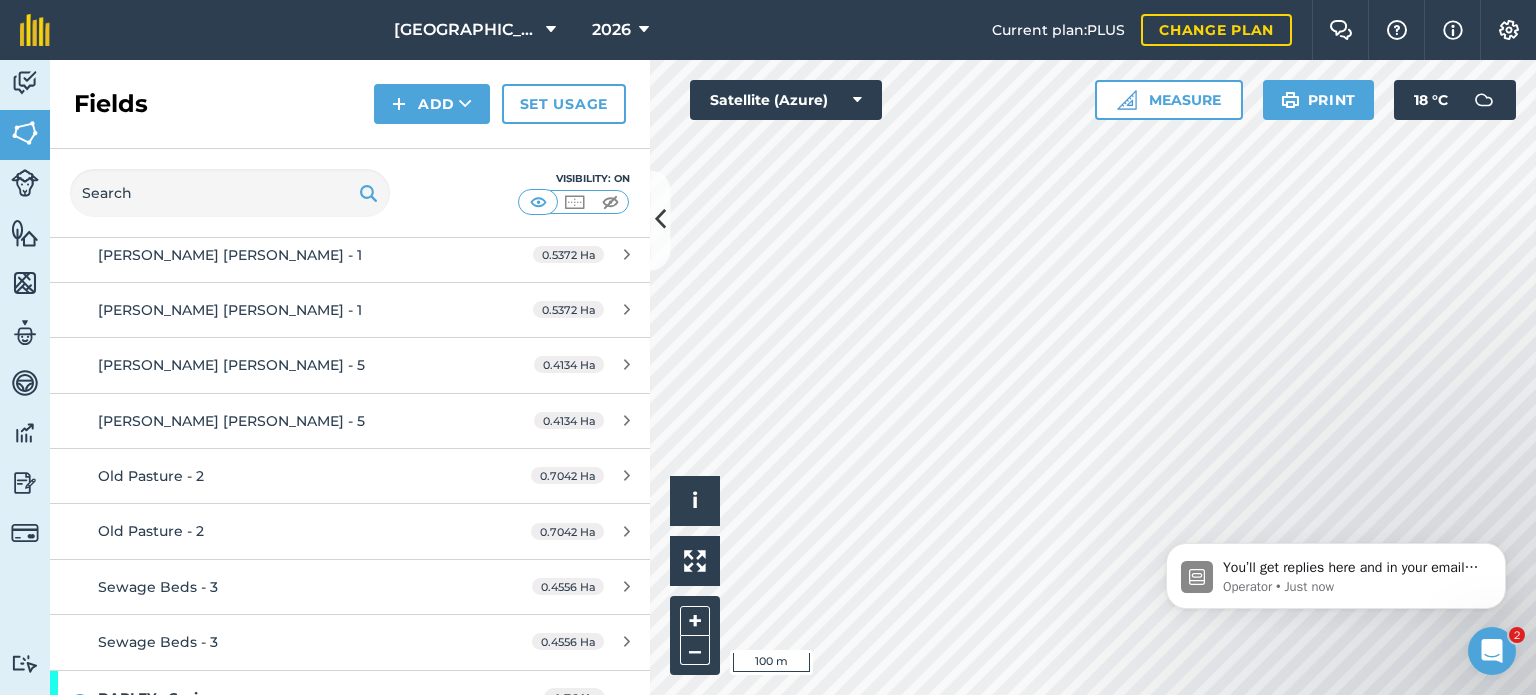 scroll, scrollTop: 500, scrollLeft: 0, axis: vertical 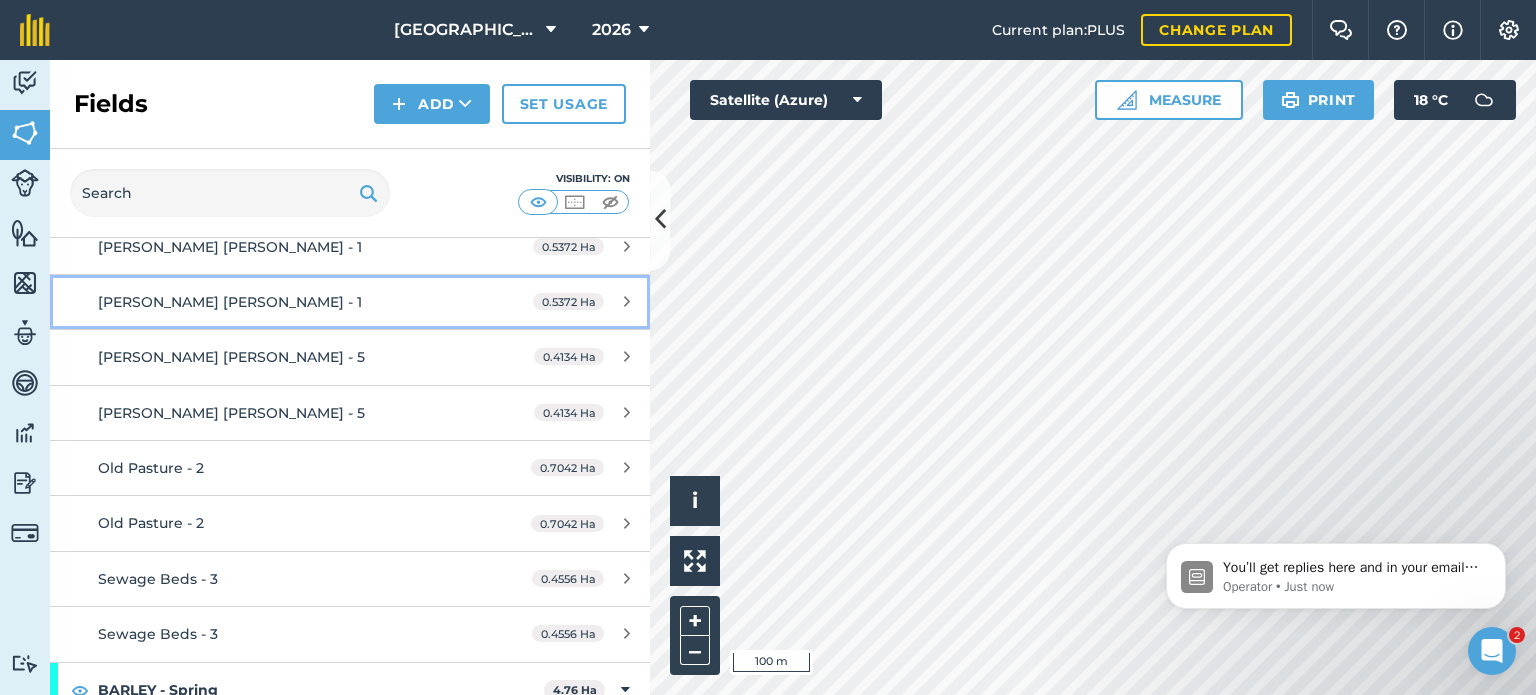 click on "[PERSON_NAME] [PERSON_NAME] - 1" at bounding box center [286, 302] 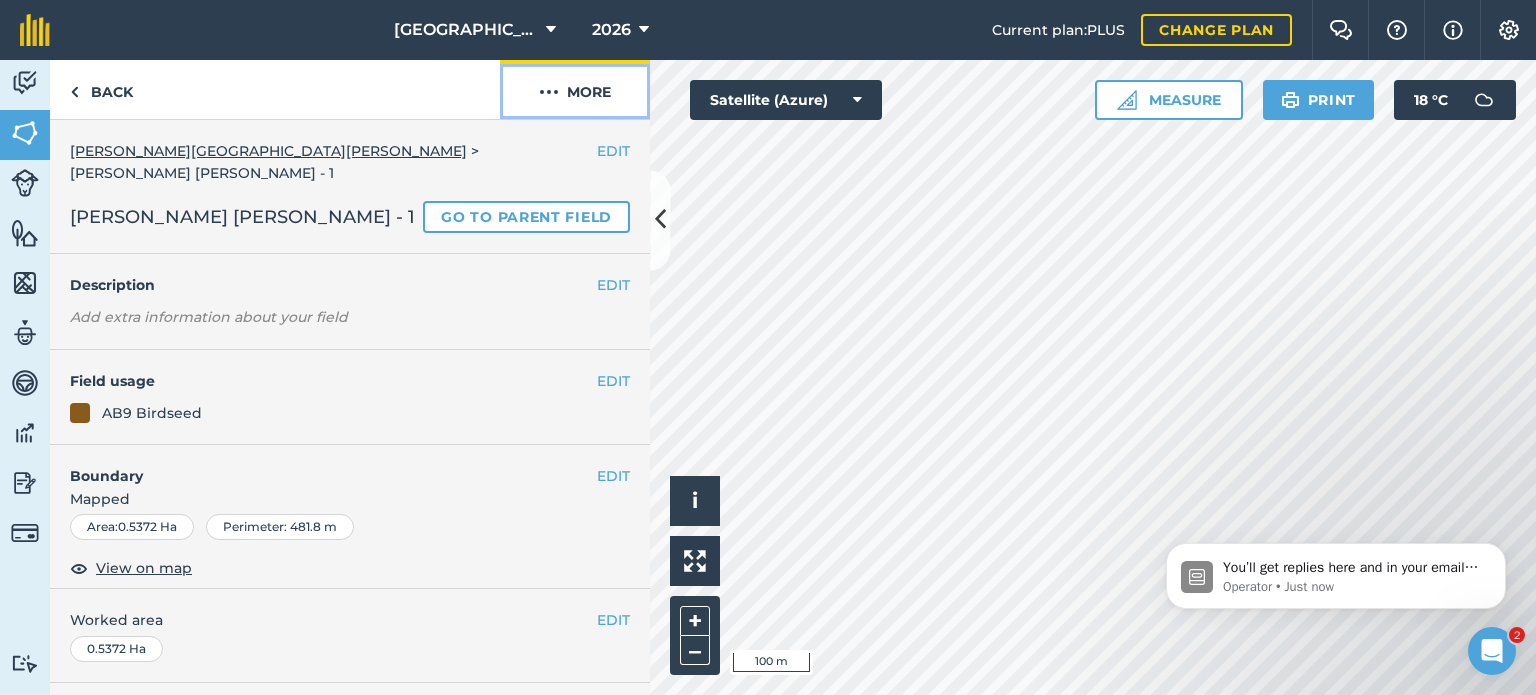 click at bounding box center (549, 92) 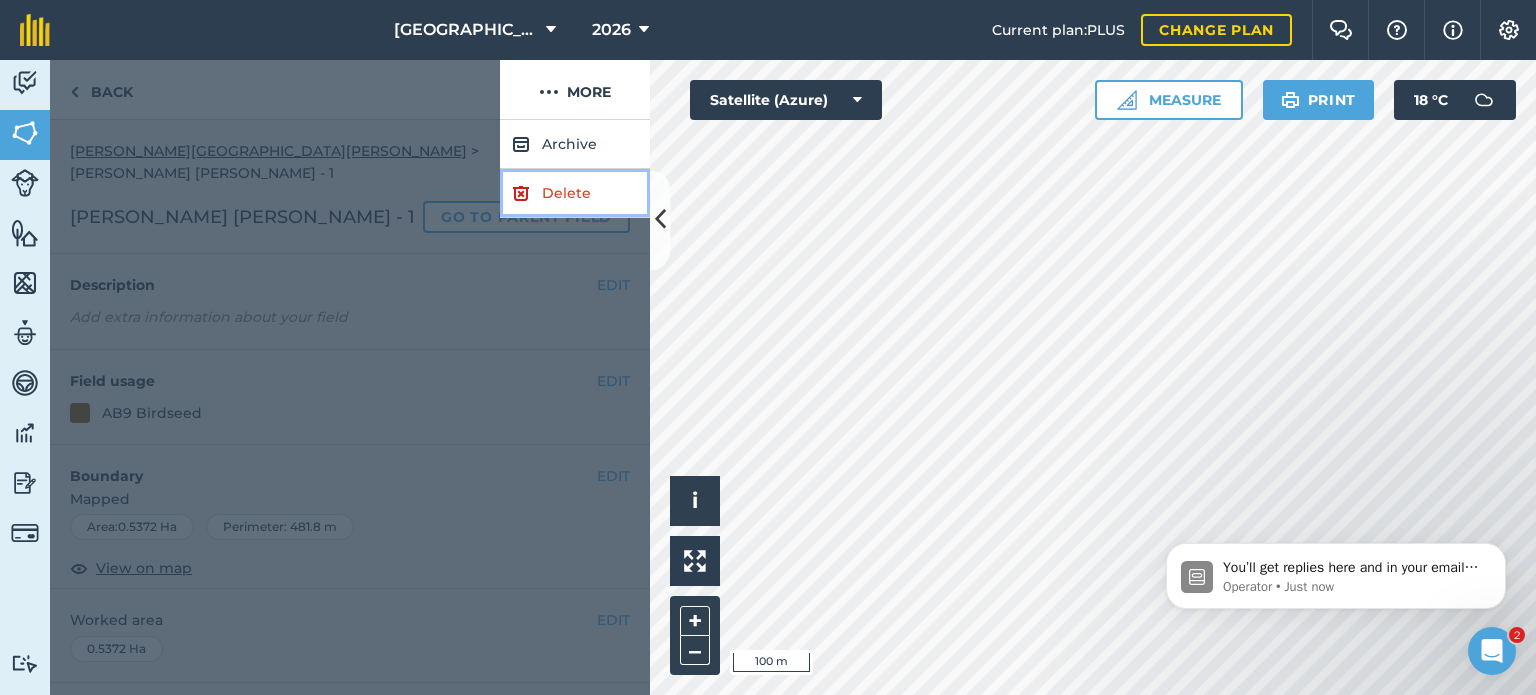click on "Delete" at bounding box center (575, 193) 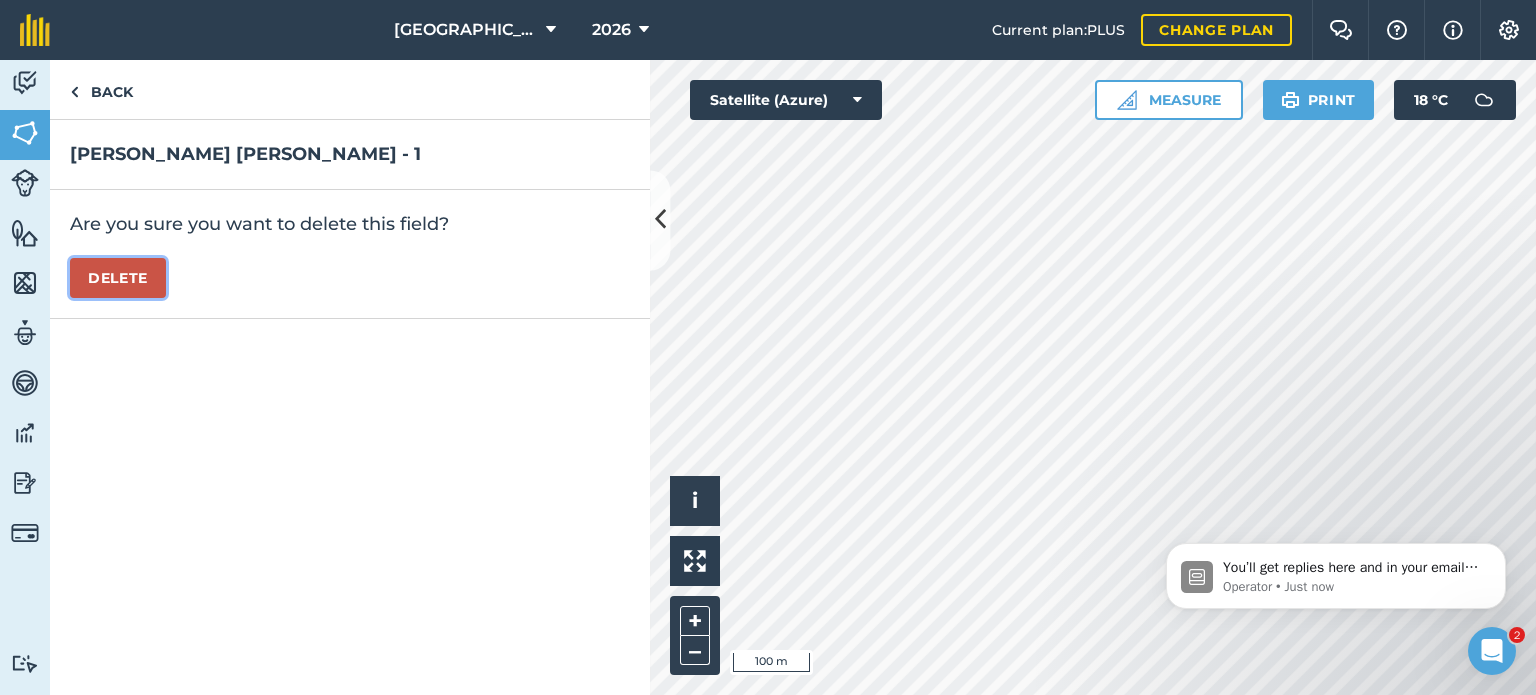 click on "Delete" at bounding box center (118, 278) 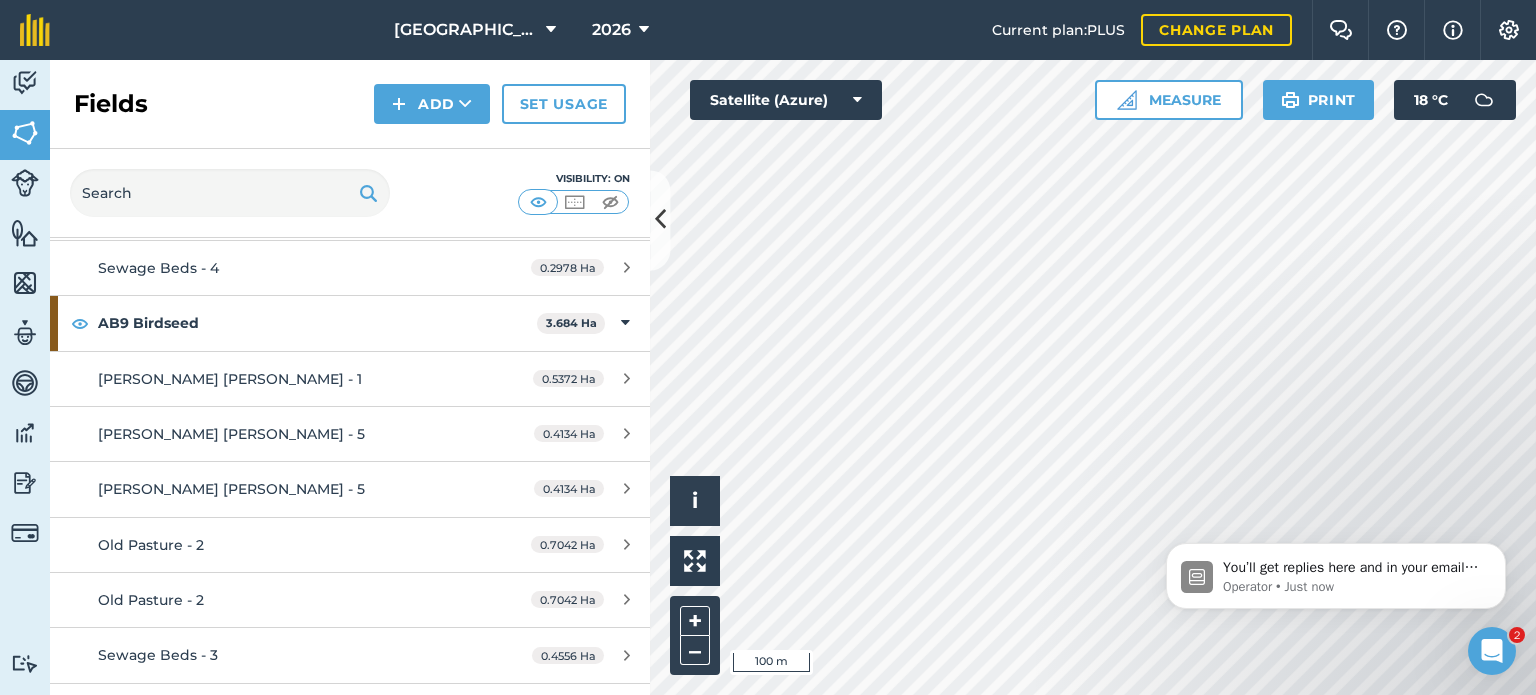 scroll, scrollTop: 400, scrollLeft: 0, axis: vertical 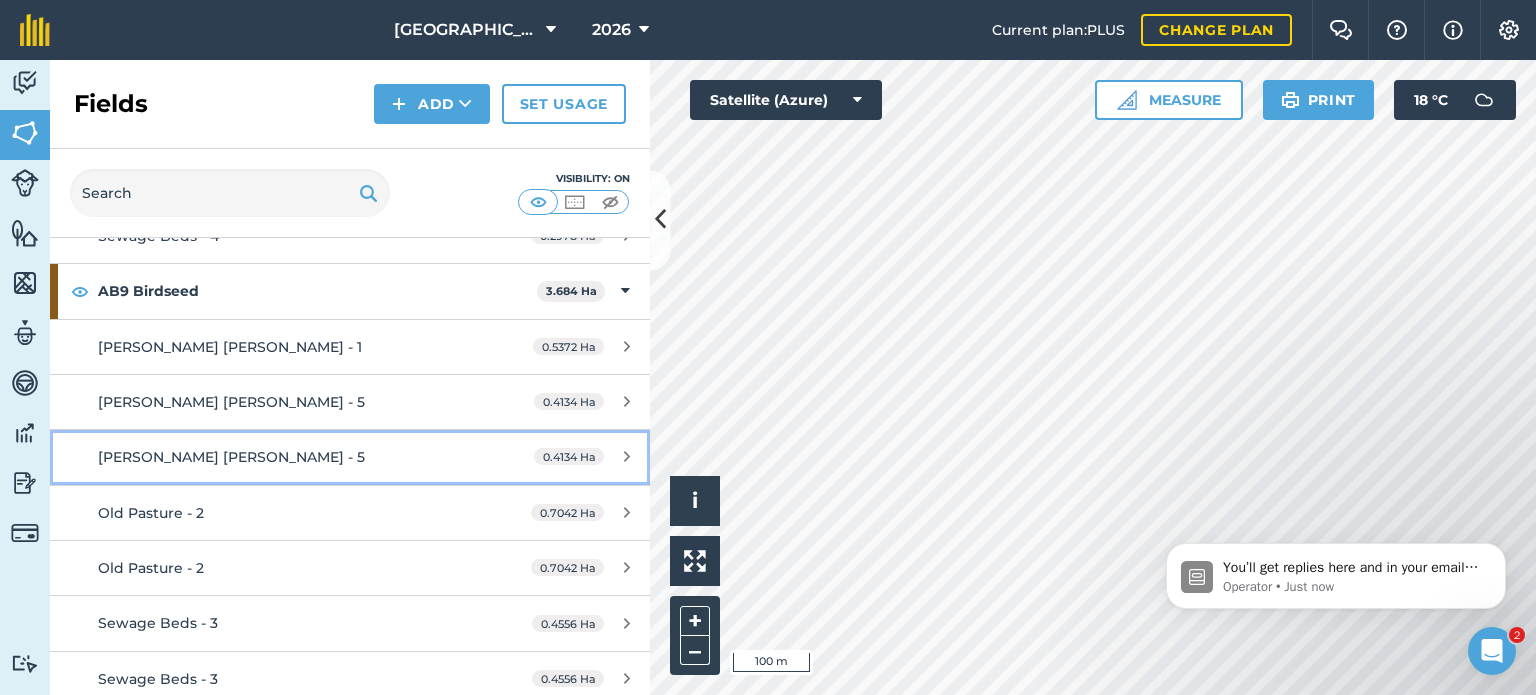 click on "[PERSON_NAME] [PERSON_NAME] - 5" at bounding box center [286, 457] 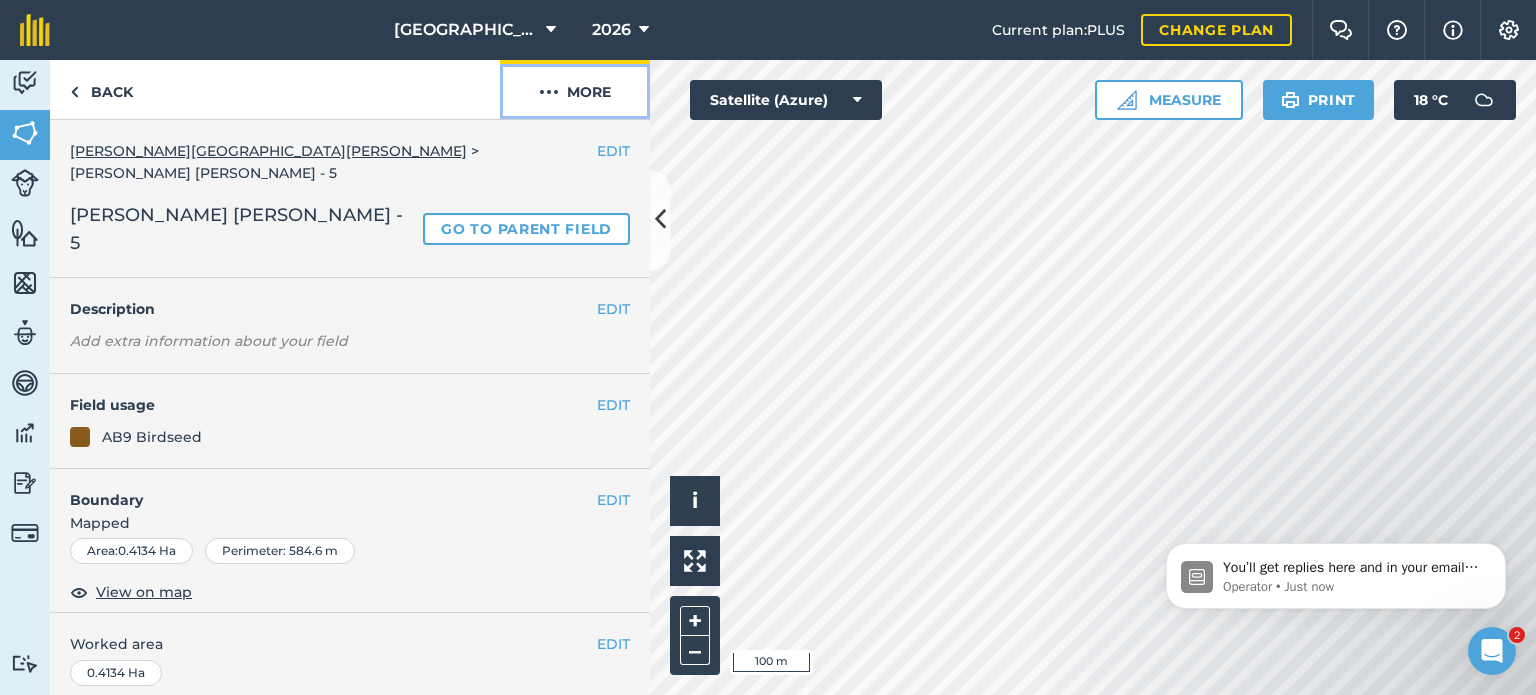click at bounding box center [549, 92] 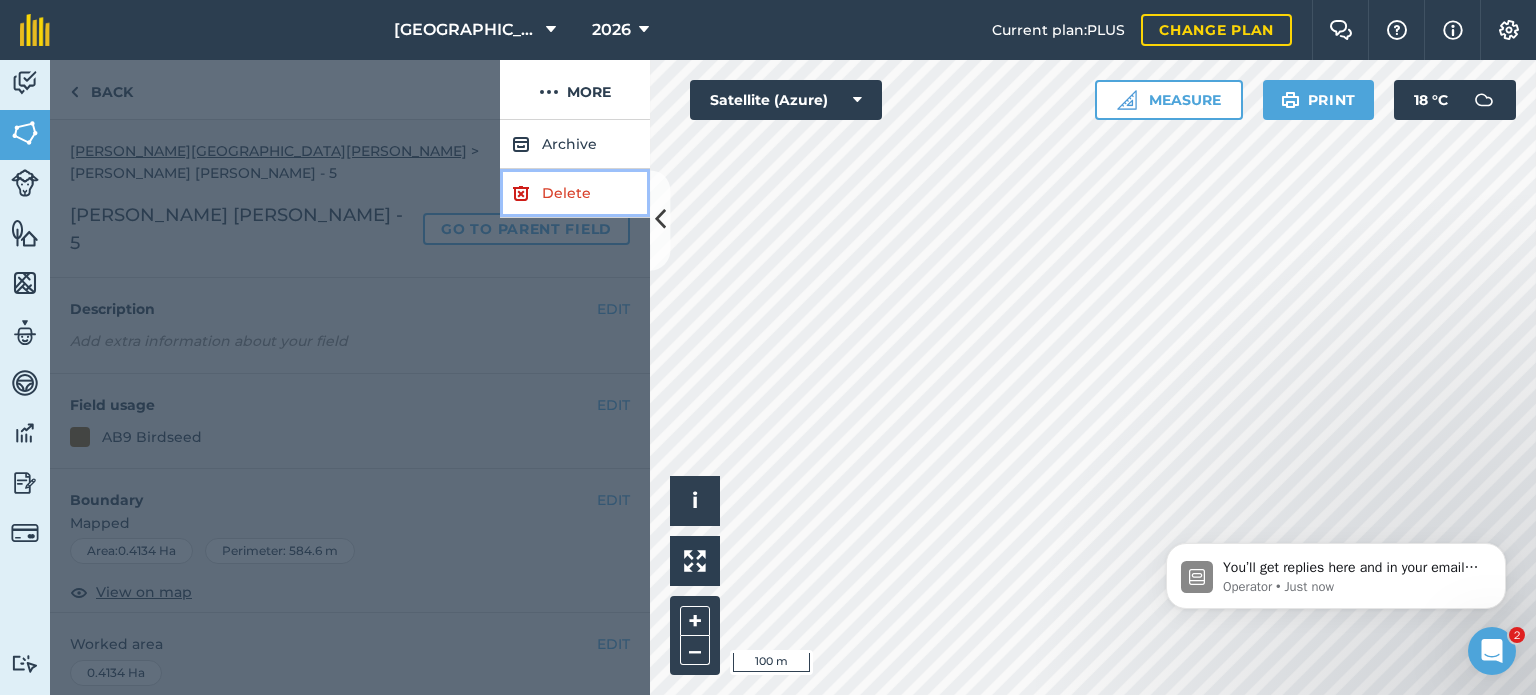 click at bounding box center [521, 193] 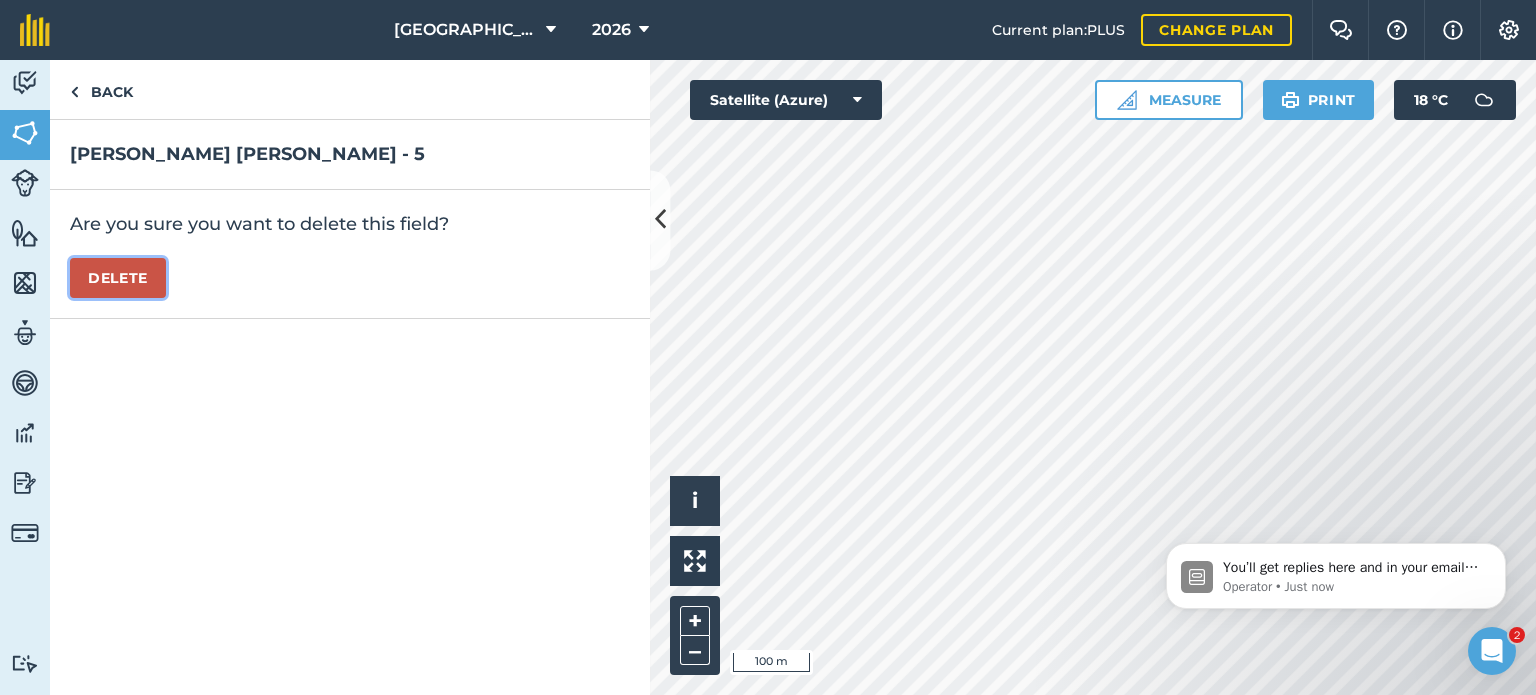 click on "Delete" at bounding box center [118, 278] 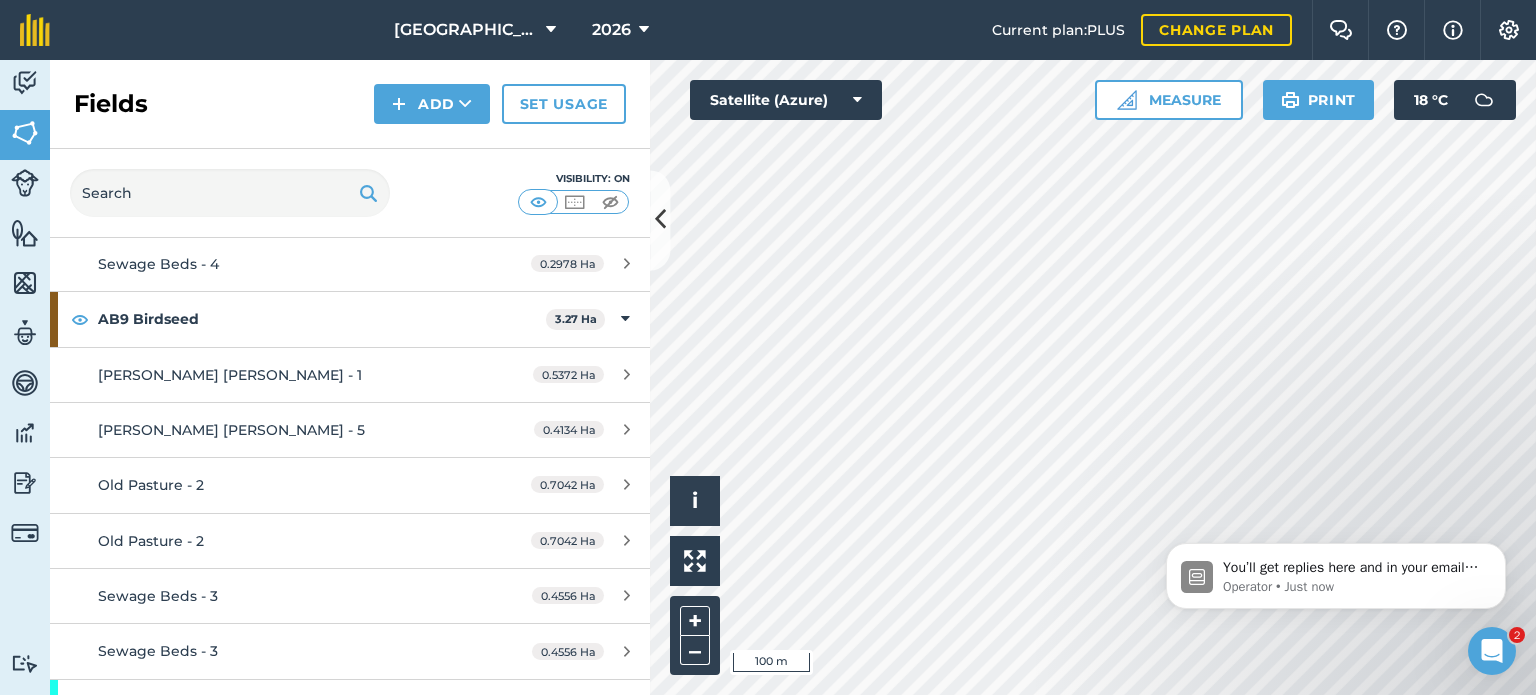 scroll, scrollTop: 500, scrollLeft: 0, axis: vertical 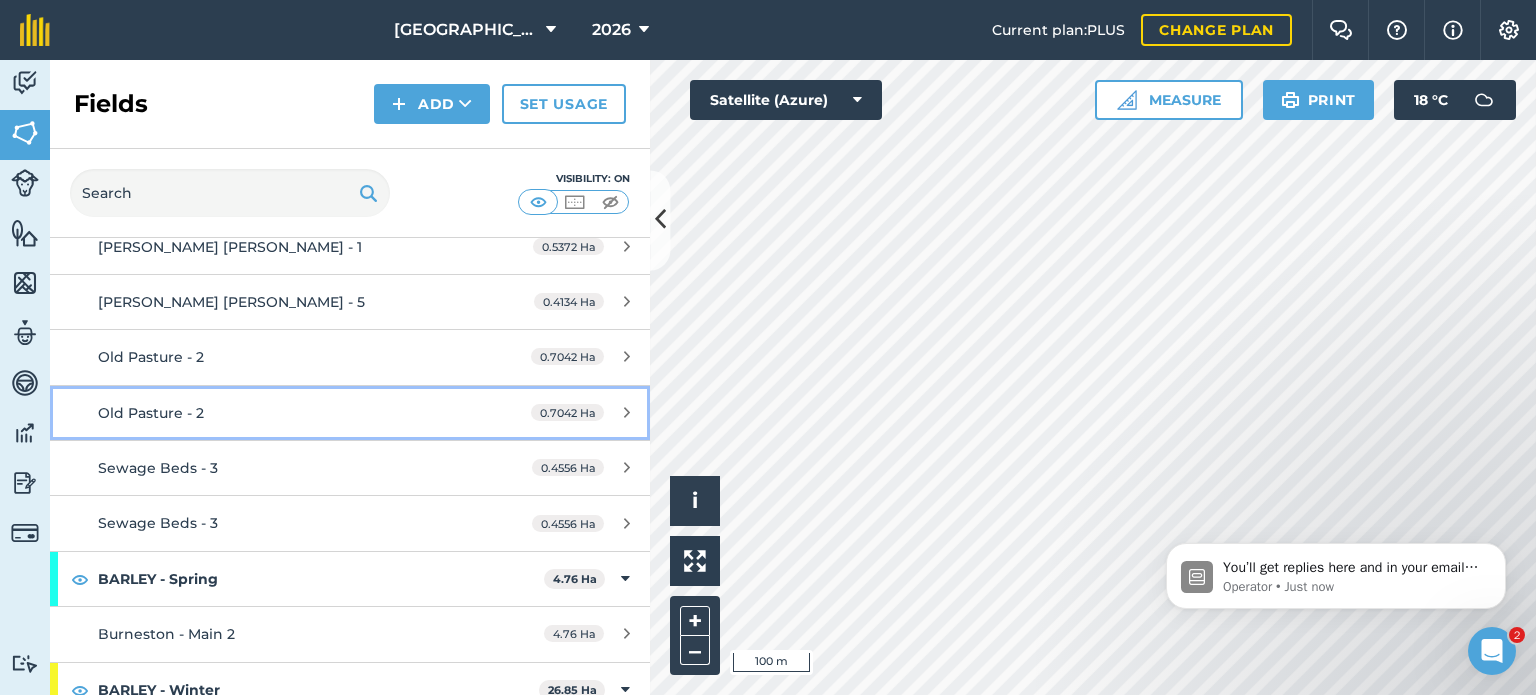 click on "Old Pasture - 2" at bounding box center [286, 413] 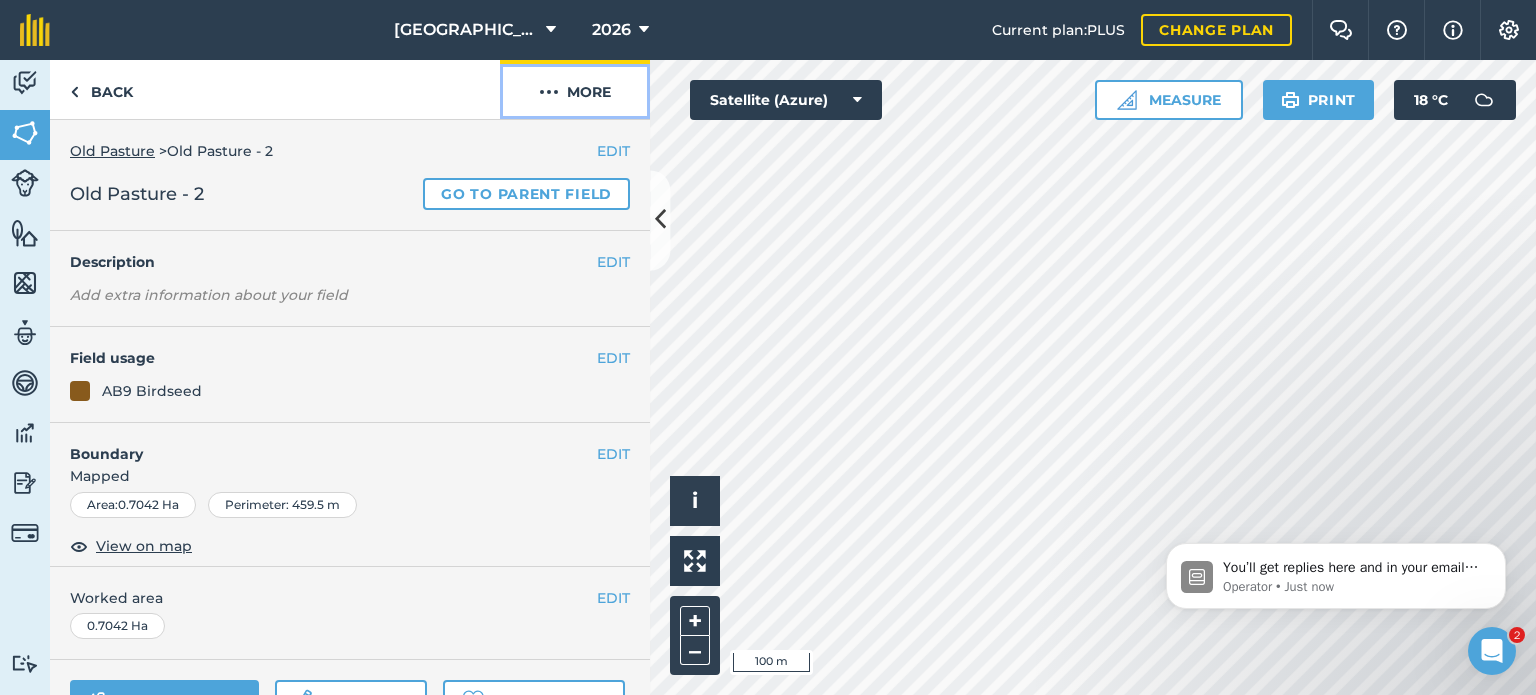 click at bounding box center (549, 92) 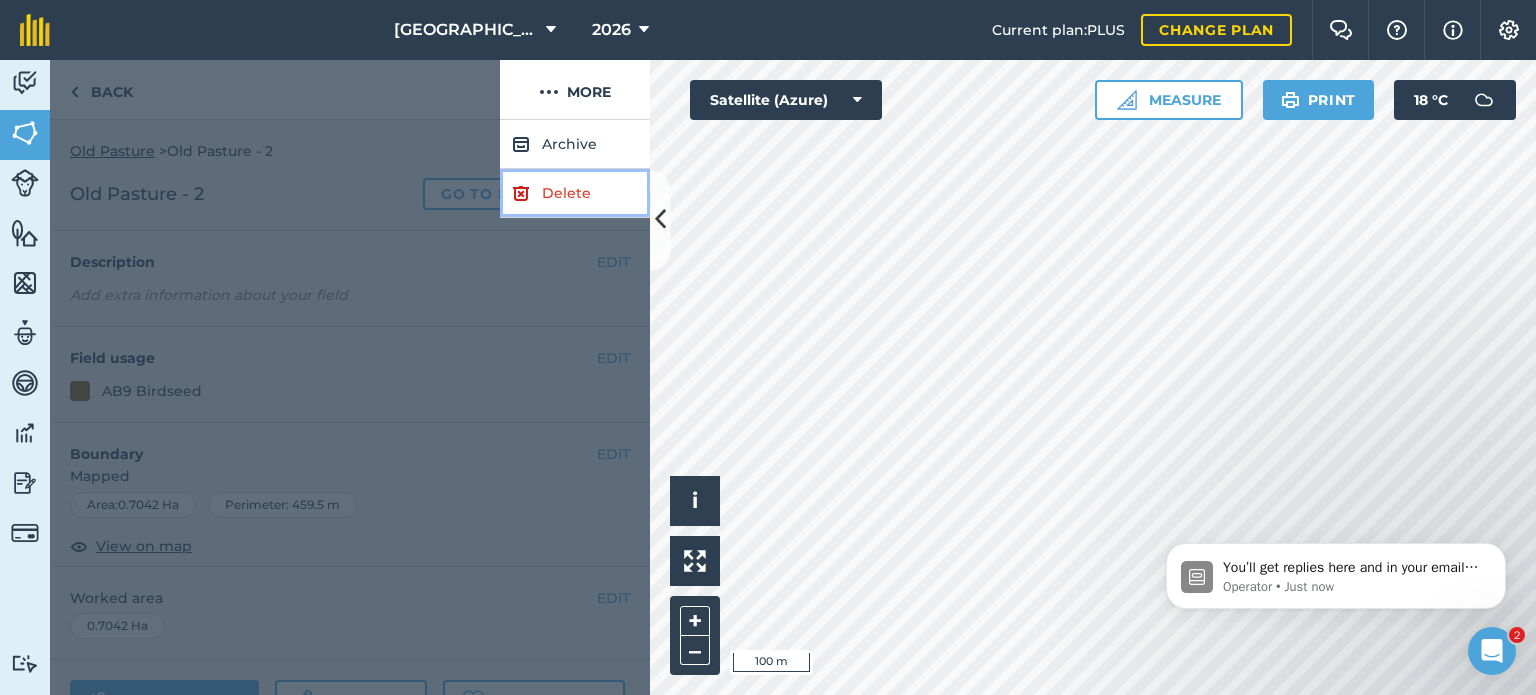 click on "Delete" at bounding box center (575, 193) 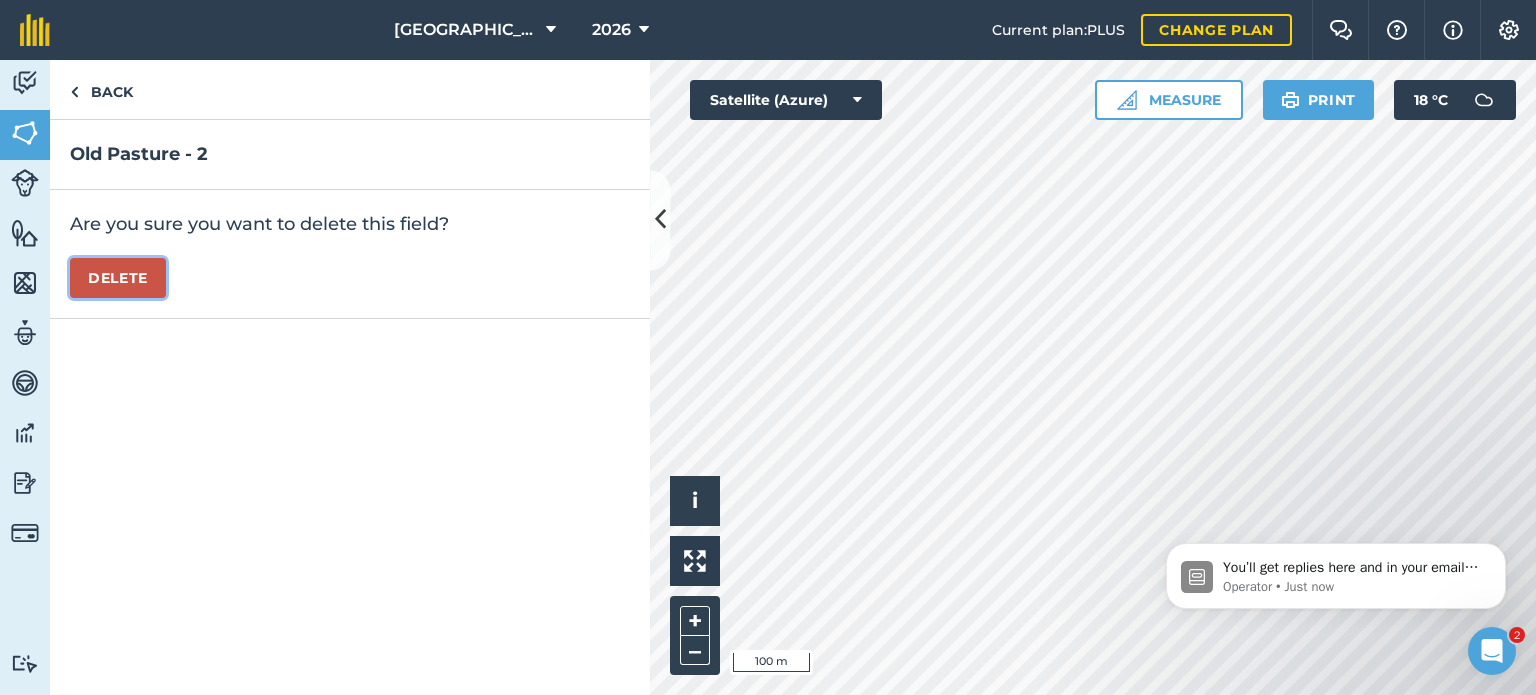click on "Delete" at bounding box center (118, 278) 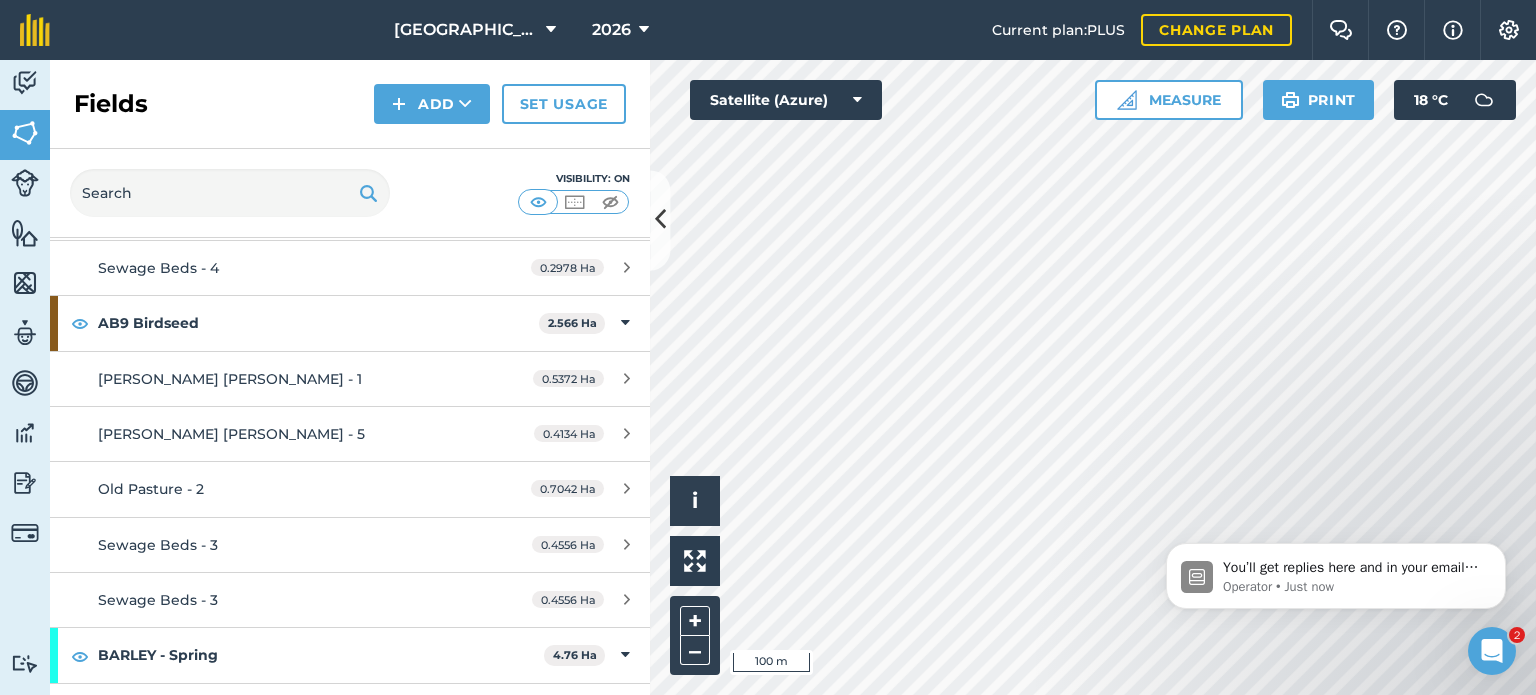 scroll, scrollTop: 400, scrollLeft: 0, axis: vertical 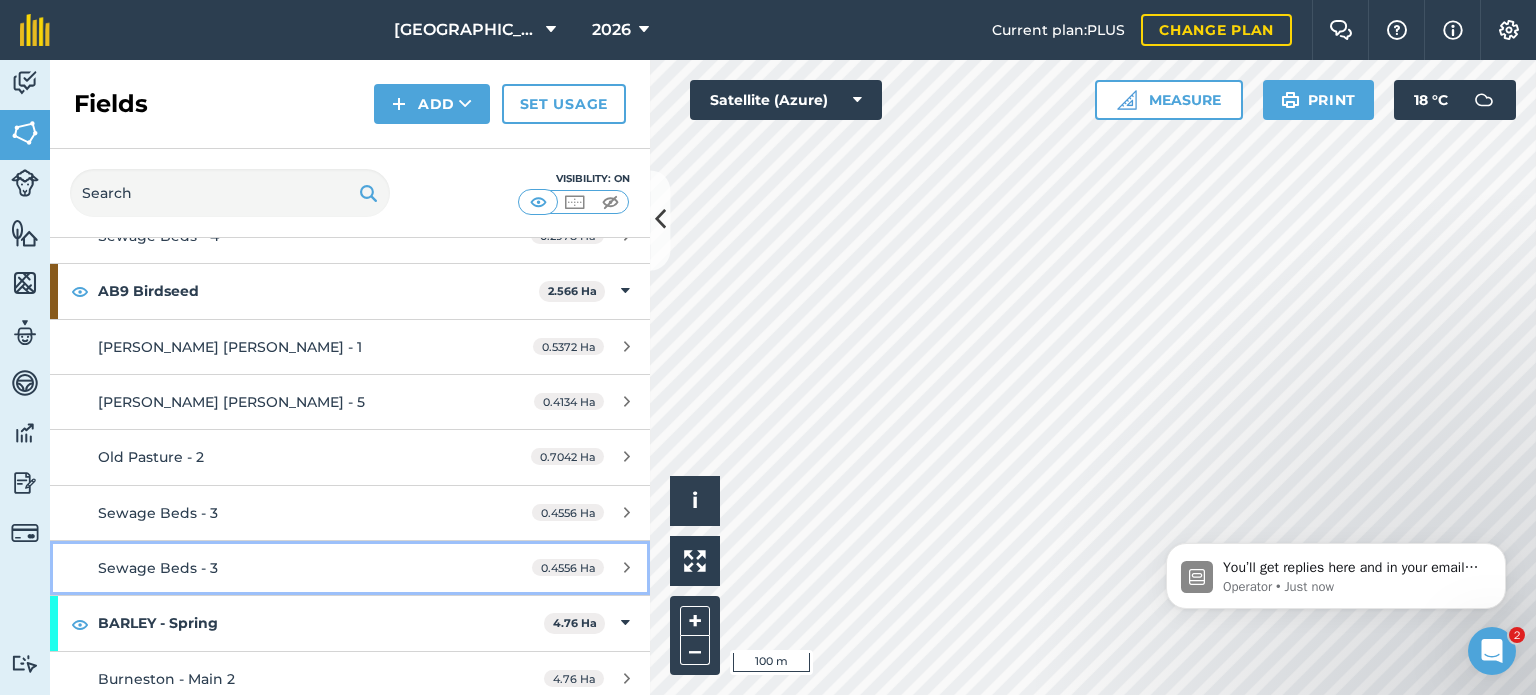 click on "Sewage Beds - 3 0.4556   Ha" at bounding box center (350, 568) 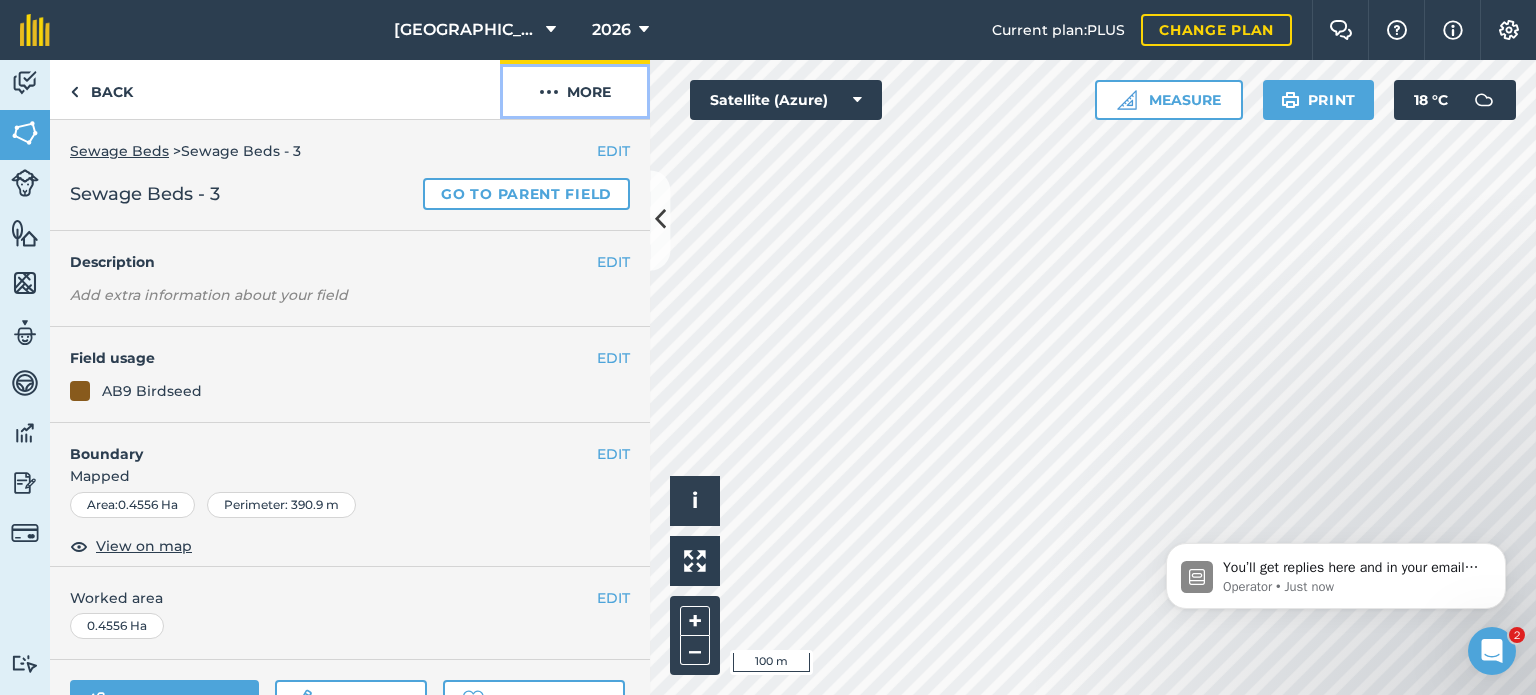 click at bounding box center [549, 92] 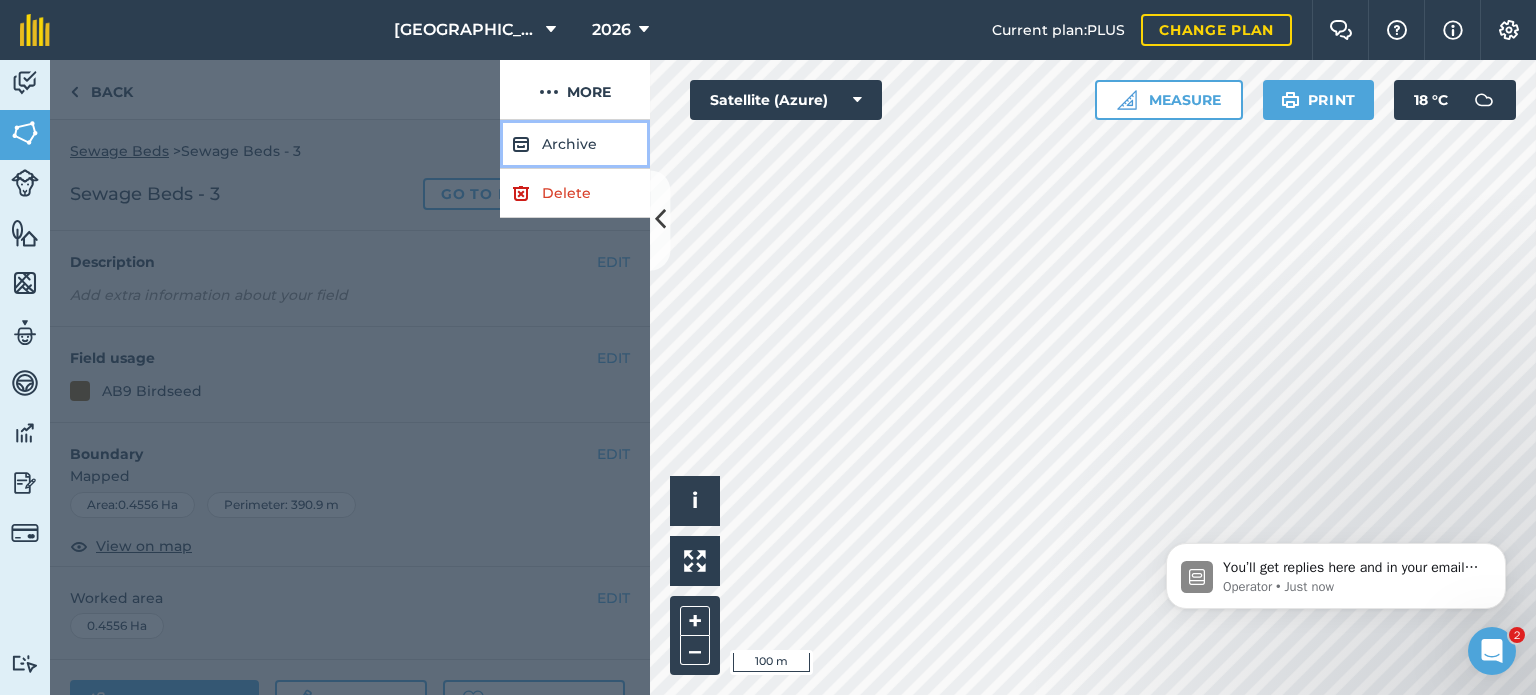 click on "Archive" at bounding box center (575, 144) 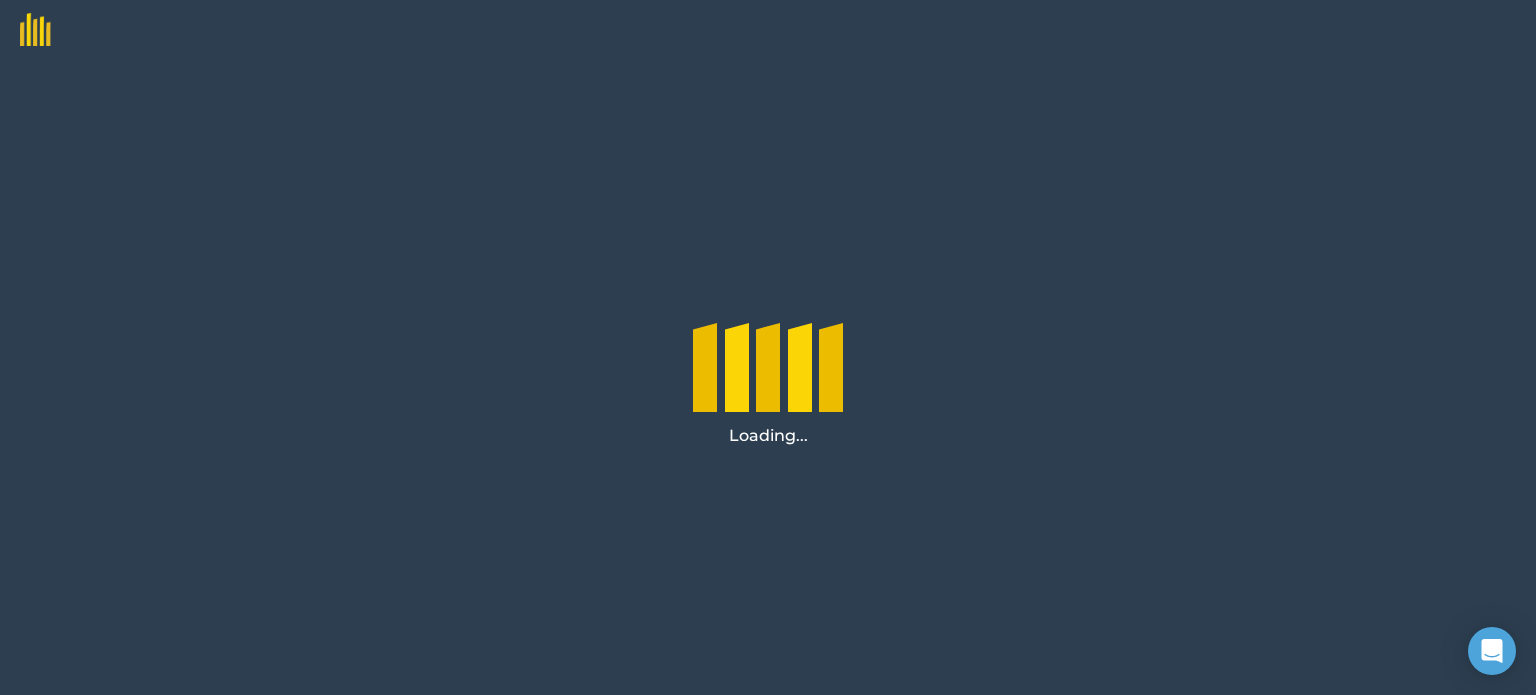 scroll, scrollTop: 0, scrollLeft: 0, axis: both 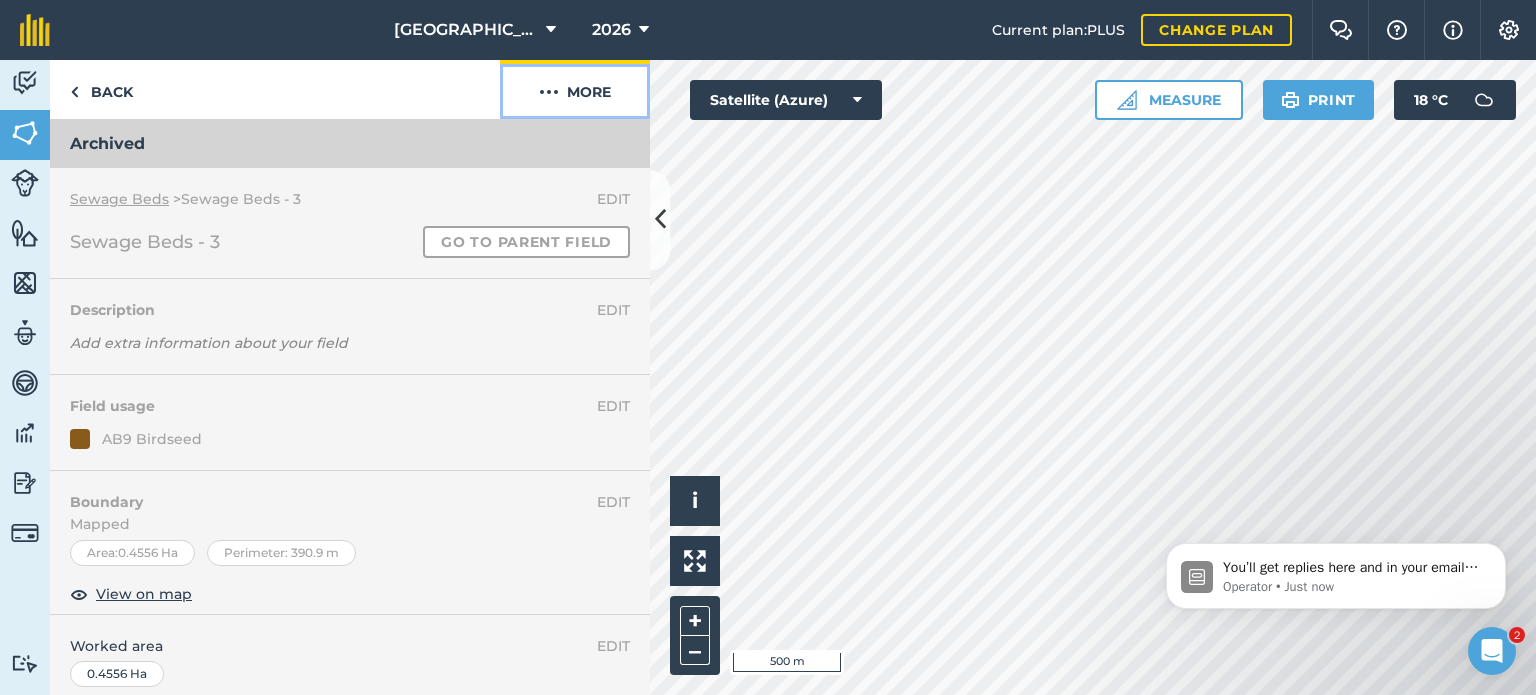 click on "More" at bounding box center [575, 89] 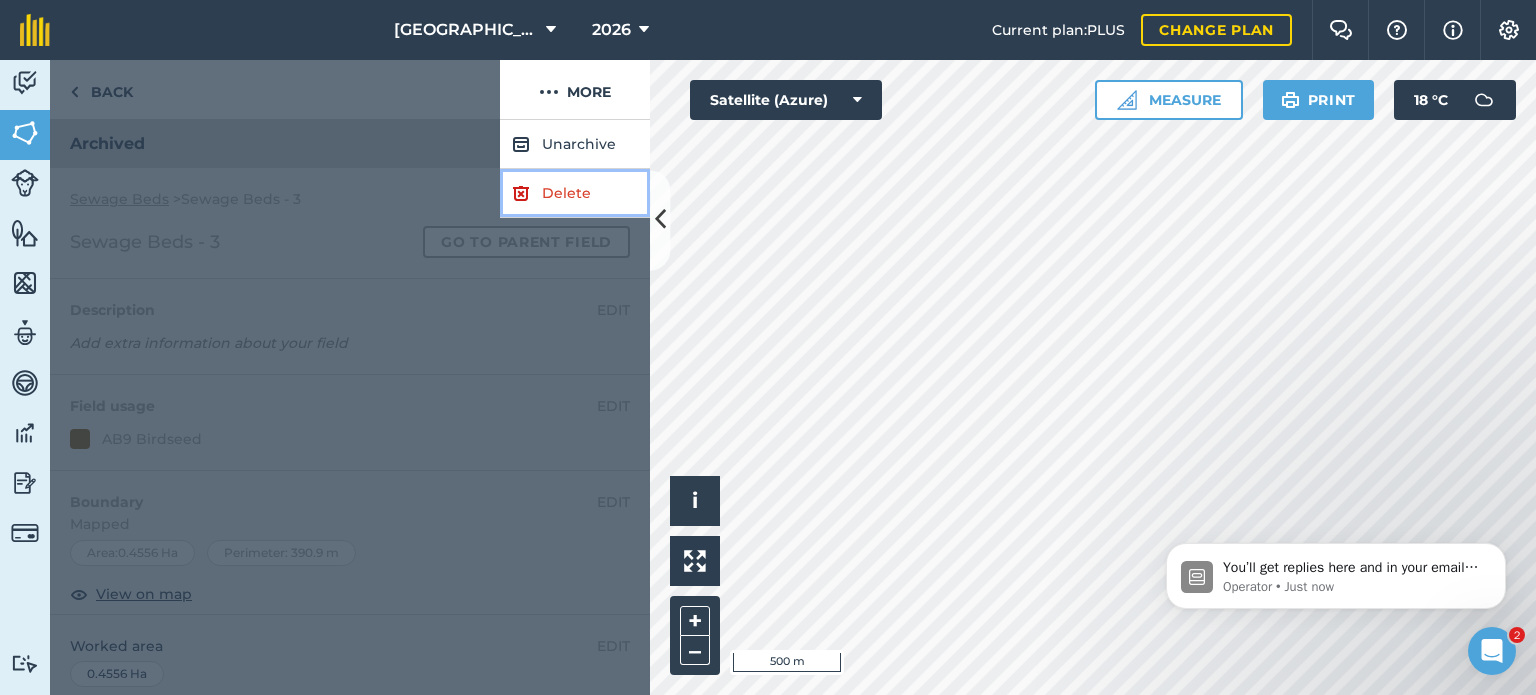 click on "Delete" at bounding box center (575, 193) 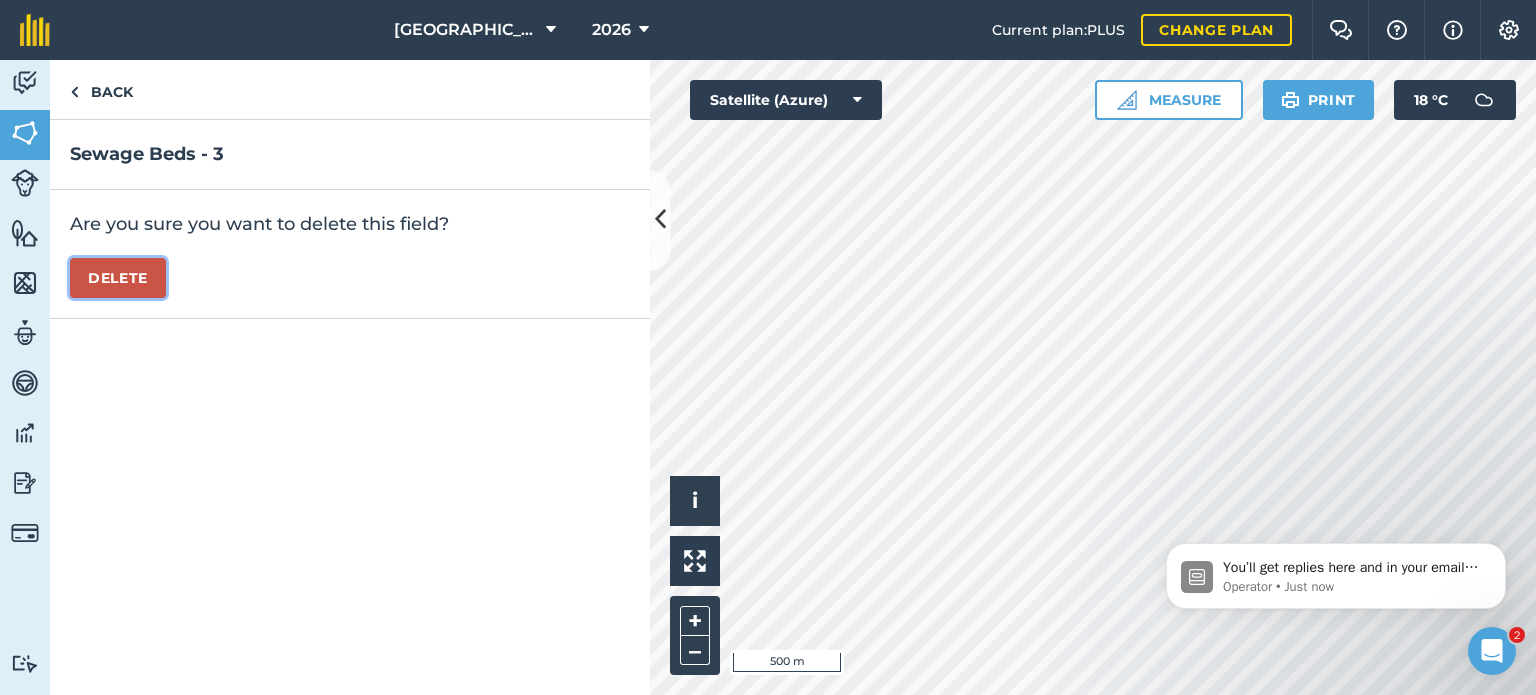click on "Delete" at bounding box center [118, 278] 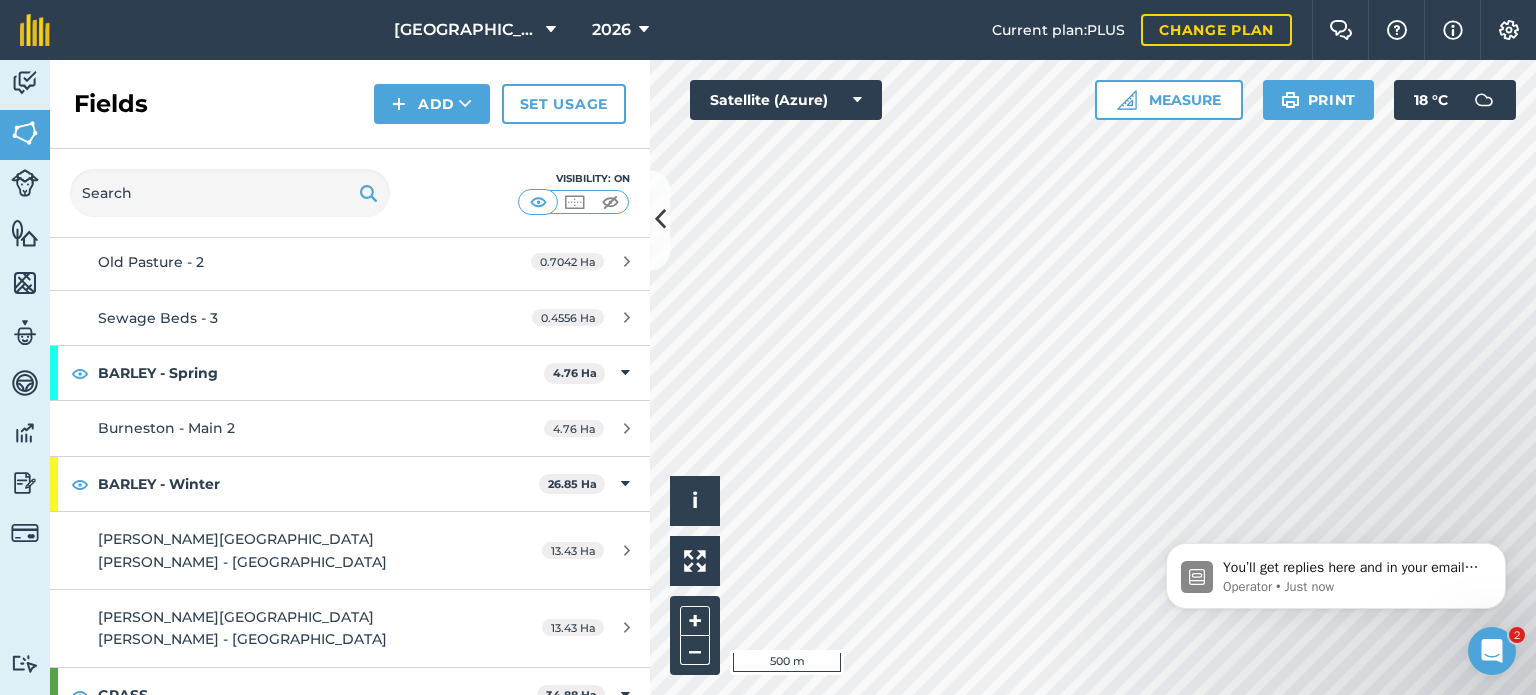 scroll, scrollTop: 600, scrollLeft: 0, axis: vertical 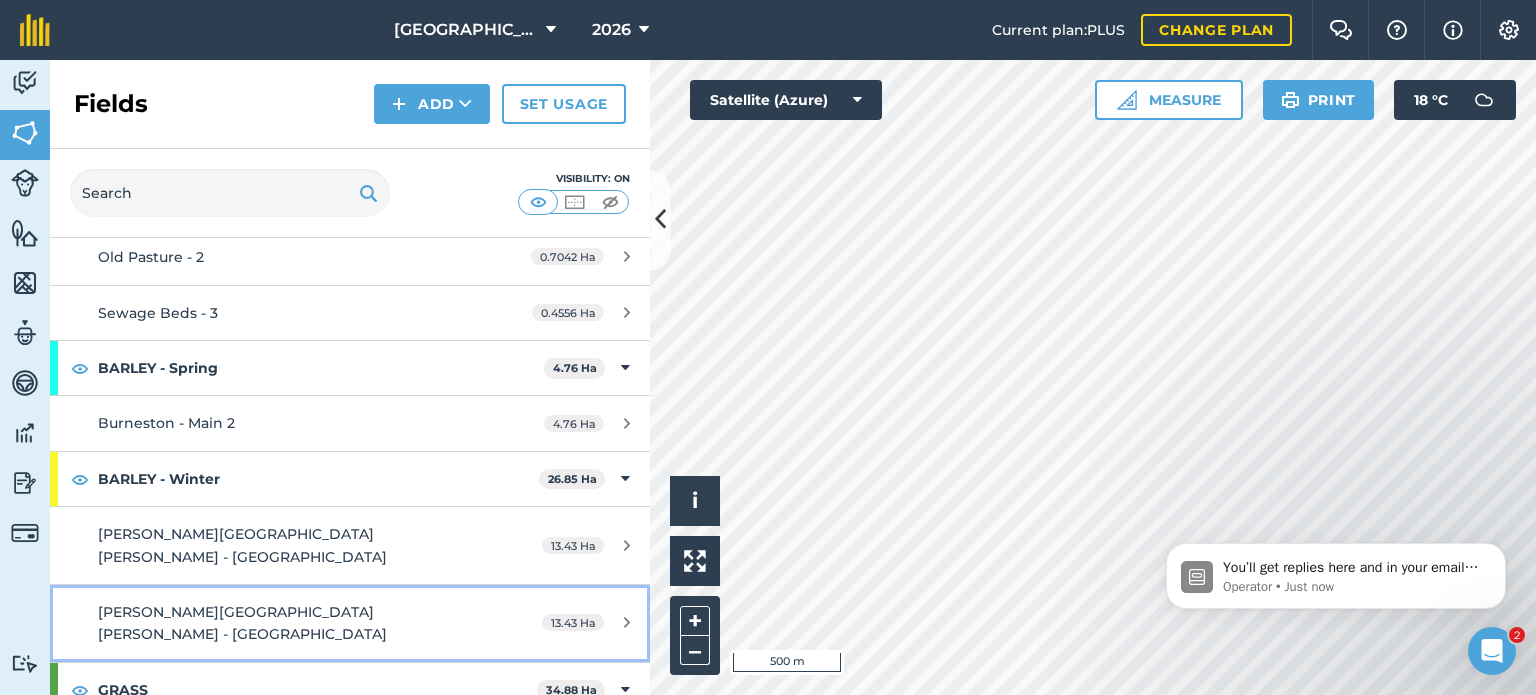 click on "[PERSON_NAME][GEOGRAPHIC_DATA][PERSON_NAME] - [GEOGRAPHIC_DATA]" at bounding box center [286, 623] 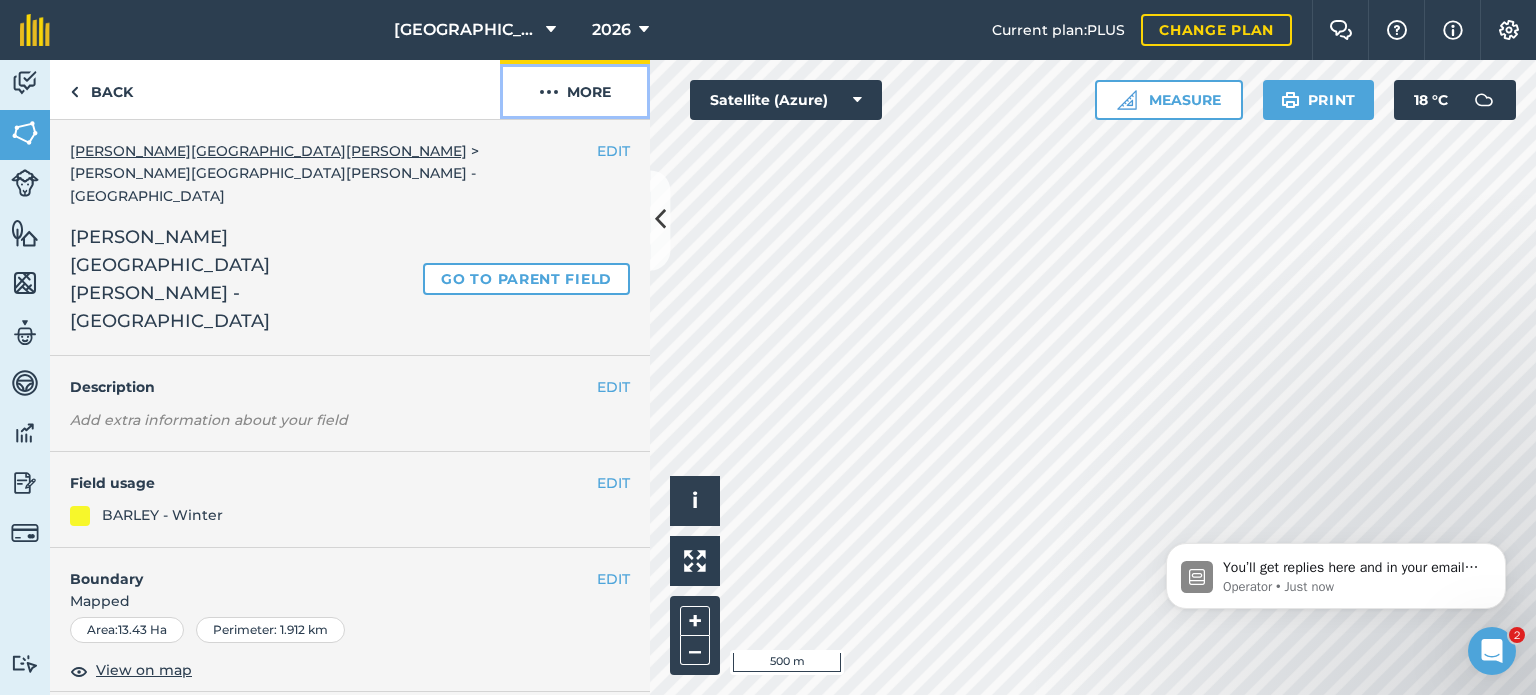 click at bounding box center [549, 92] 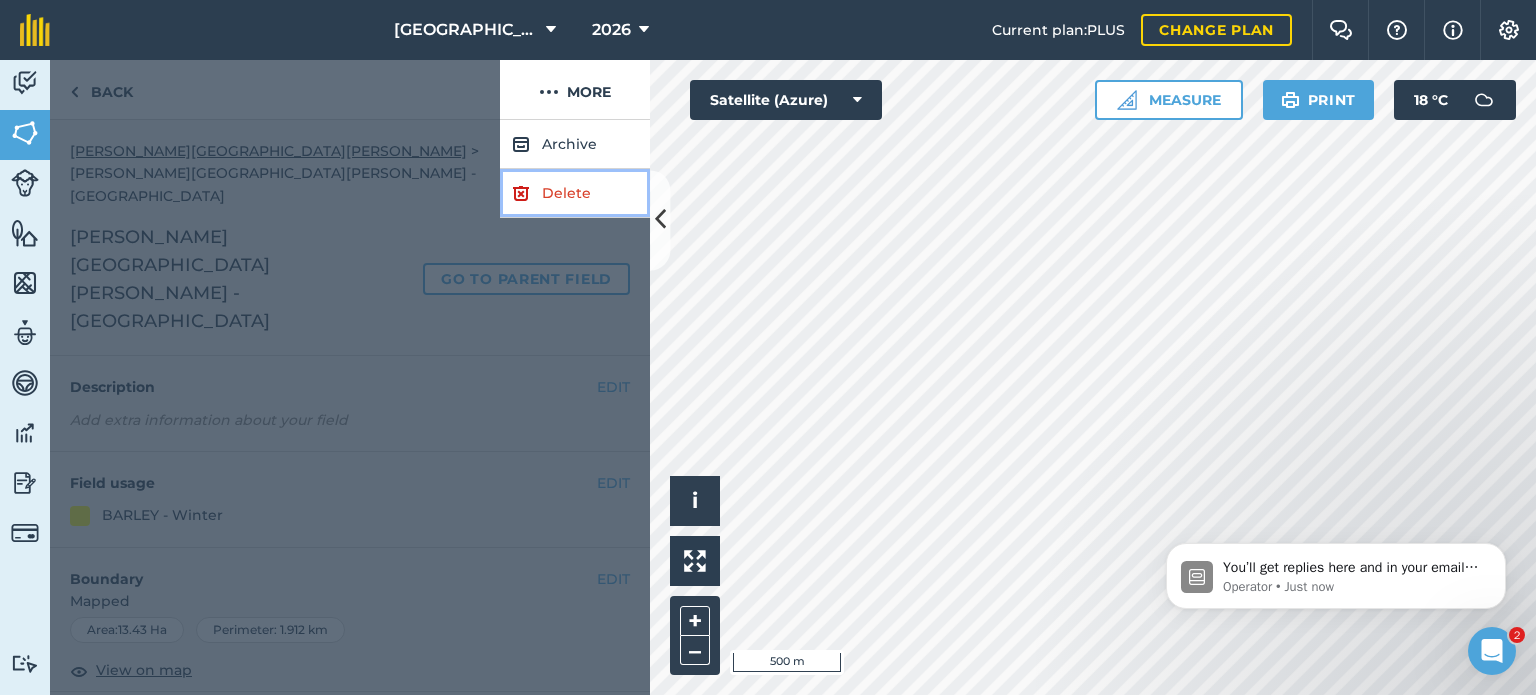 click on "Delete" at bounding box center [575, 193] 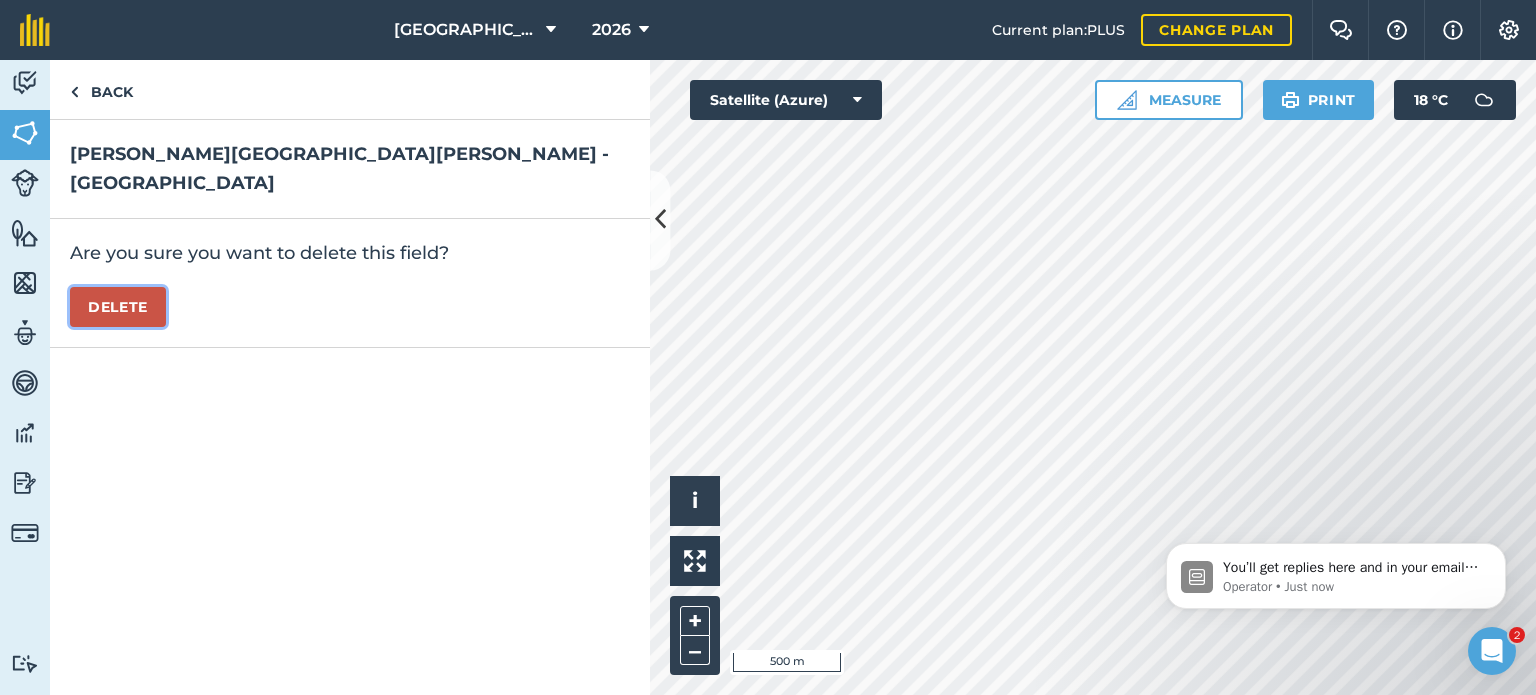 click on "Delete" at bounding box center (118, 307) 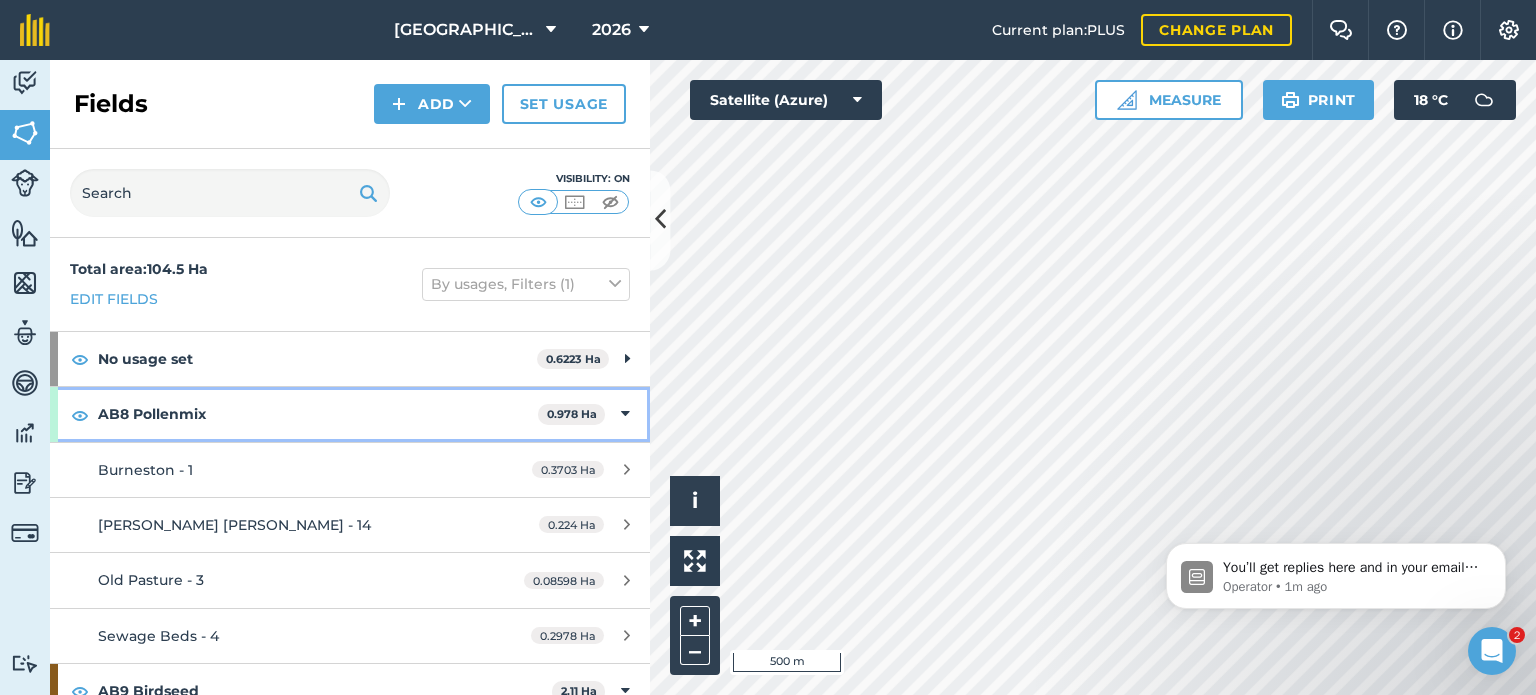click on "AB8 Pollenmix" at bounding box center (318, 414) 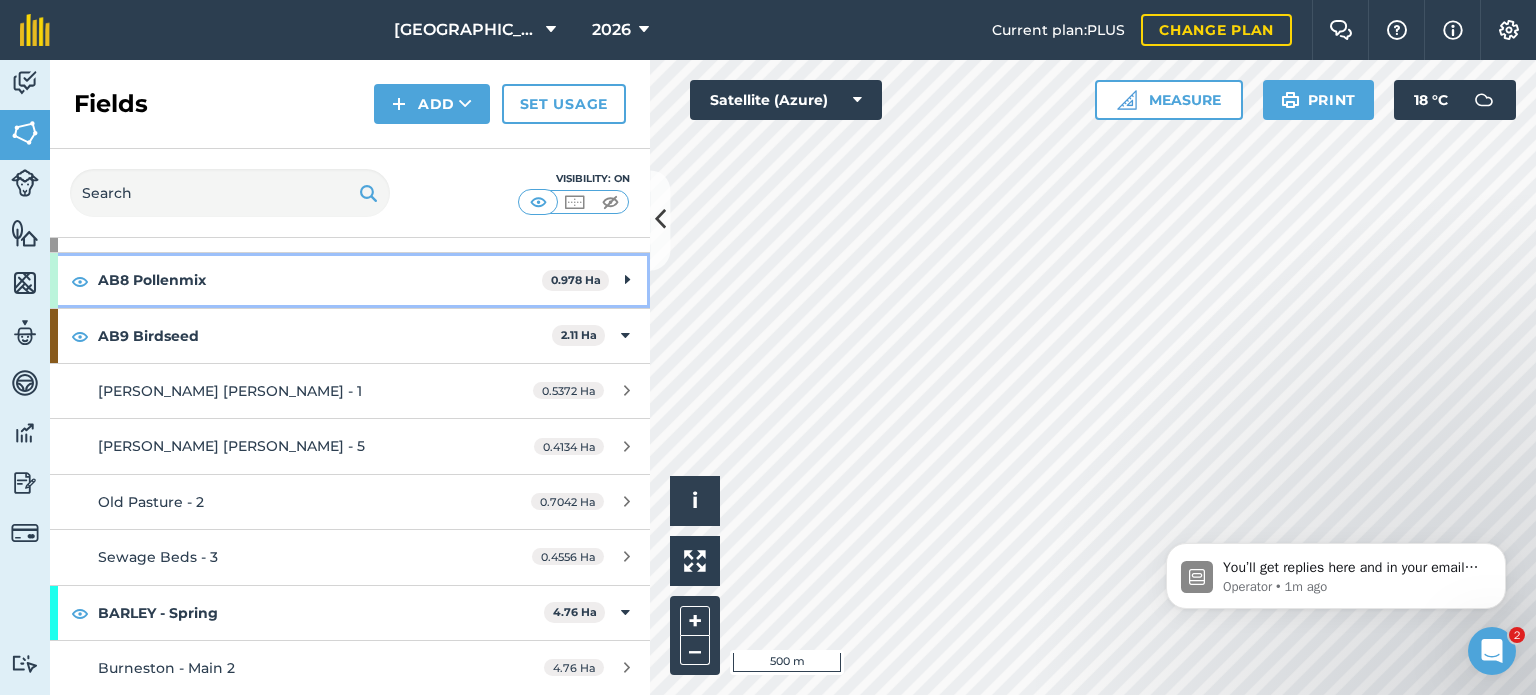 scroll, scrollTop: 100, scrollLeft: 0, axis: vertical 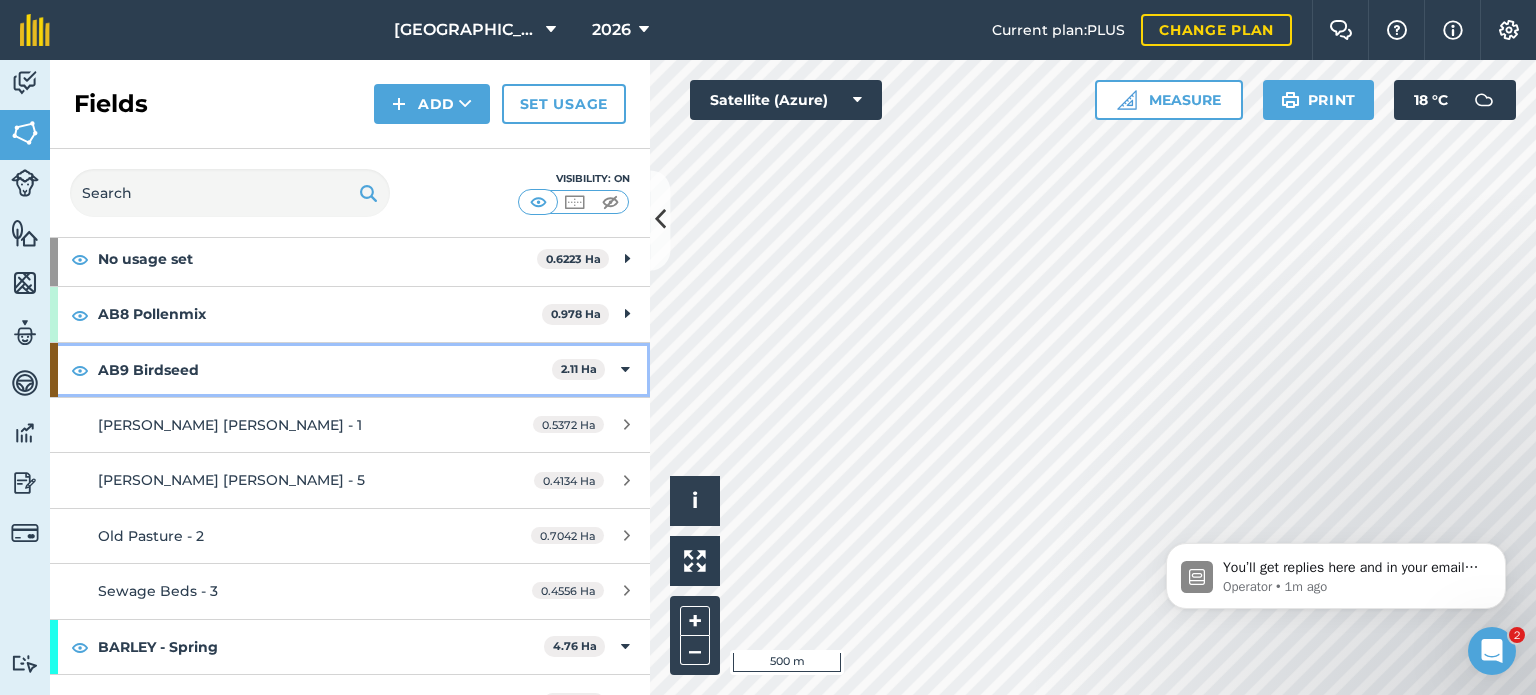 click on "AB9 Birdseed" at bounding box center (325, 370) 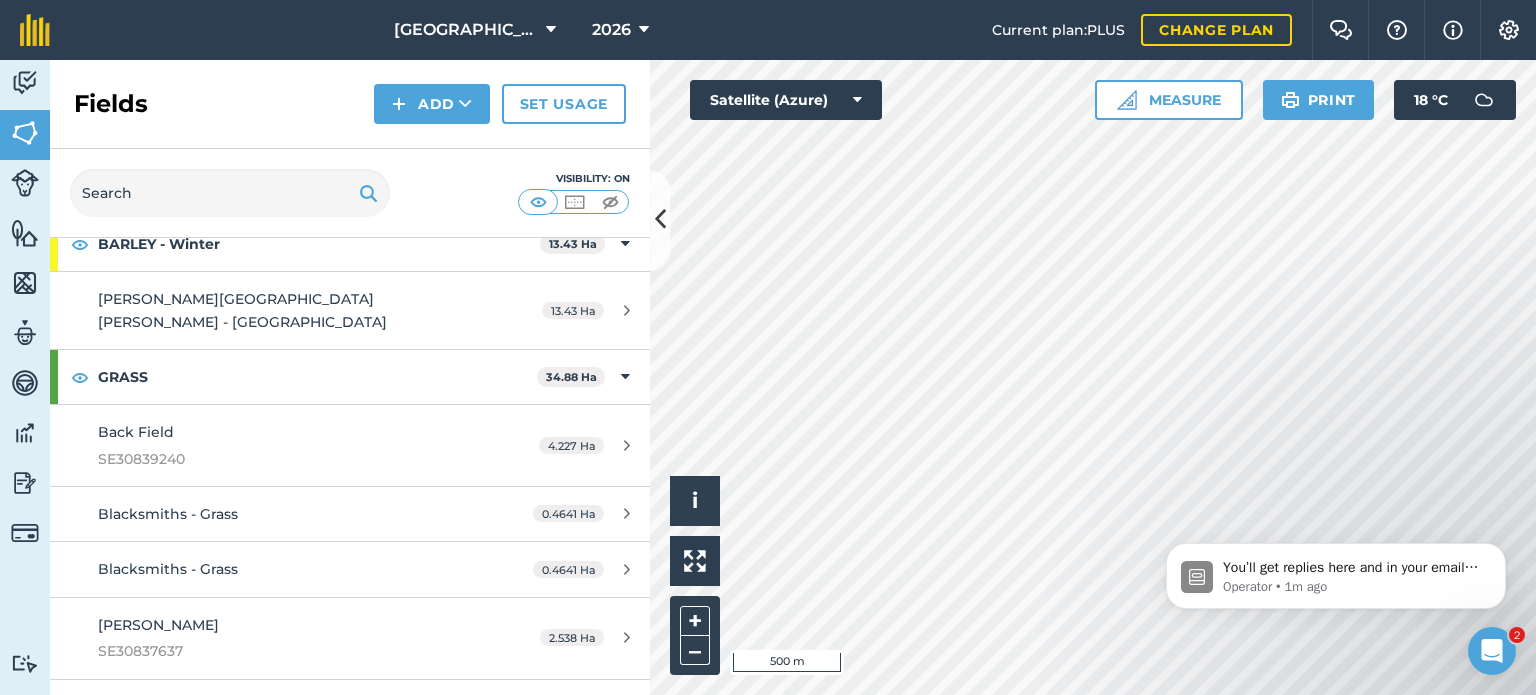 scroll, scrollTop: 400, scrollLeft: 0, axis: vertical 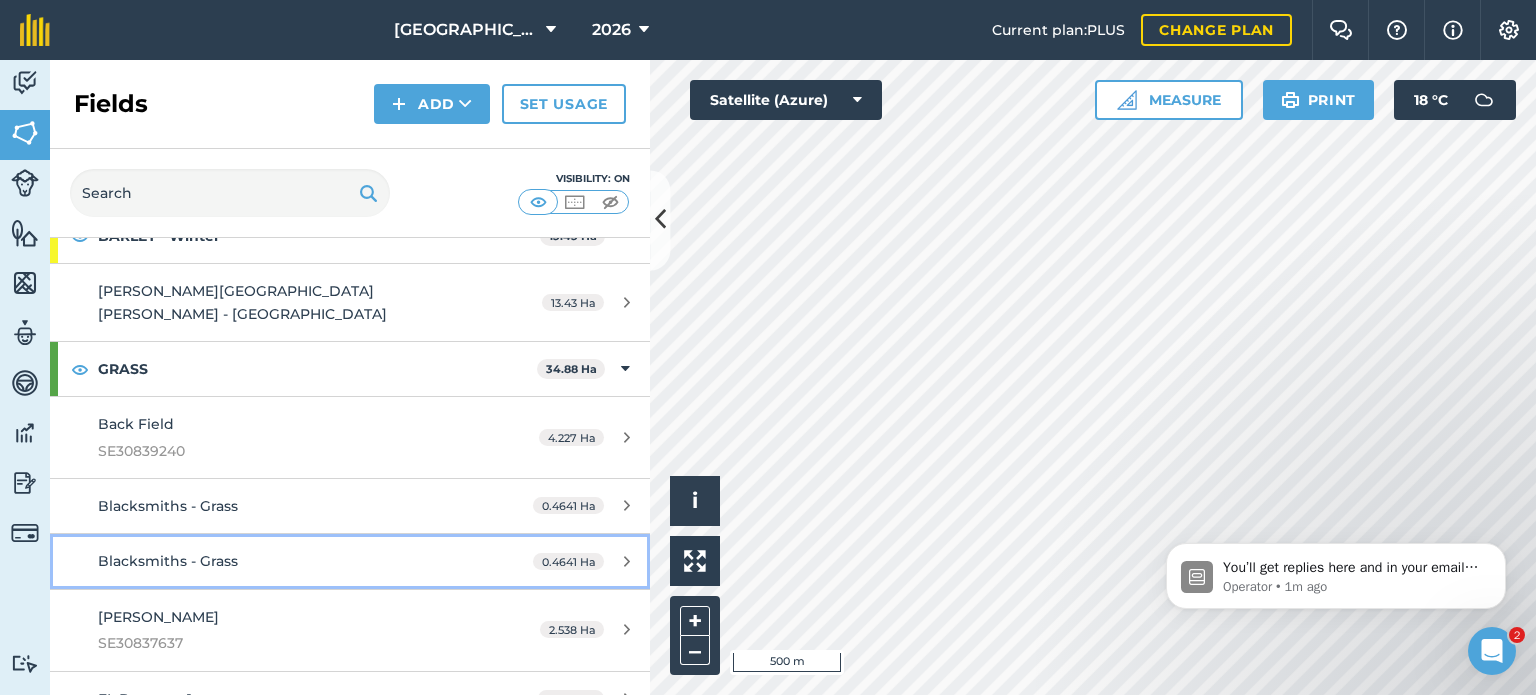 click on "Blacksmiths - Grass" at bounding box center (286, 561) 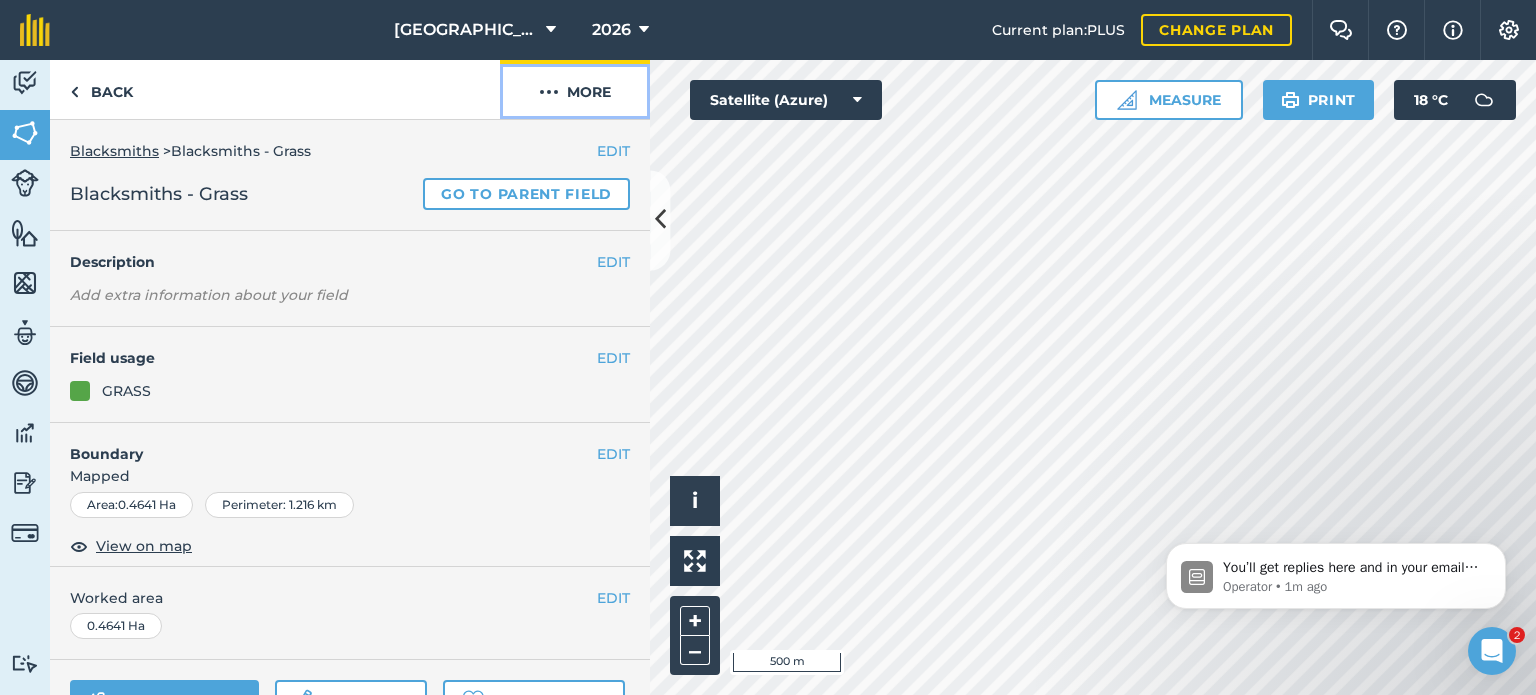 click at bounding box center (549, 92) 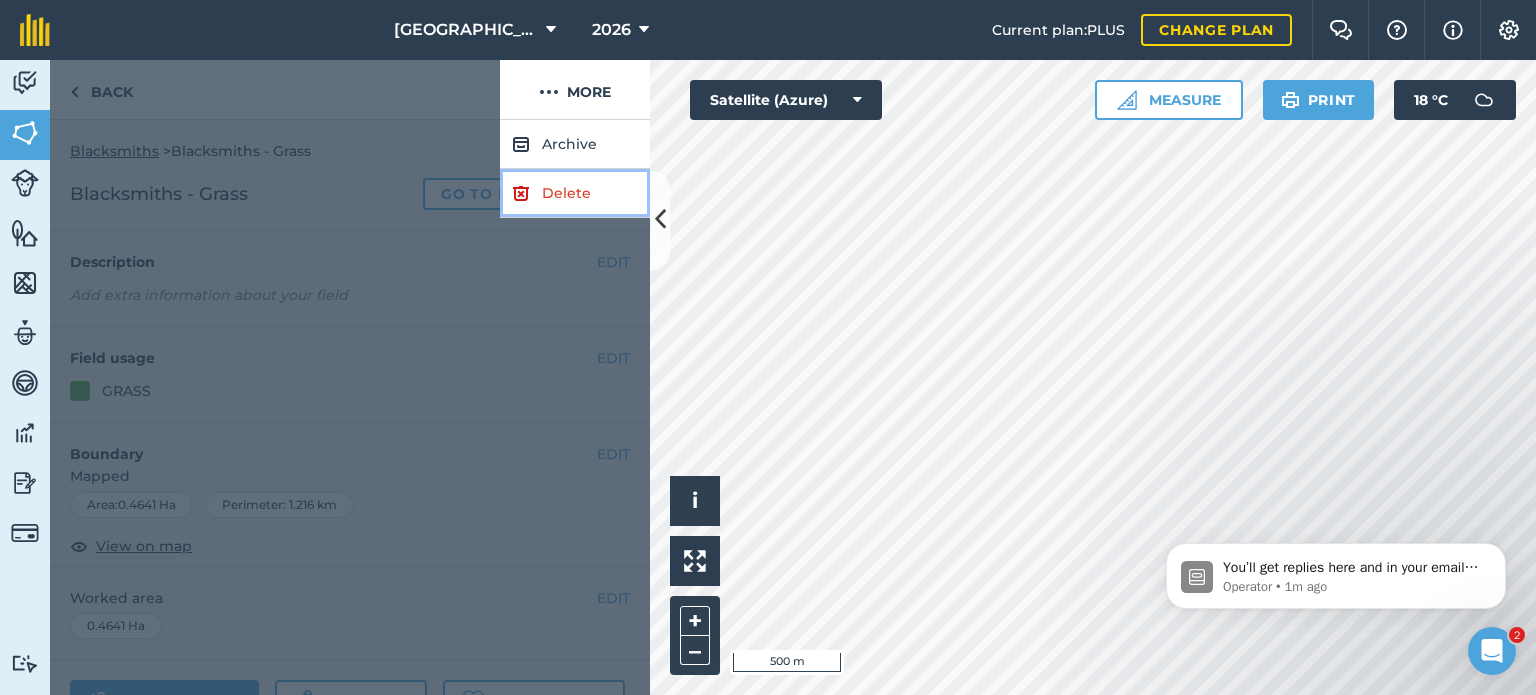 click on "Delete" at bounding box center (575, 193) 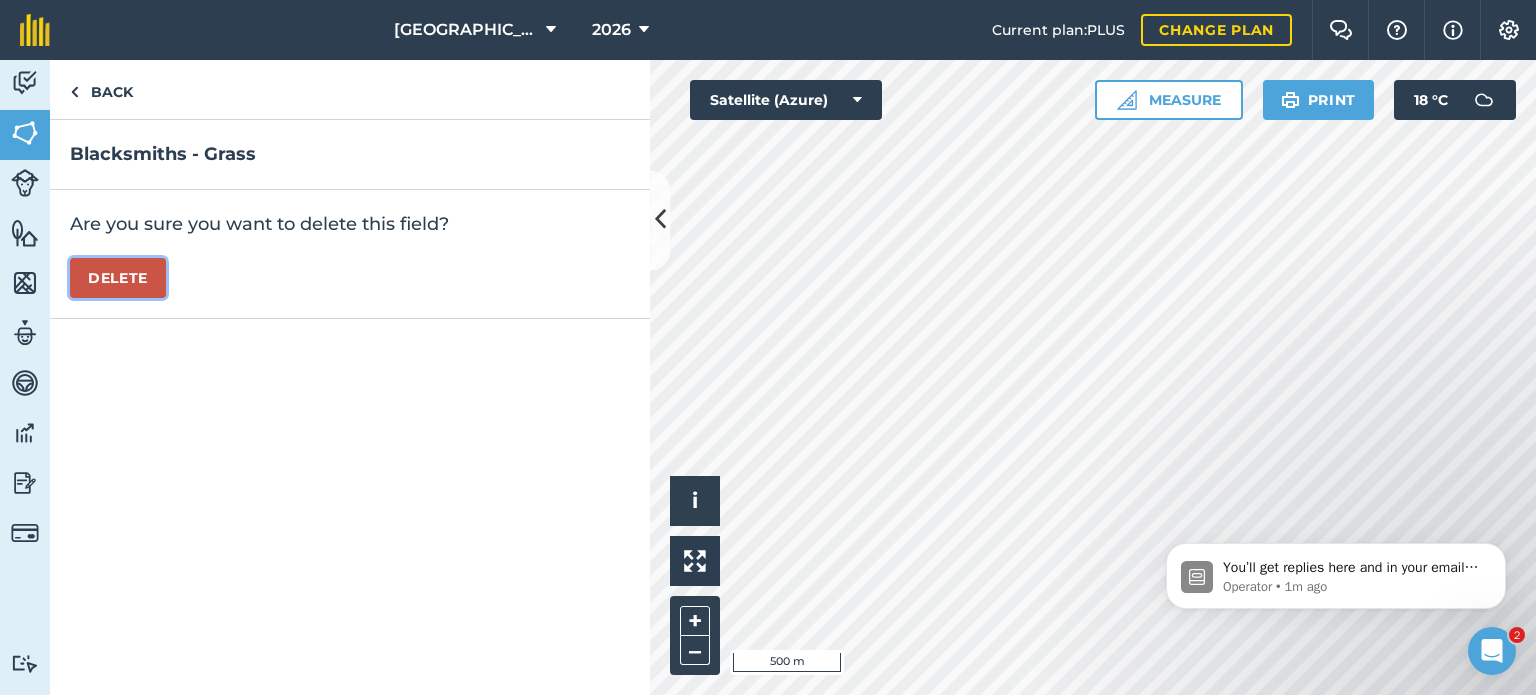 click on "Delete" at bounding box center [118, 278] 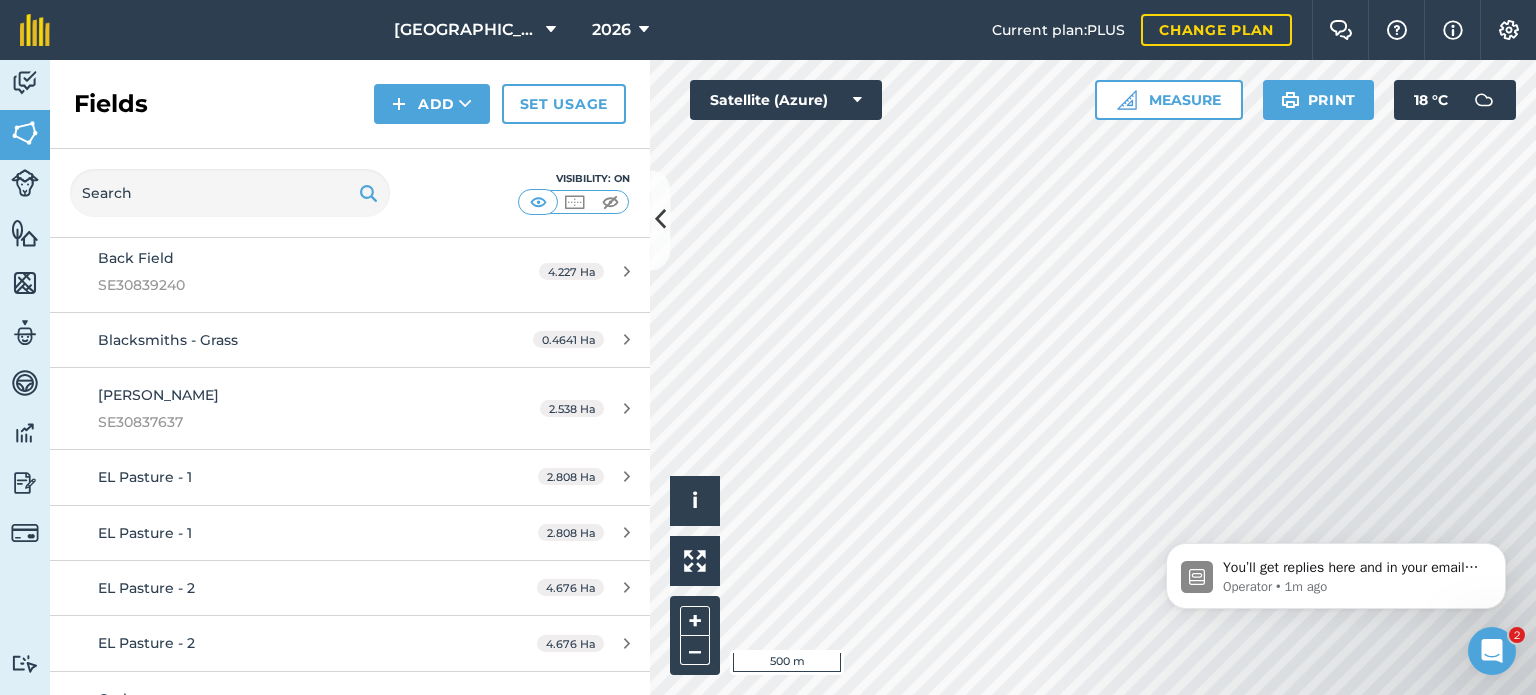 scroll, scrollTop: 600, scrollLeft: 0, axis: vertical 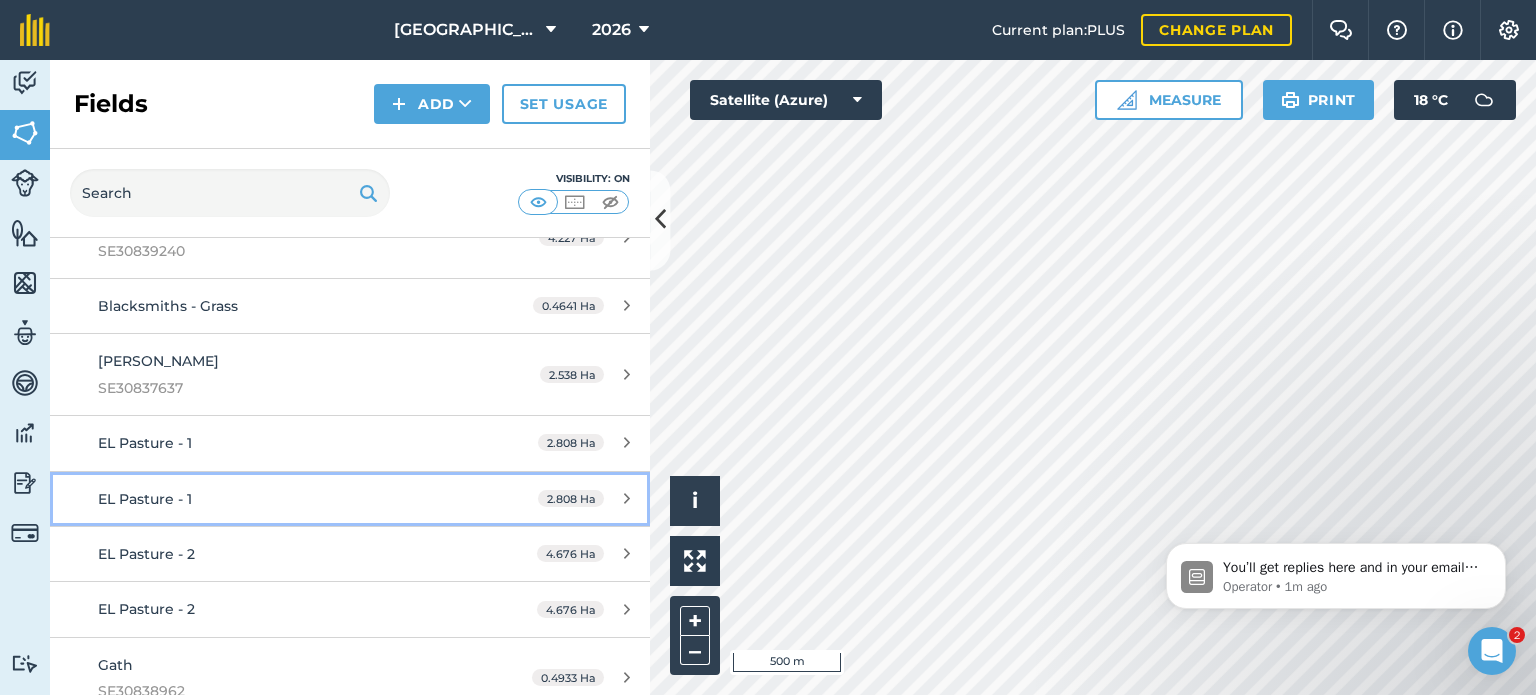 click on "EL Pasture - 1" at bounding box center [286, 499] 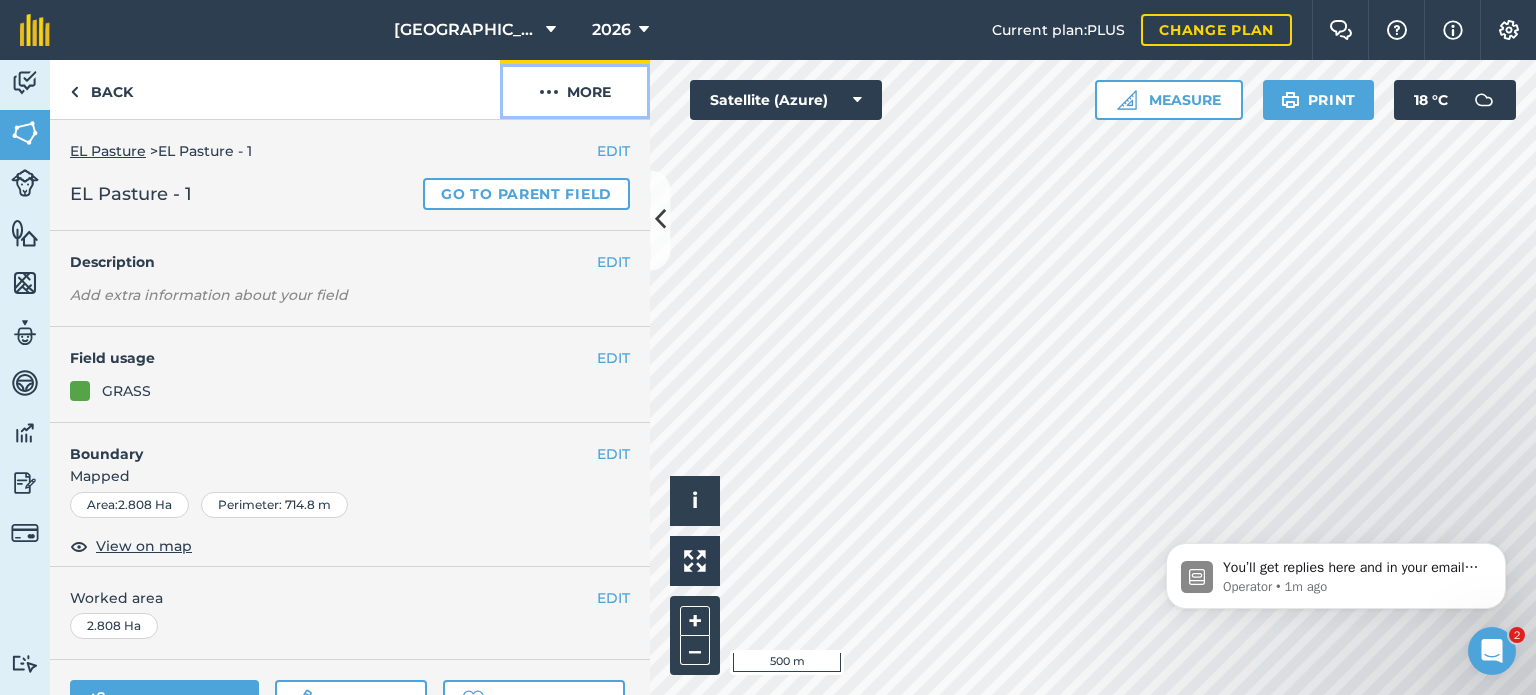 click at bounding box center (549, 92) 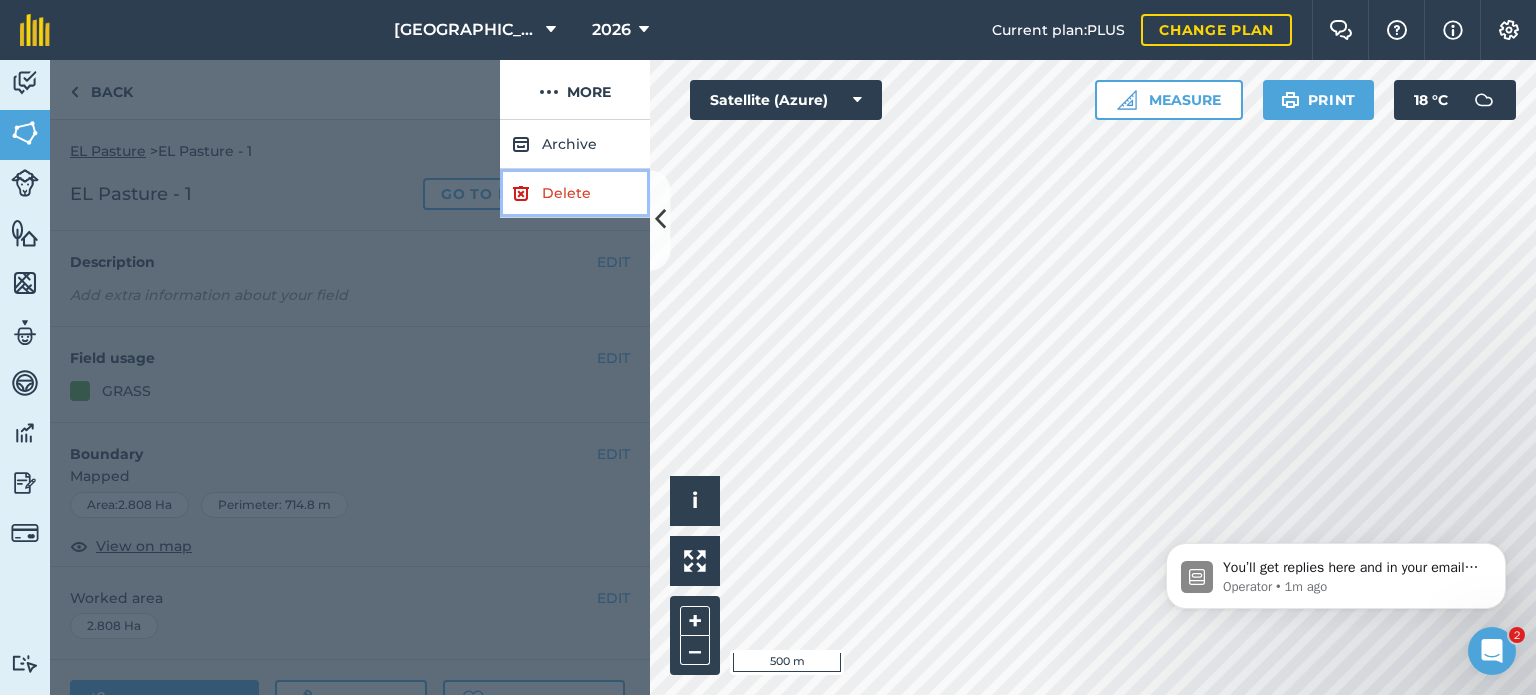 click on "Delete" at bounding box center (575, 193) 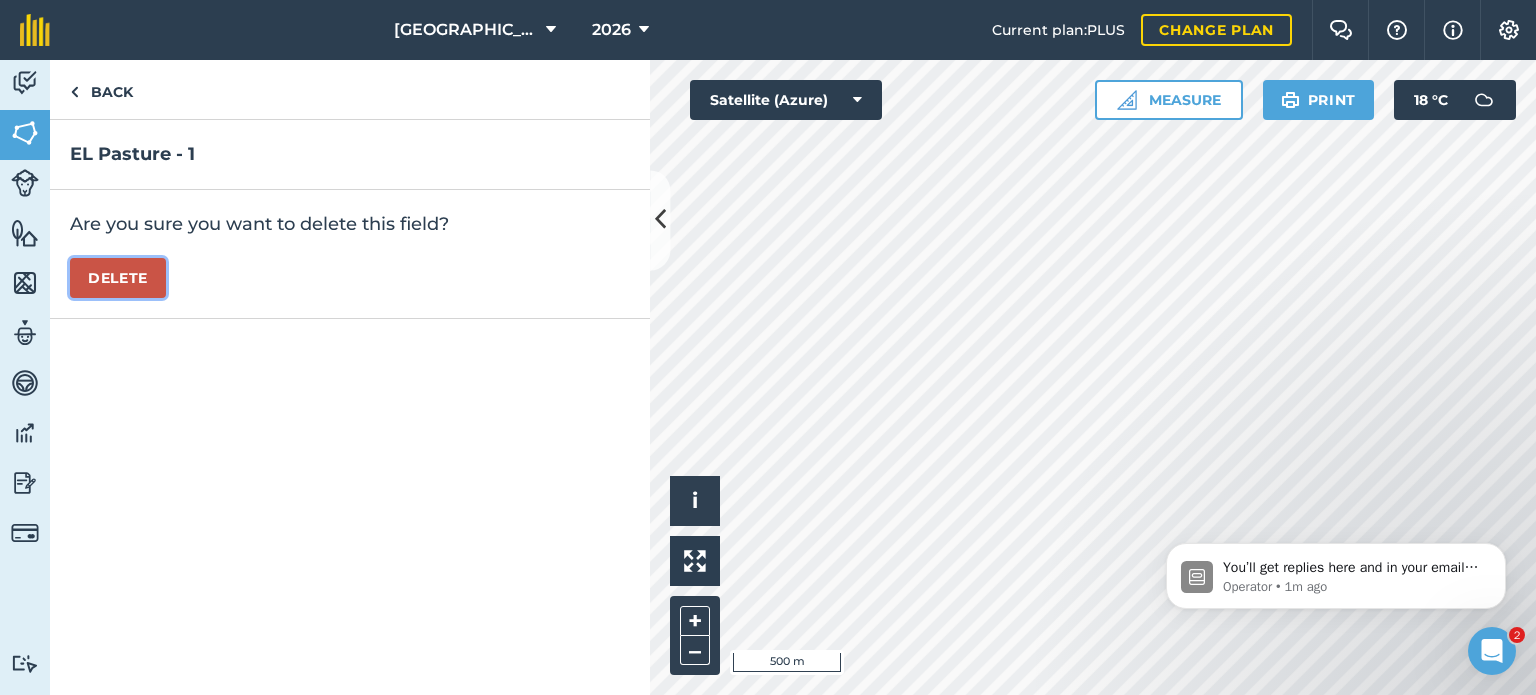 click on "Delete" at bounding box center (118, 278) 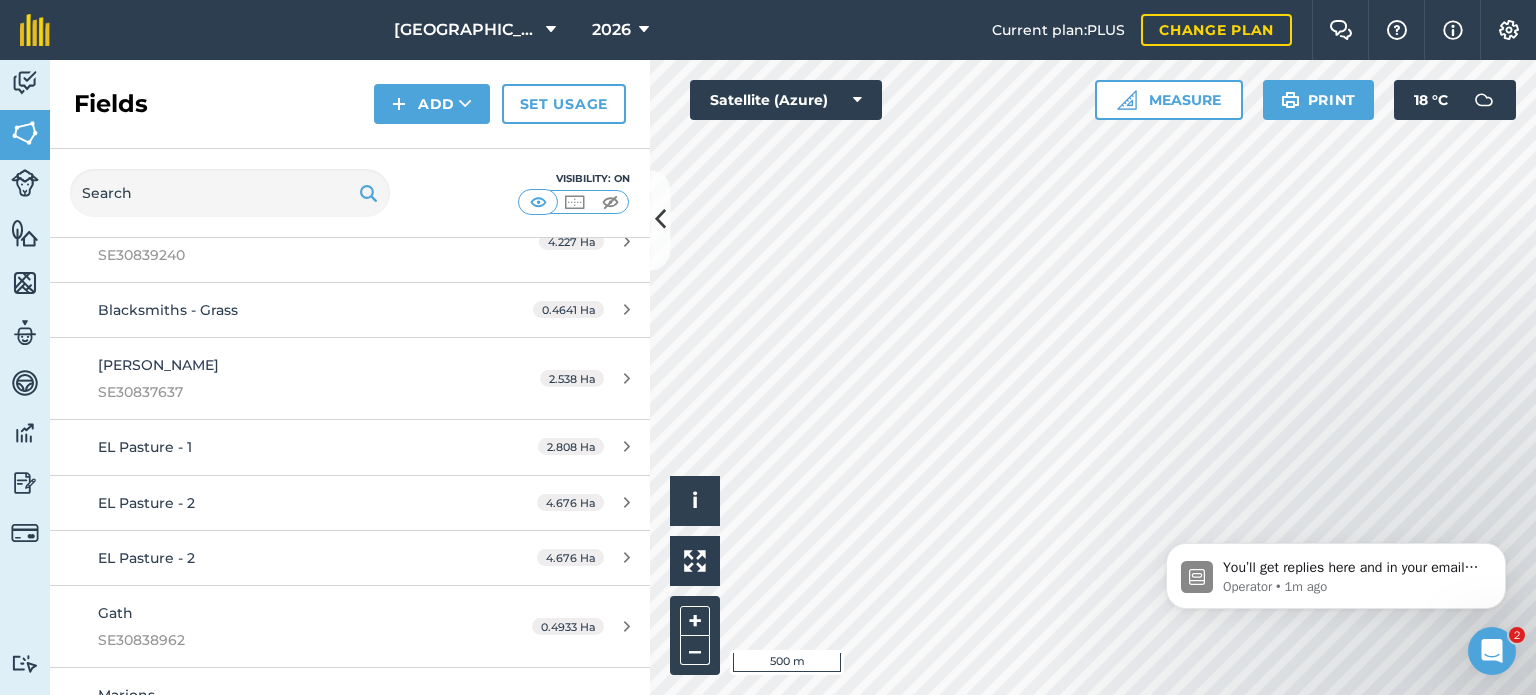 scroll, scrollTop: 600, scrollLeft: 0, axis: vertical 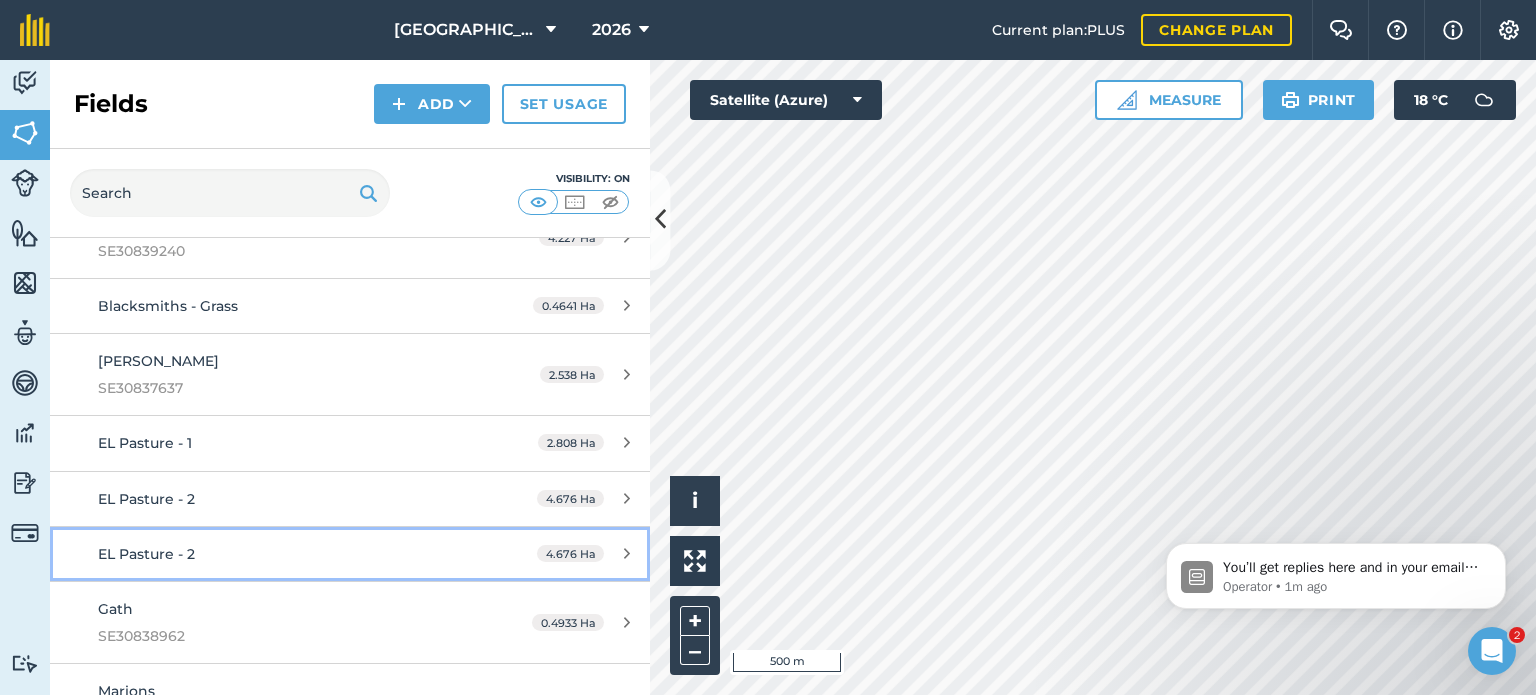 click on "EL Pasture - 2" at bounding box center (286, 554) 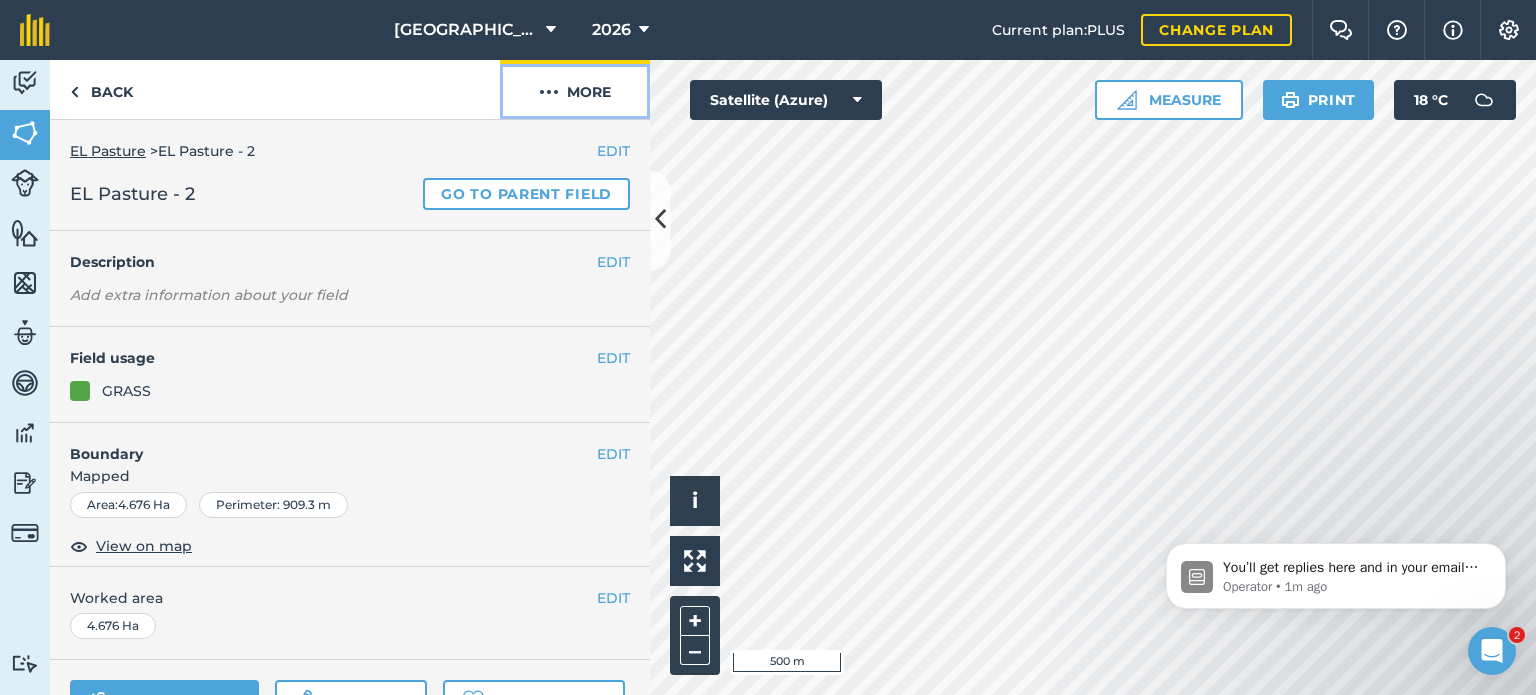 click on "More" at bounding box center (575, 89) 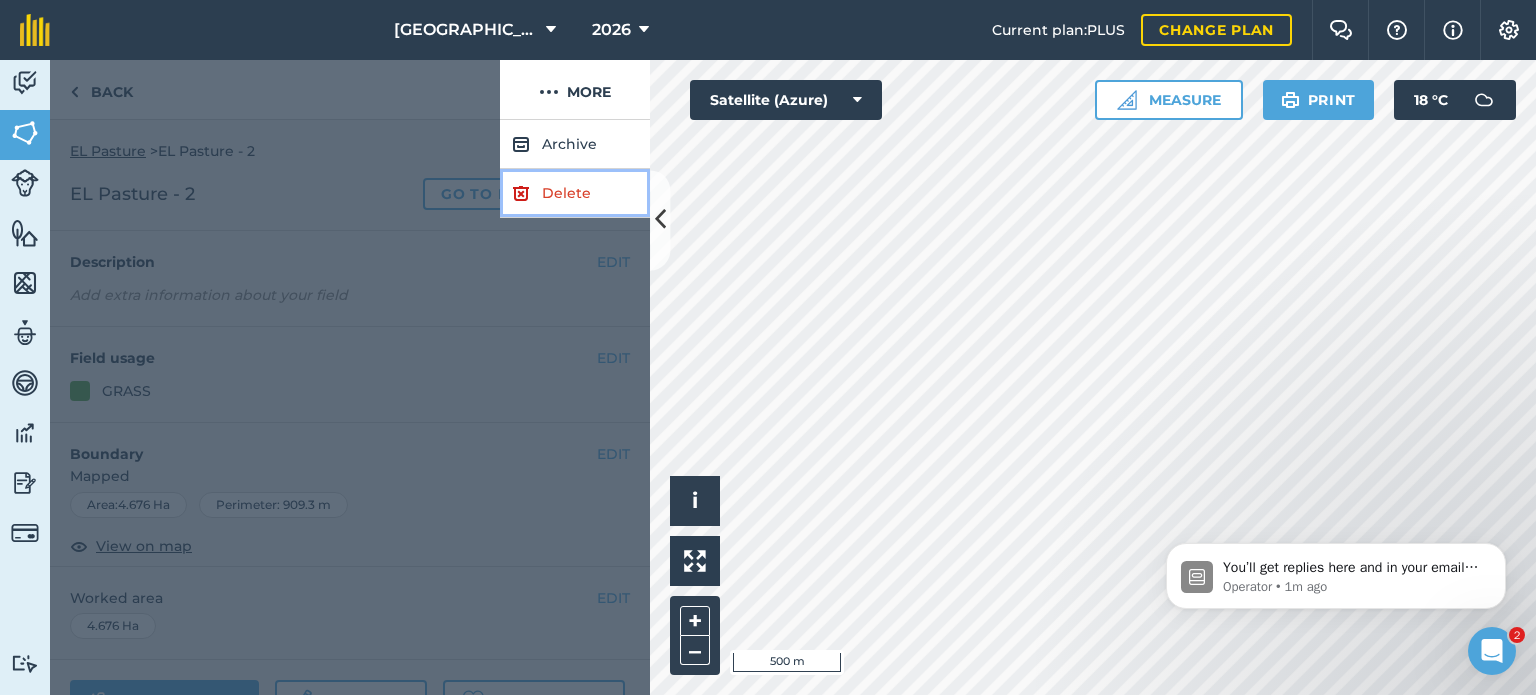 click on "Delete" at bounding box center [575, 193] 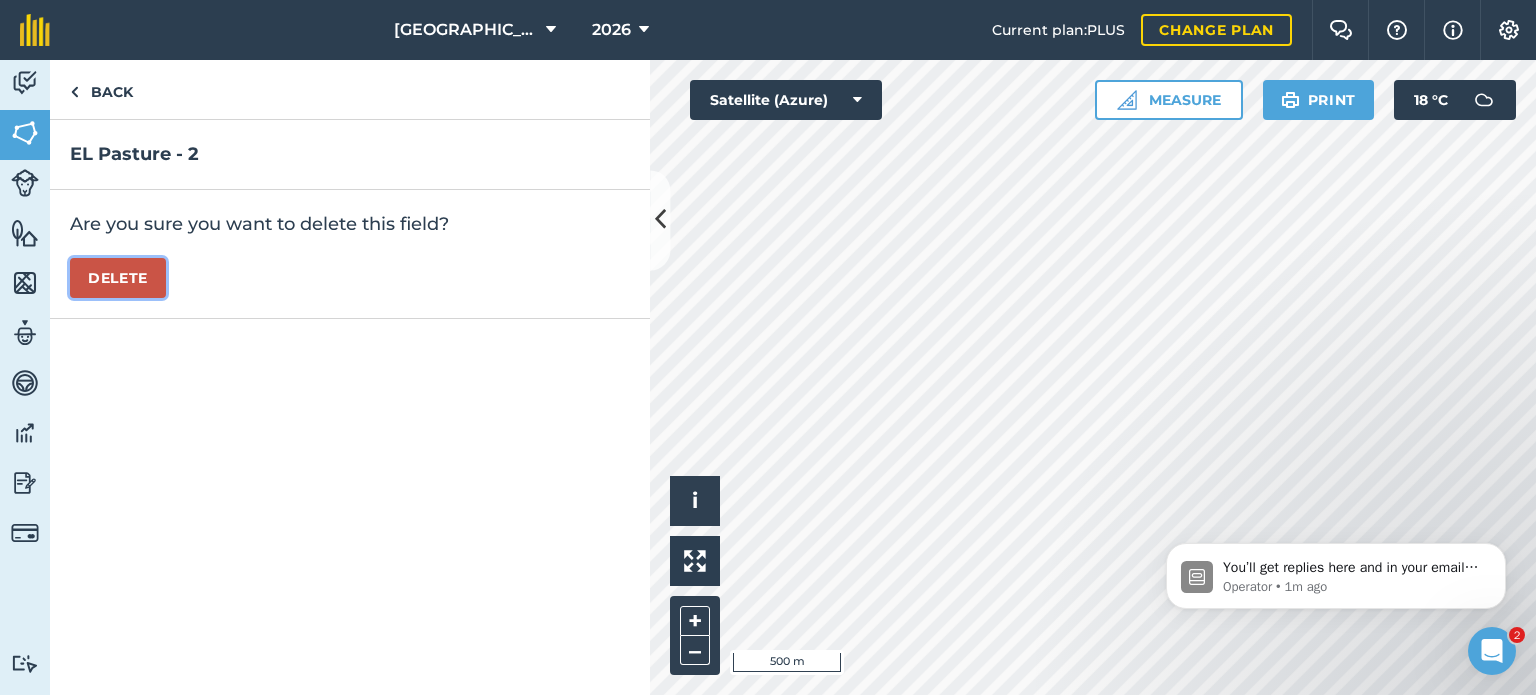 click on "Delete" at bounding box center [118, 278] 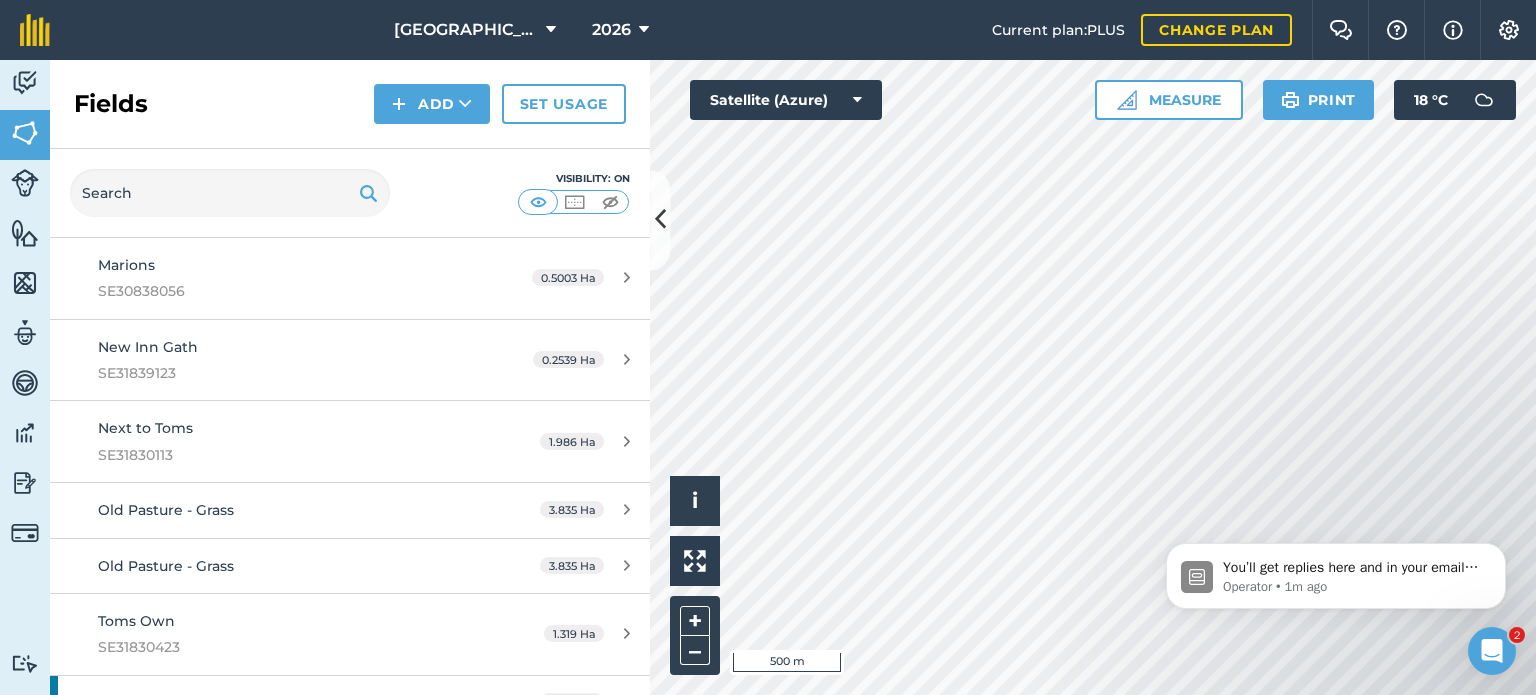 scroll, scrollTop: 1000, scrollLeft: 0, axis: vertical 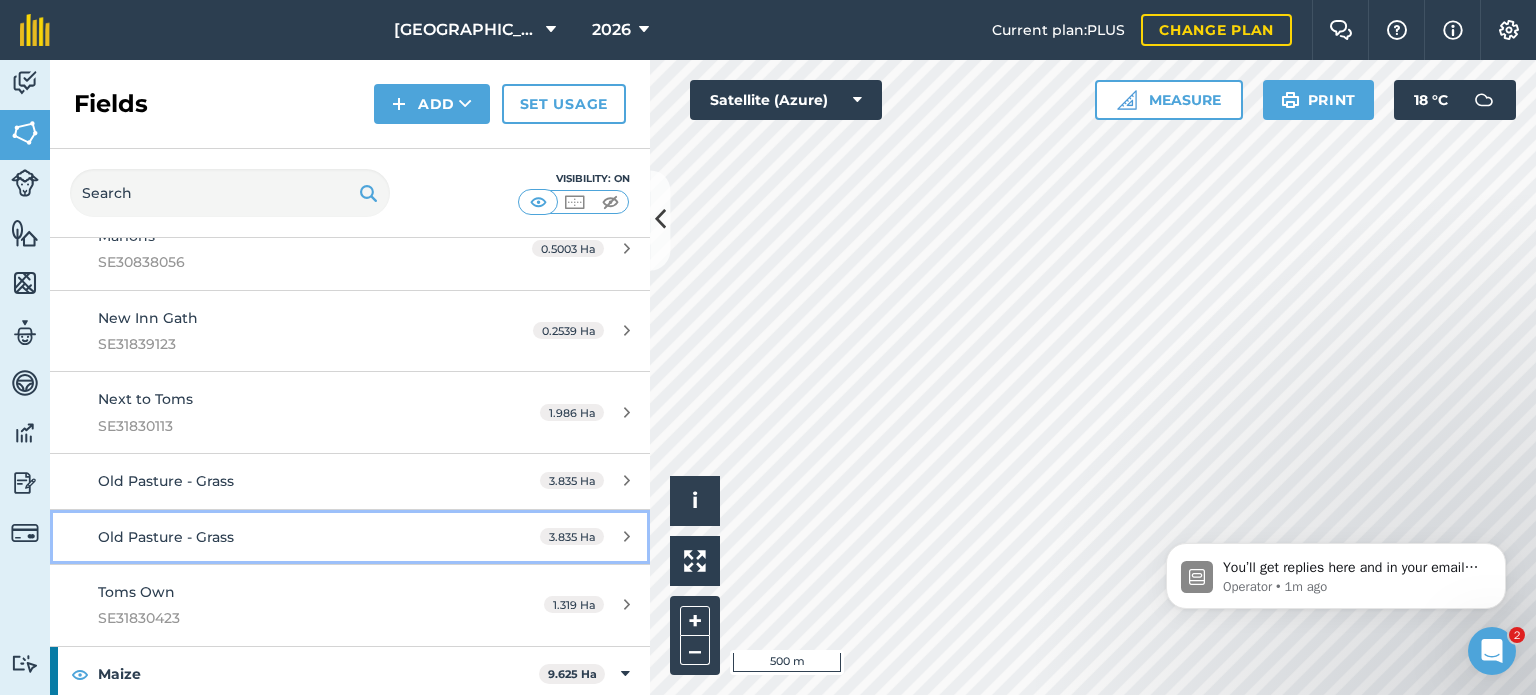 click on "Old Pasture - Grass" at bounding box center (286, 537) 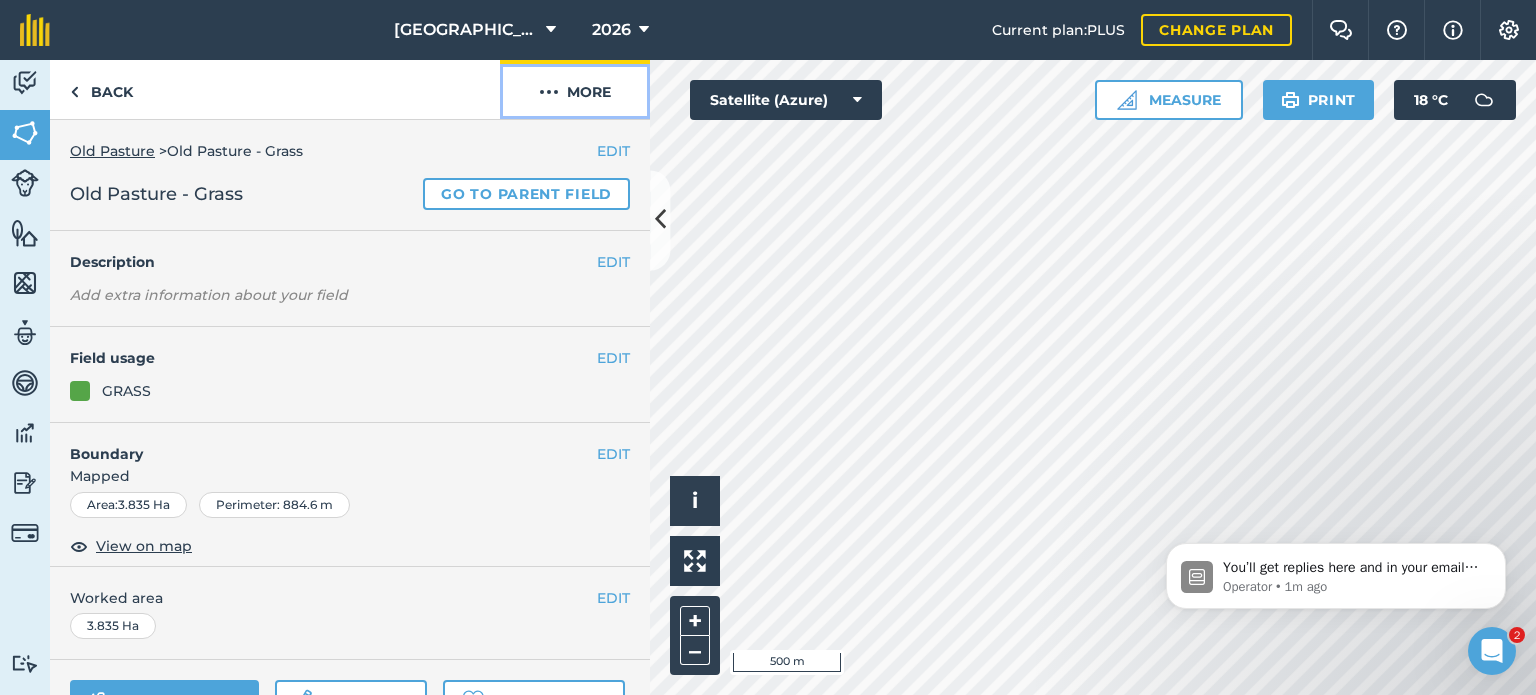 click at bounding box center (549, 92) 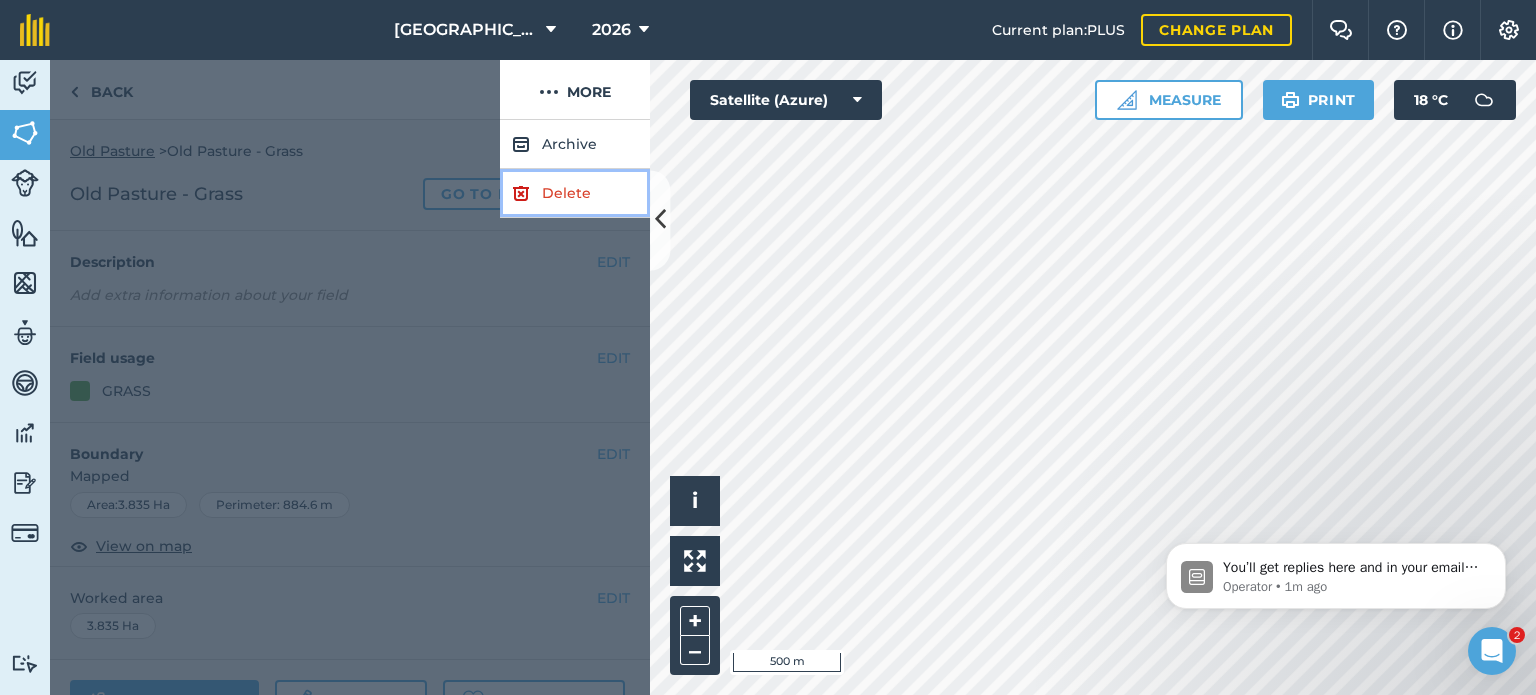 click on "Delete" at bounding box center [575, 193] 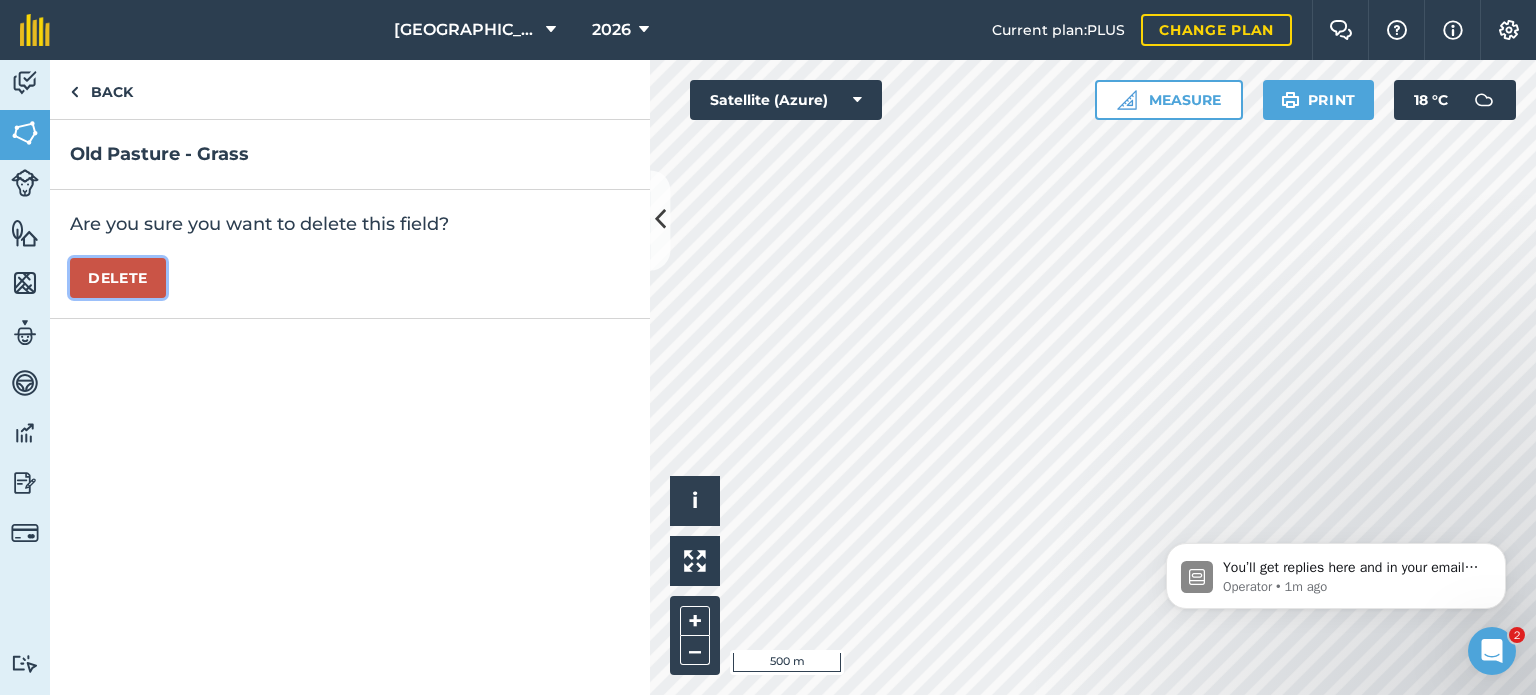 click on "Delete" at bounding box center [118, 278] 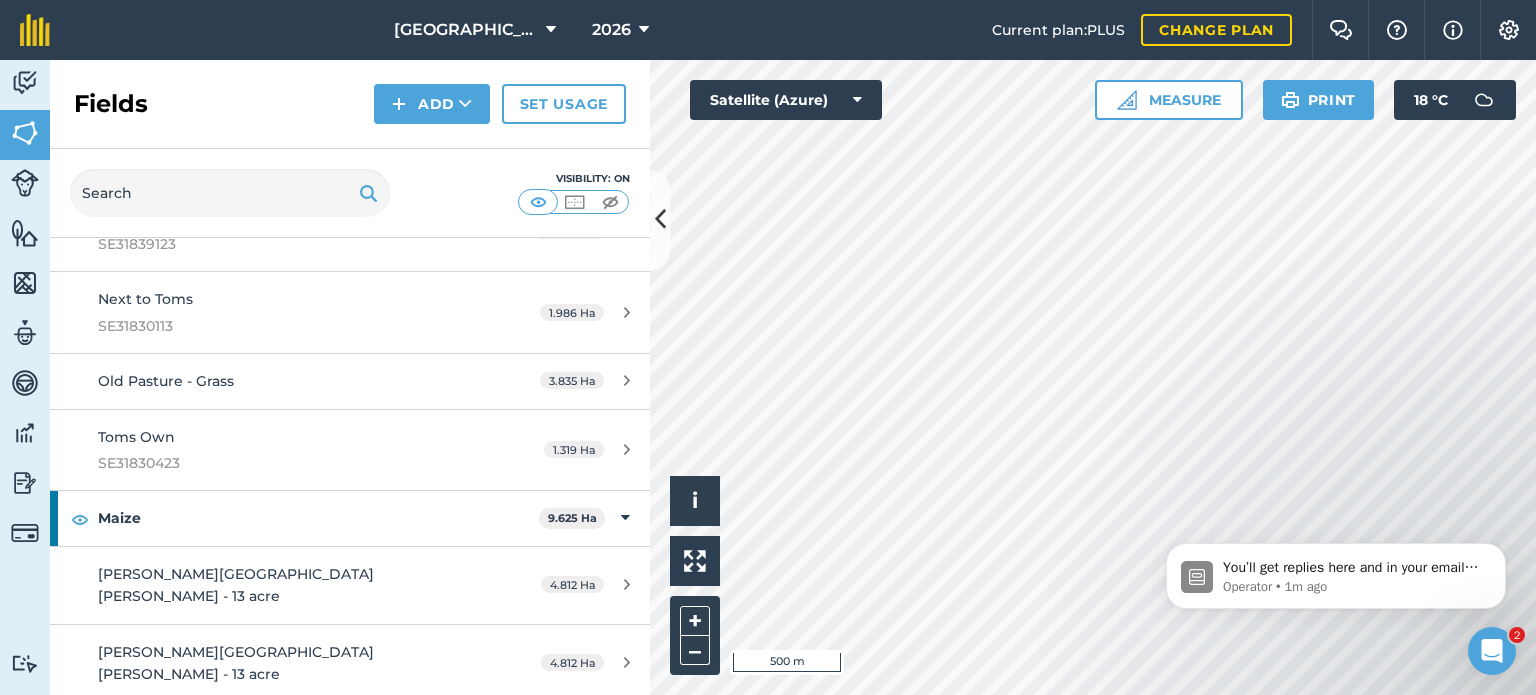 scroll, scrollTop: 1200, scrollLeft: 0, axis: vertical 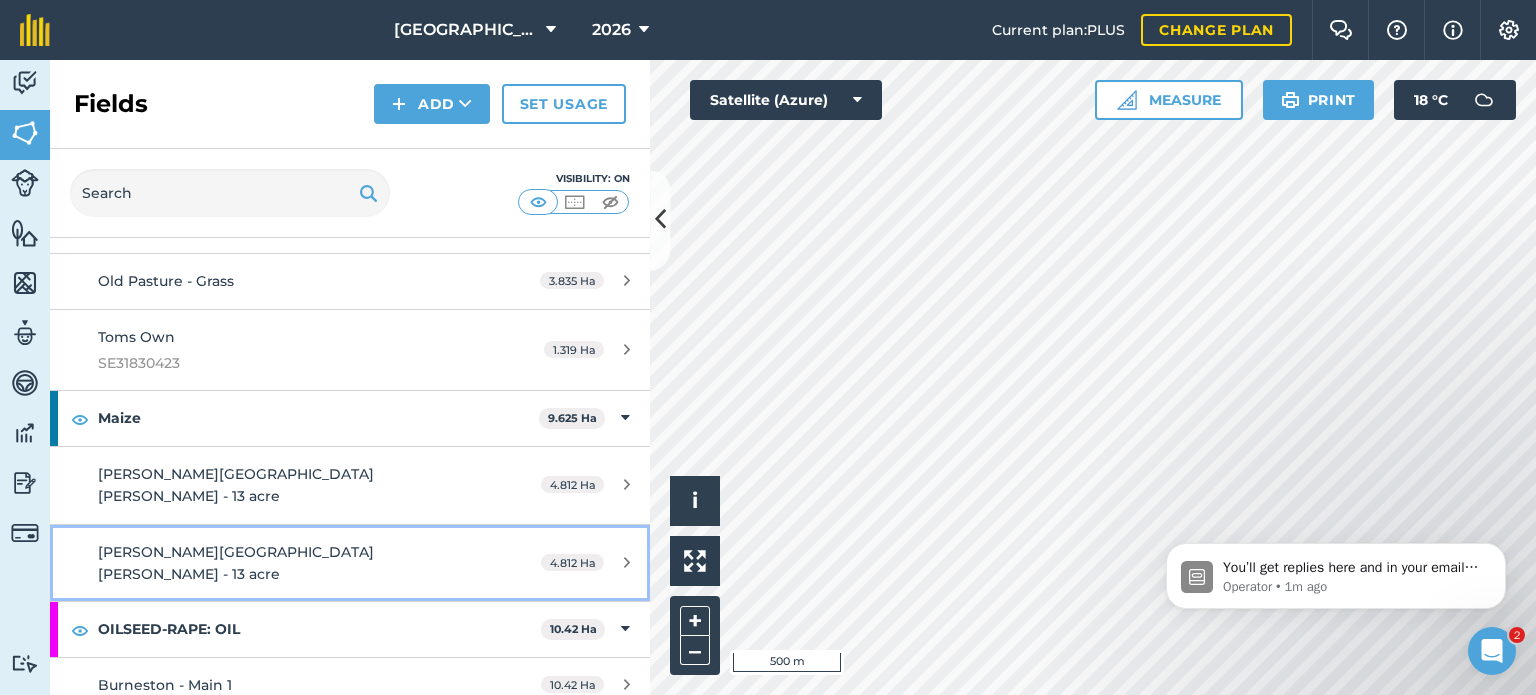 click on "[PERSON_NAME][GEOGRAPHIC_DATA][PERSON_NAME] - 13 acre" at bounding box center [286, 563] 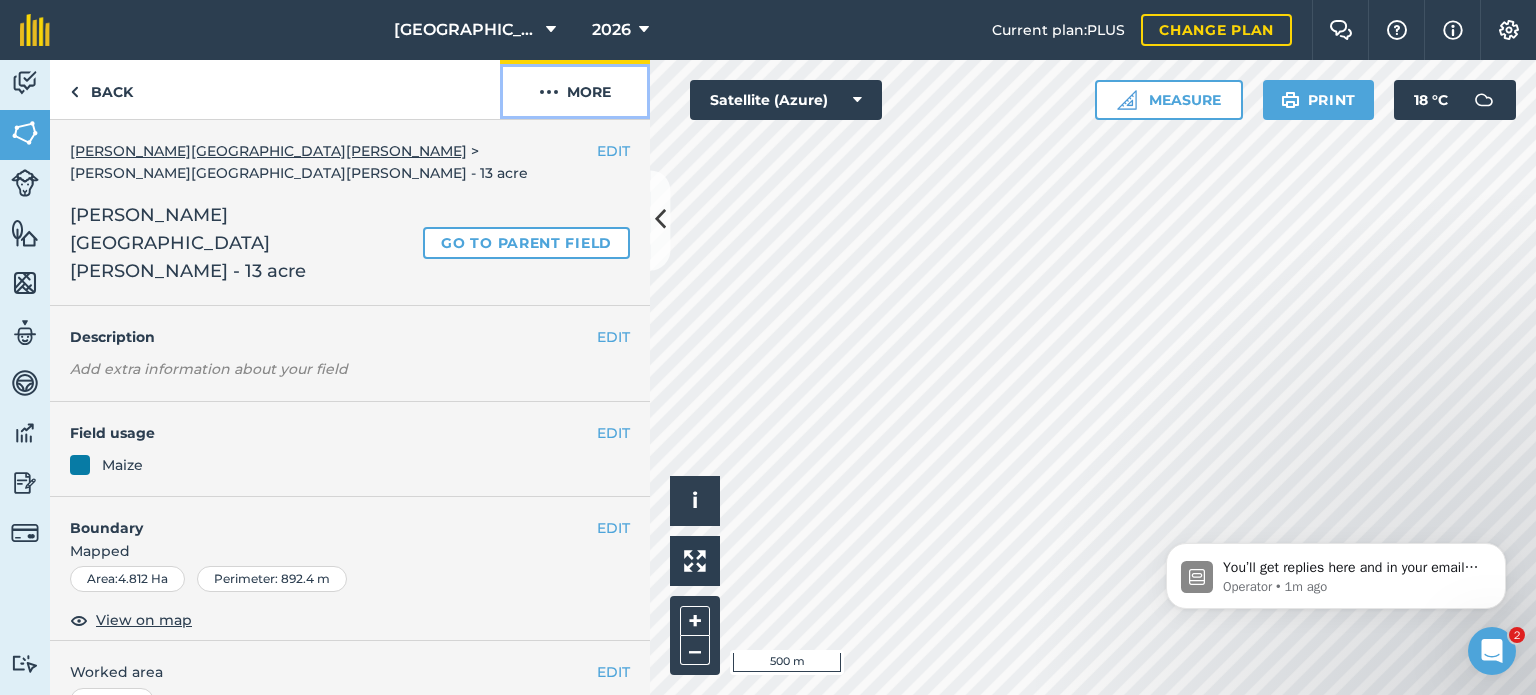 click at bounding box center (549, 92) 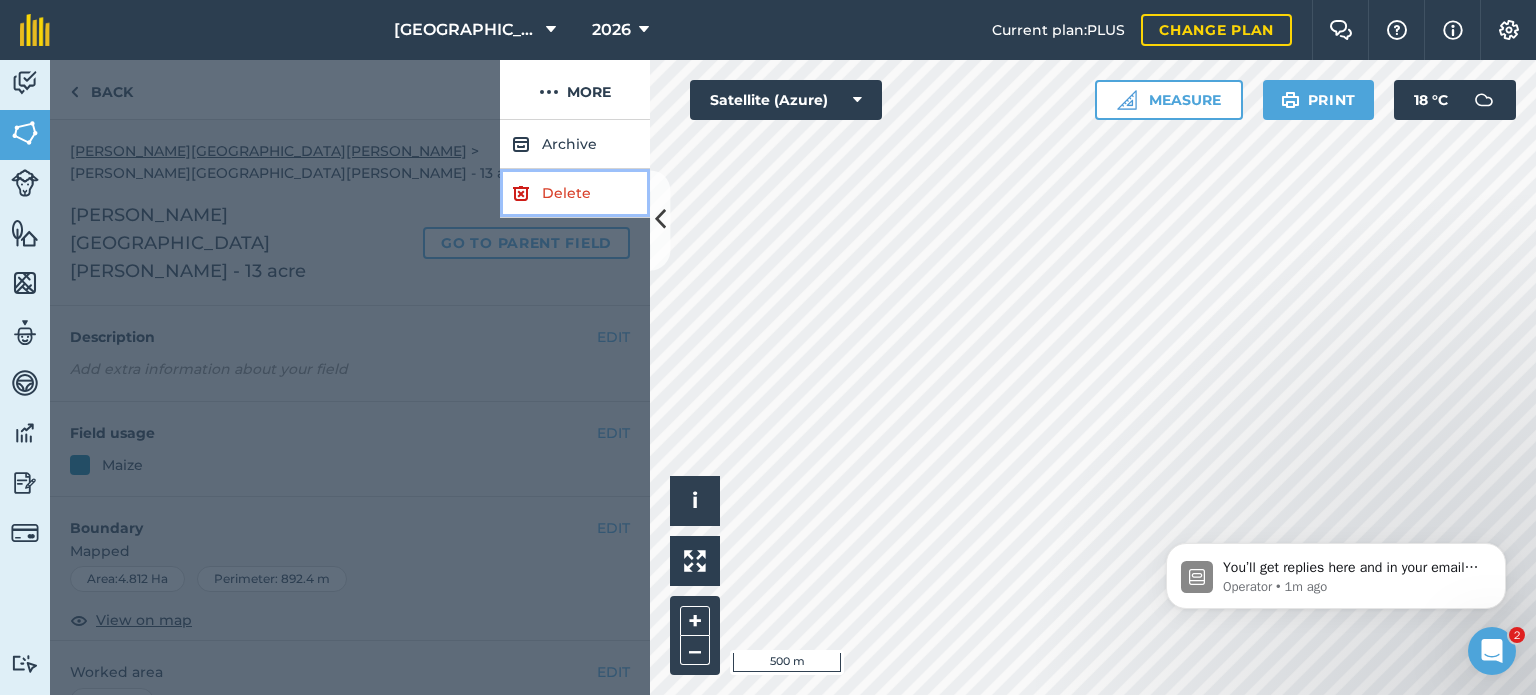 click at bounding box center (521, 193) 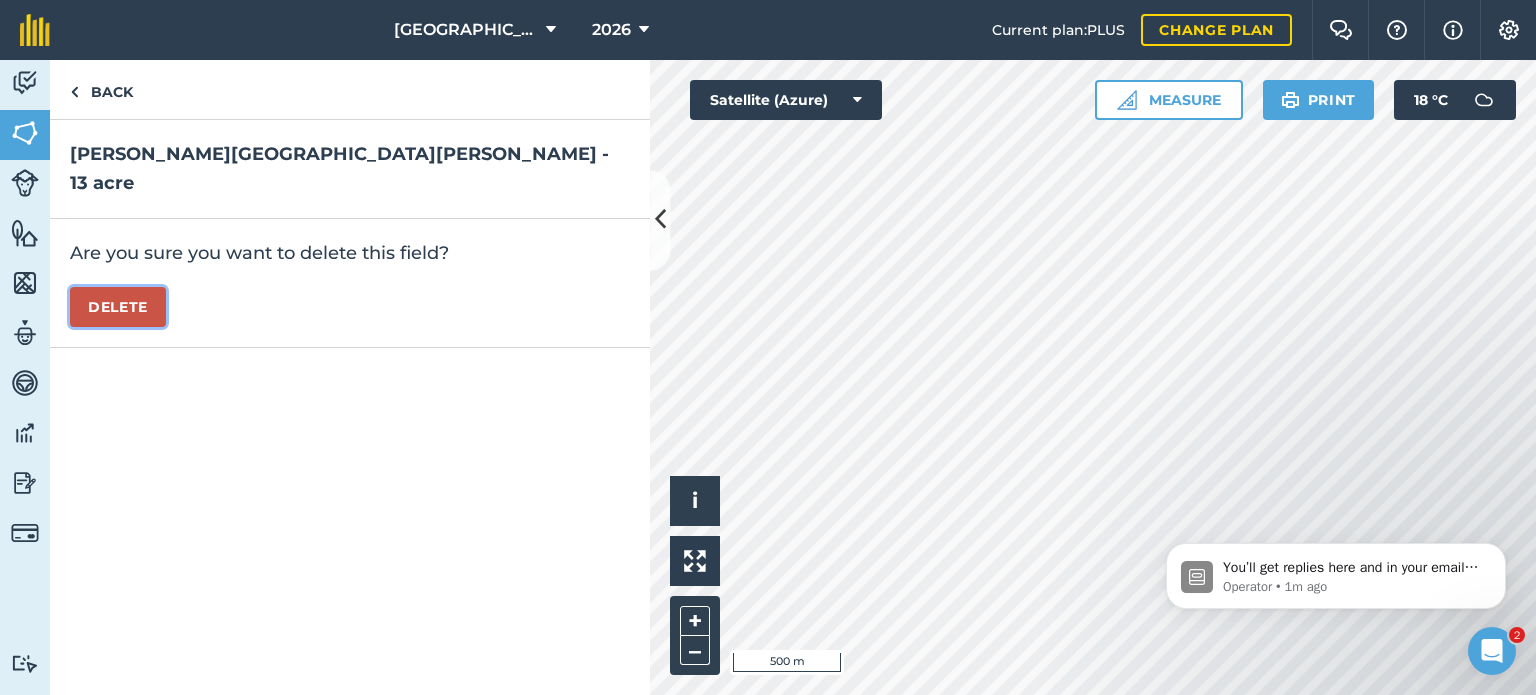 click on "Delete" at bounding box center [118, 307] 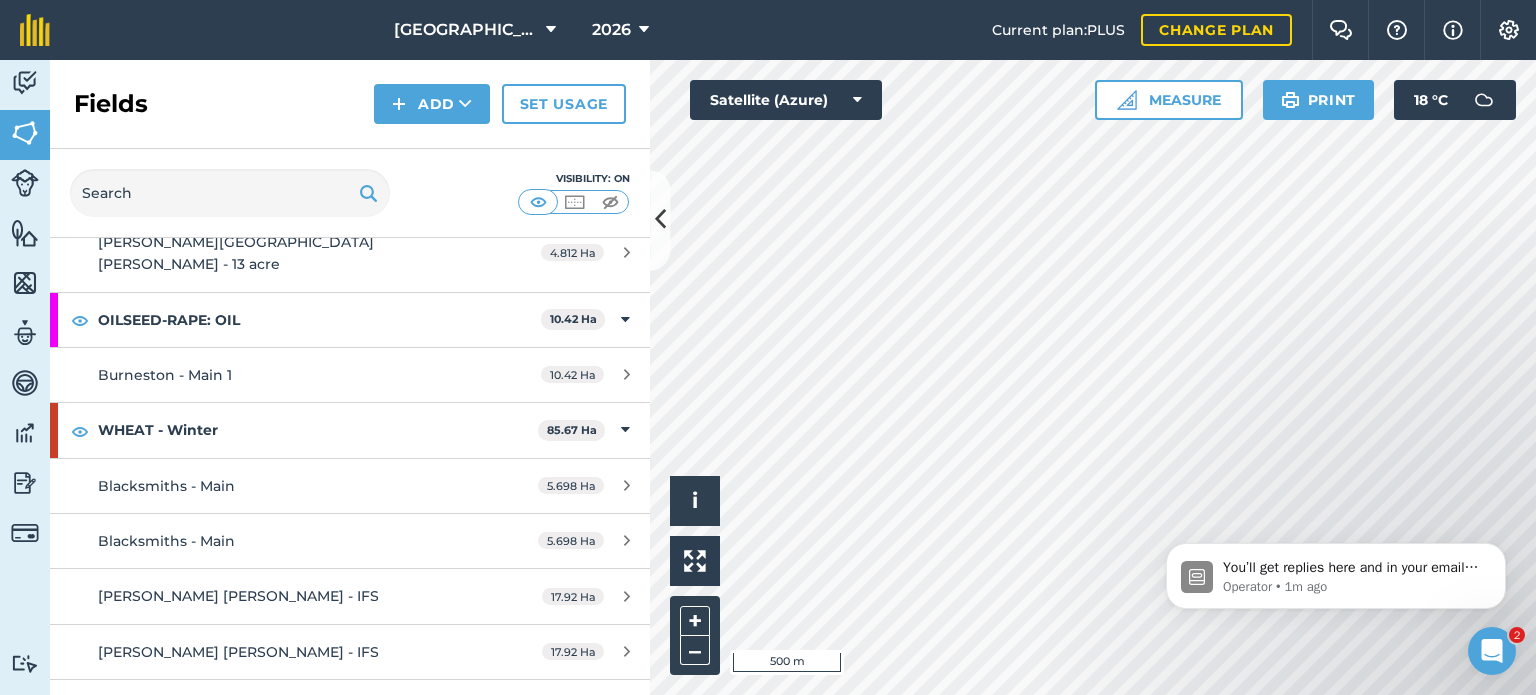 scroll, scrollTop: 1500, scrollLeft: 0, axis: vertical 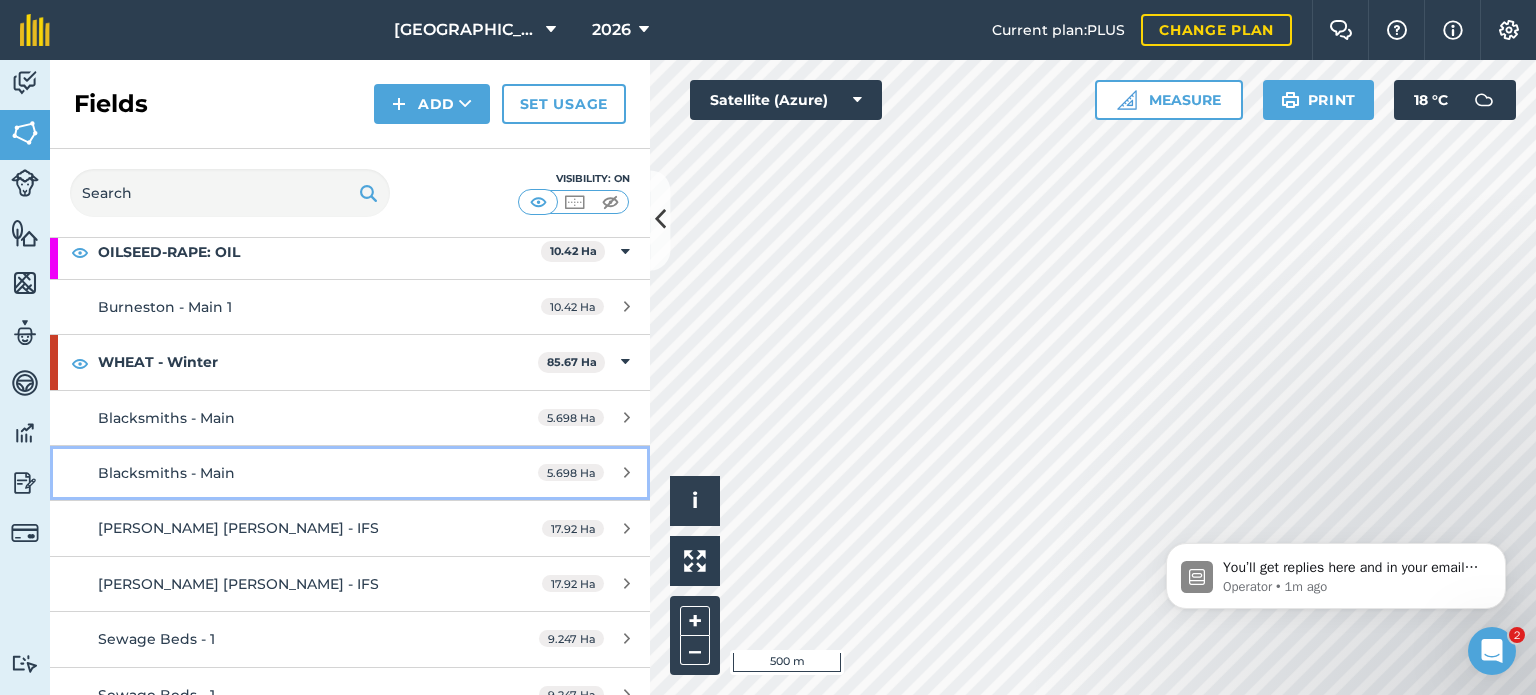 click on "Blacksmiths - Main" at bounding box center [286, 473] 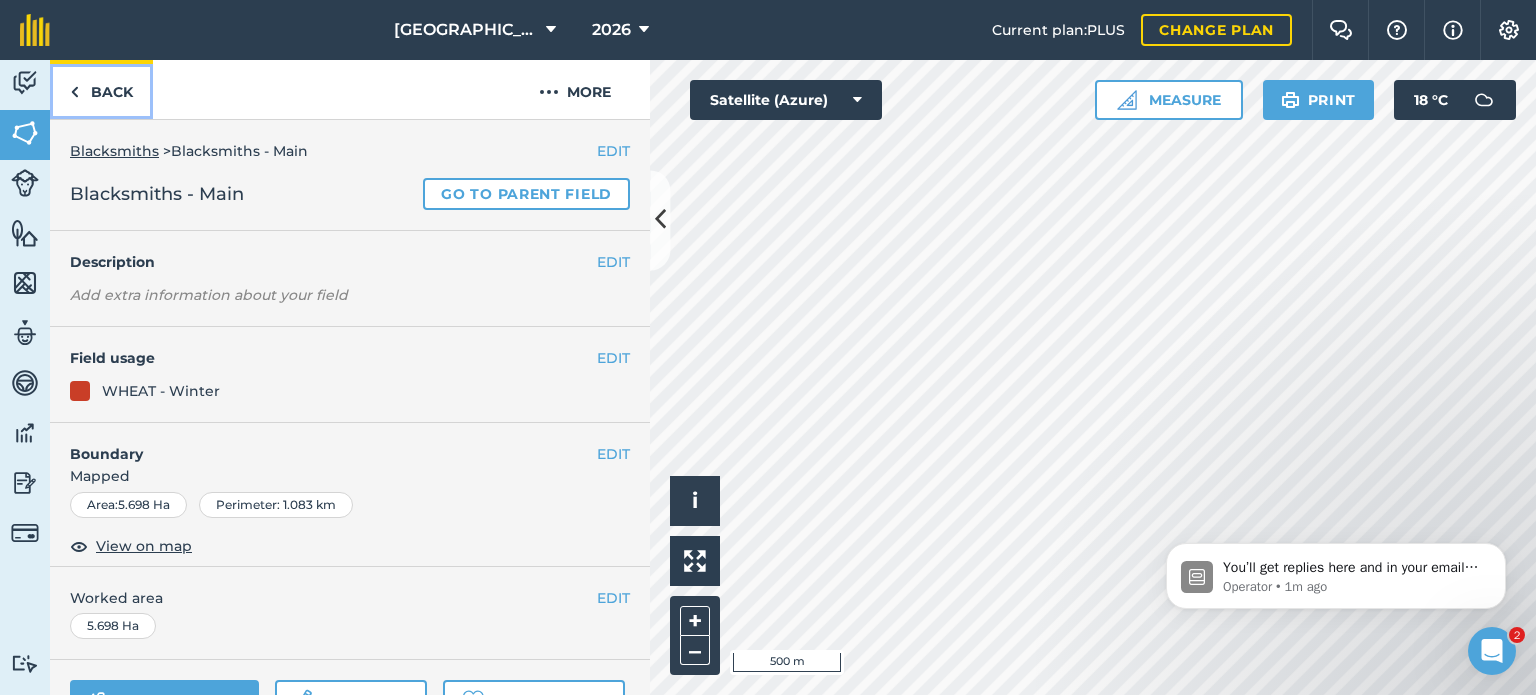click on "Back" at bounding box center (101, 89) 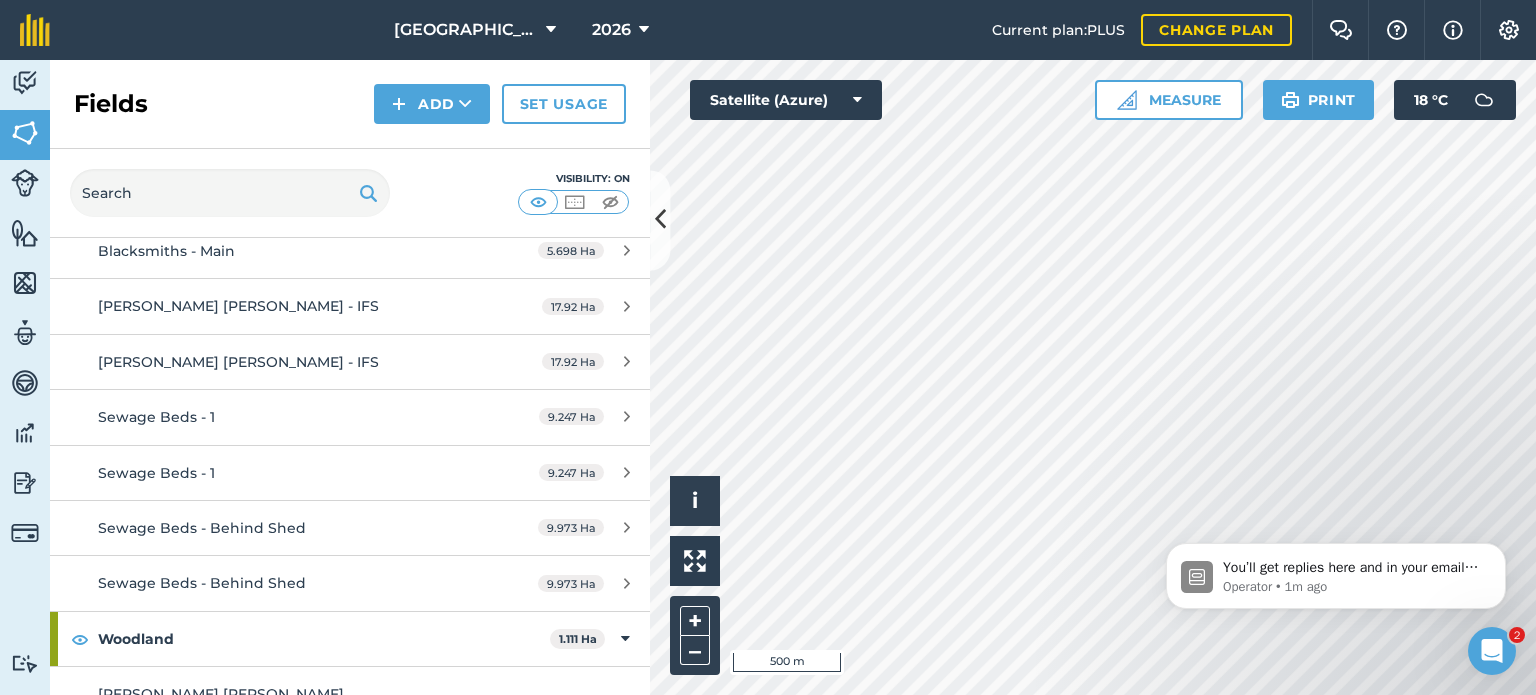 scroll, scrollTop: 1723, scrollLeft: 0, axis: vertical 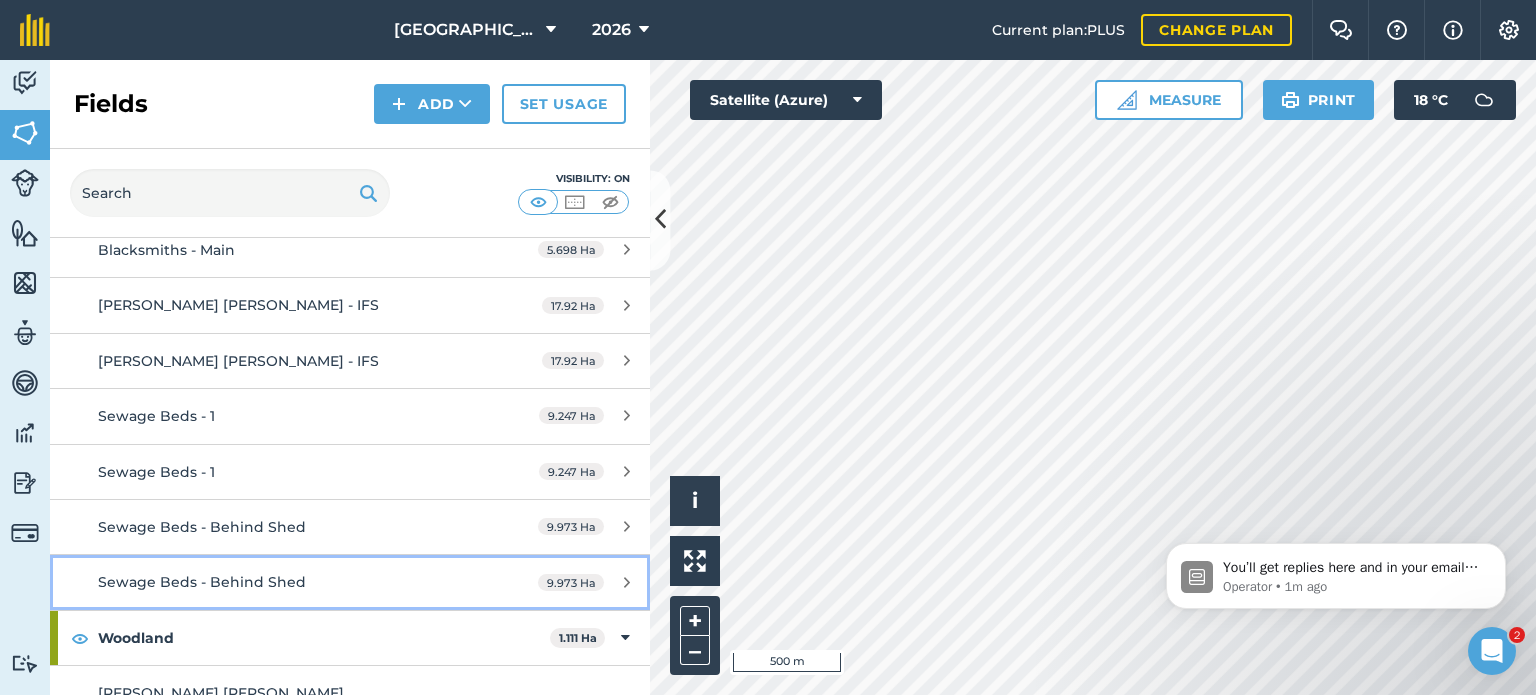 click on "Sewage Beds - Behind Shed" at bounding box center (202, 582) 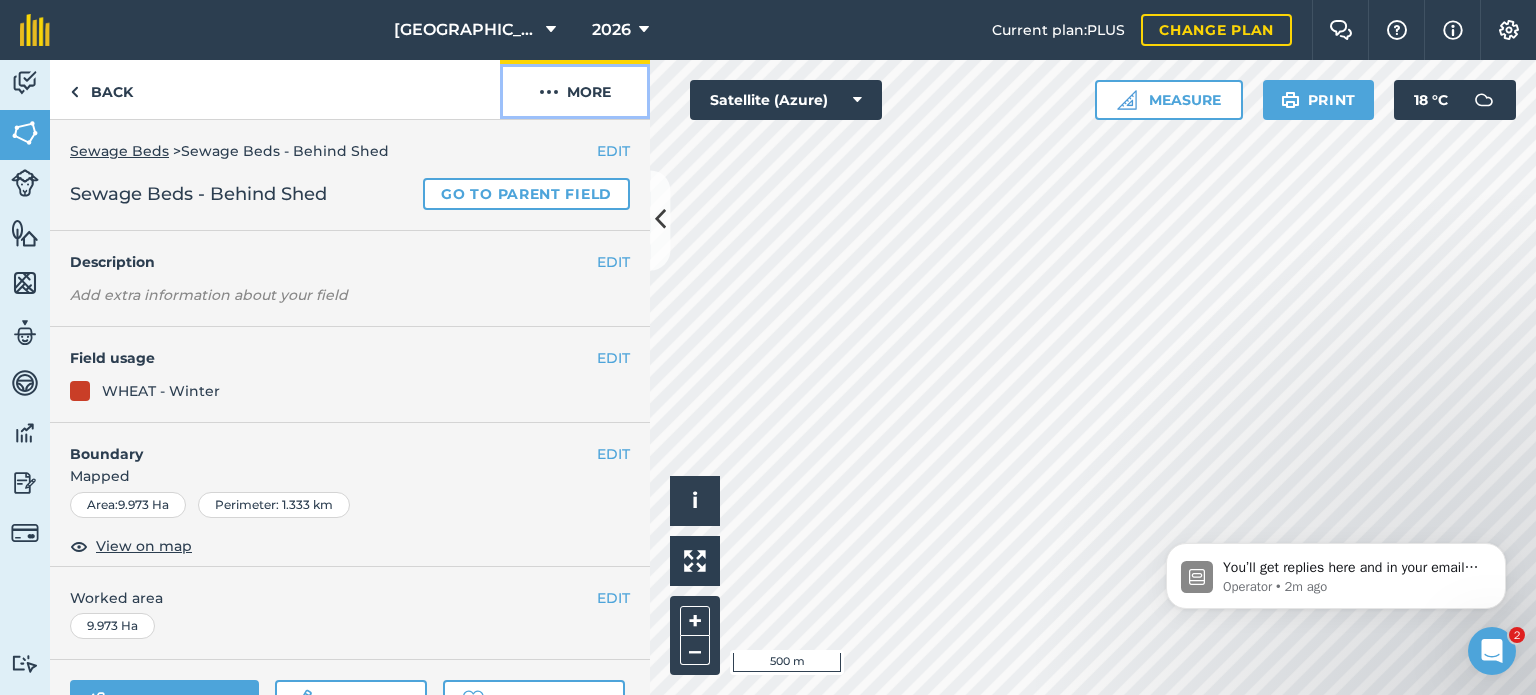 click at bounding box center (549, 92) 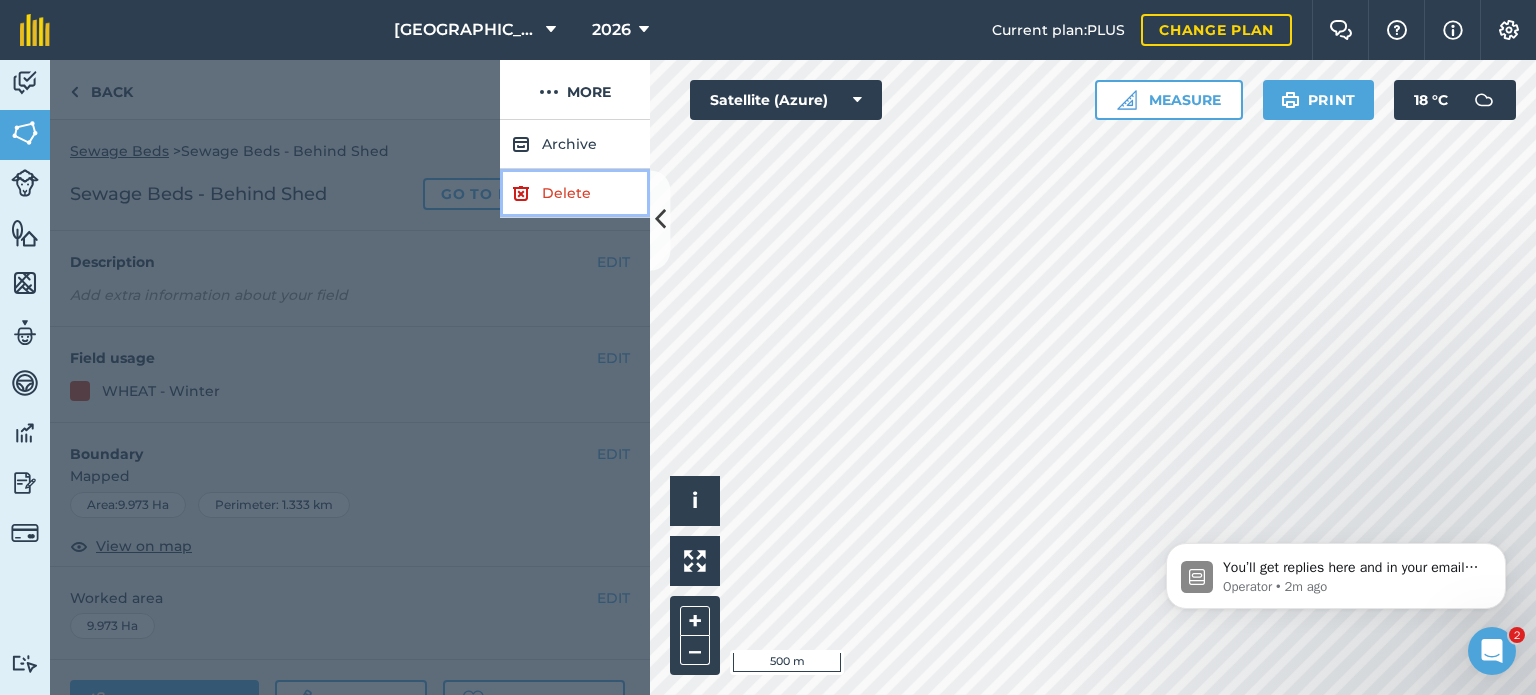 click on "Delete" at bounding box center (575, 193) 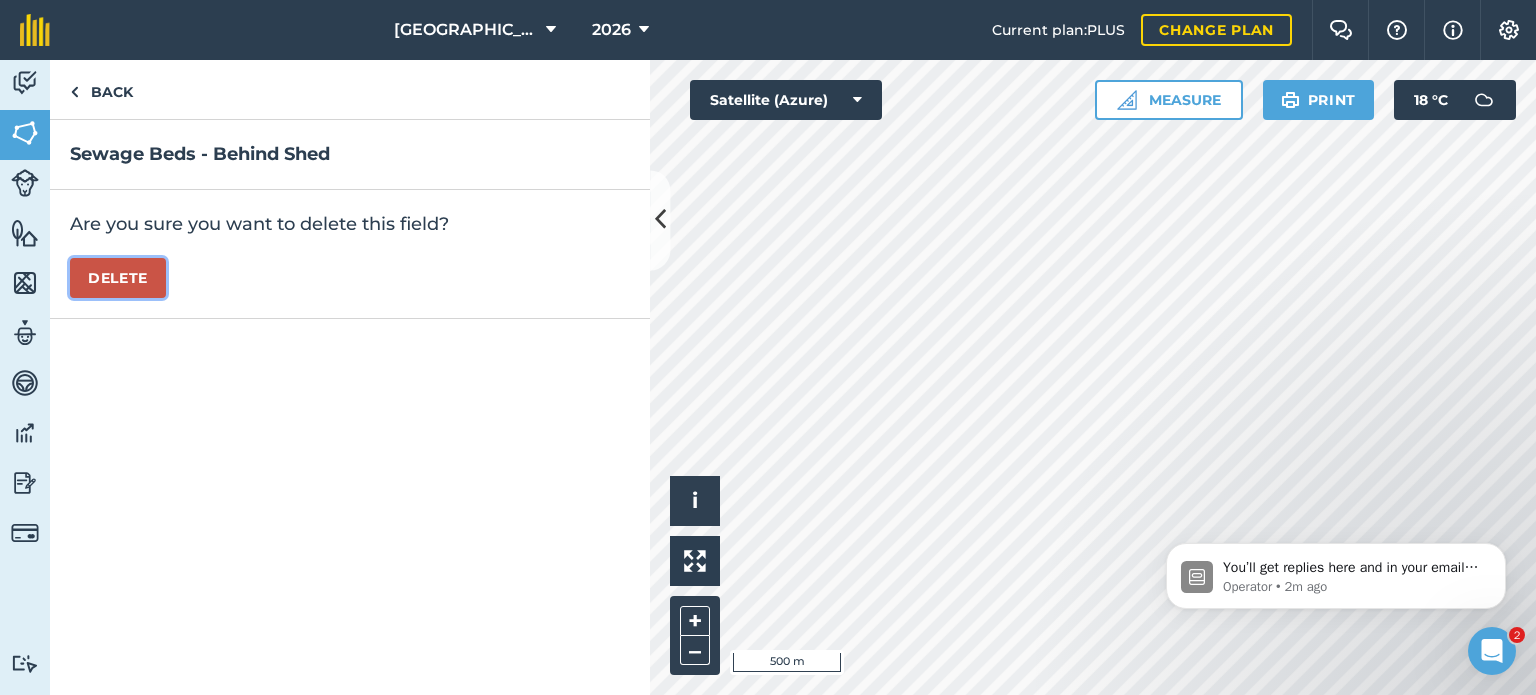 click on "Delete" at bounding box center (118, 278) 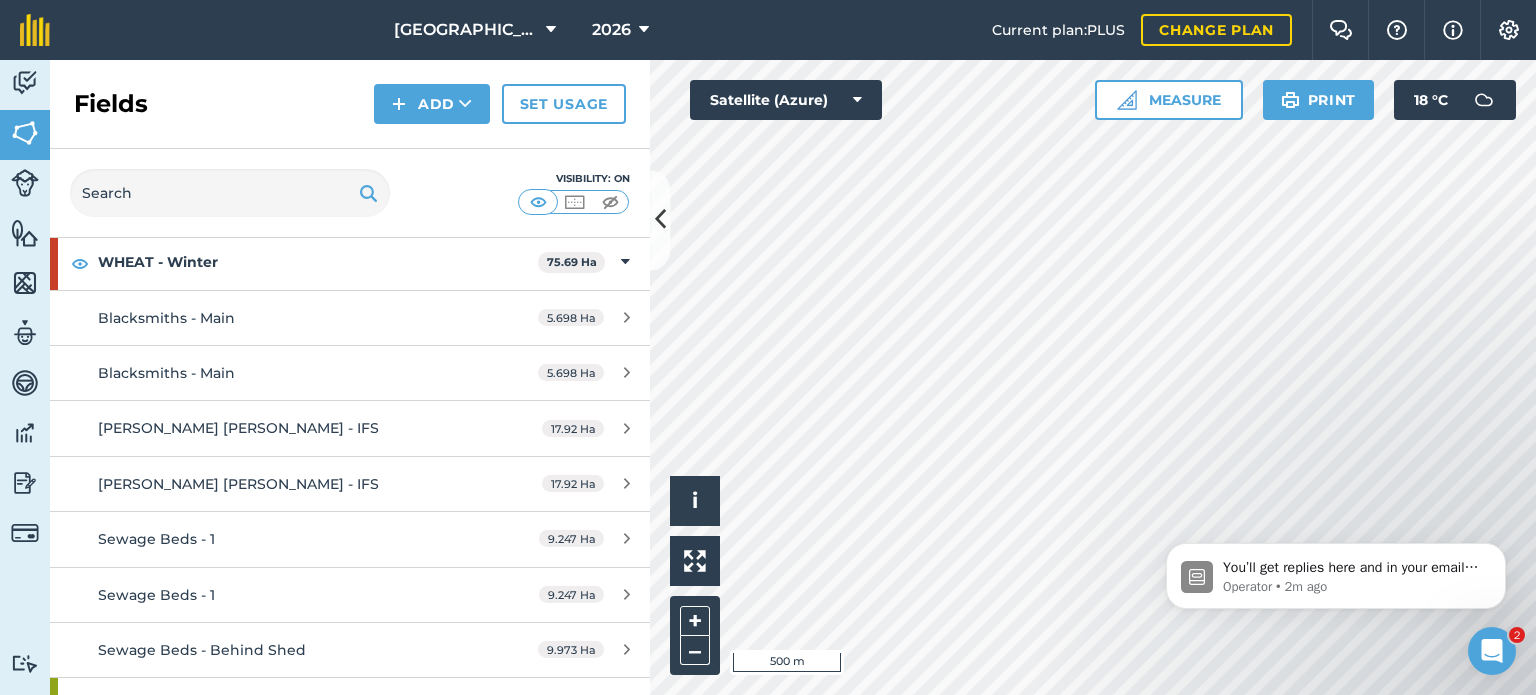 scroll, scrollTop: 1668, scrollLeft: 0, axis: vertical 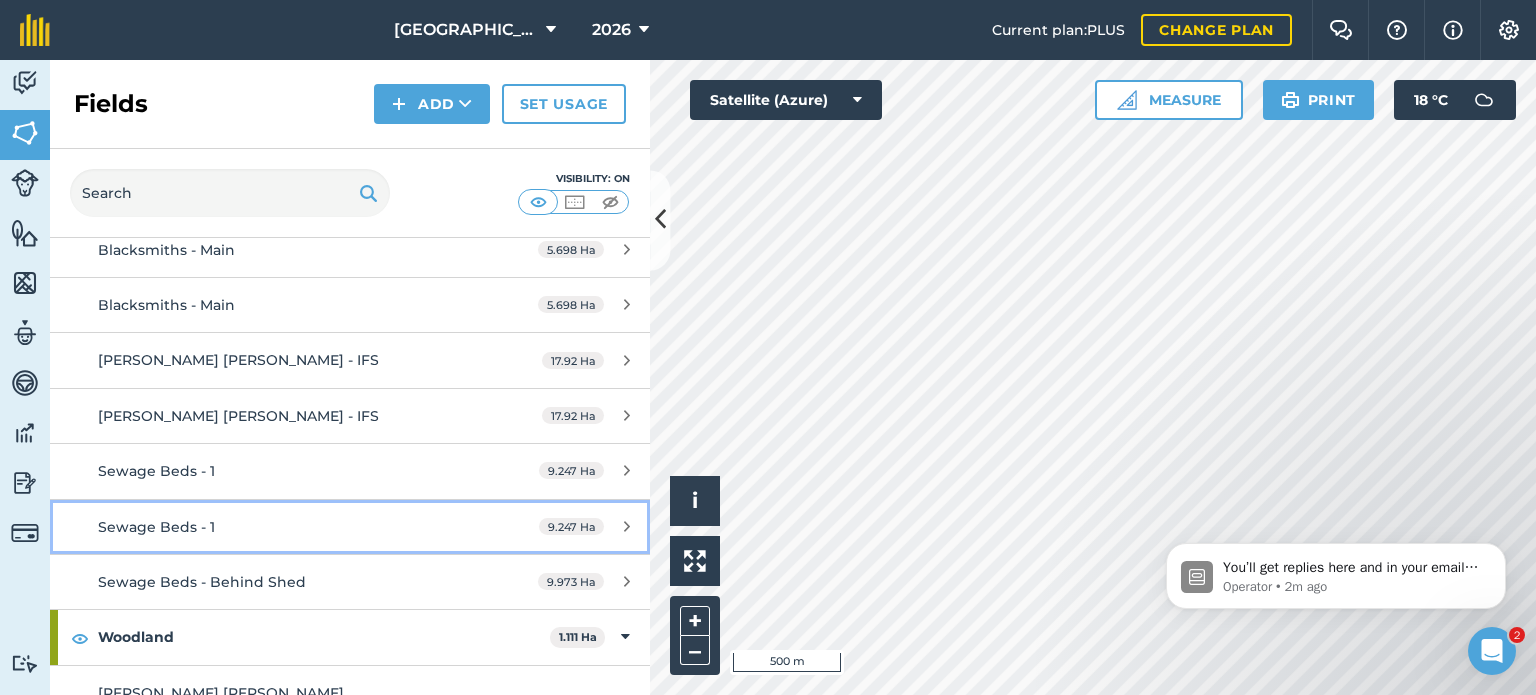 click on "Sewage Beds - 1" at bounding box center (286, 527) 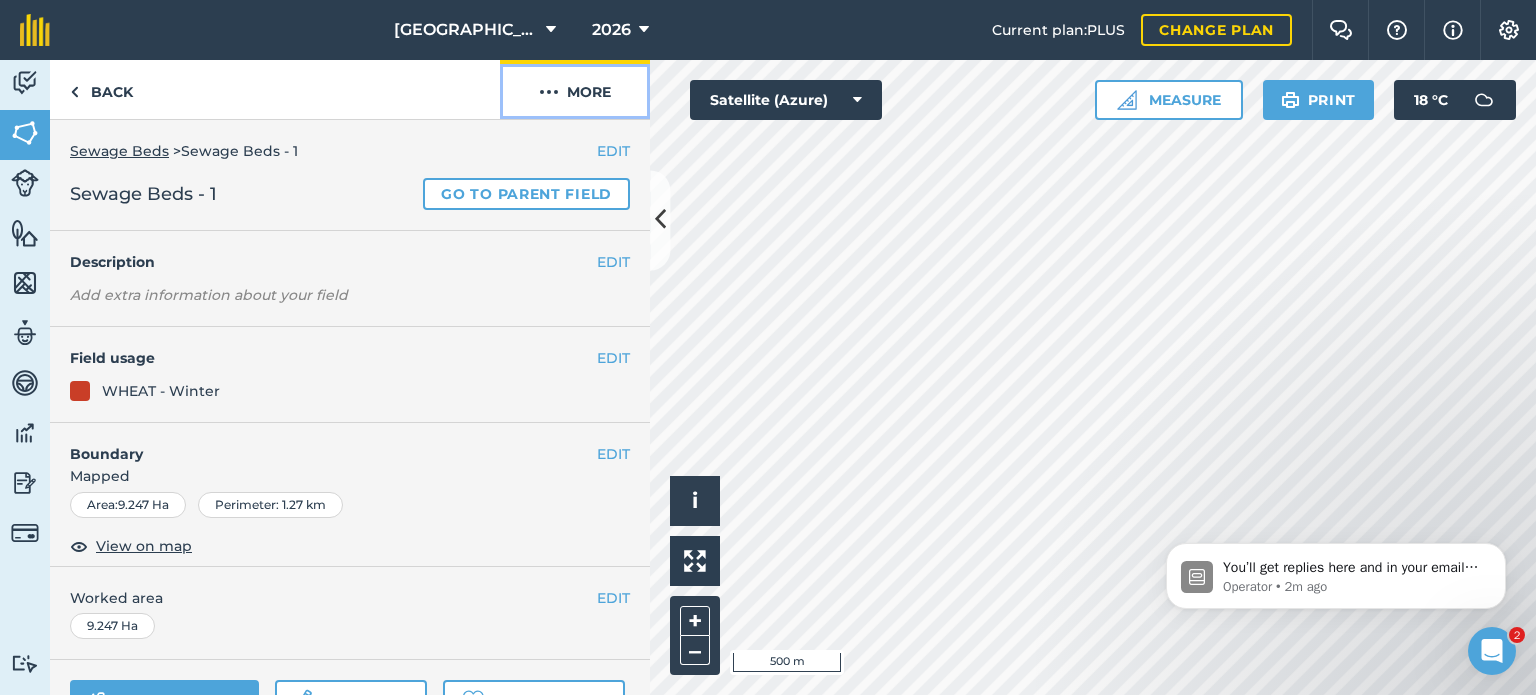 click at bounding box center [549, 92] 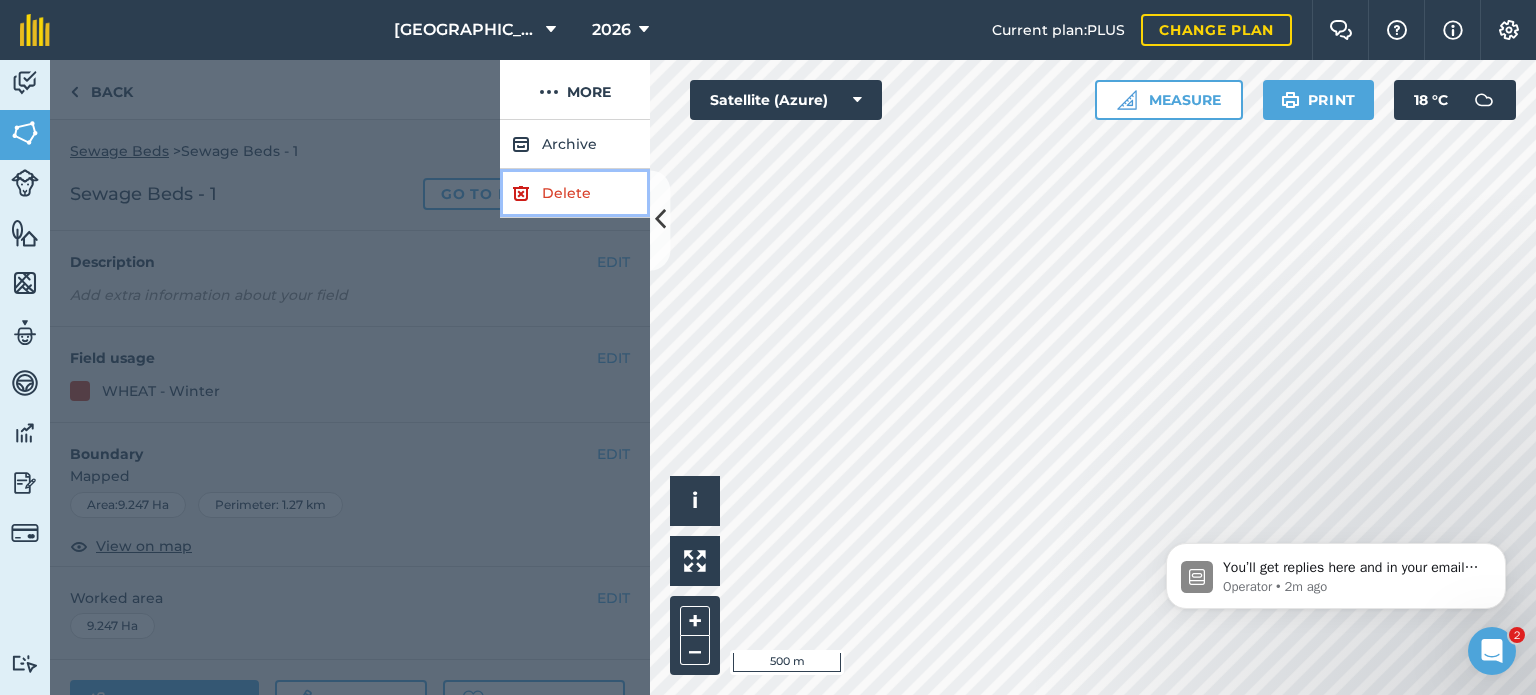 click at bounding box center (521, 193) 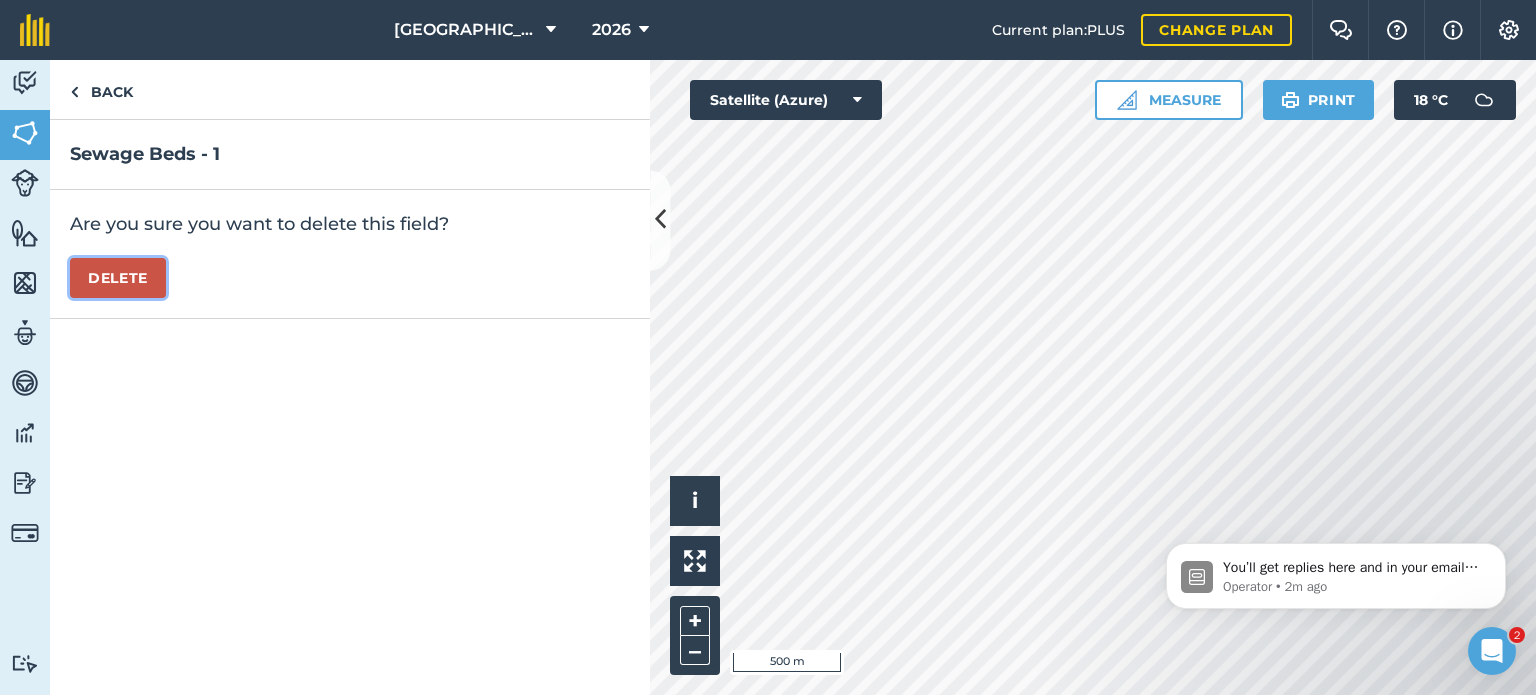 click on "Delete" at bounding box center (118, 278) 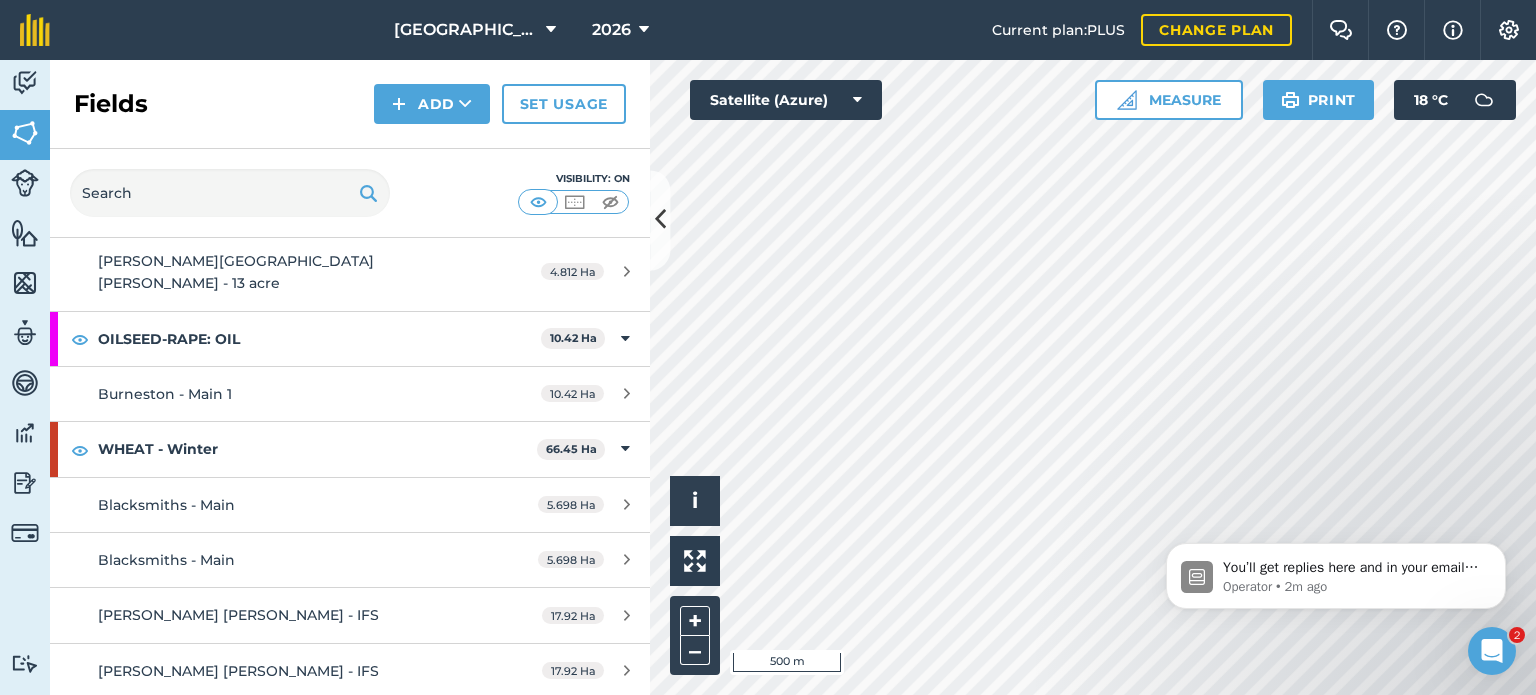 scroll, scrollTop: 1612, scrollLeft: 0, axis: vertical 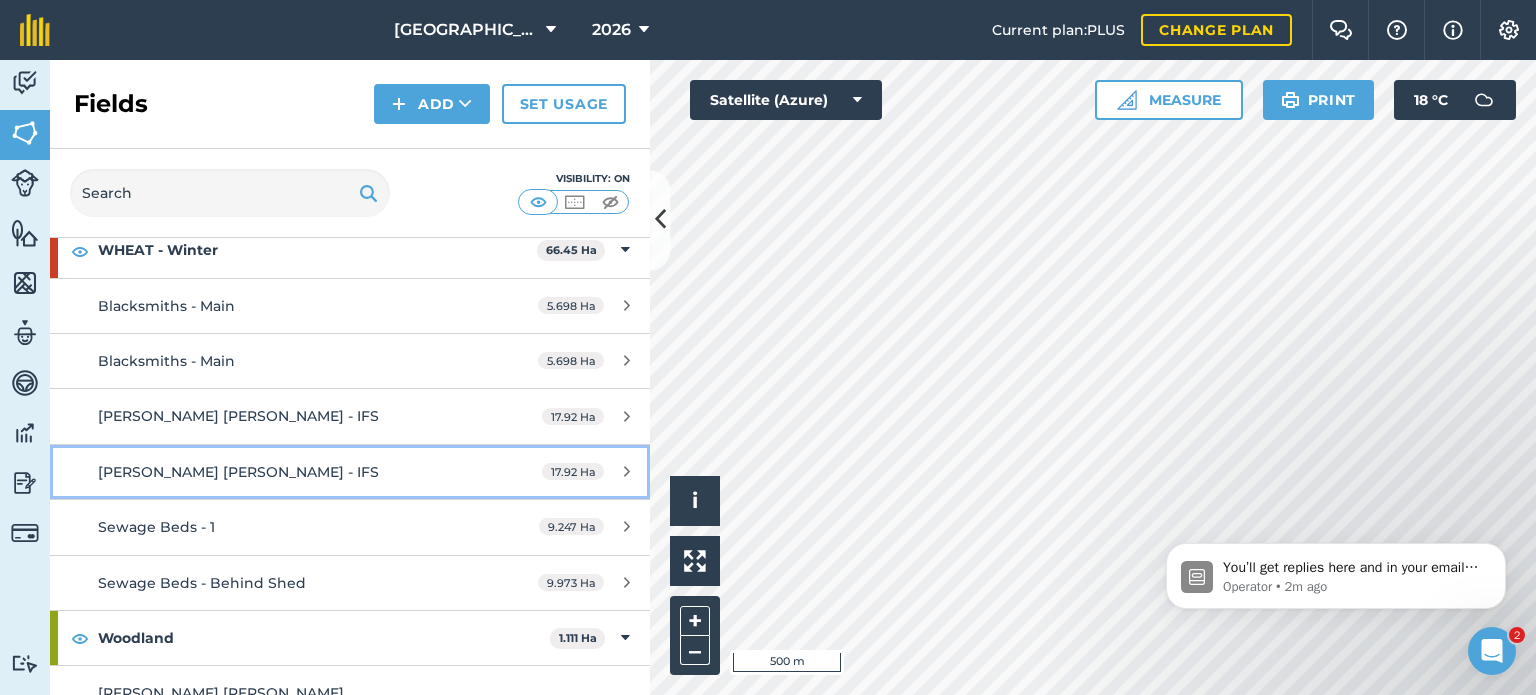 click on "[PERSON_NAME] [PERSON_NAME] - IFS" at bounding box center (286, 472) 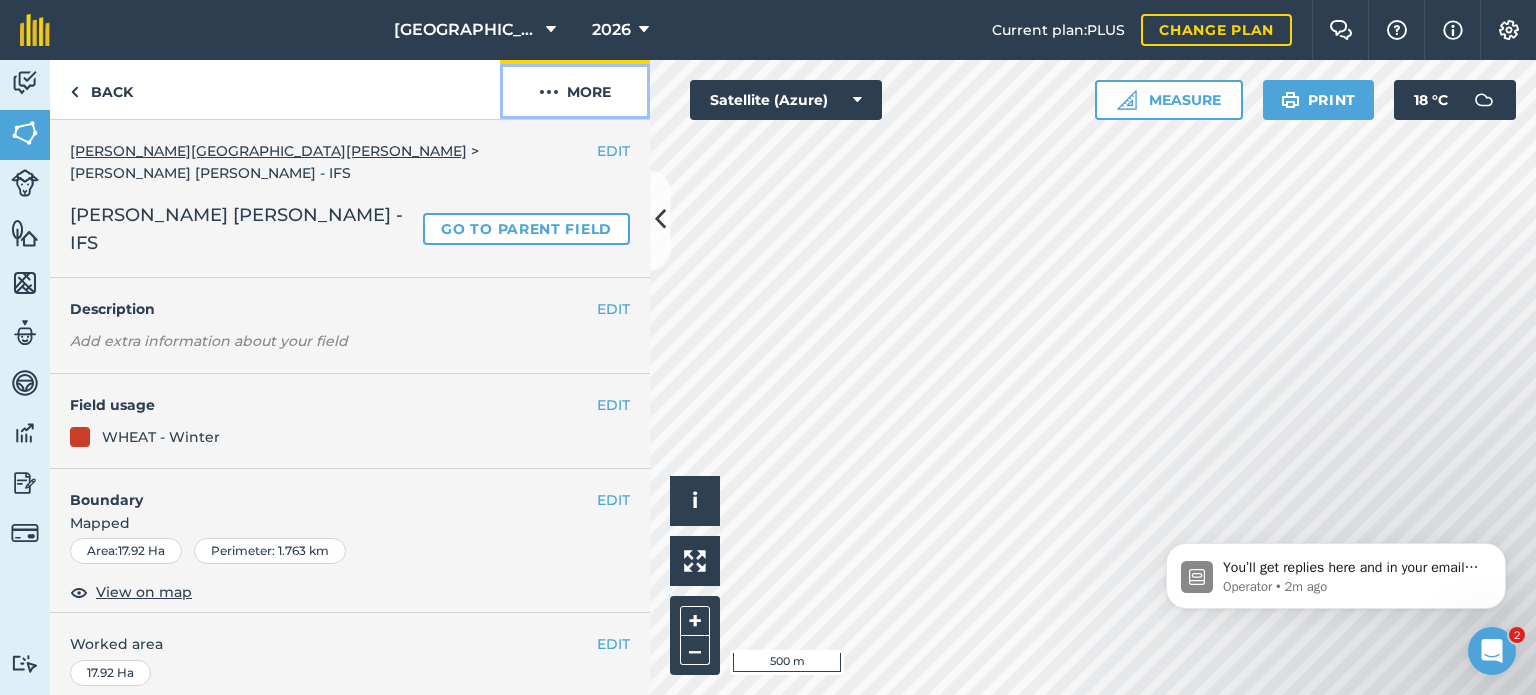 click at bounding box center (549, 92) 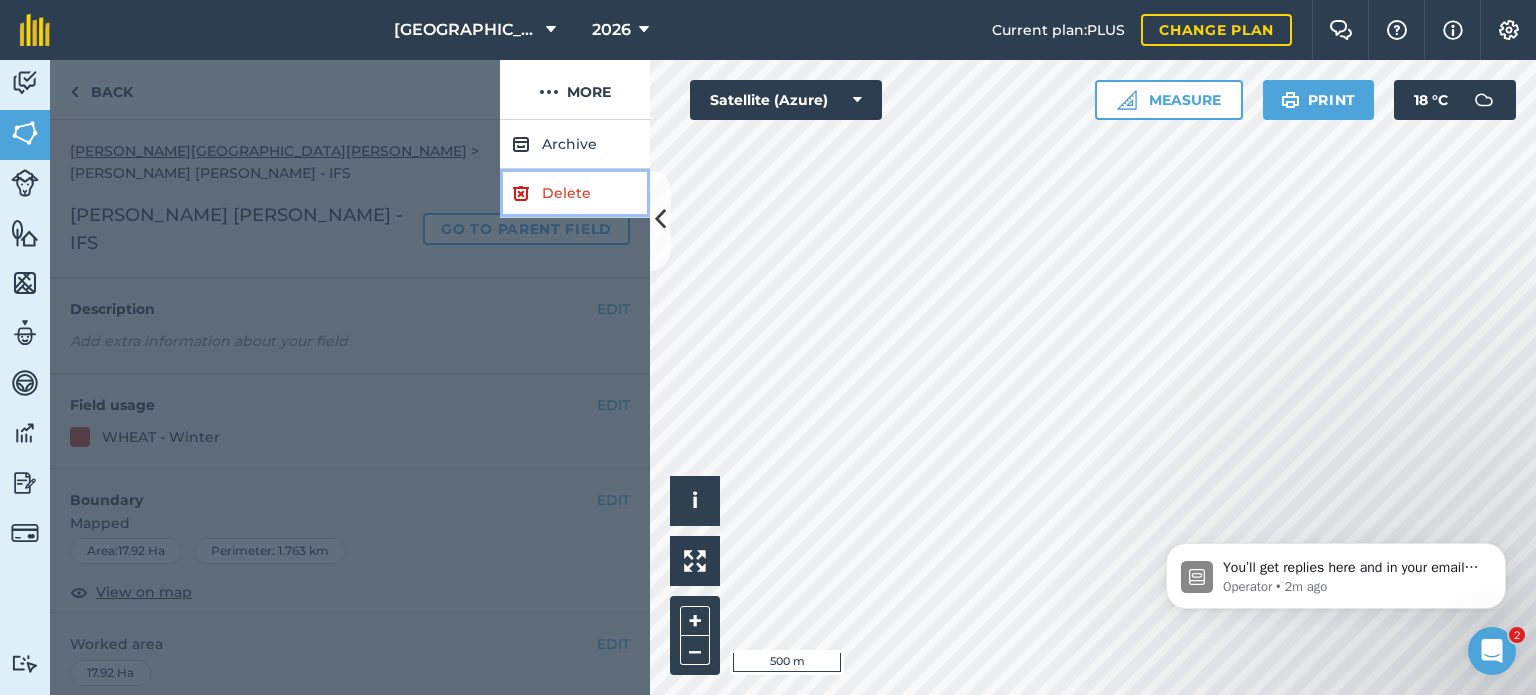 click on "Delete" at bounding box center [575, 193] 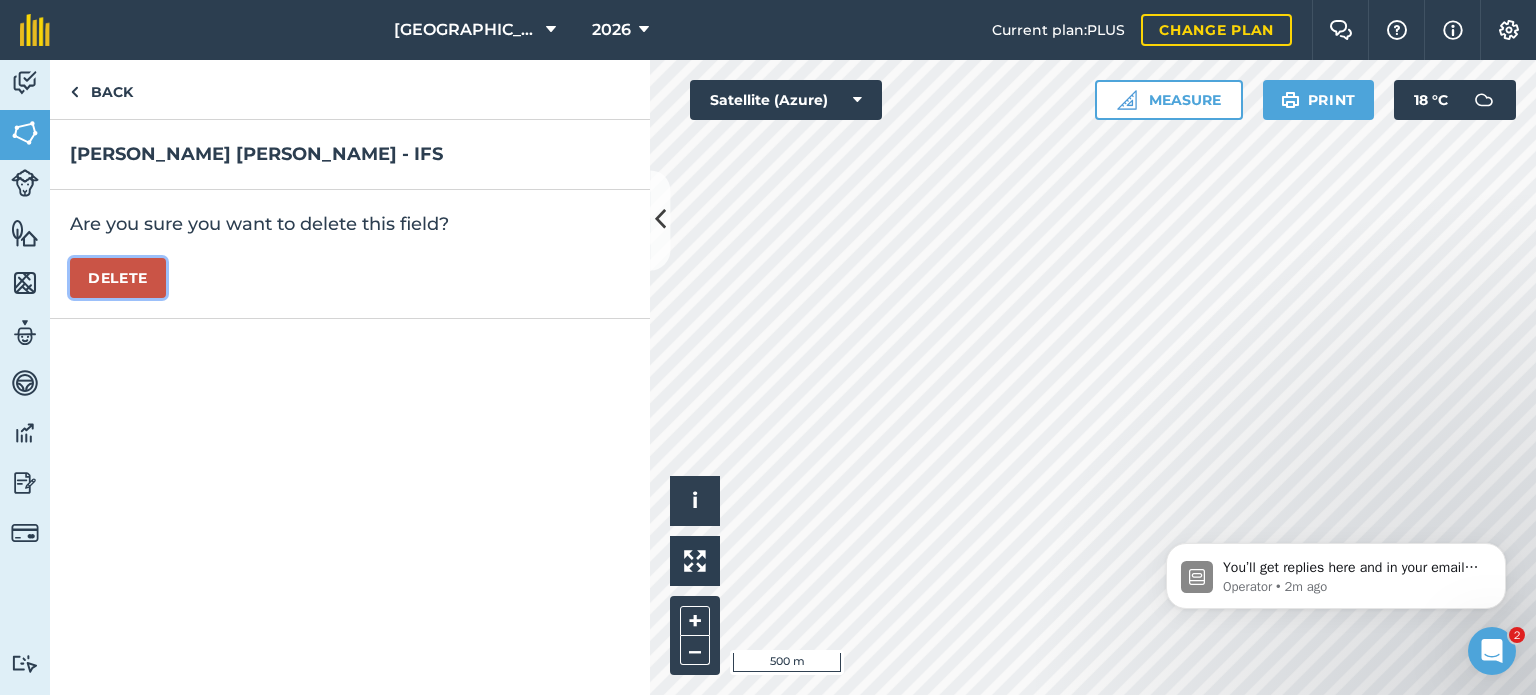 click on "Delete" at bounding box center (118, 278) 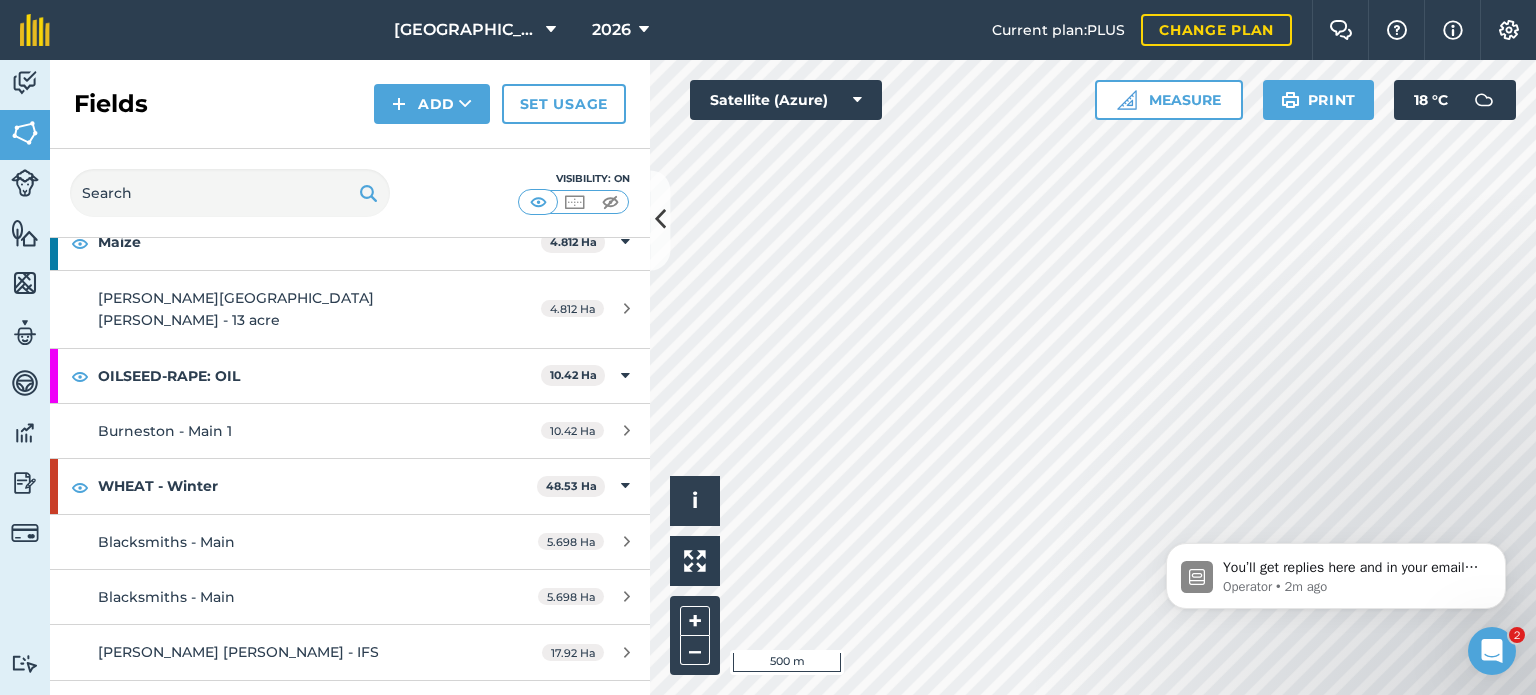 scroll, scrollTop: 1557, scrollLeft: 0, axis: vertical 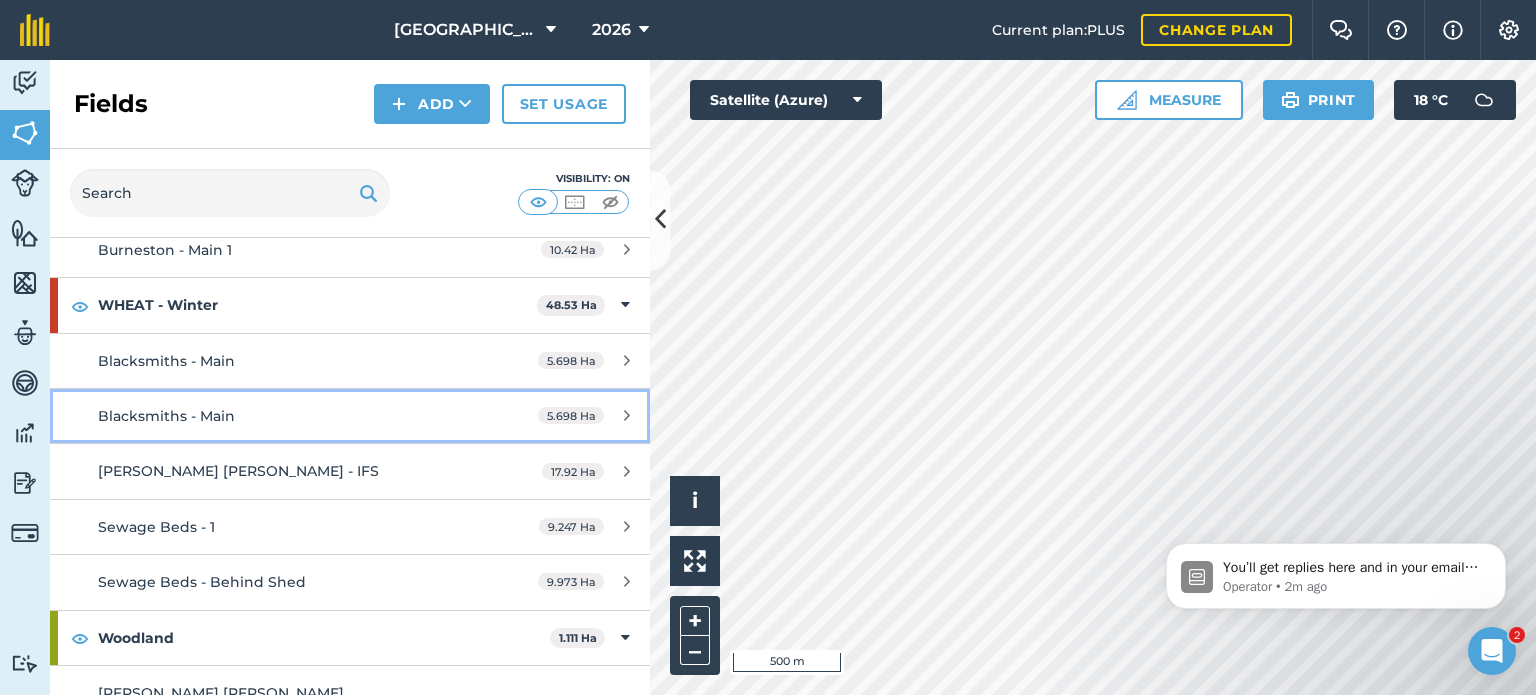 click on "Blacksmiths - Main" at bounding box center (286, 416) 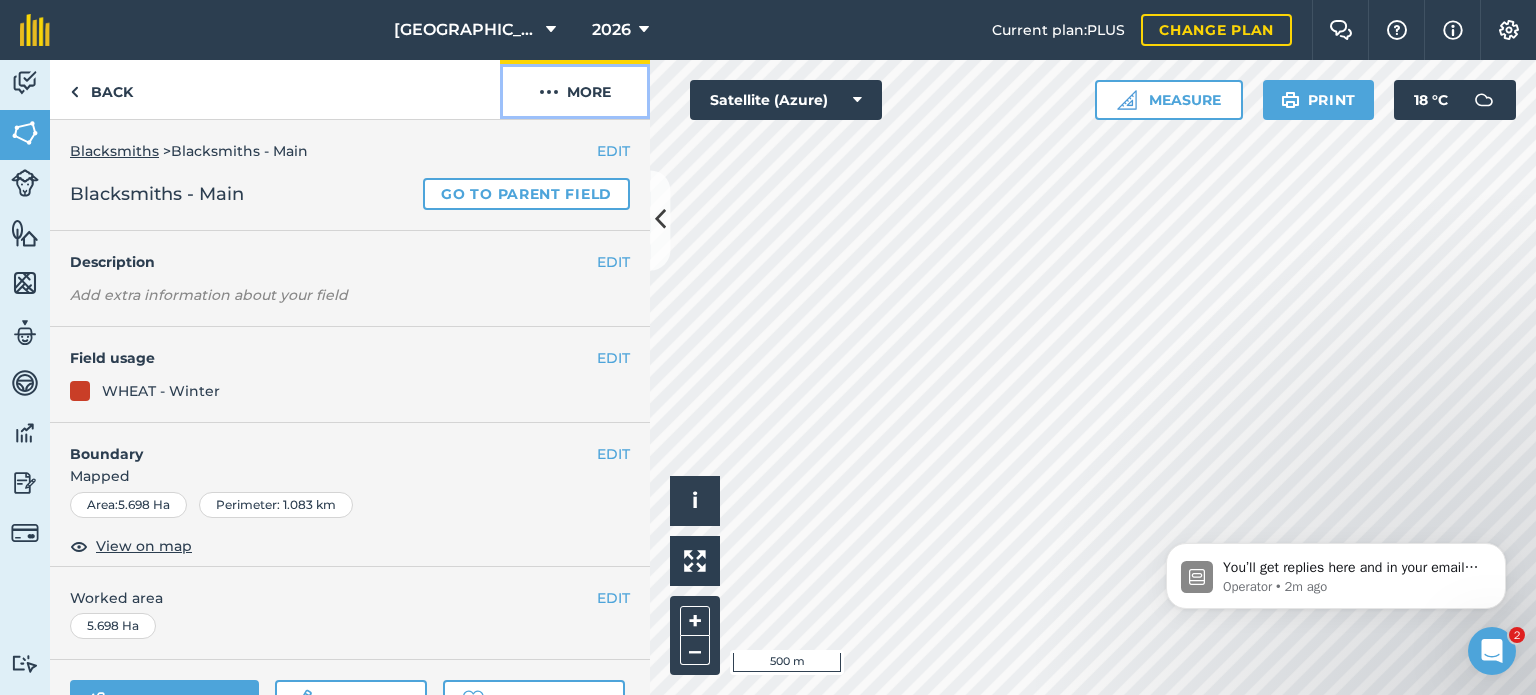 click at bounding box center (549, 92) 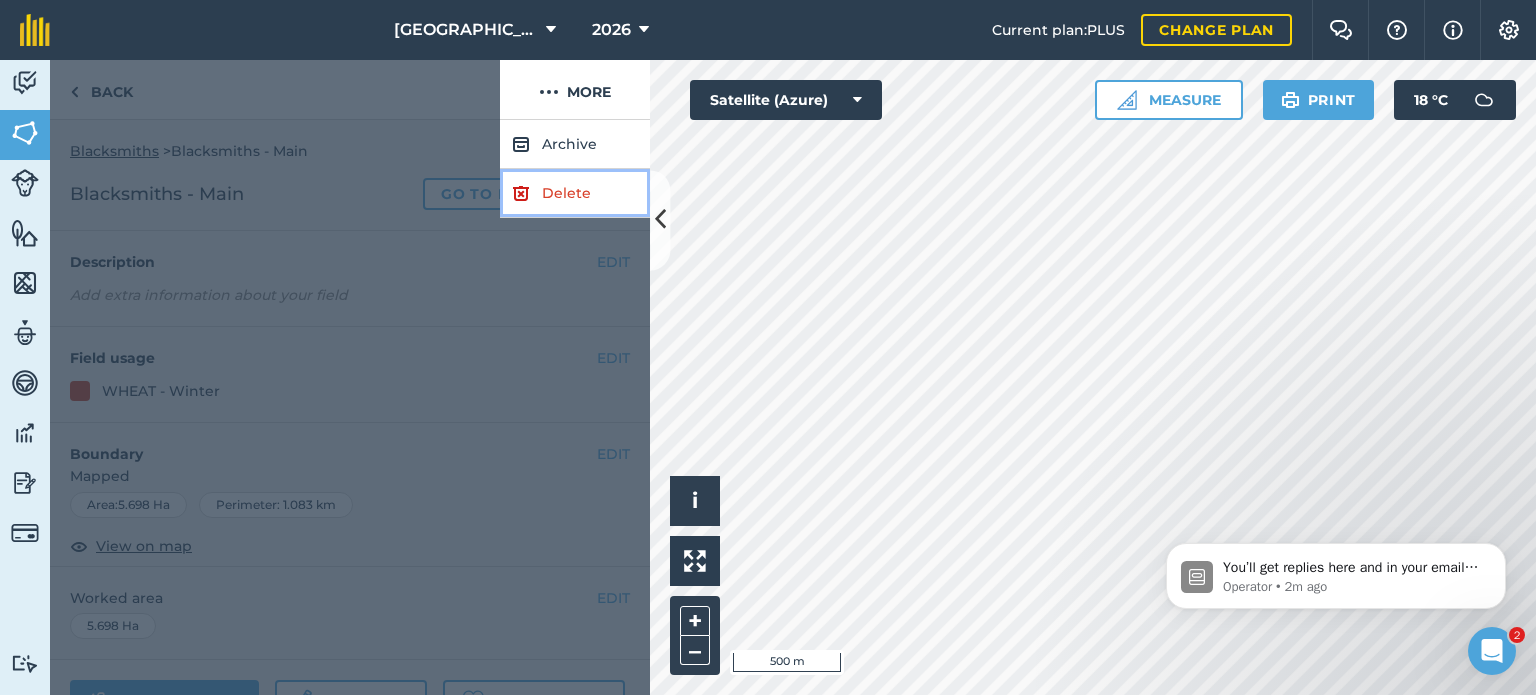 click at bounding box center [521, 193] 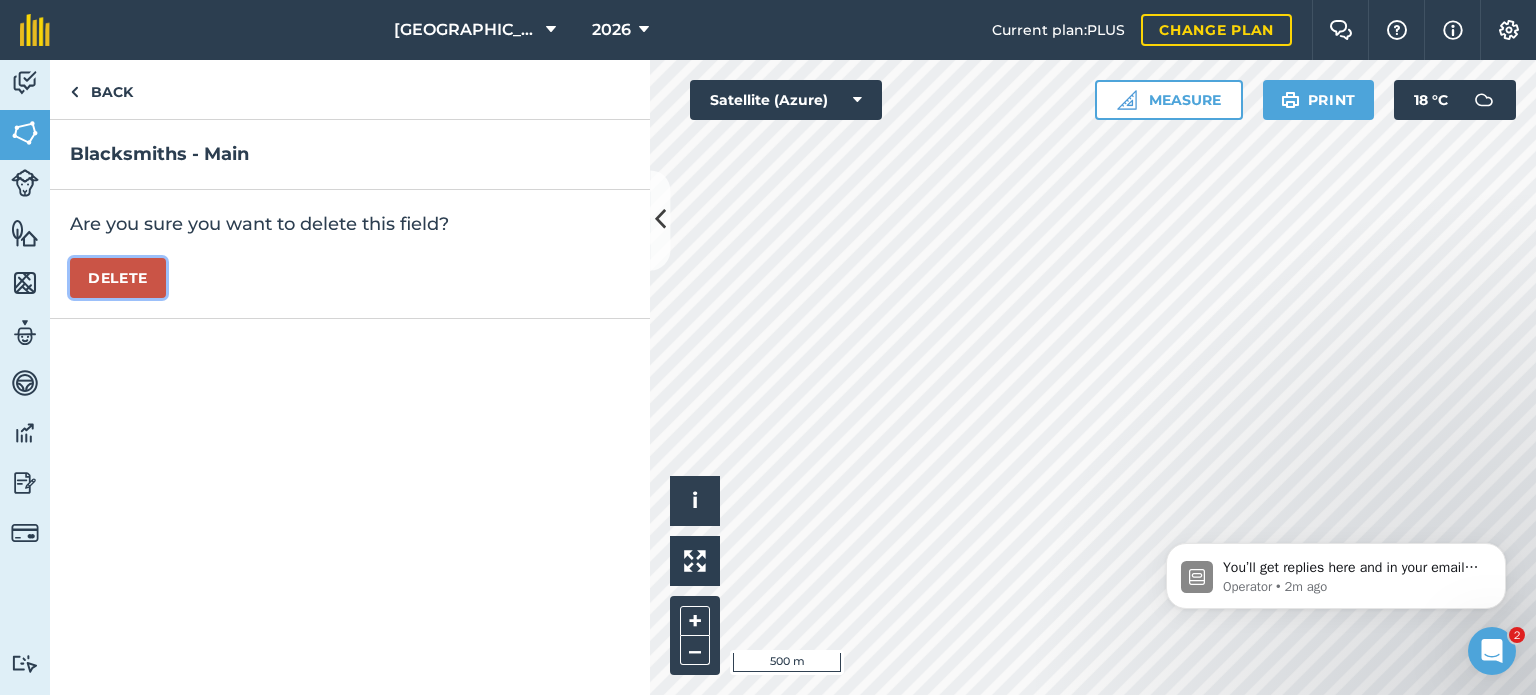 click on "Delete" at bounding box center (118, 278) 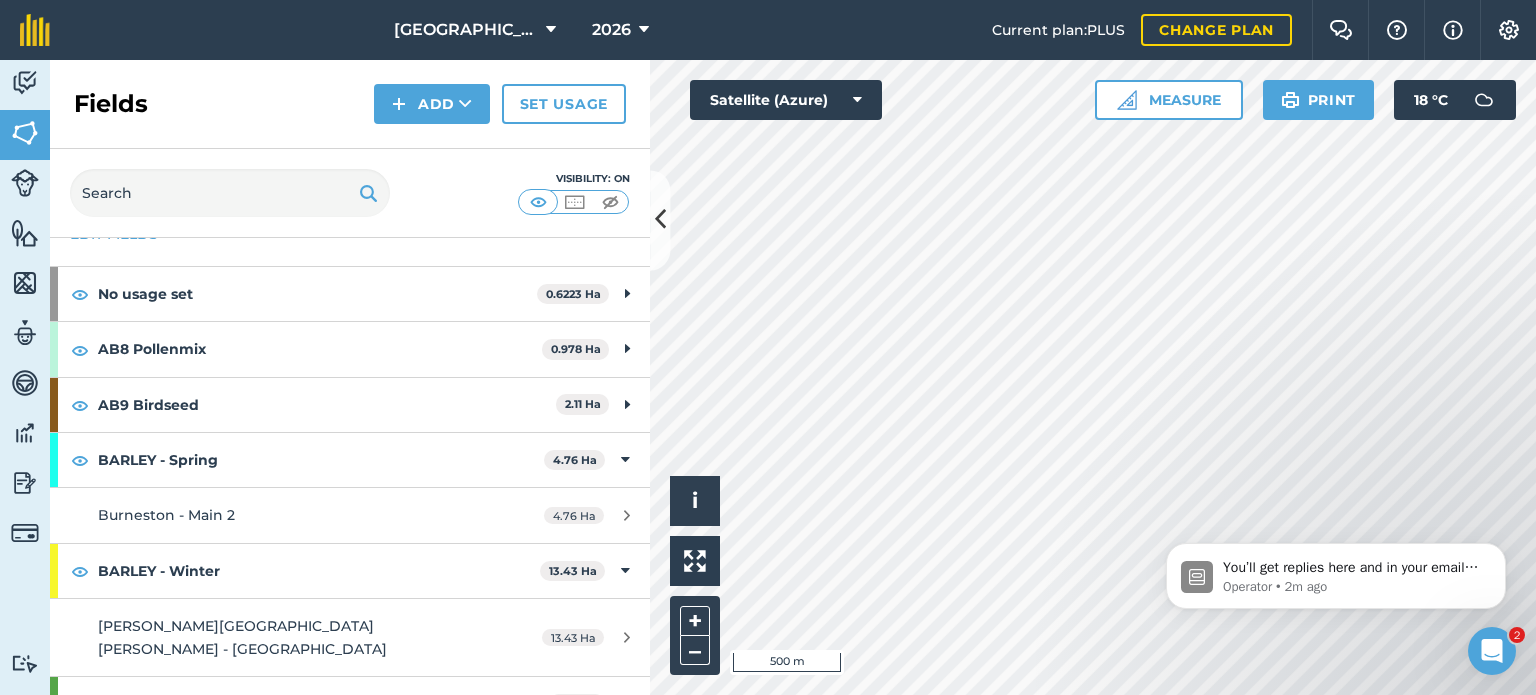 scroll, scrollTop: 100, scrollLeft: 0, axis: vertical 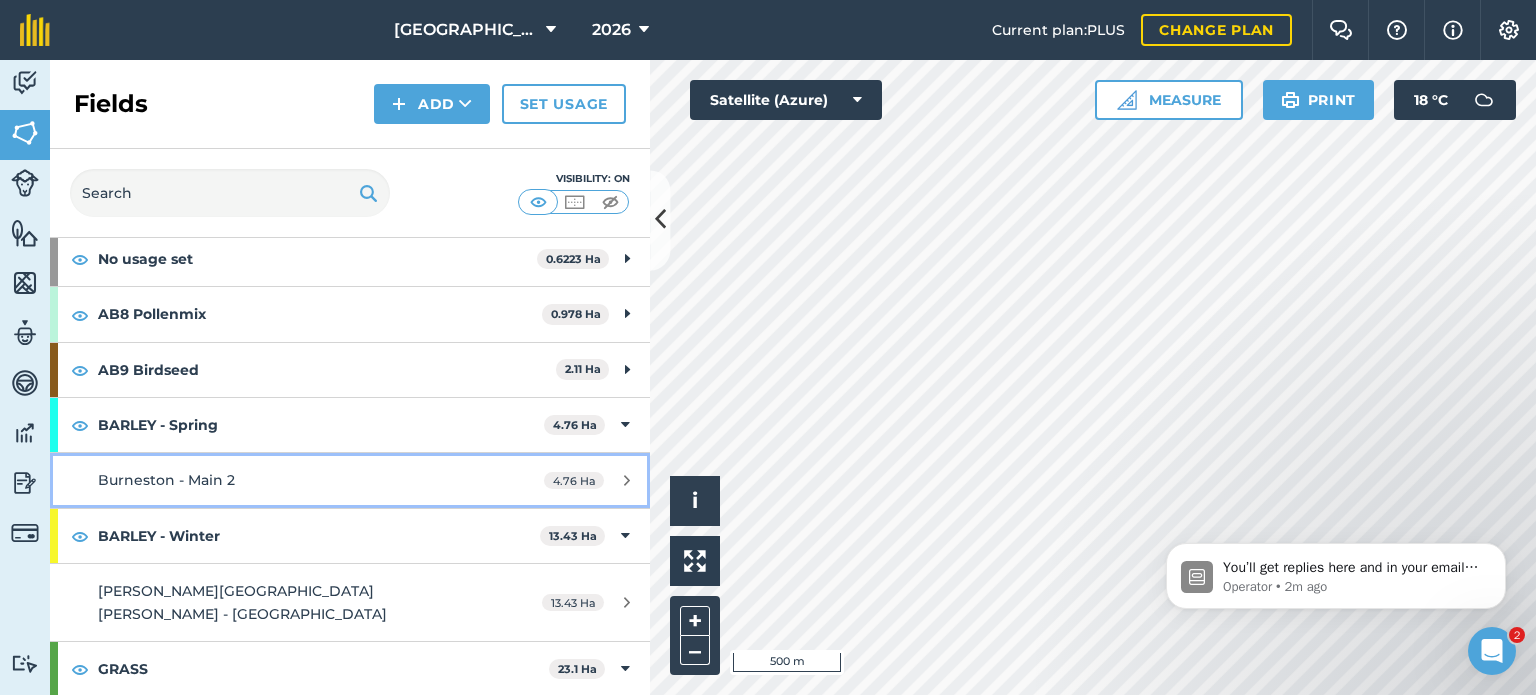 click on "Burneston - Main 2" at bounding box center (166, 480) 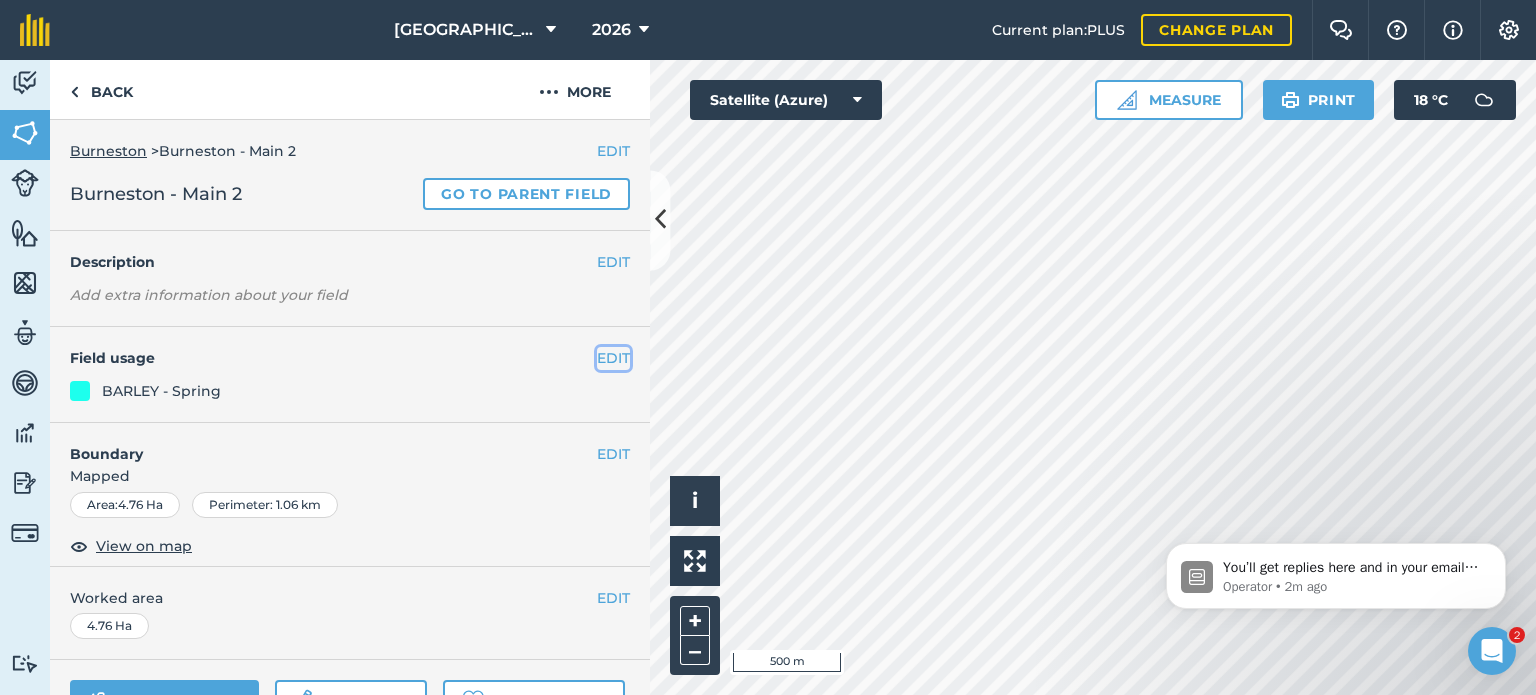 click on "EDIT" at bounding box center [613, 358] 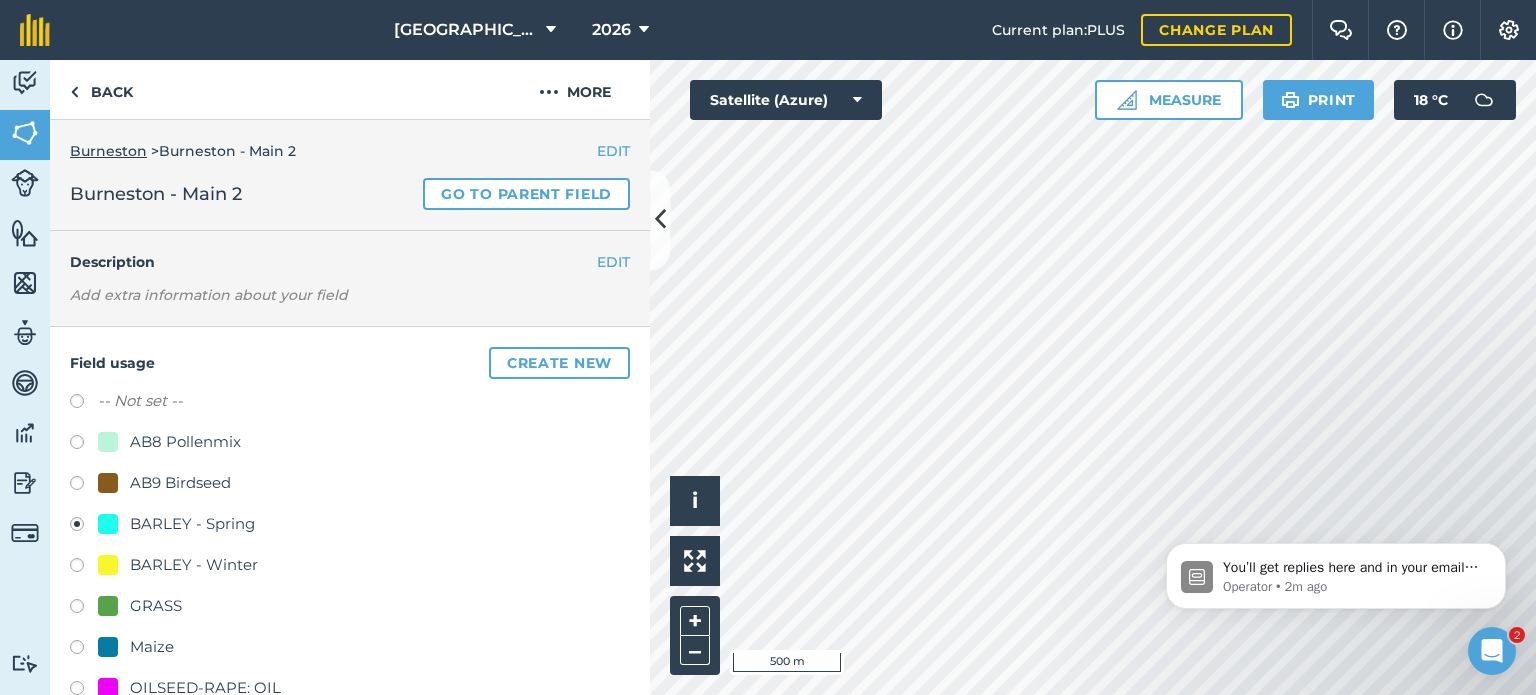 click at bounding box center [84, 404] 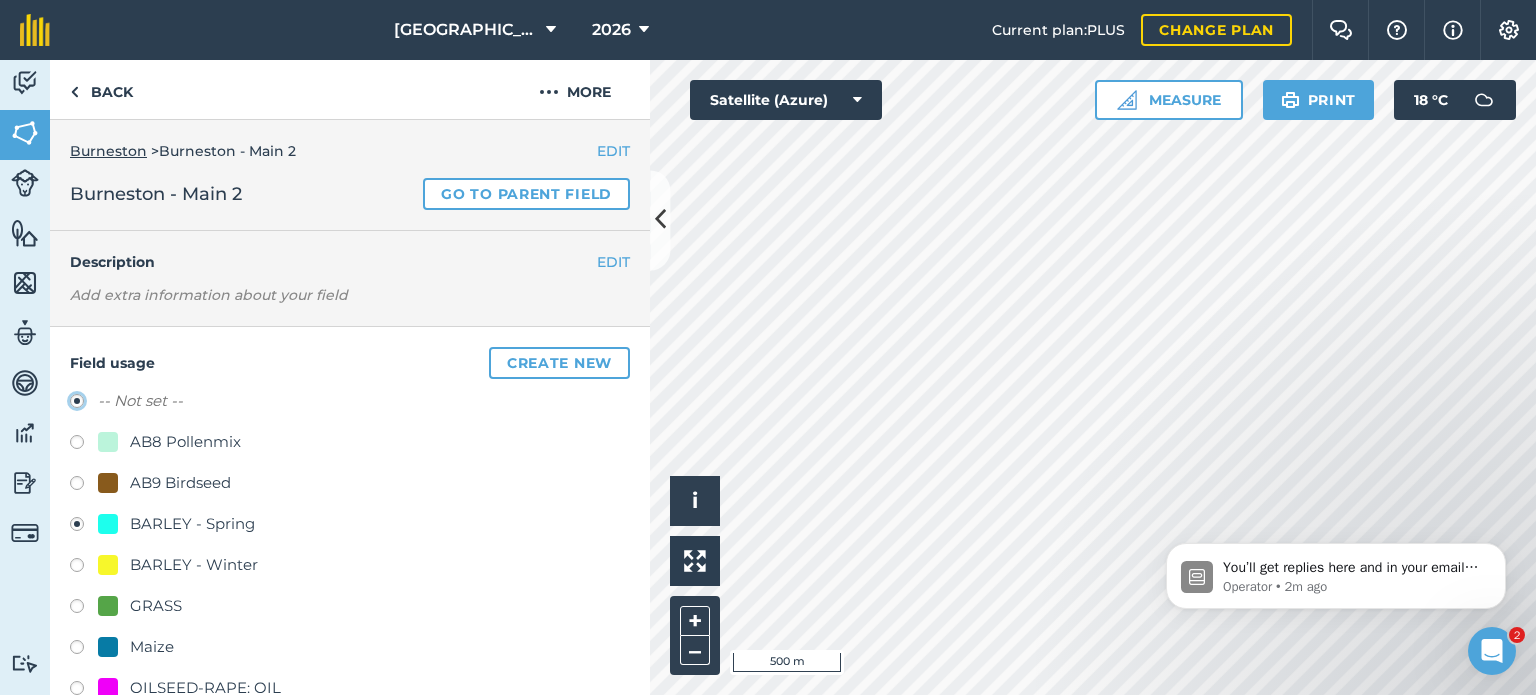 radio on "true" 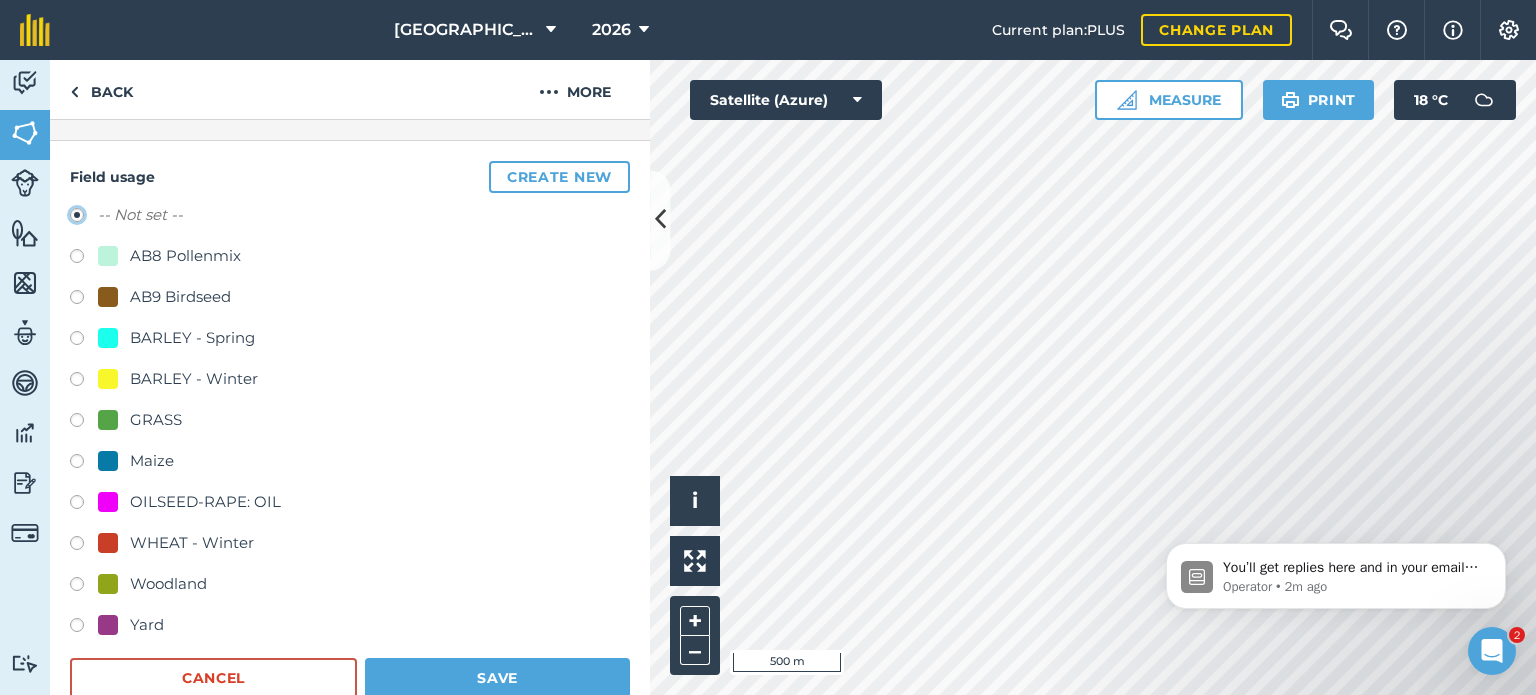 scroll, scrollTop: 586, scrollLeft: 0, axis: vertical 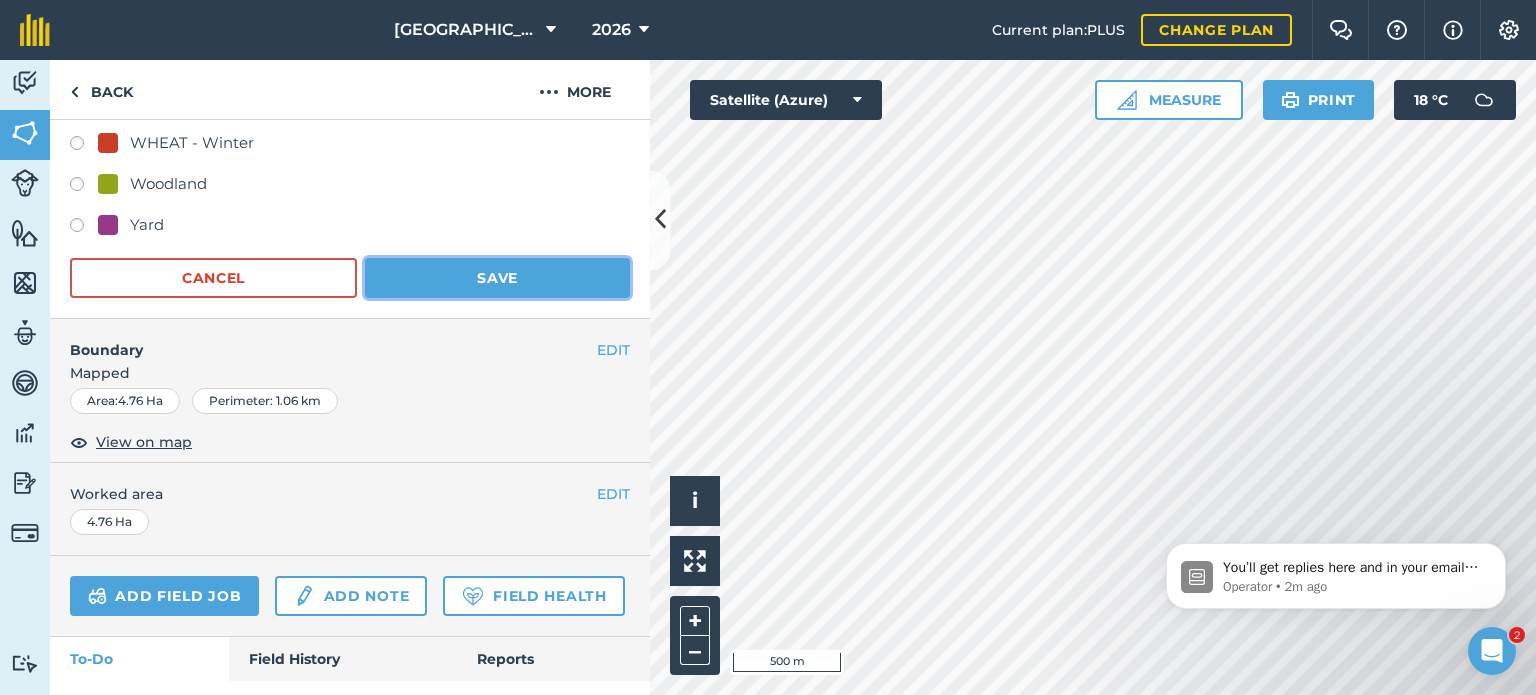 click on "Save" at bounding box center [497, 278] 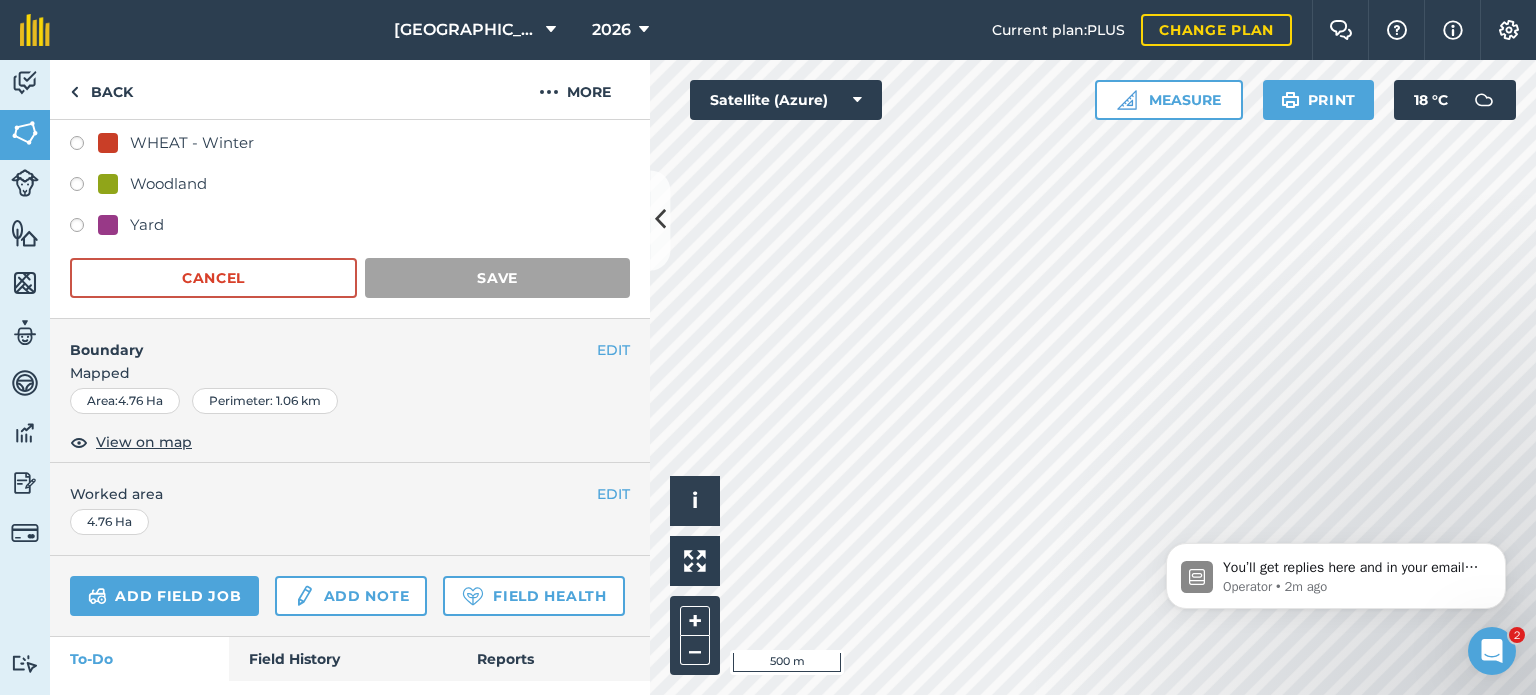 scroll, scrollTop: 203, scrollLeft: 0, axis: vertical 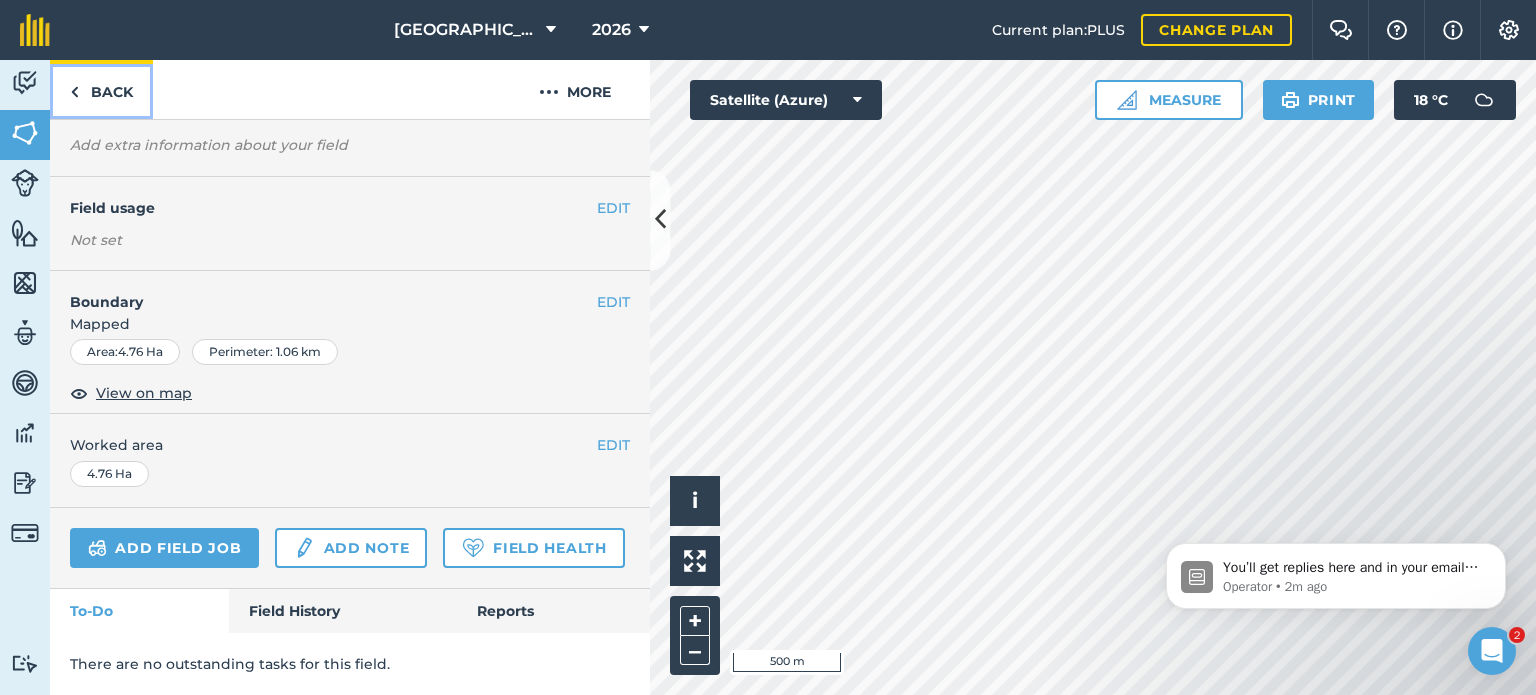 click on "Back" at bounding box center (101, 89) 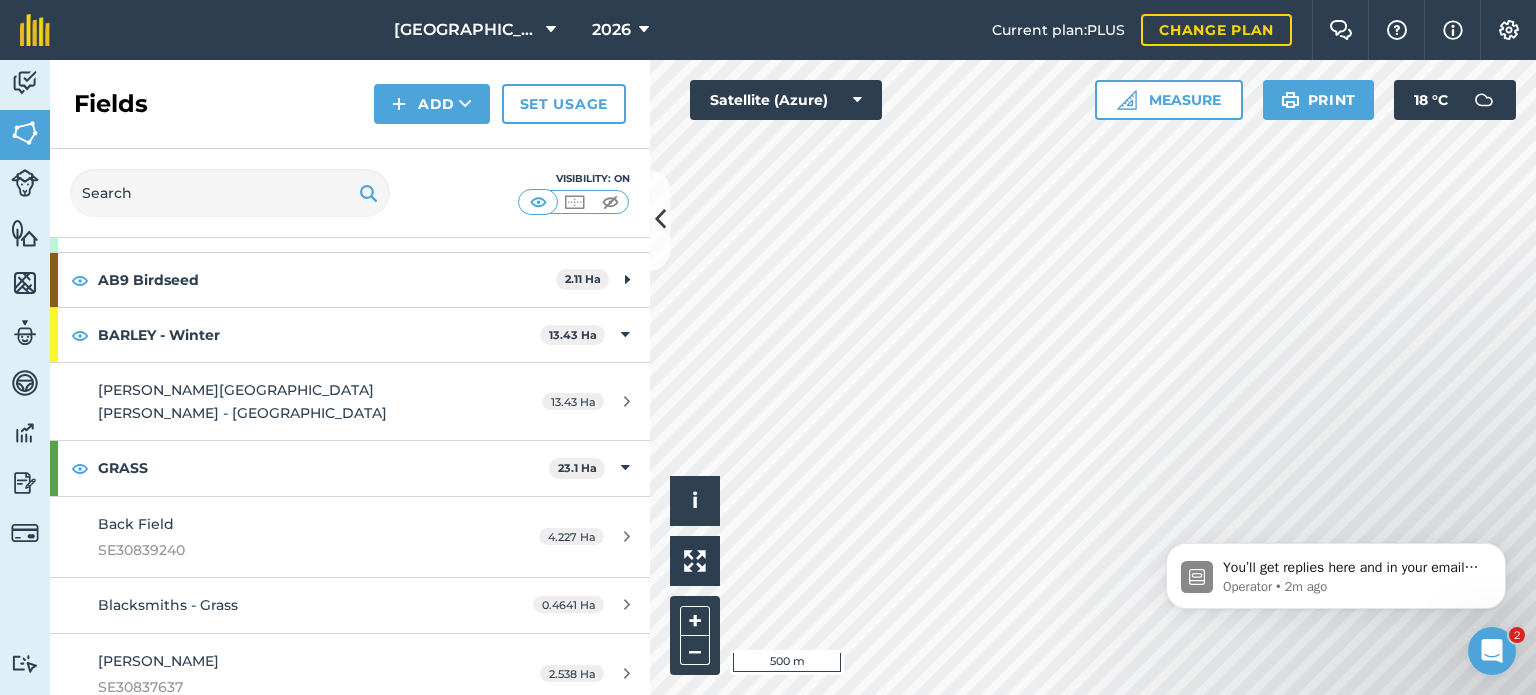 scroll, scrollTop: 200, scrollLeft: 0, axis: vertical 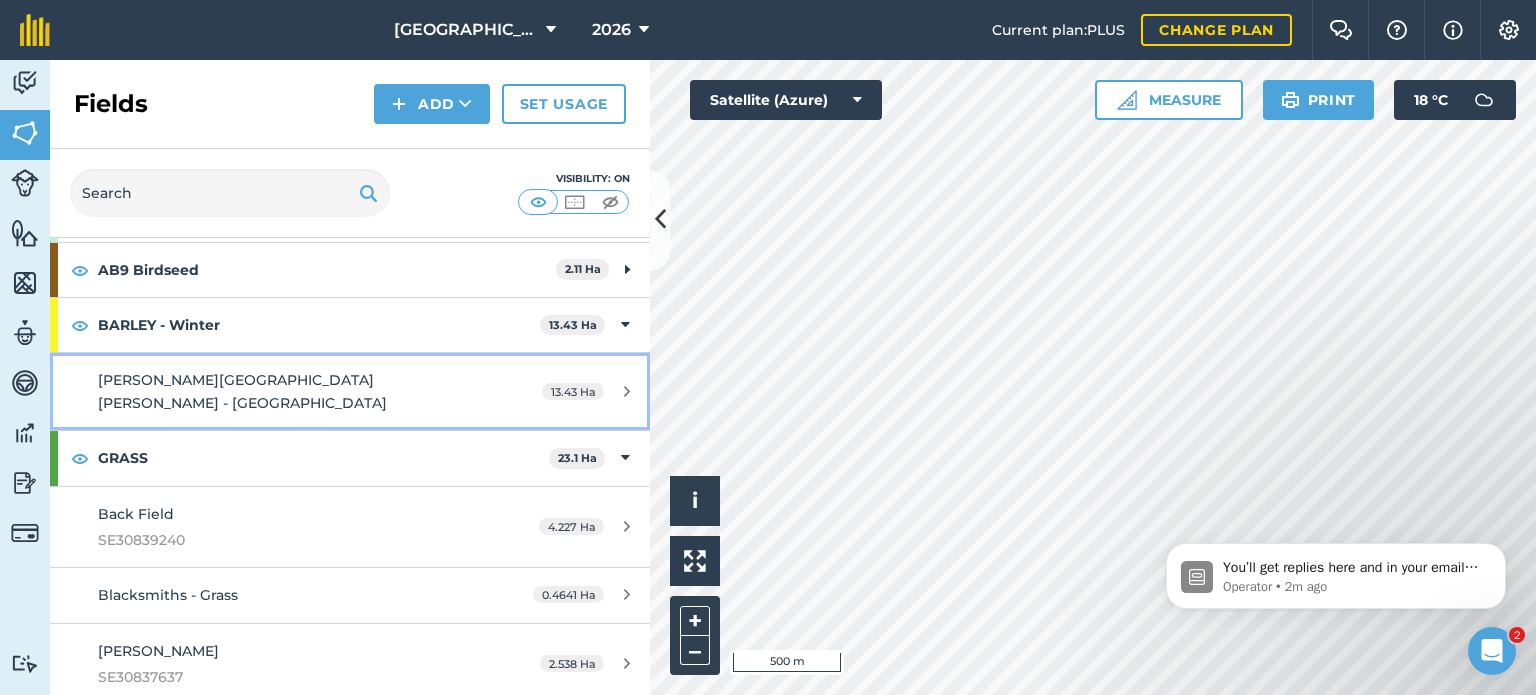 click on "[PERSON_NAME][GEOGRAPHIC_DATA][PERSON_NAME] - [GEOGRAPHIC_DATA]" at bounding box center (242, 391) 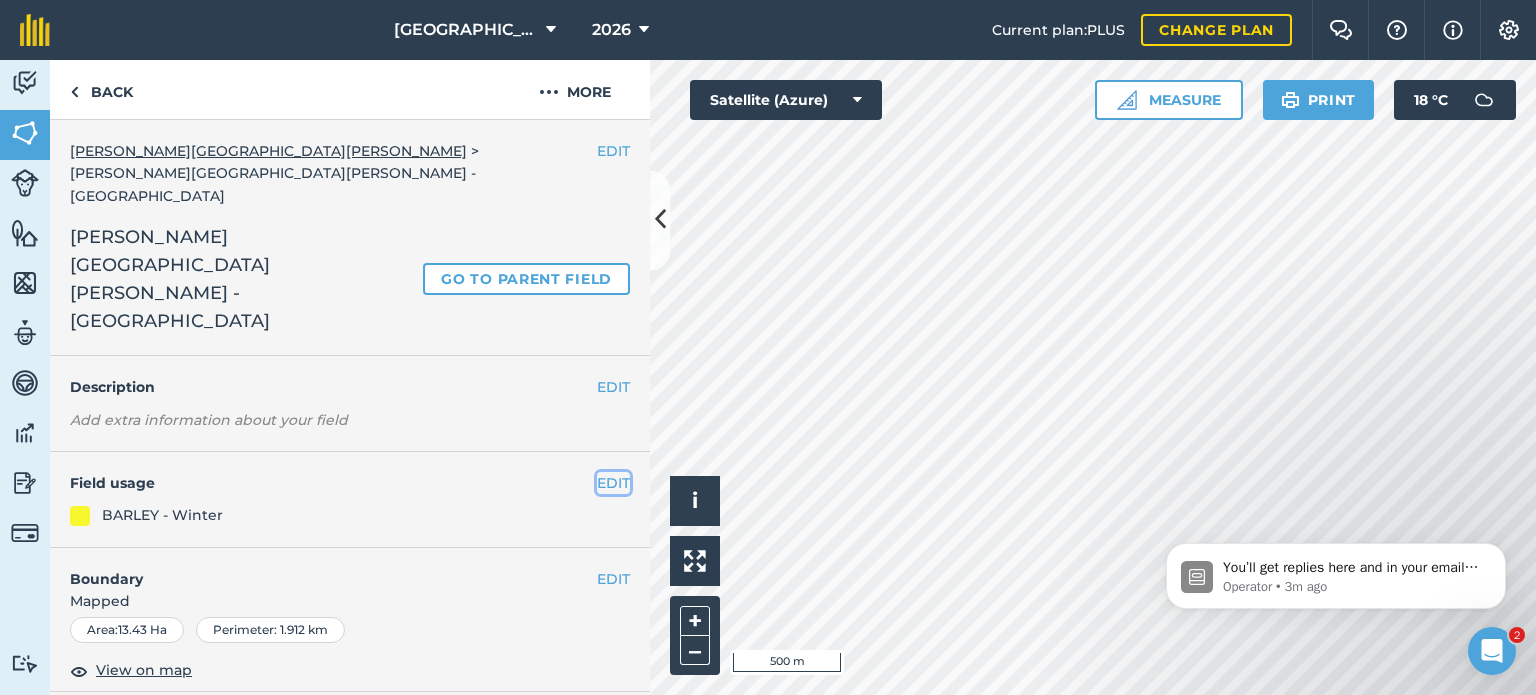 click on "EDIT" at bounding box center (613, 483) 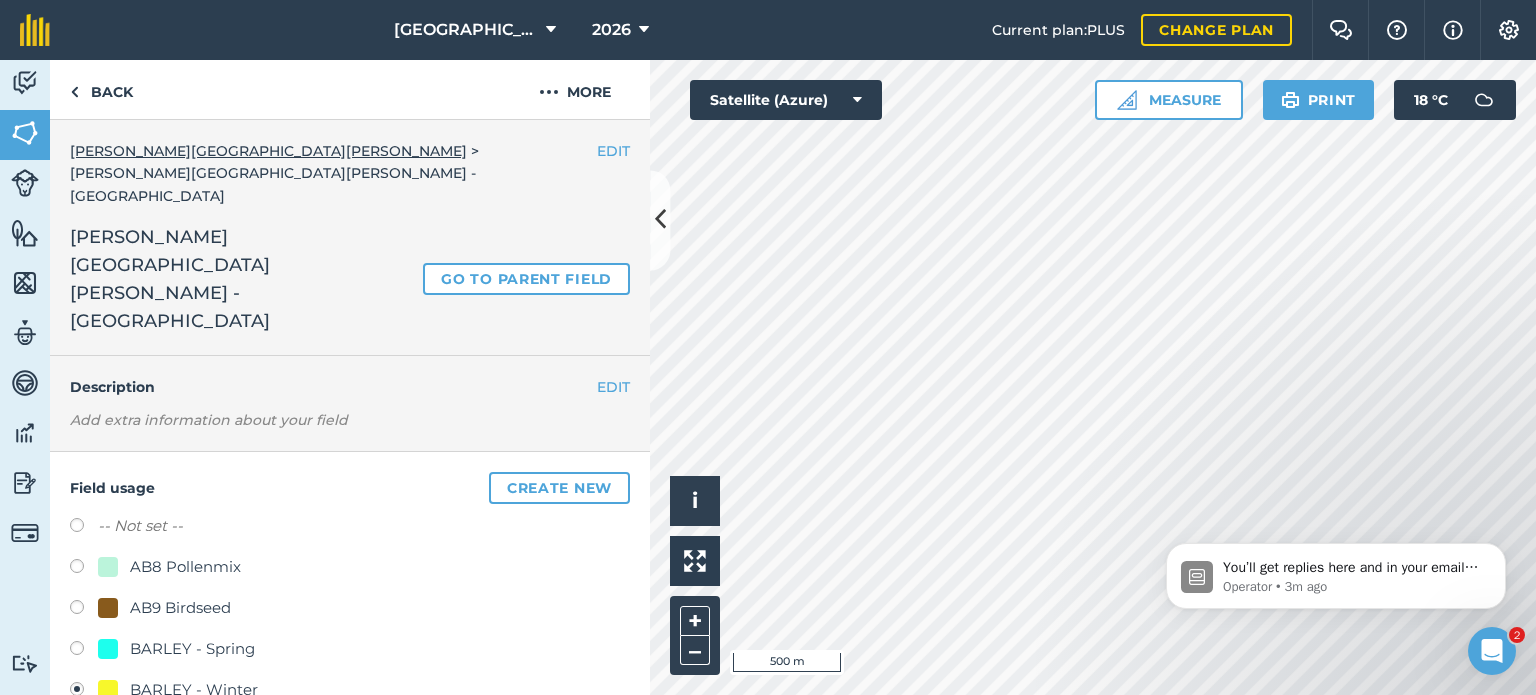 click on "-- Not set --" at bounding box center [140, 526] 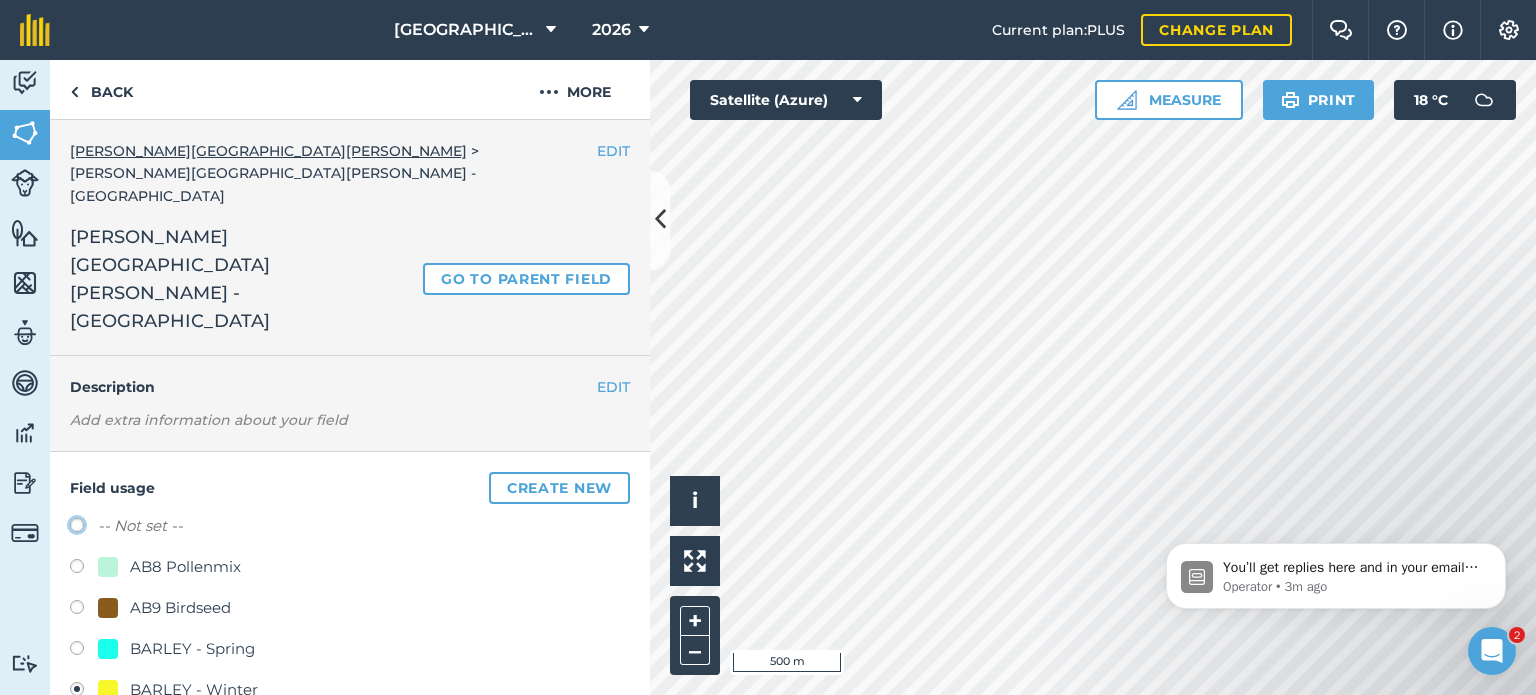 click on "-- Not set --" at bounding box center (-9923, 524) 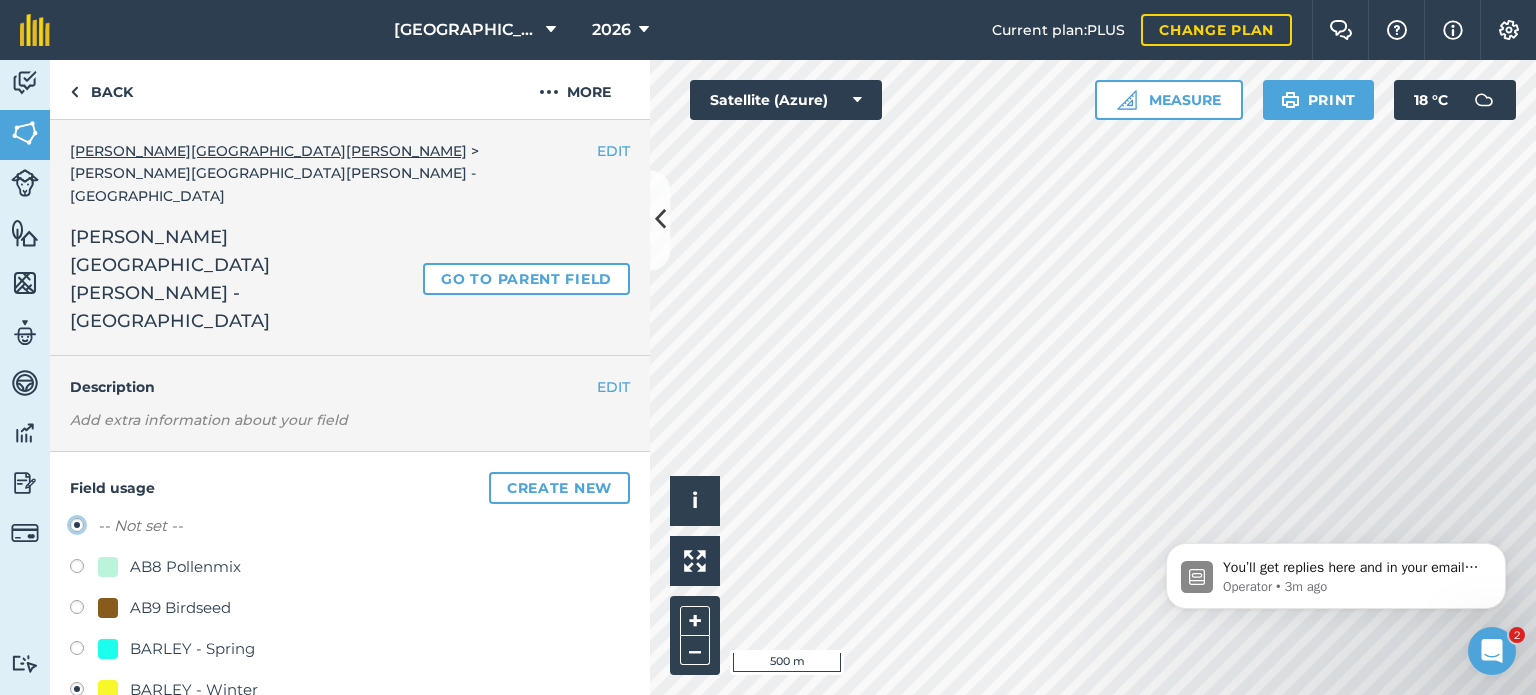 radio on "true" 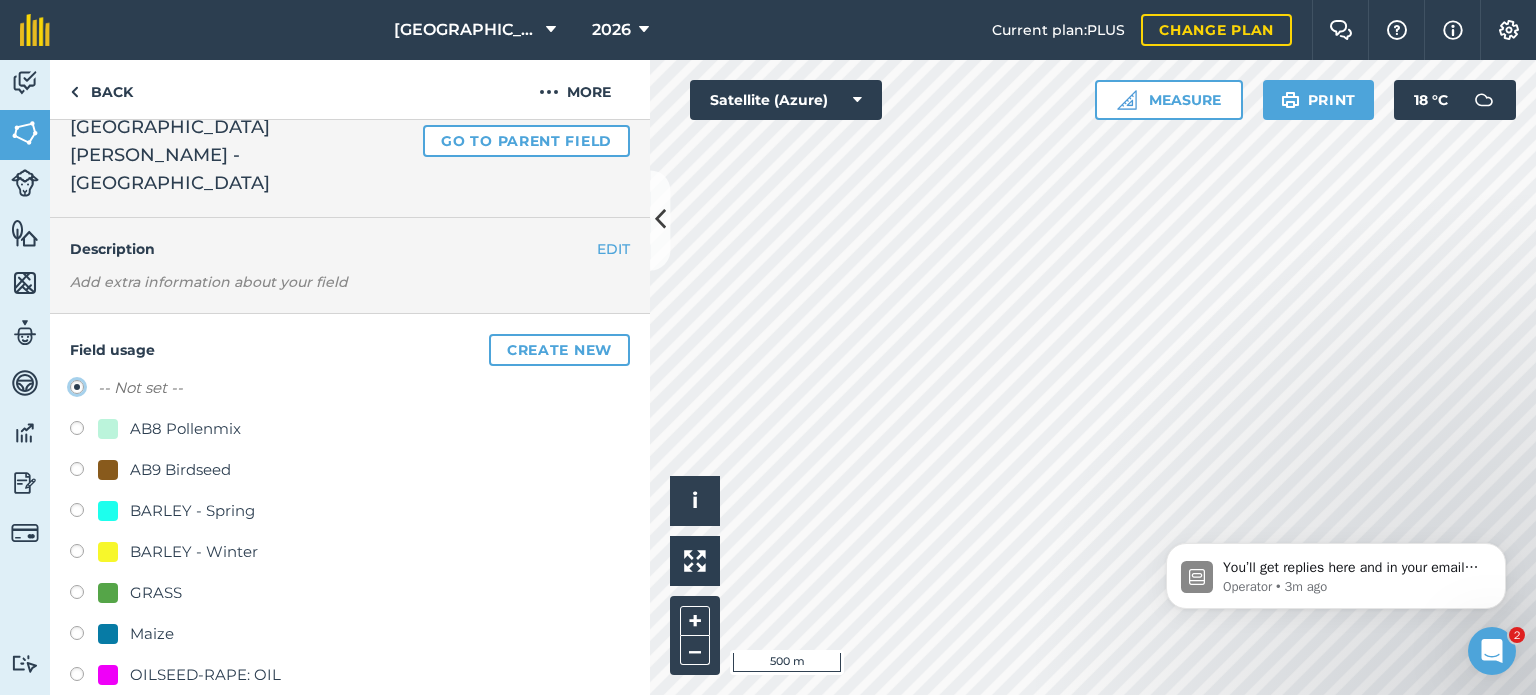 scroll, scrollTop: 400, scrollLeft: 0, axis: vertical 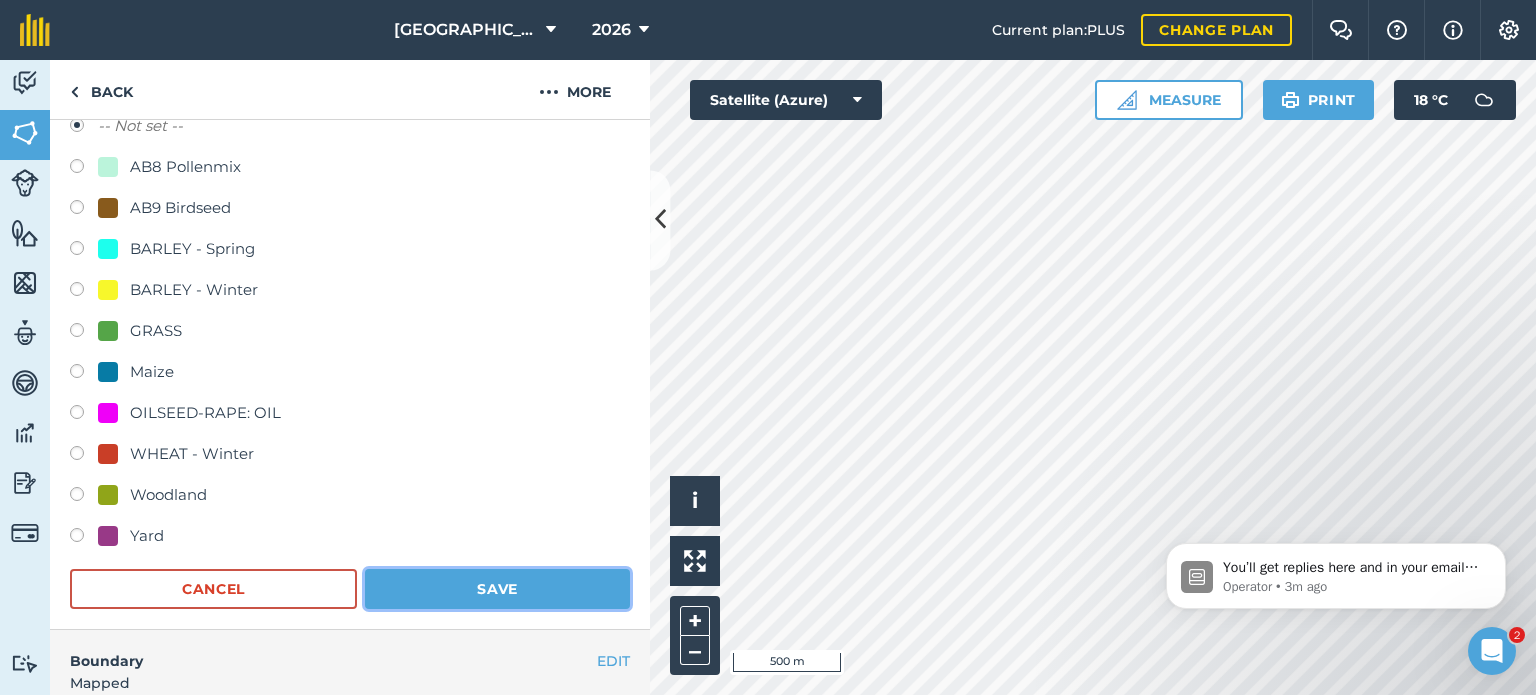 click on "Save" at bounding box center [497, 589] 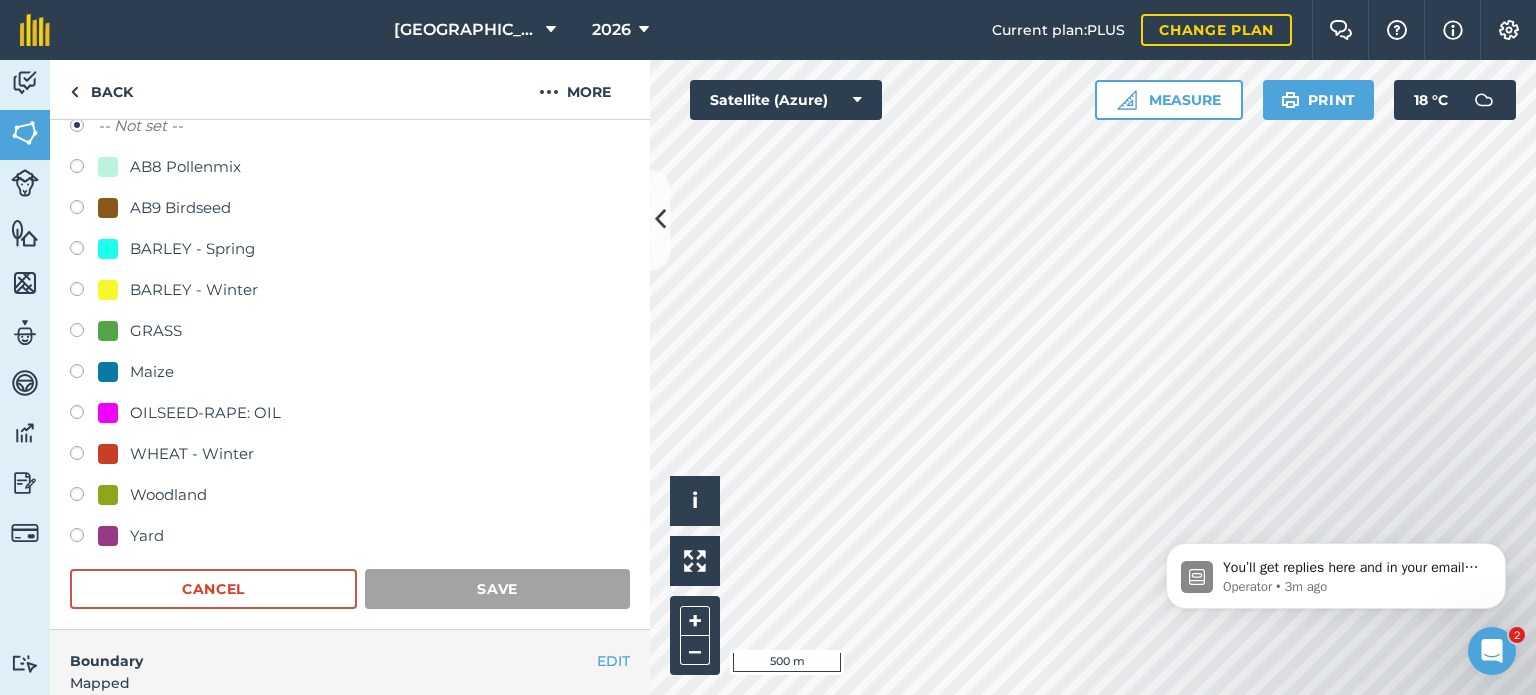 scroll, scrollTop: 203, scrollLeft: 0, axis: vertical 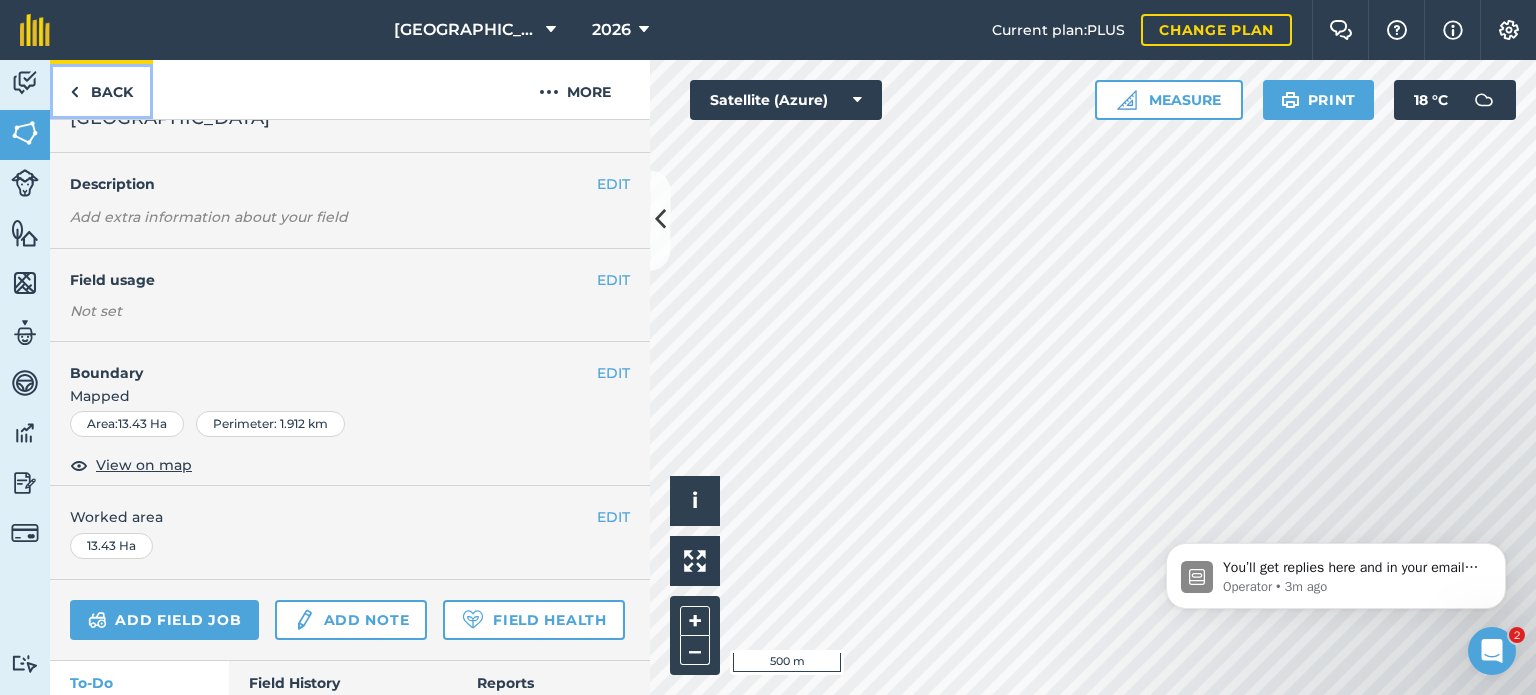 click on "Back" at bounding box center (101, 89) 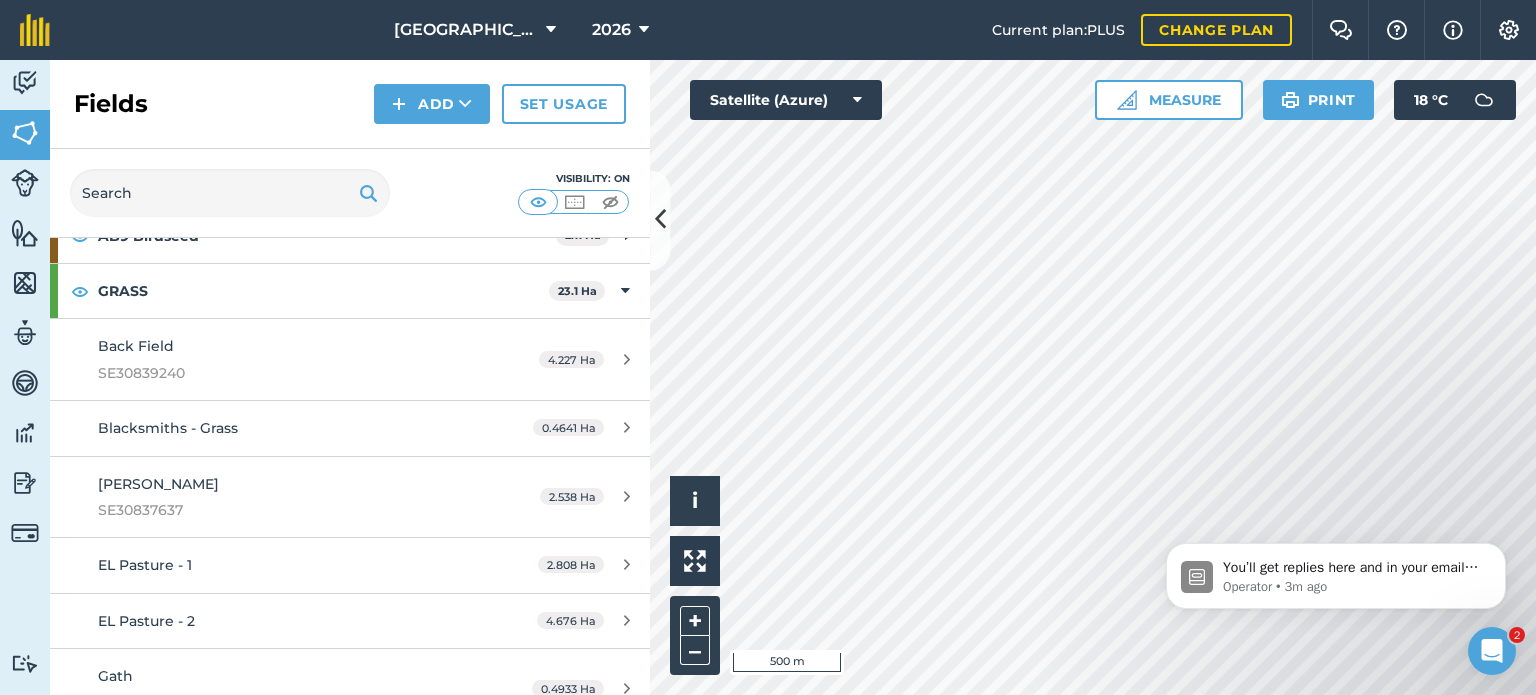 scroll, scrollTop: 200, scrollLeft: 0, axis: vertical 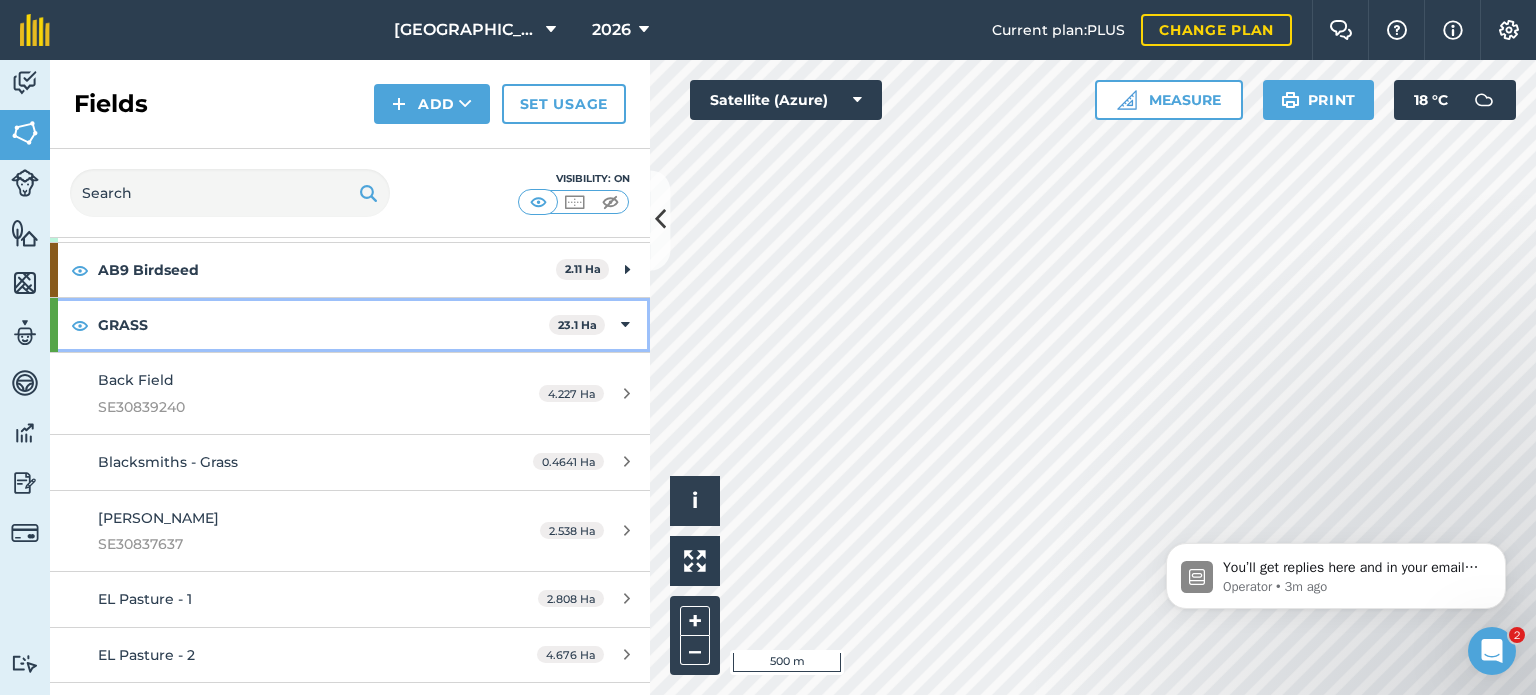 click on "GRASS 23.1   Ha" at bounding box center [350, 325] 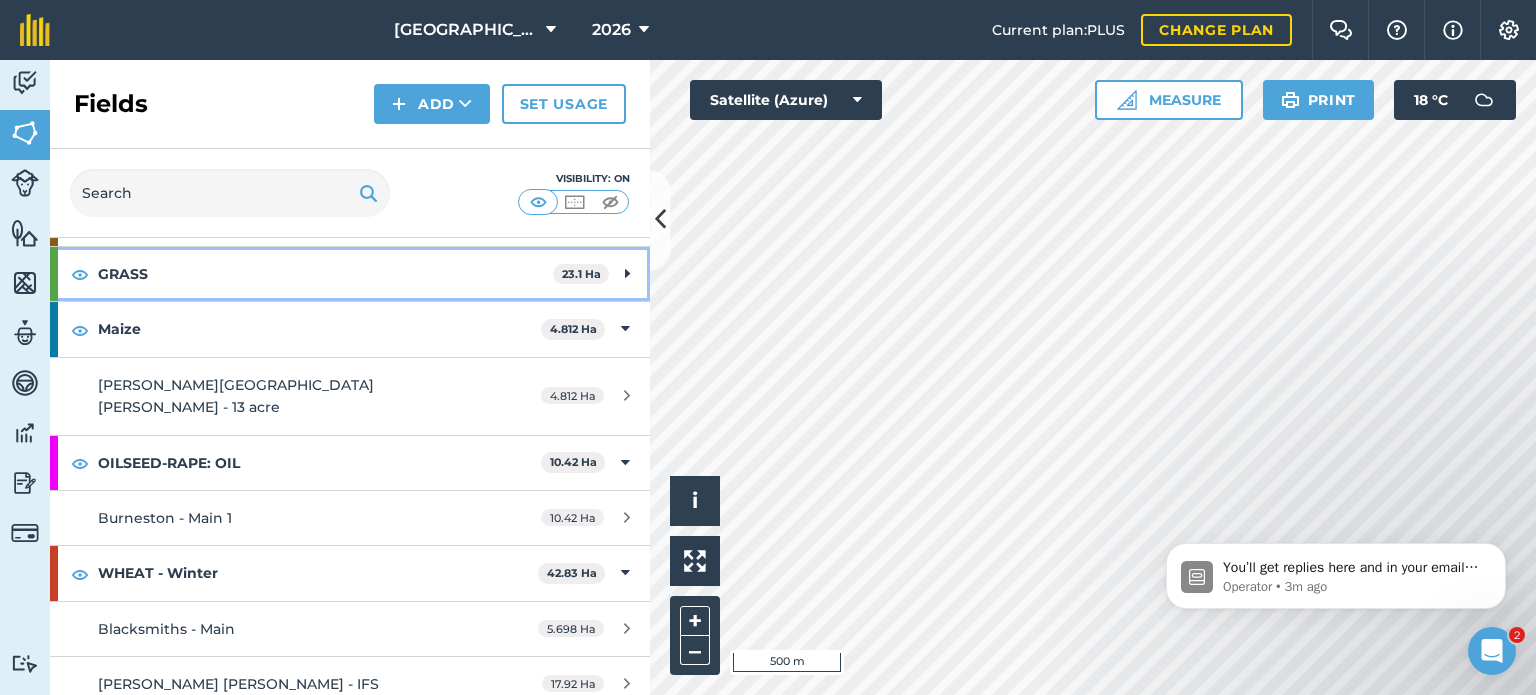 scroll, scrollTop: 300, scrollLeft: 0, axis: vertical 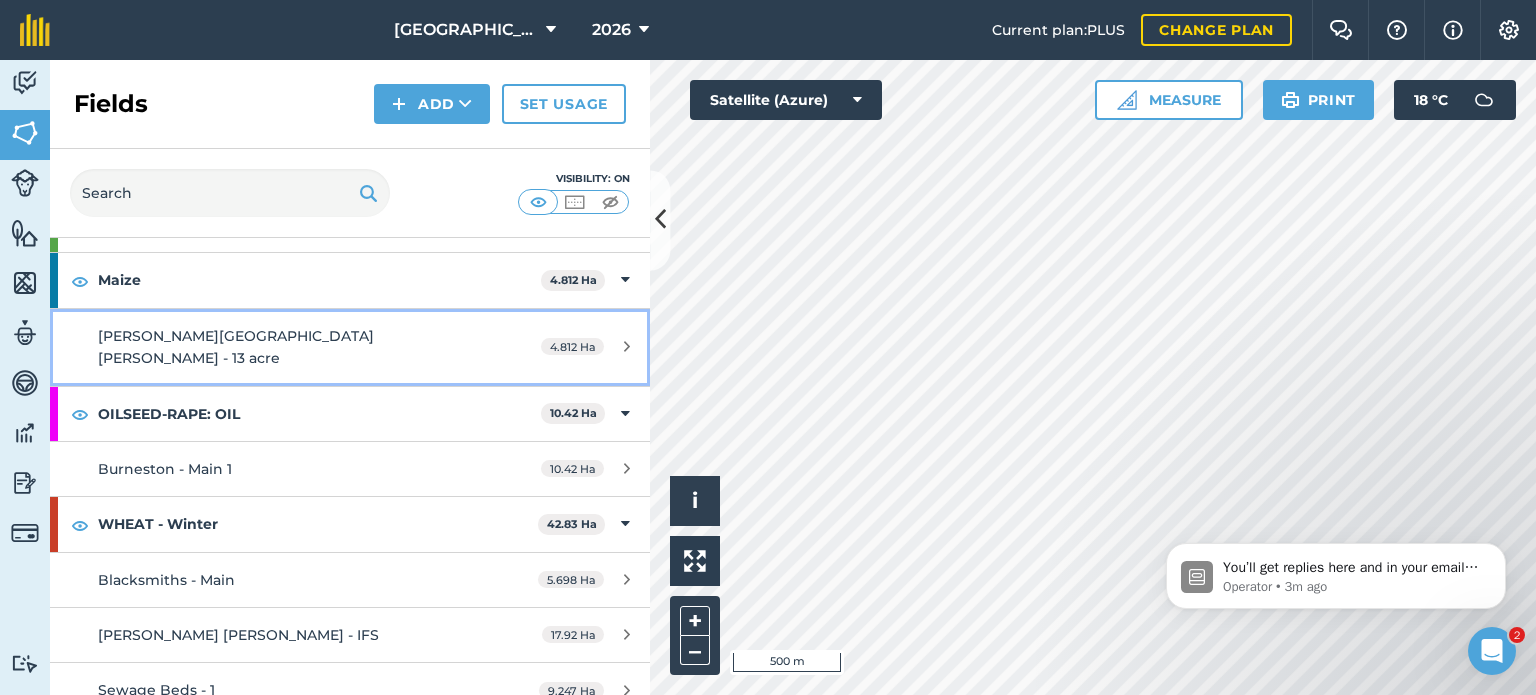 click on "[PERSON_NAME][GEOGRAPHIC_DATA][PERSON_NAME] - 13 acre" at bounding box center [286, 347] 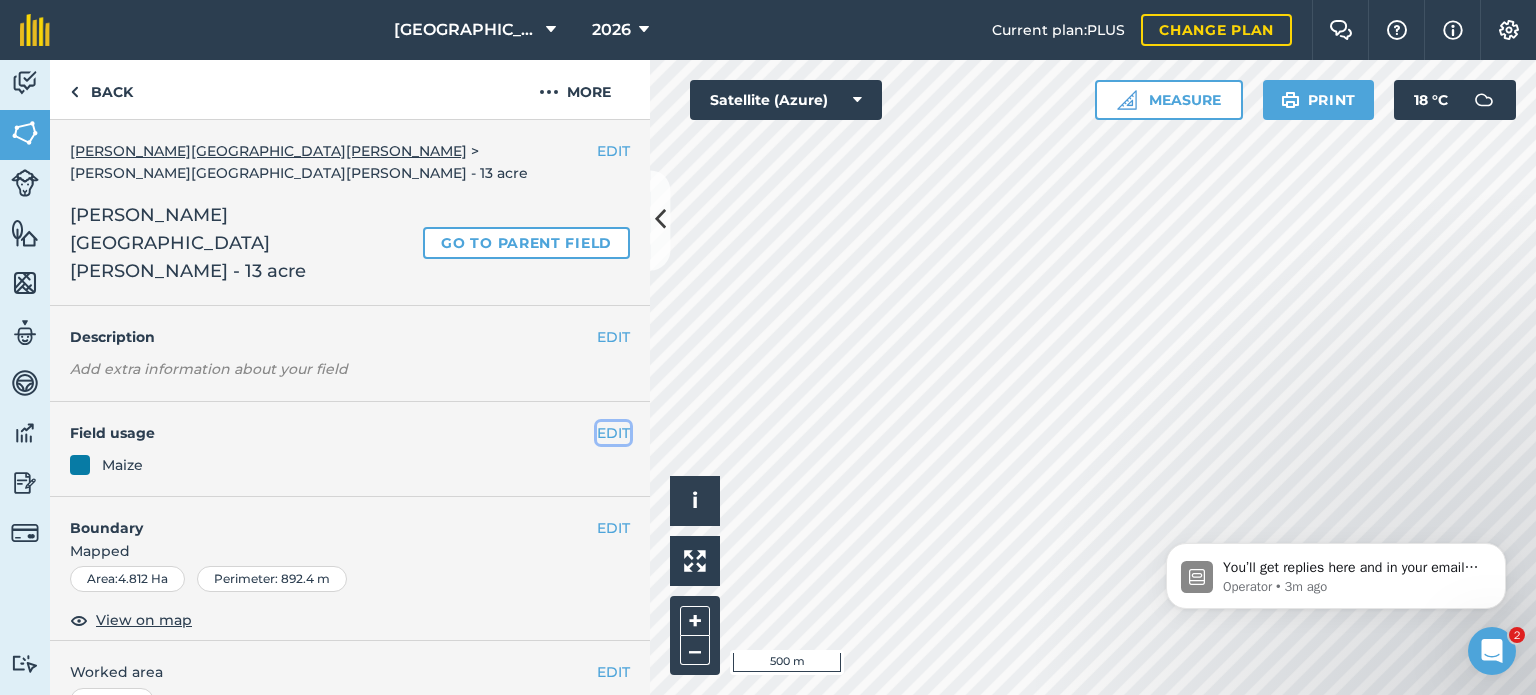 click on "EDIT" at bounding box center (613, 433) 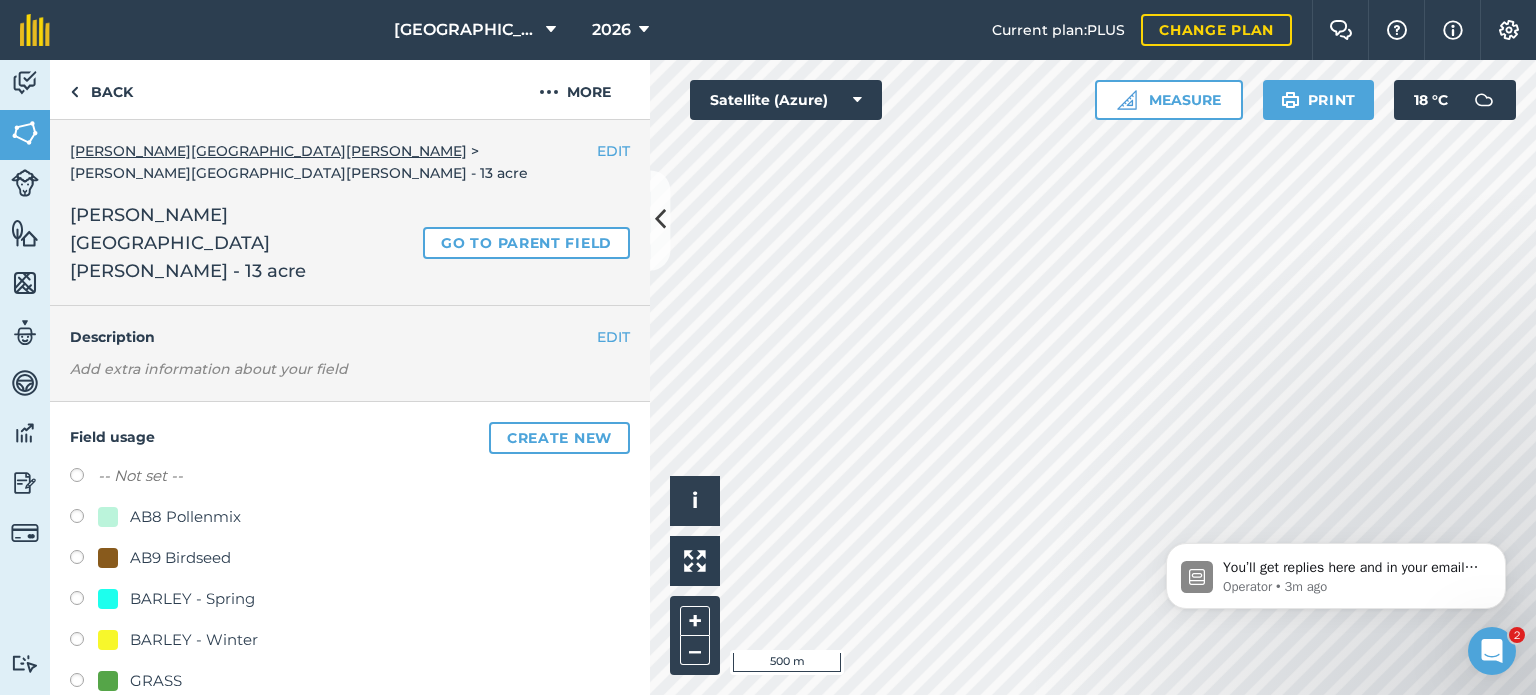 click on "-- Not set --" at bounding box center (140, 476) 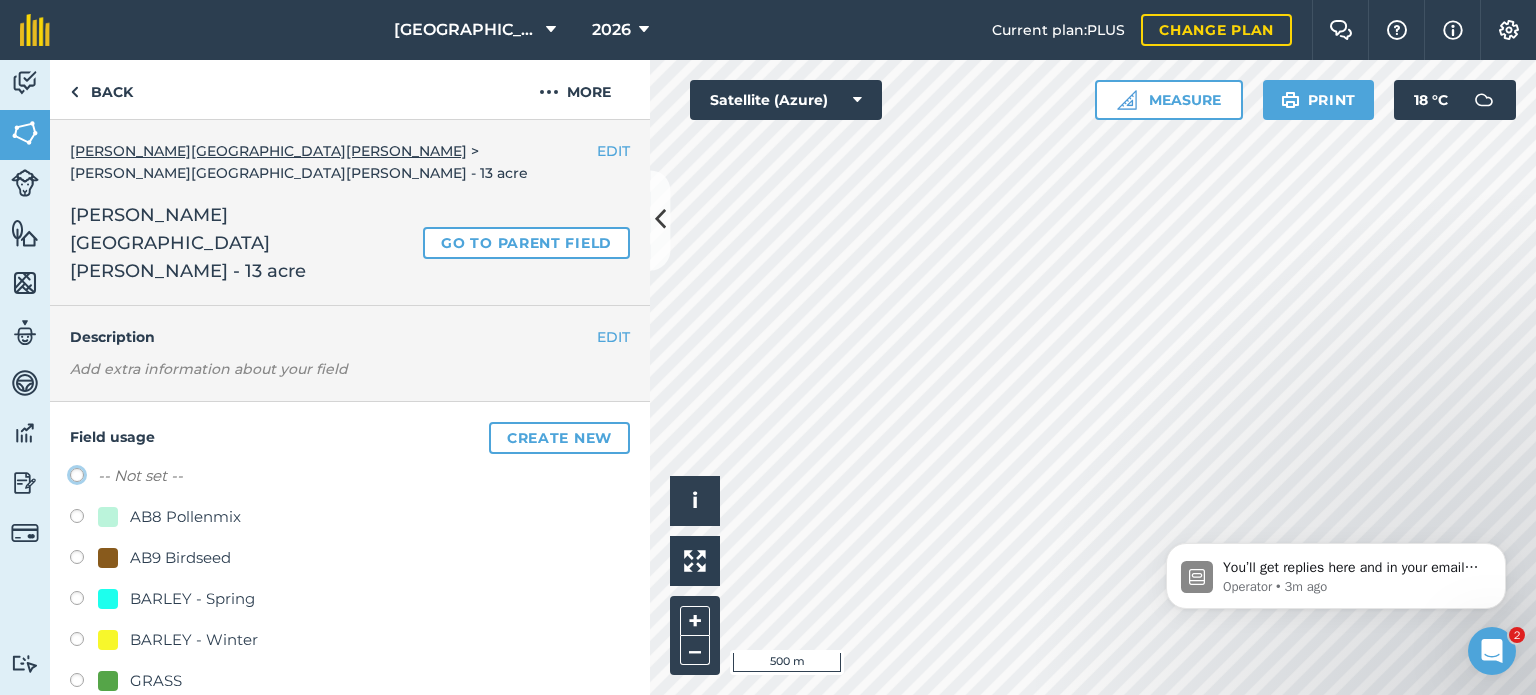 click on "-- Not set --" at bounding box center [-9923, 474] 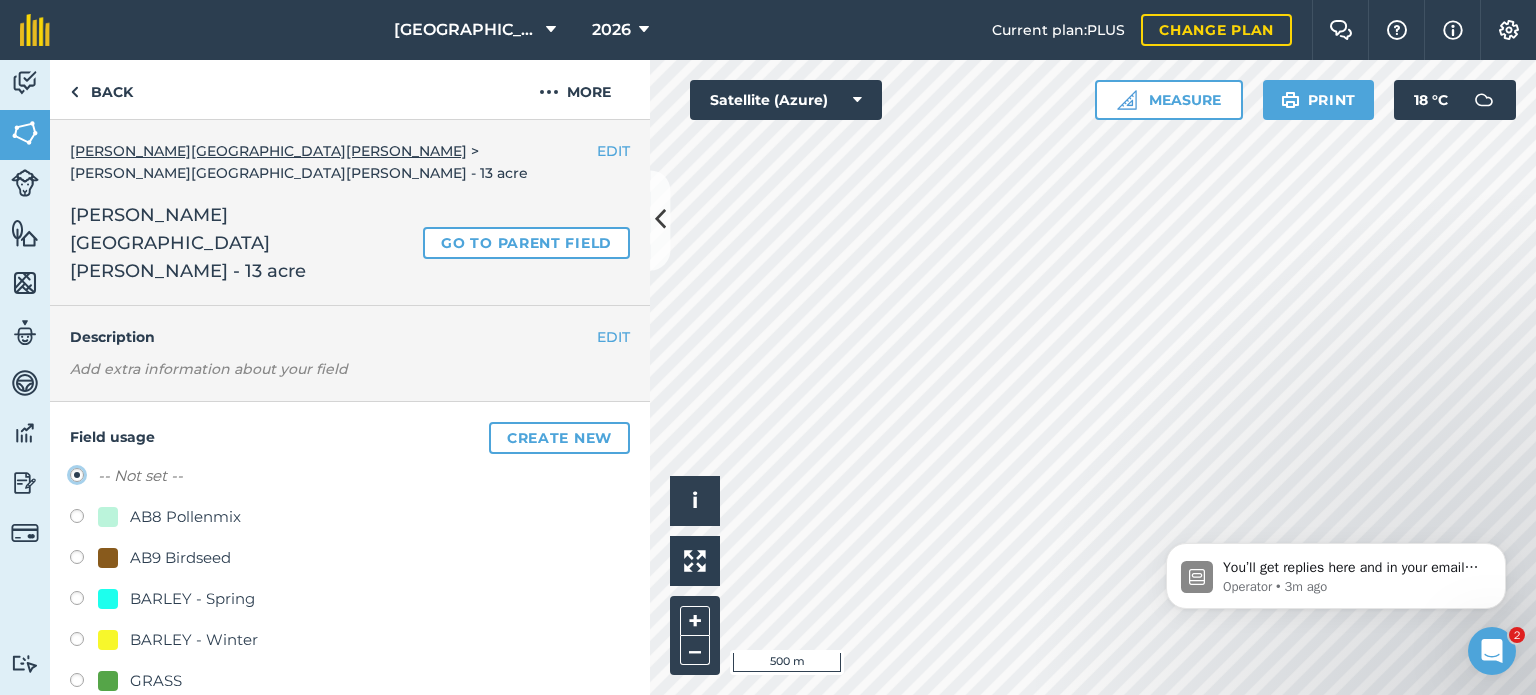 radio on "true" 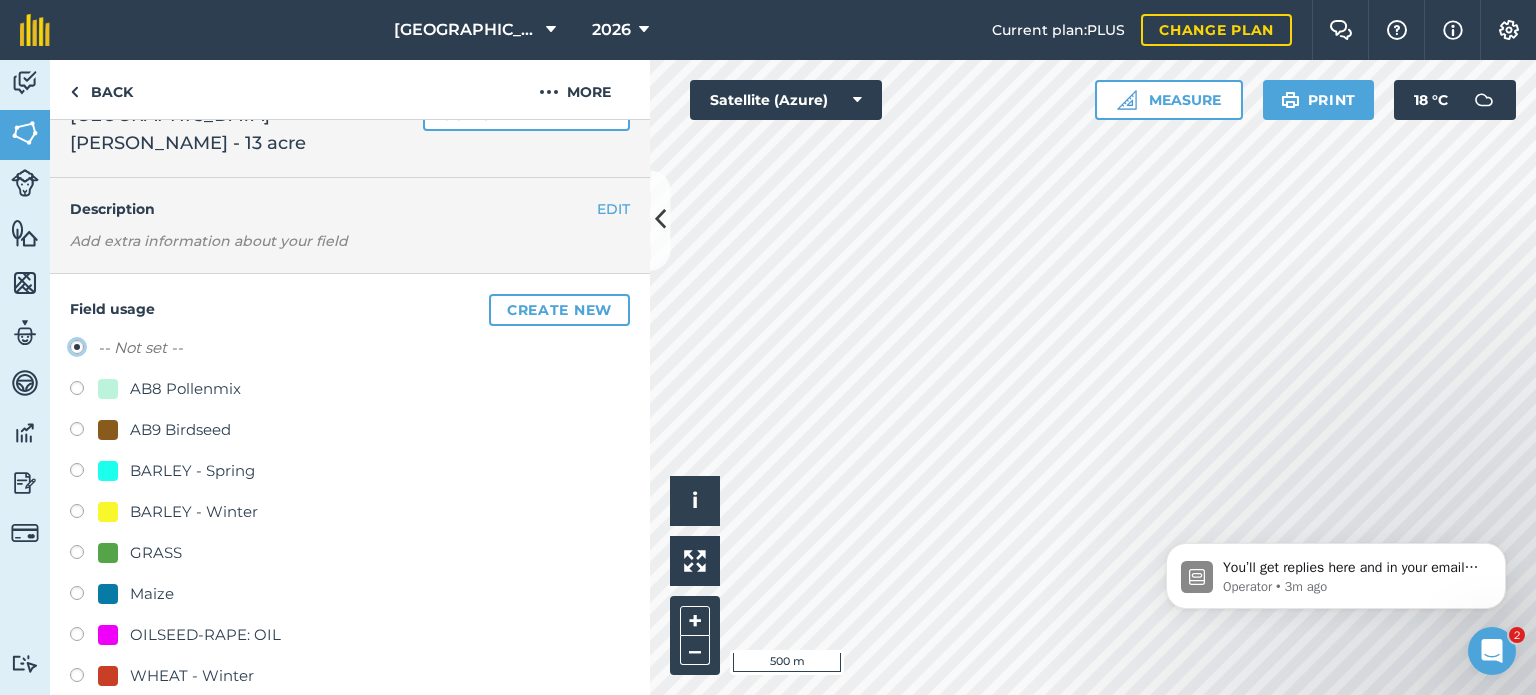 scroll, scrollTop: 400, scrollLeft: 0, axis: vertical 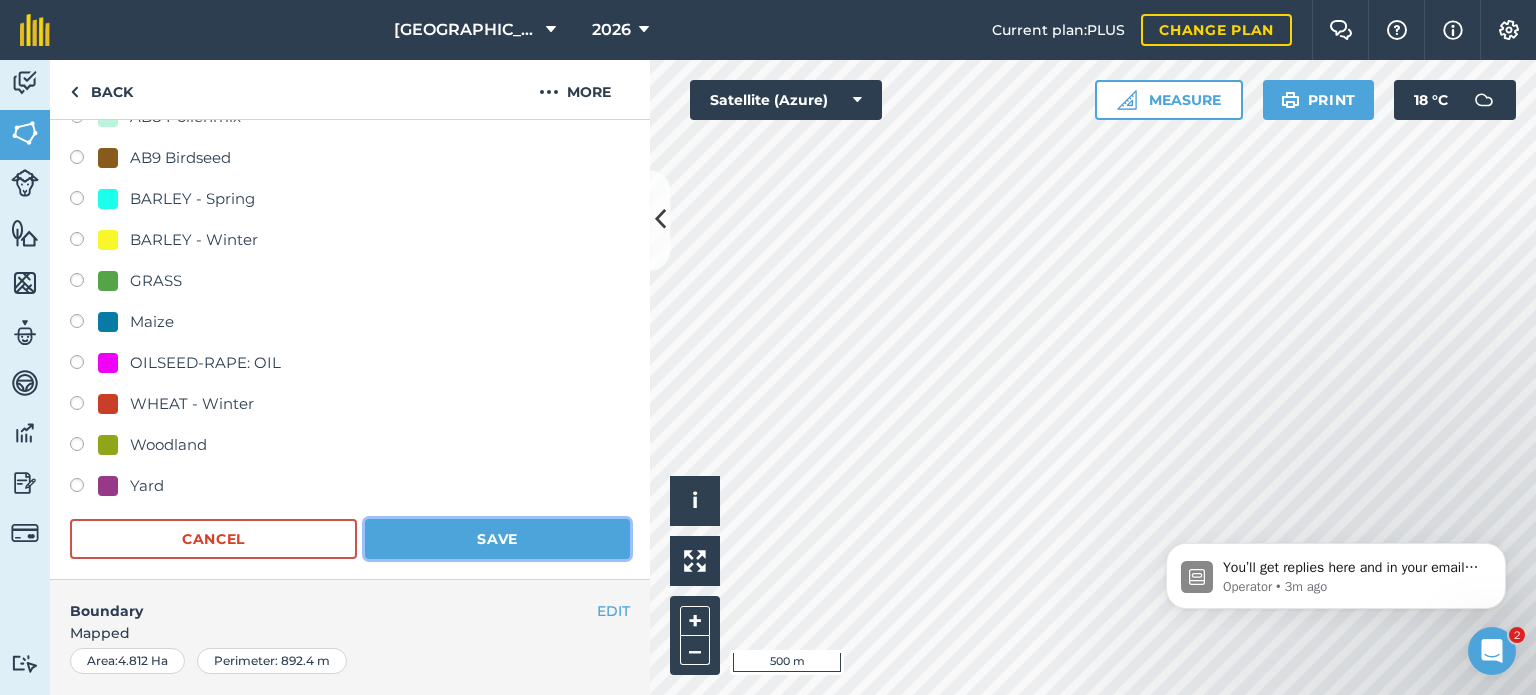 click on "Save" at bounding box center (497, 539) 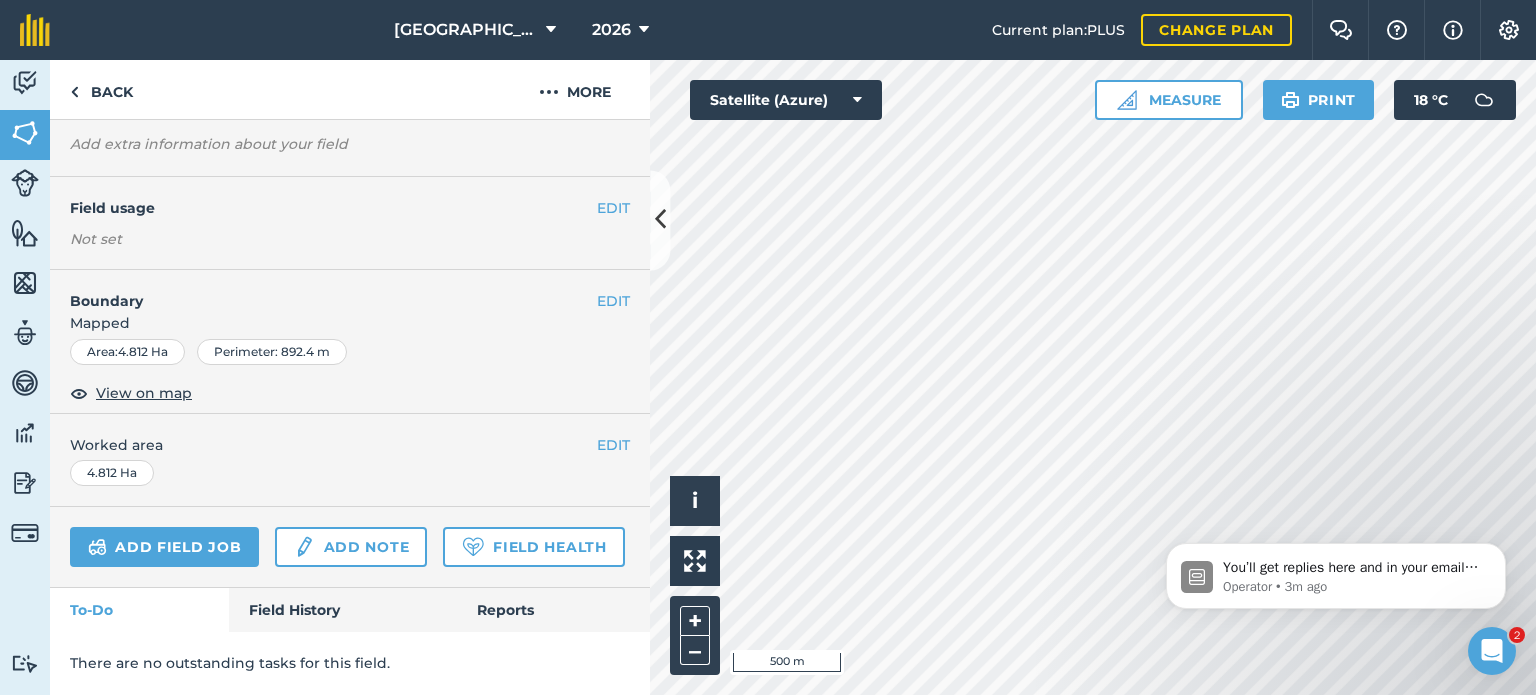 scroll, scrollTop: 203, scrollLeft: 0, axis: vertical 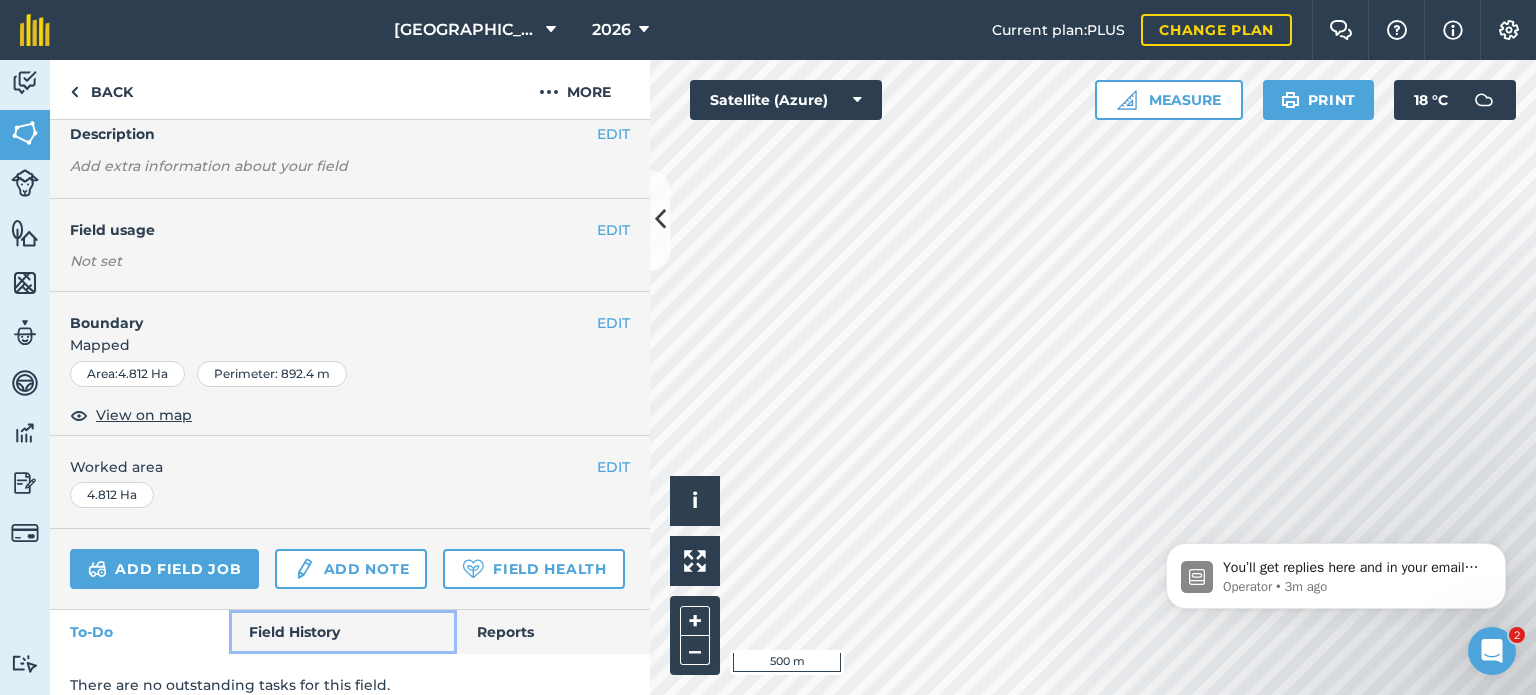click on "Field History" at bounding box center (342, 632) 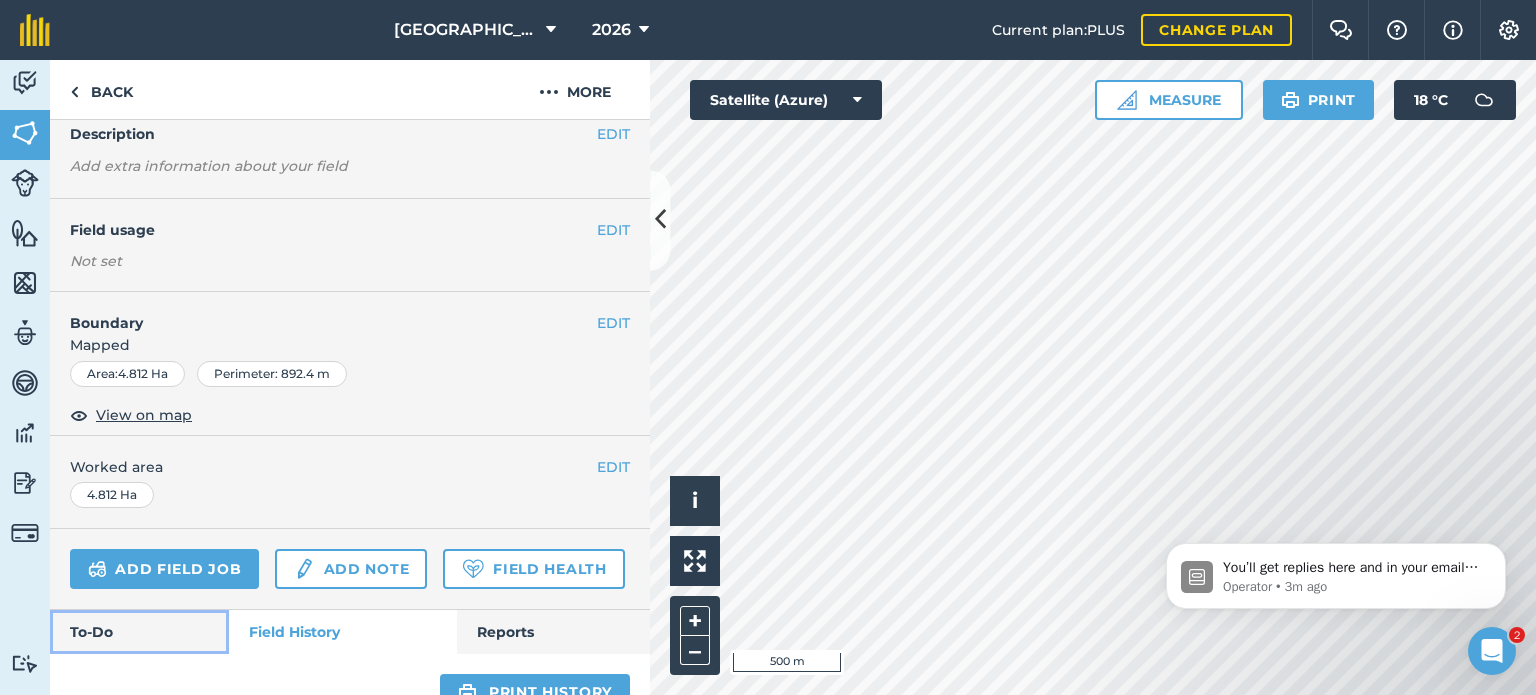 click on "To-Do" at bounding box center (139, 632) 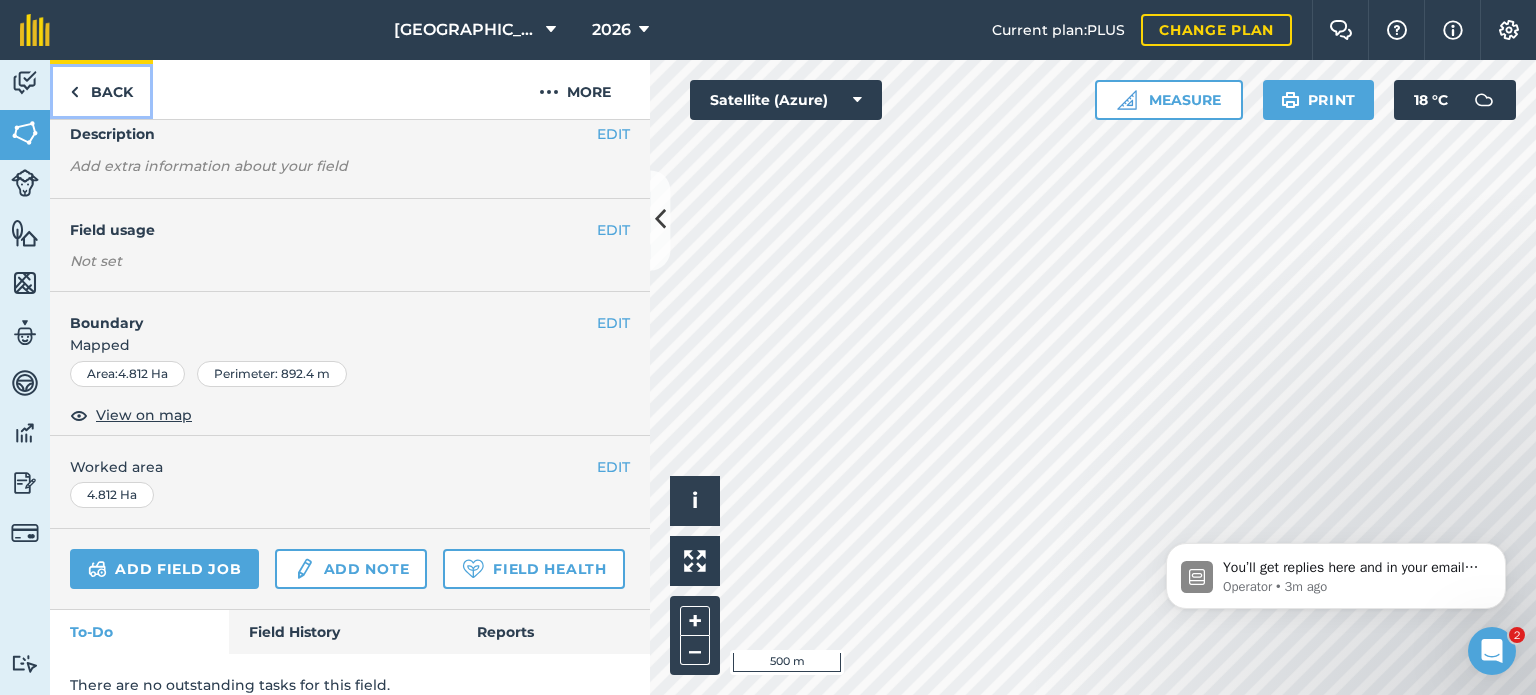 click on "Back" at bounding box center (101, 89) 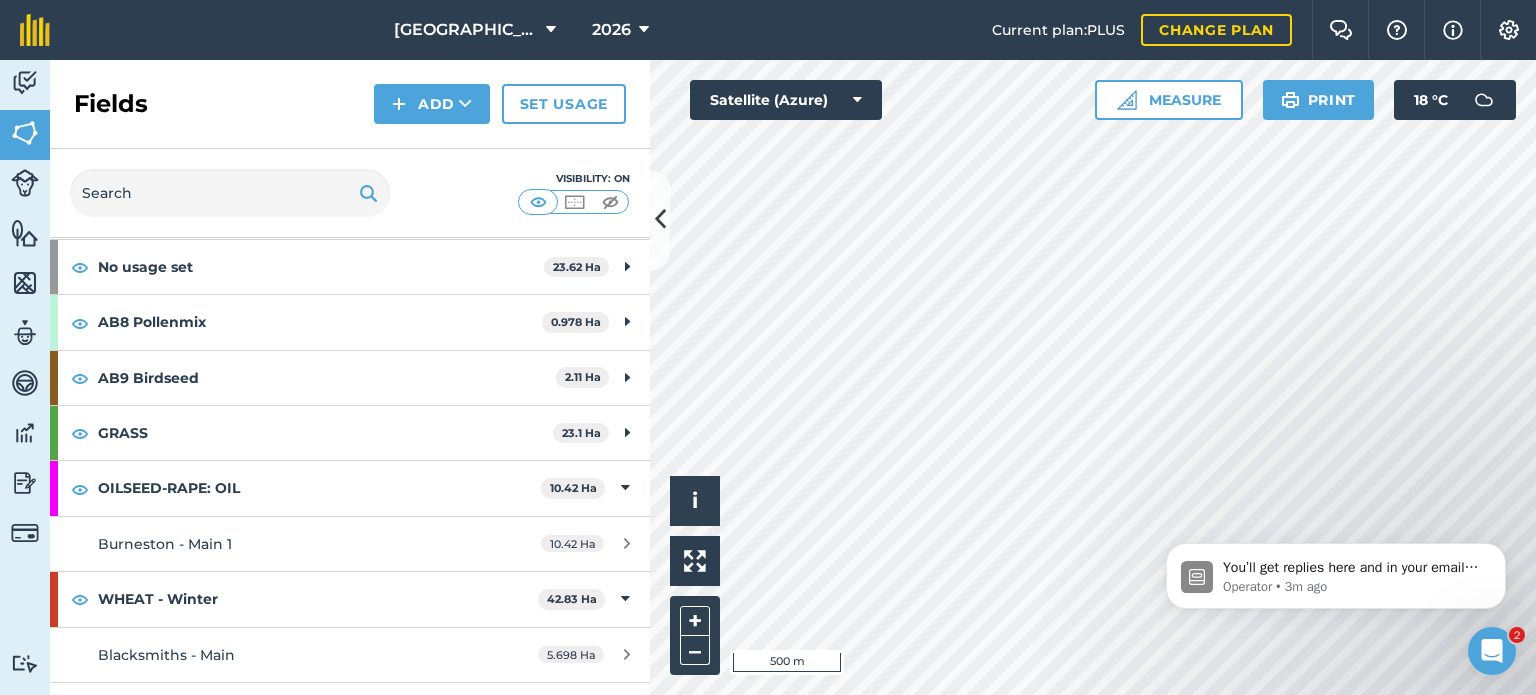 scroll, scrollTop: 300, scrollLeft: 0, axis: vertical 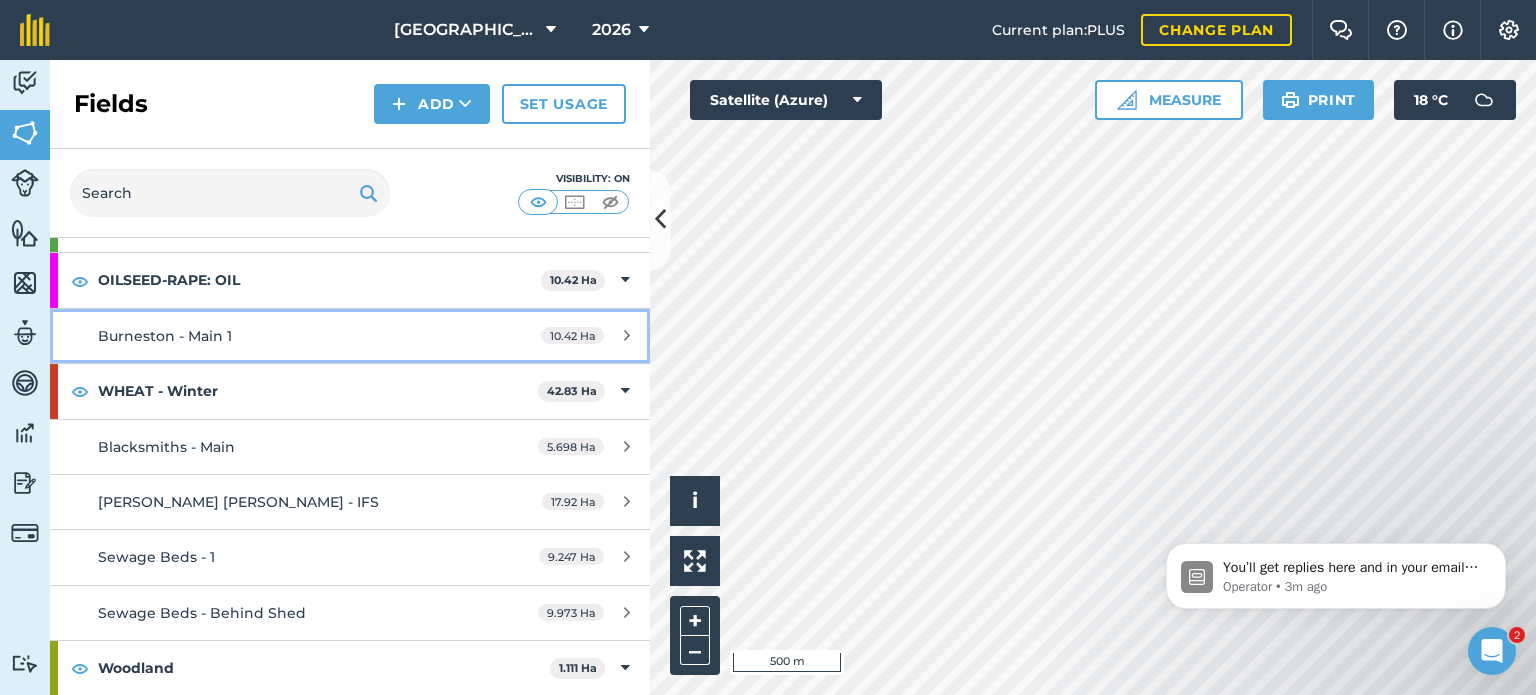 click on "Burneston - Main 1 10.42   Ha" at bounding box center (350, 336) 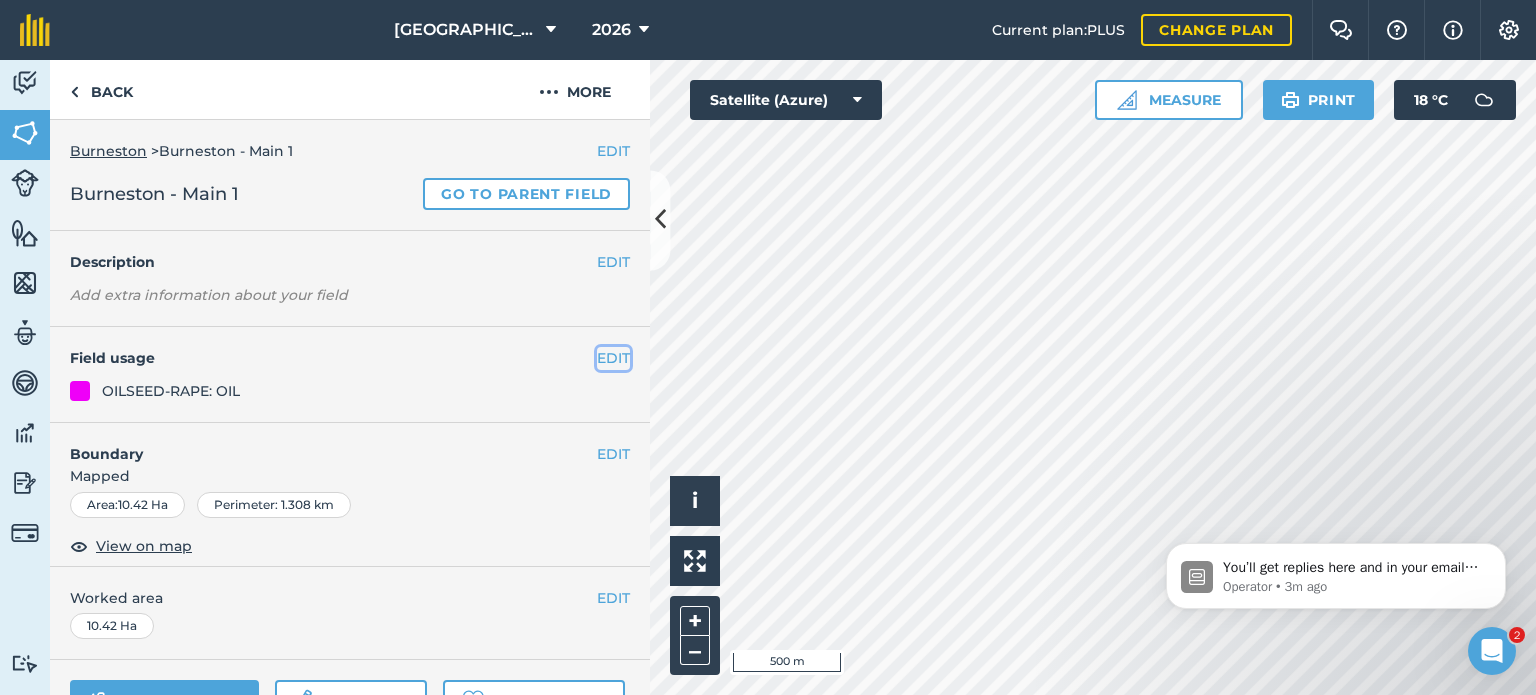 click on "EDIT" at bounding box center [613, 358] 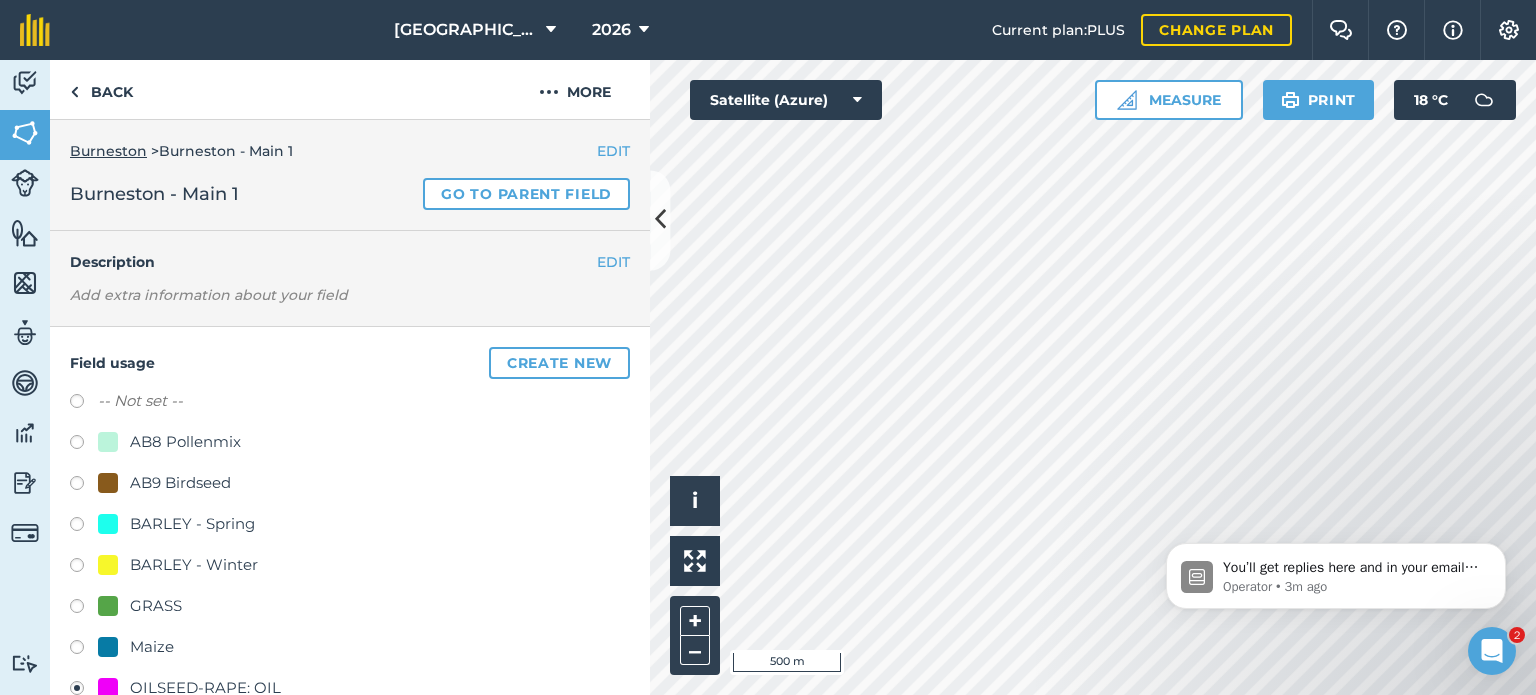 click on "-- Not set --" at bounding box center [140, 401] 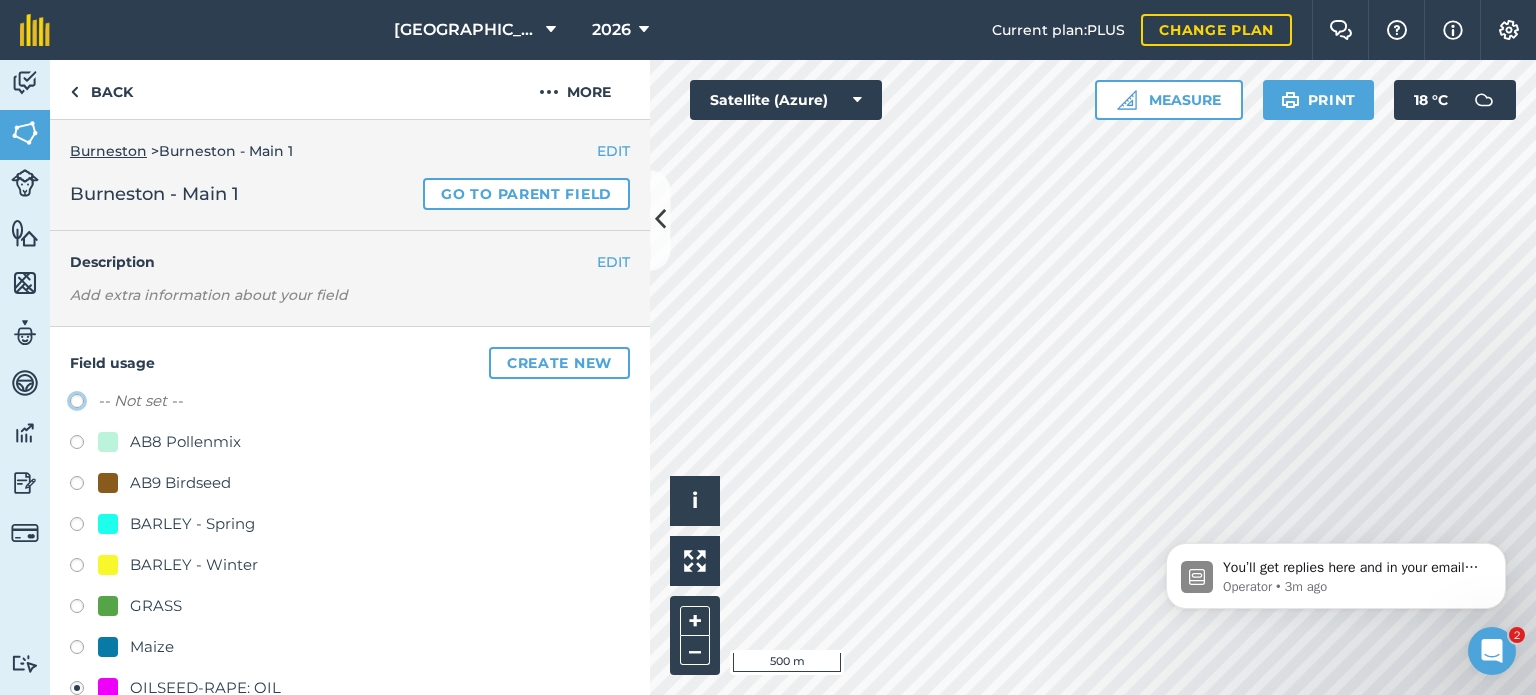 click on "-- Not set --" at bounding box center (-9923, 400) 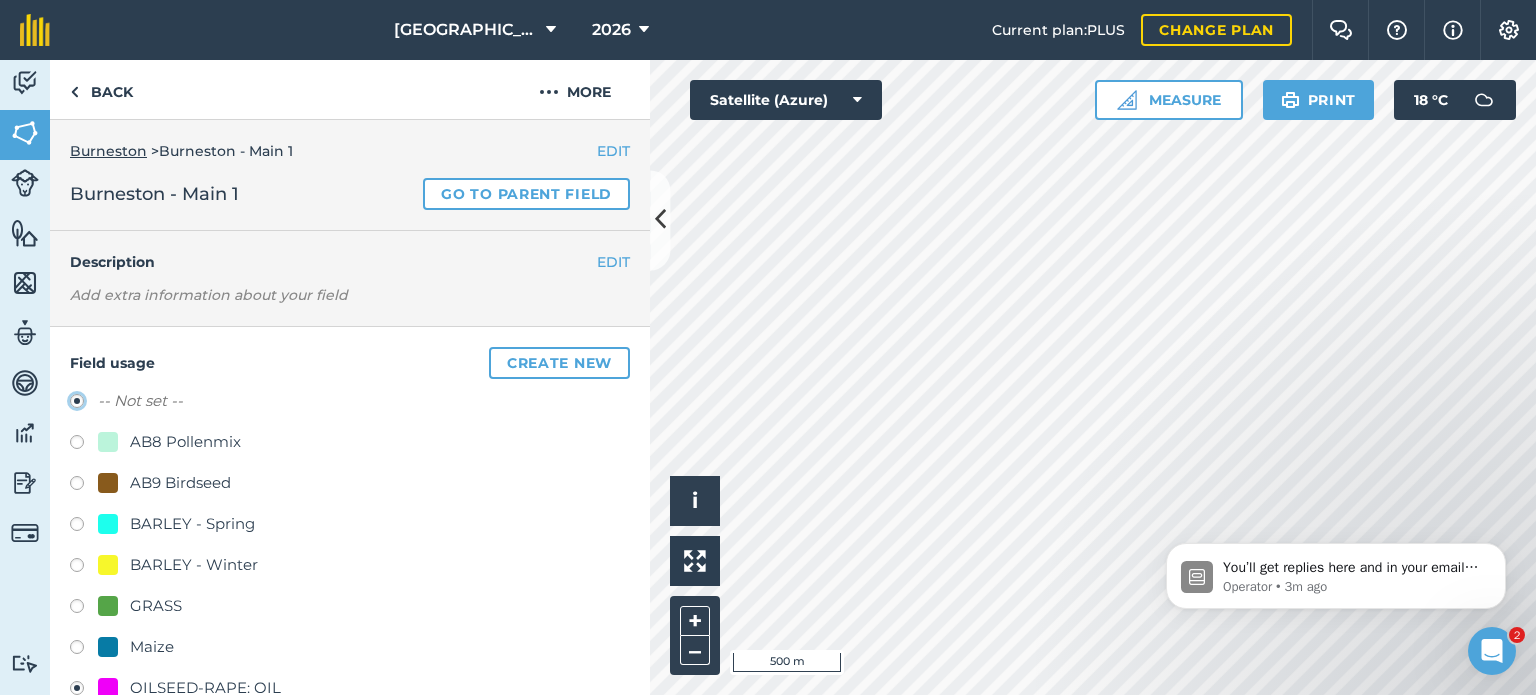 radio on "true" 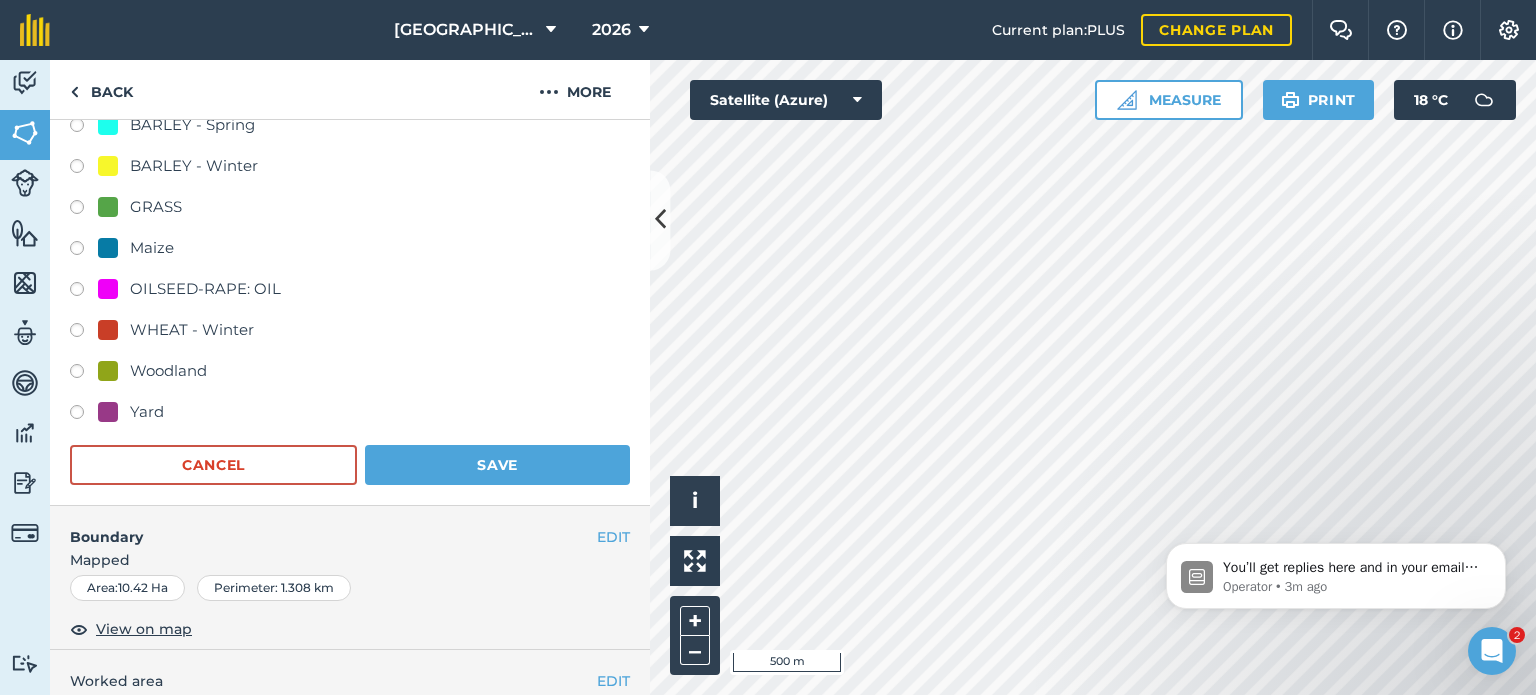 scroll, scrollTop: 400, scrollLeft: 0, axis: vertical 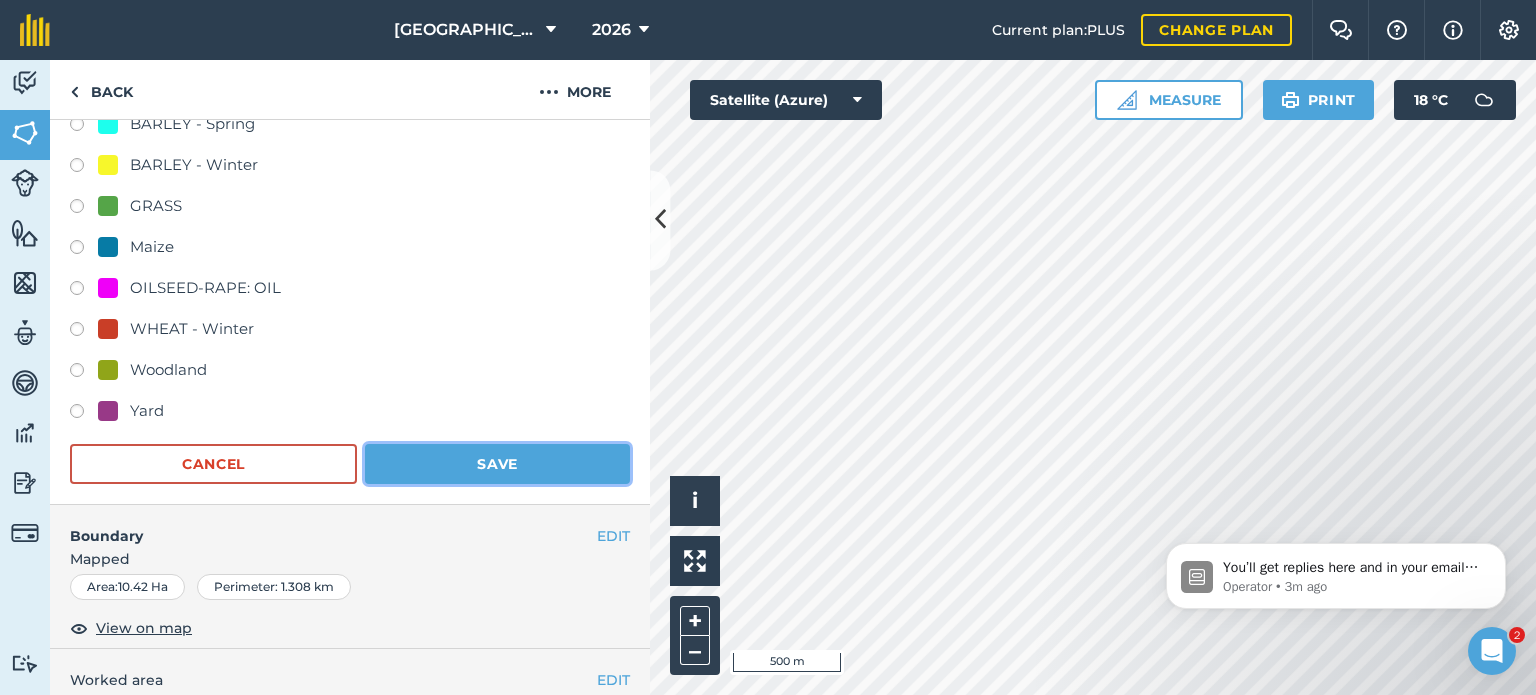 click on "Save" at bounding box center (497, 464) 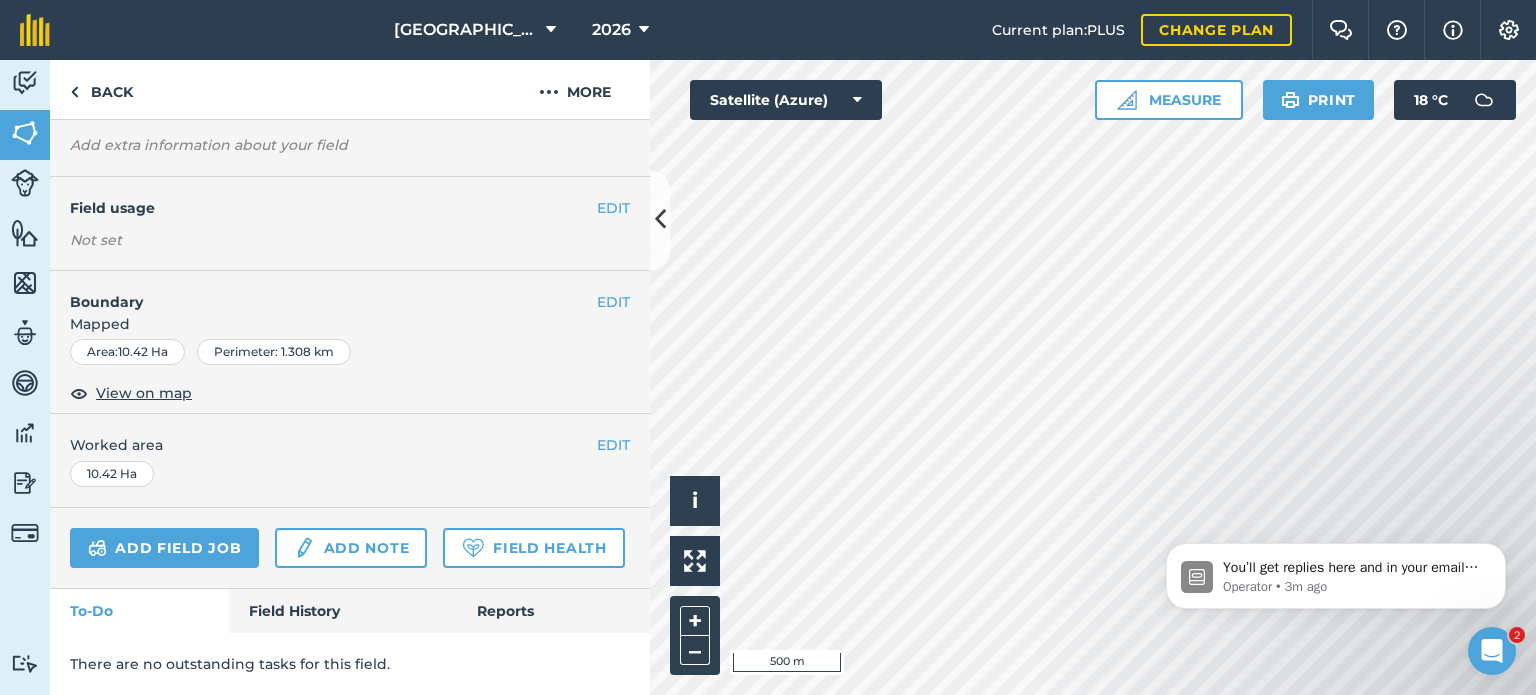 scroll, scrollTop: 203, scrollLeft: 0, axis: vertical 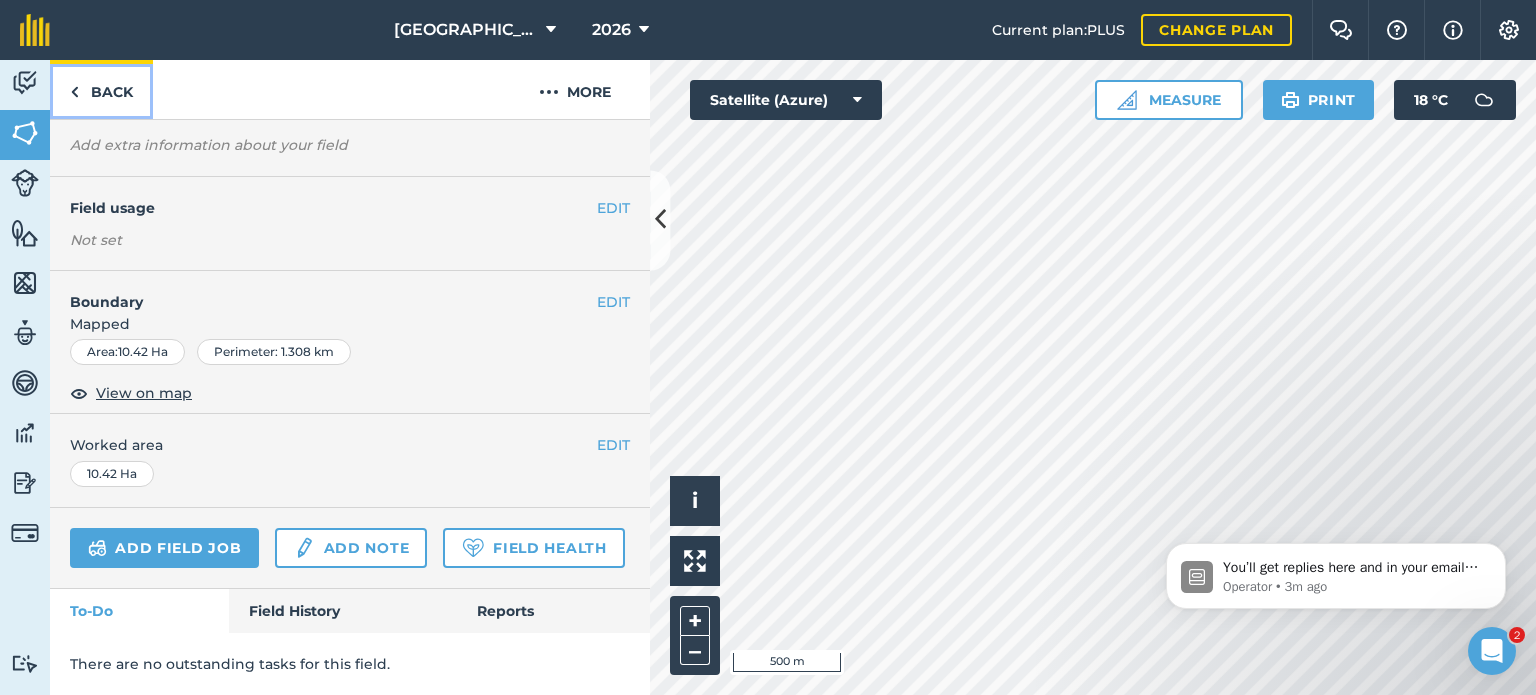 click on "Back" at bounding box center [101, 89] 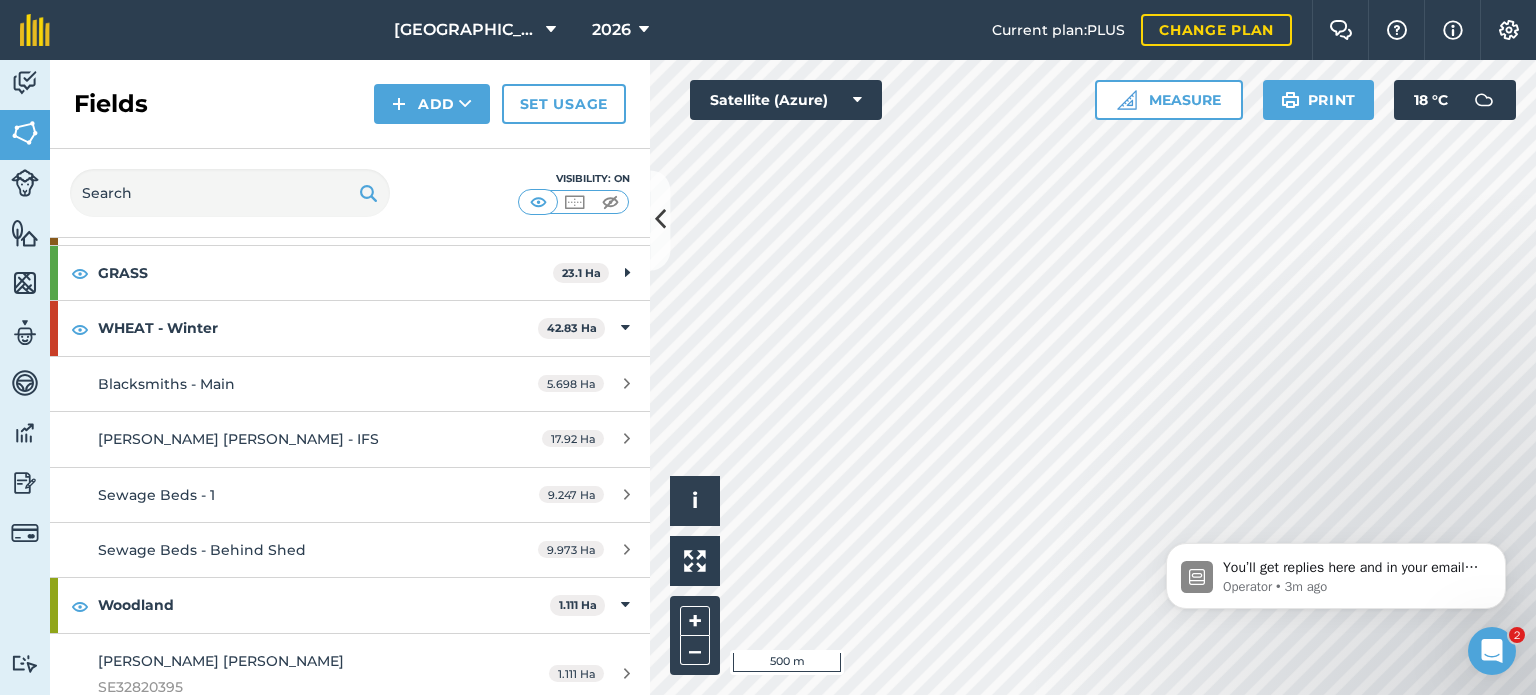 scroll, scrollTop: 268, scrollLeft: 0, axis: vertical 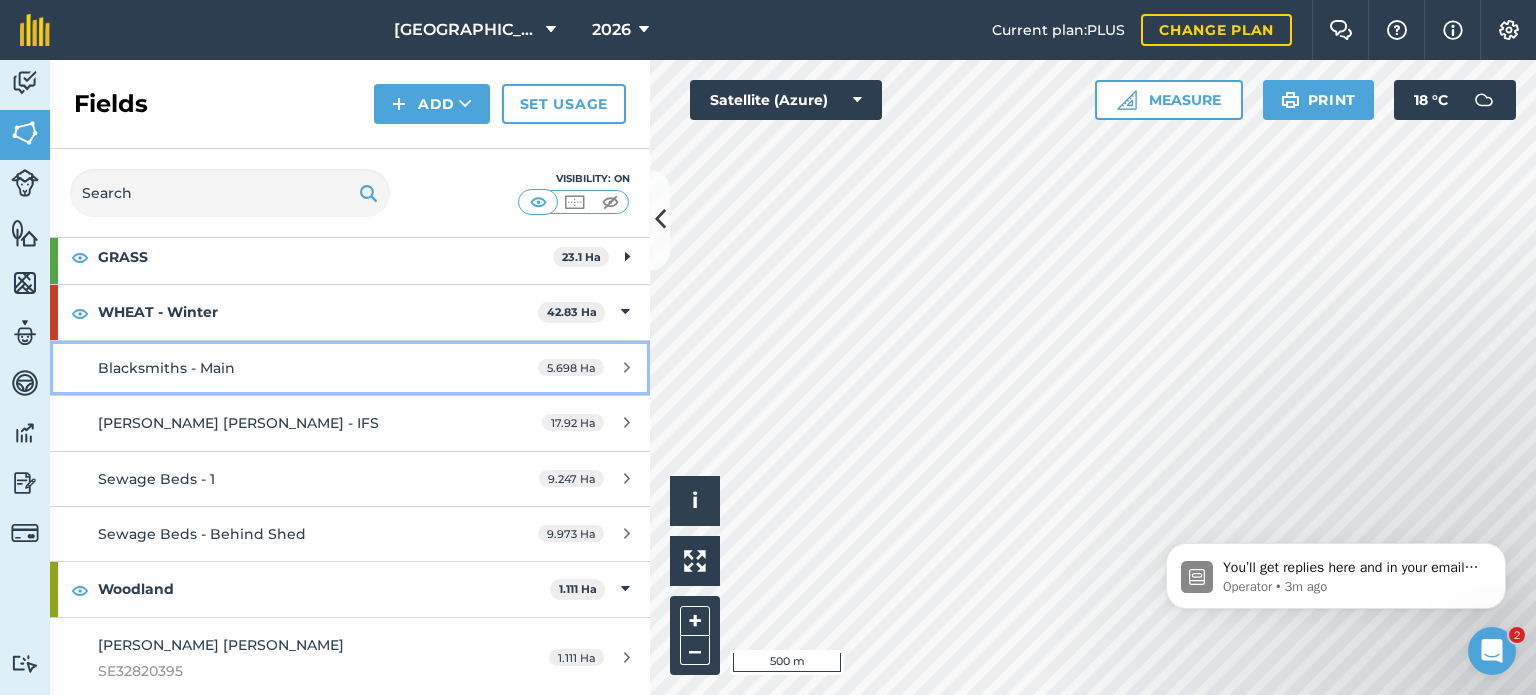 click on "Blacksmiths - Main" at bounding box center (286, 368) 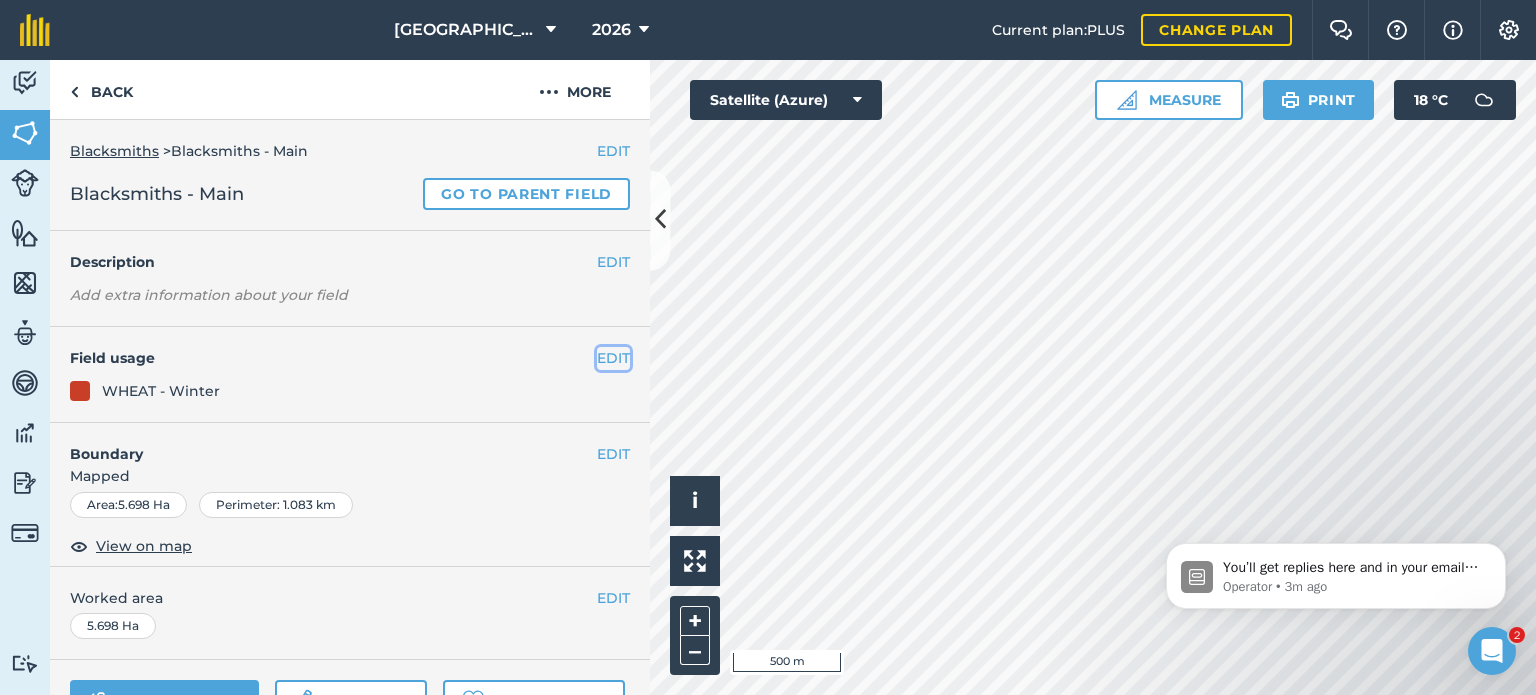 click on "EDIT" at bounding box center (613, 358) 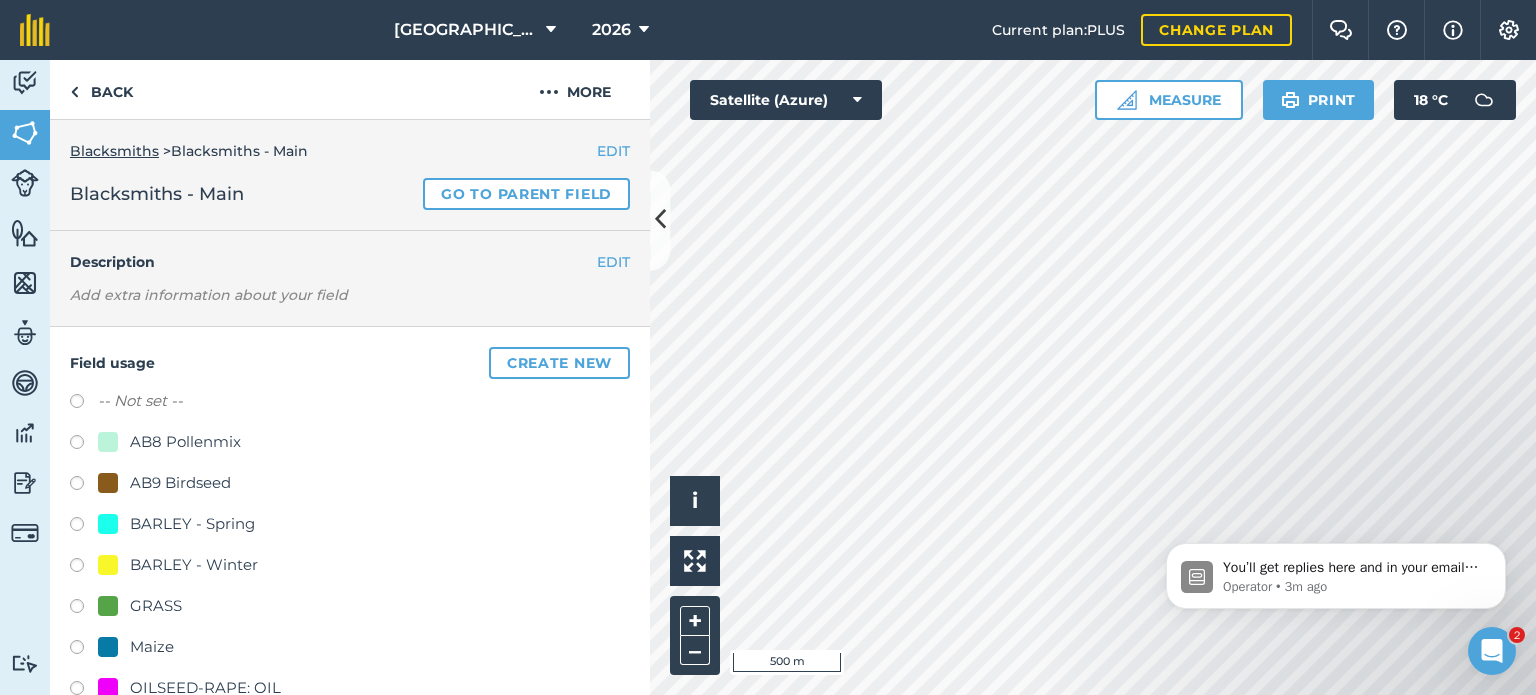 click on "-- Not set --" at bounding box center (140, 401) 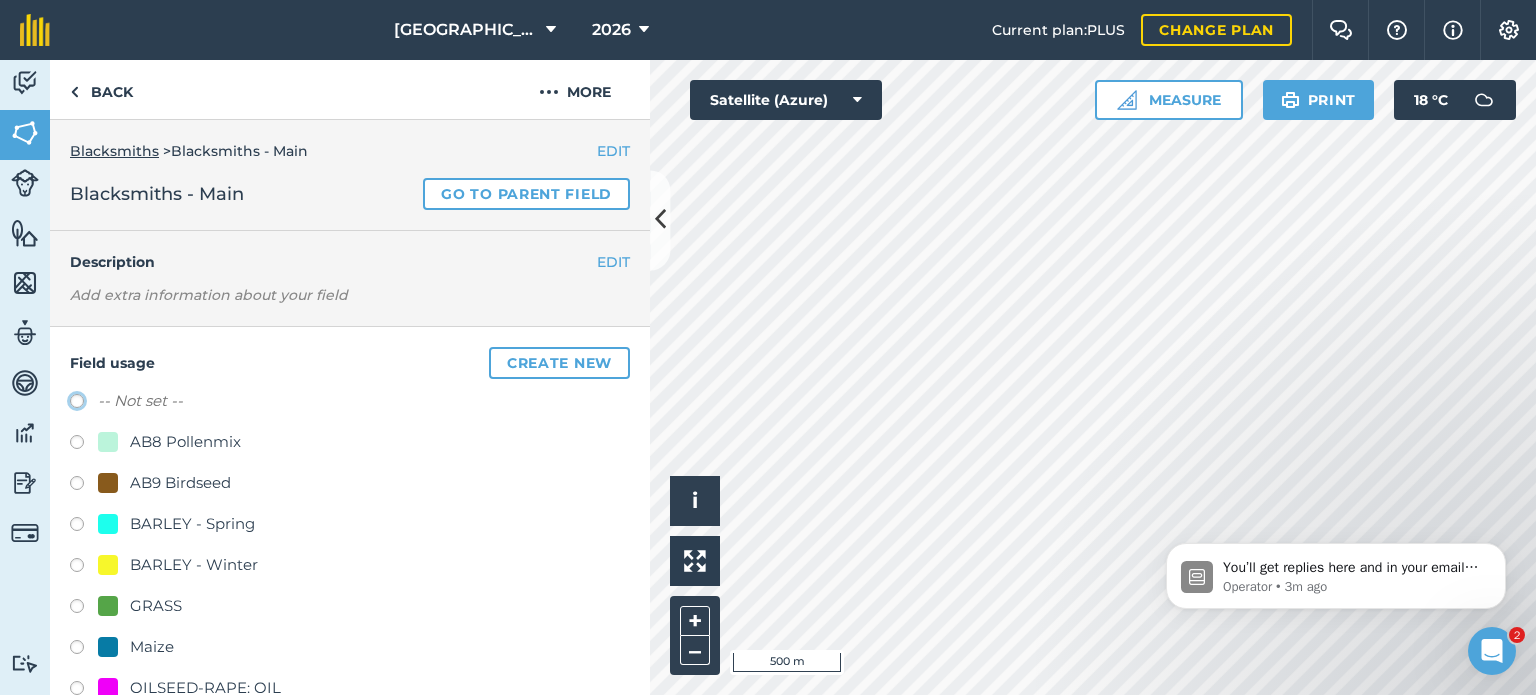 click on "-- Not set --" at bounding box center (-9923, 400) 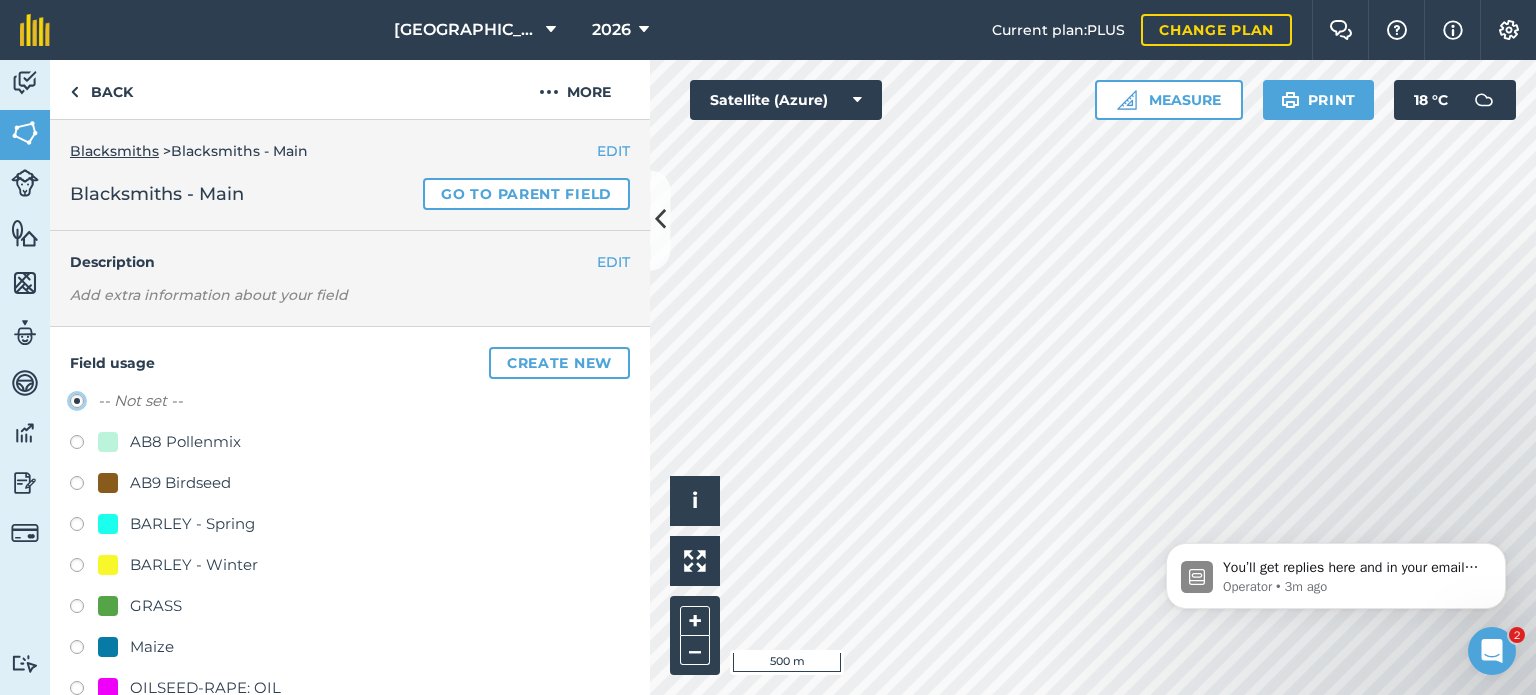 radio on "true" 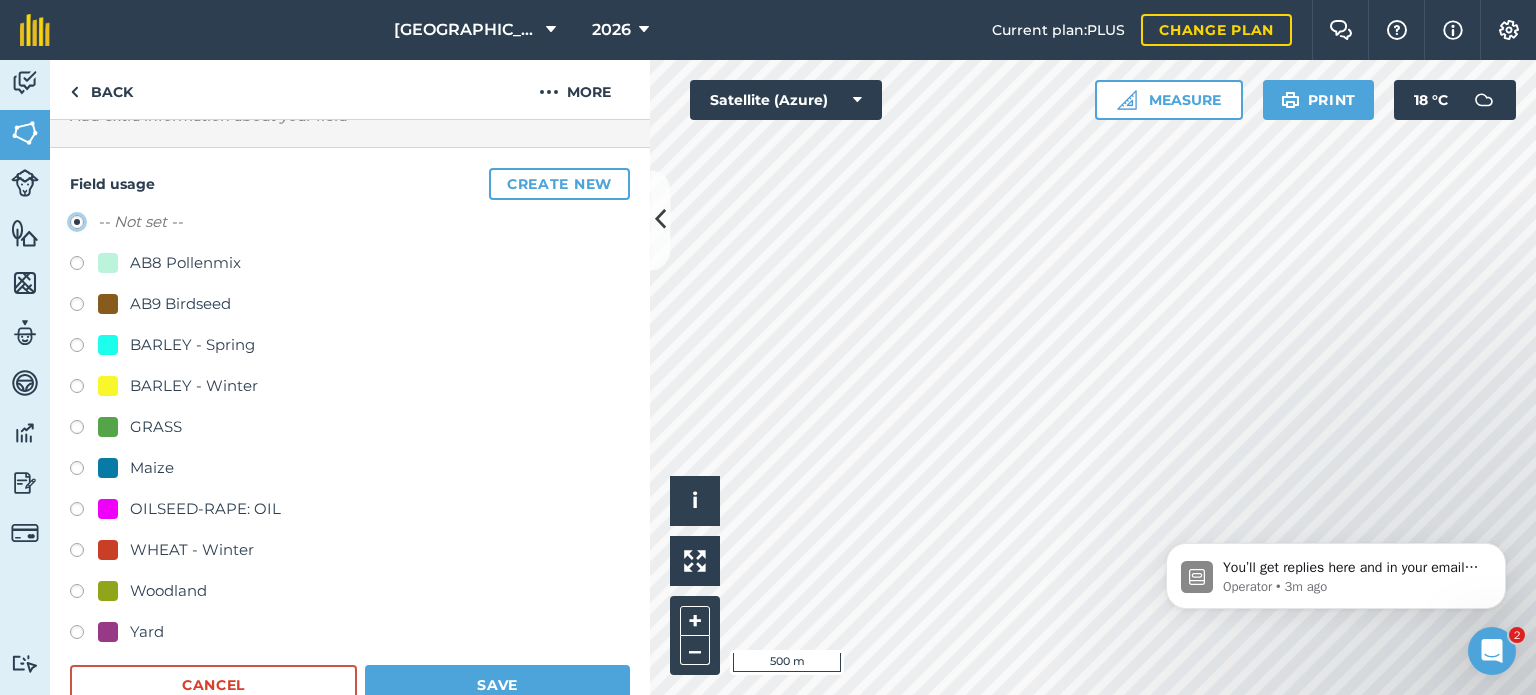 scroll, scrollTop: 400, scrollLeft: 0, axis: vertical 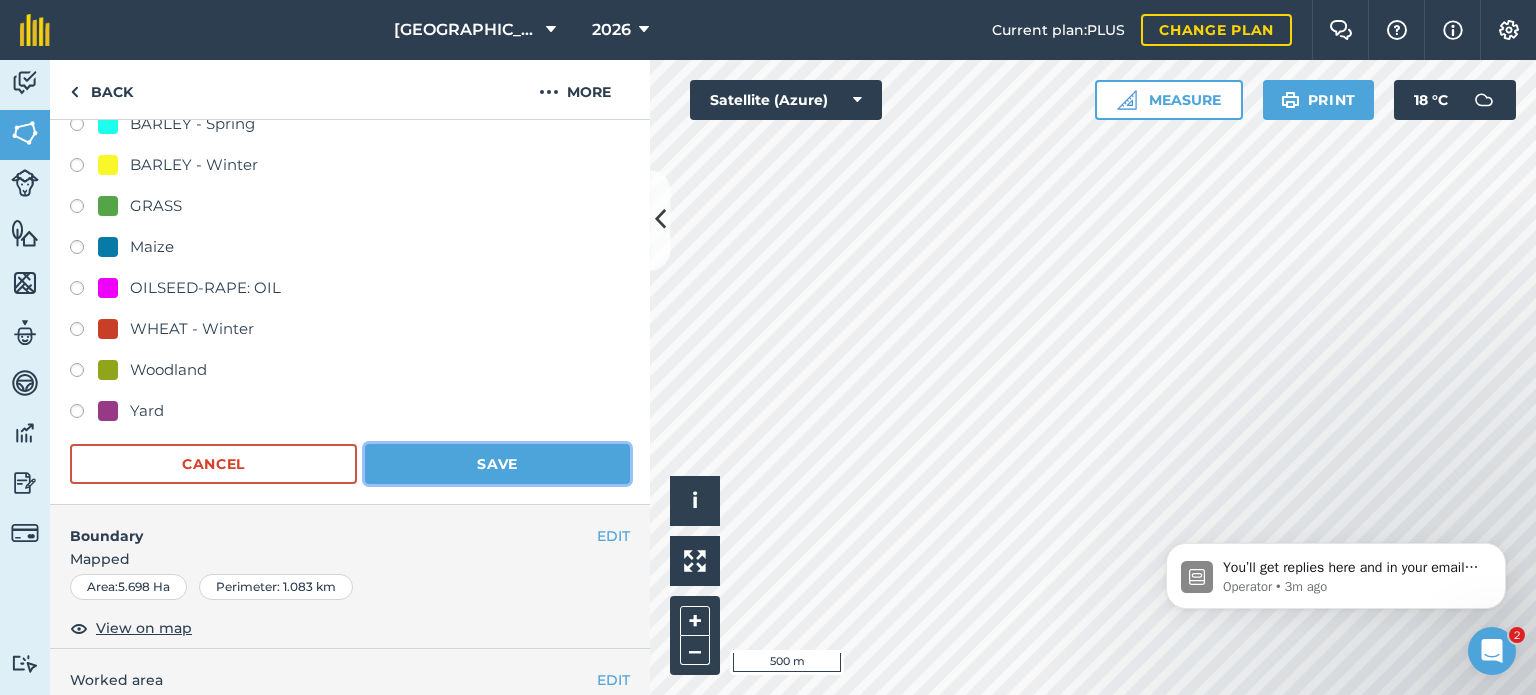 click on "Save" at bounding box center [497, 464] 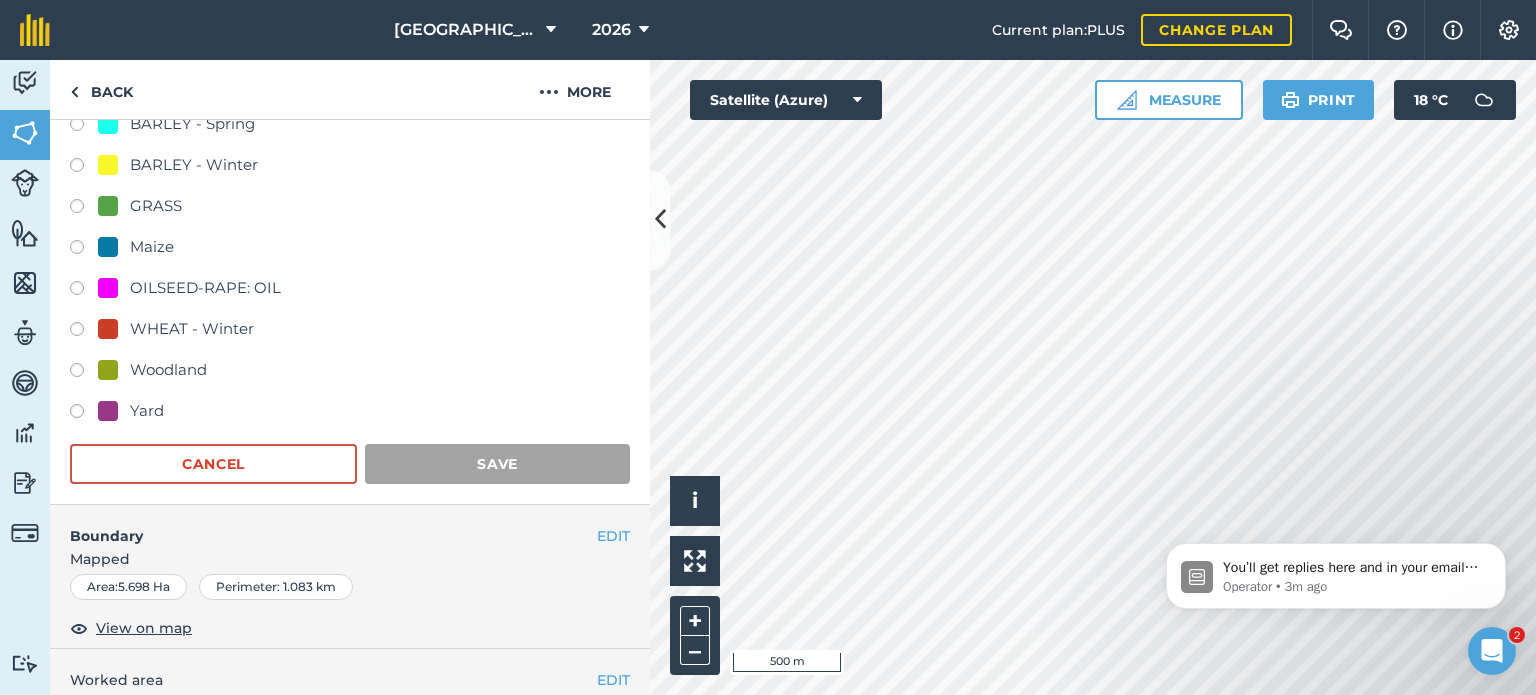 scroll, scrollTop: 203, scrollLeft: 0, axis: vertical 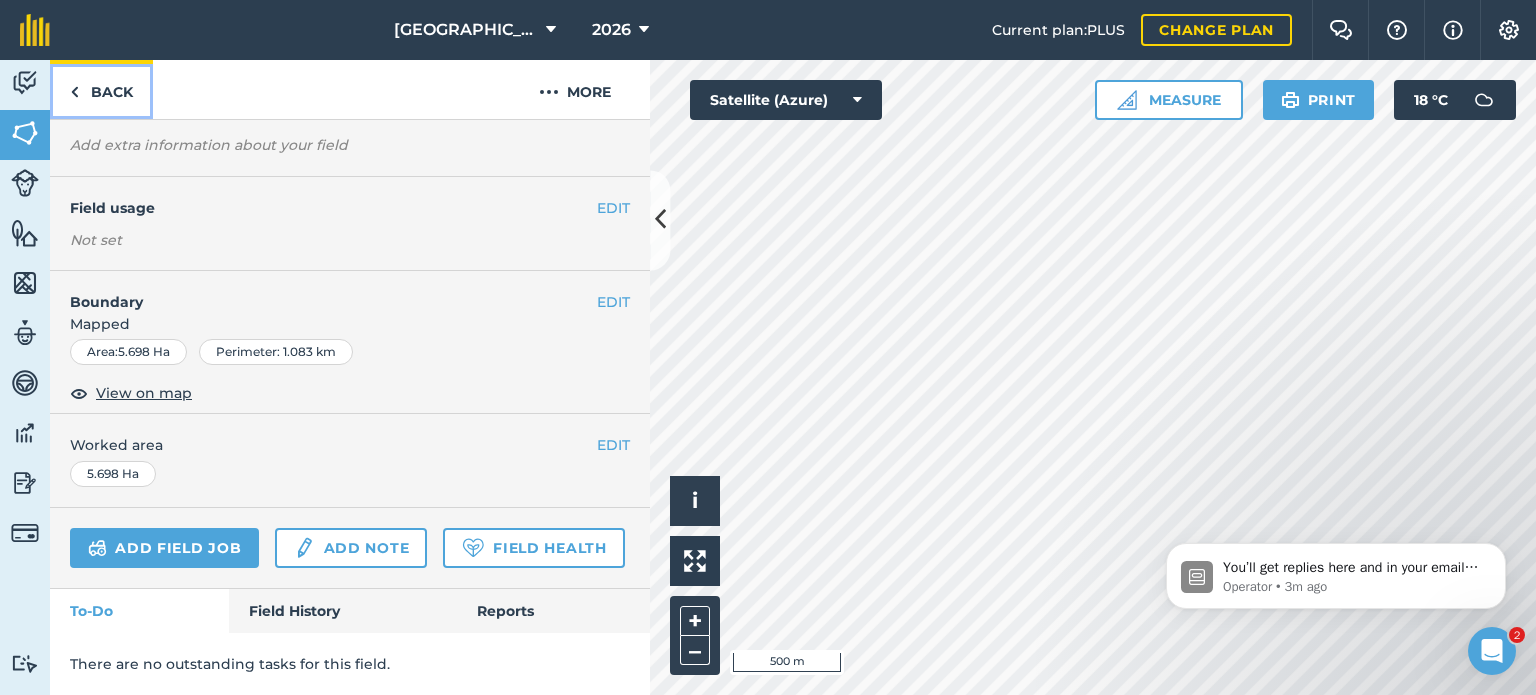 click on "Back" at bounding box center (101, 89) 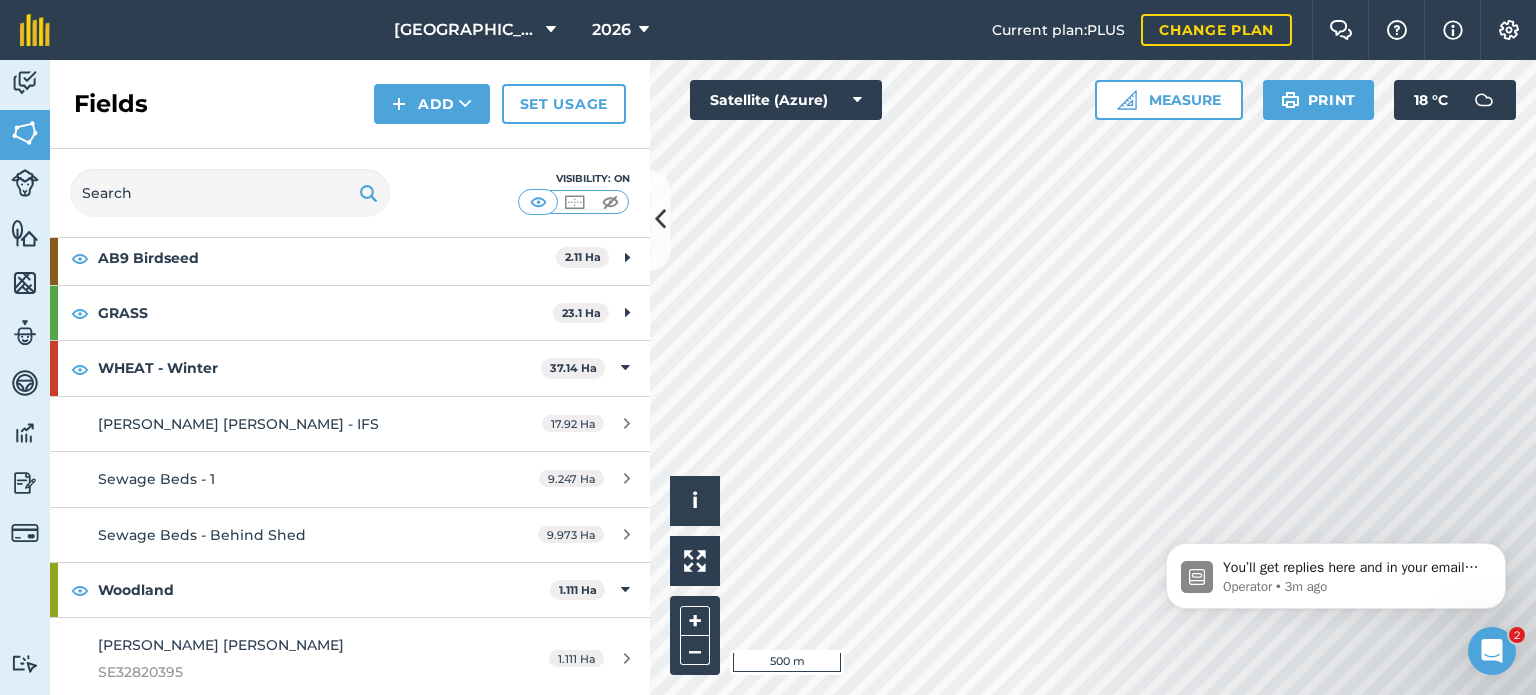 scroll, scrollTop: 213, scrollLeft: 0, axis: vertical 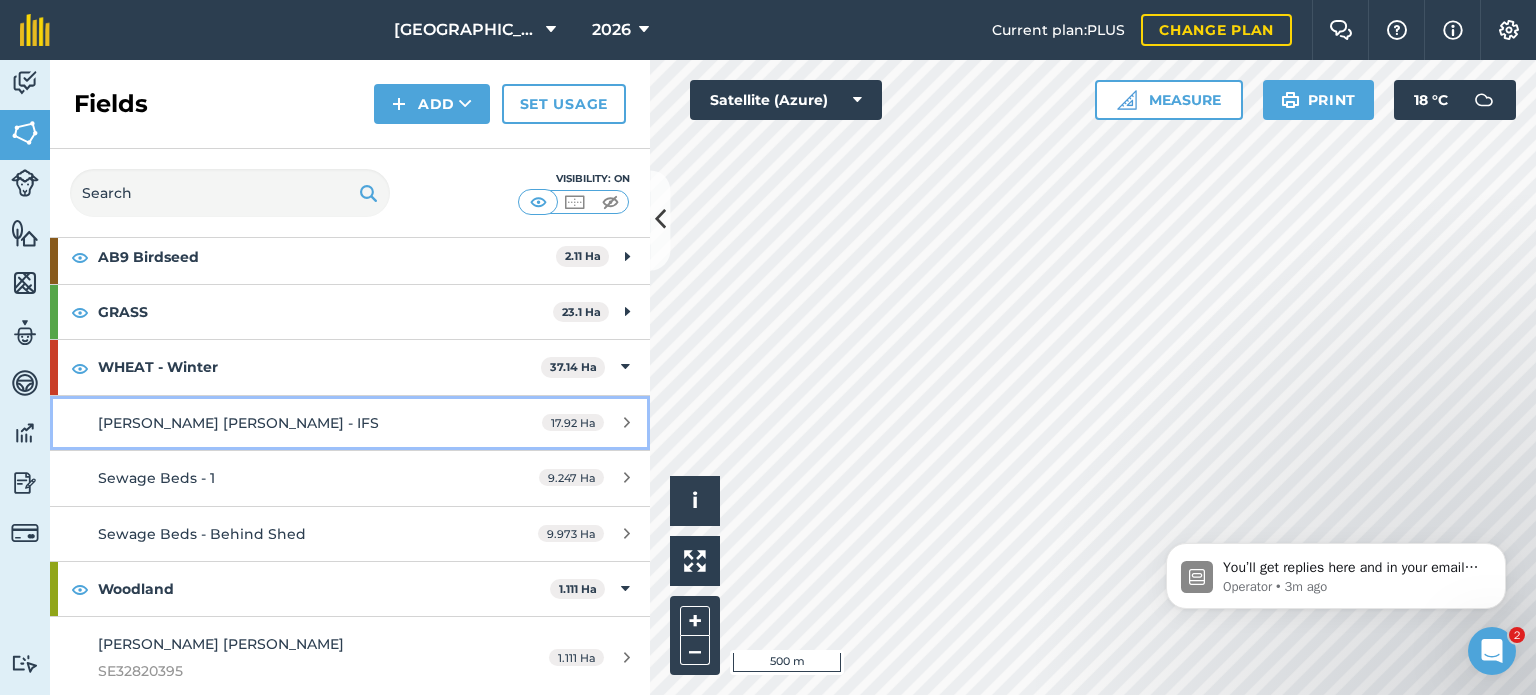 click on "[PERSON_NAME] [PERSON_NAME] - IFS" at bounding box center [286, 423] 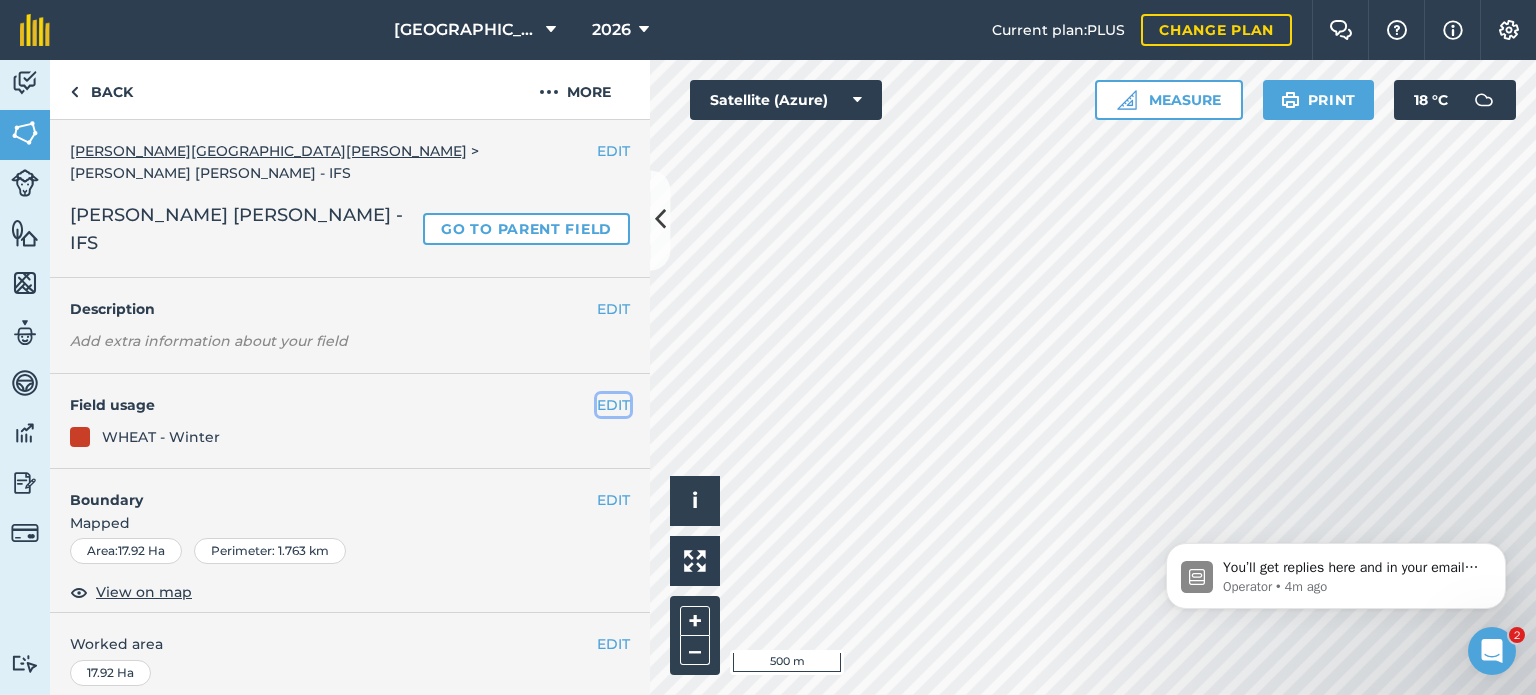 click on "EDIT" at bounding box center (613, 405) 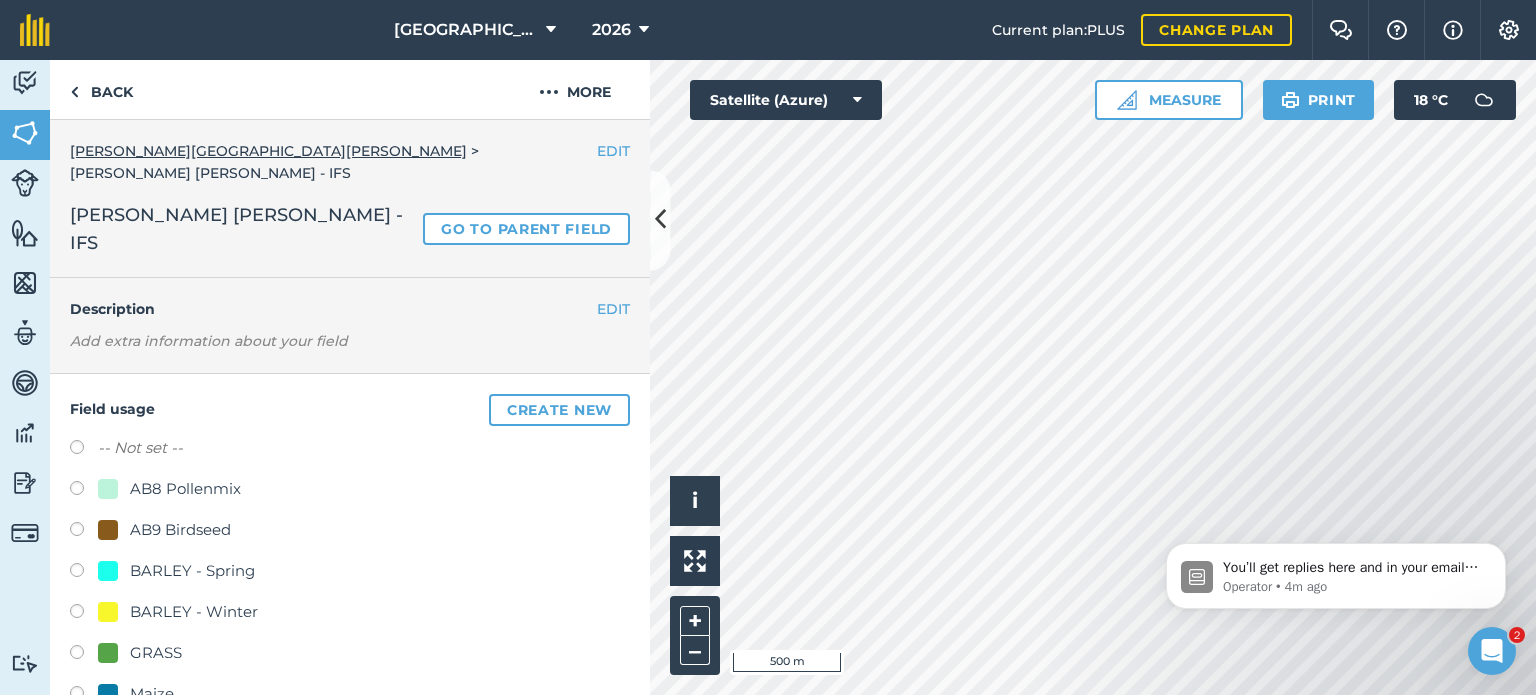 click on "-- Not set --" at bounding box center [140, 448] 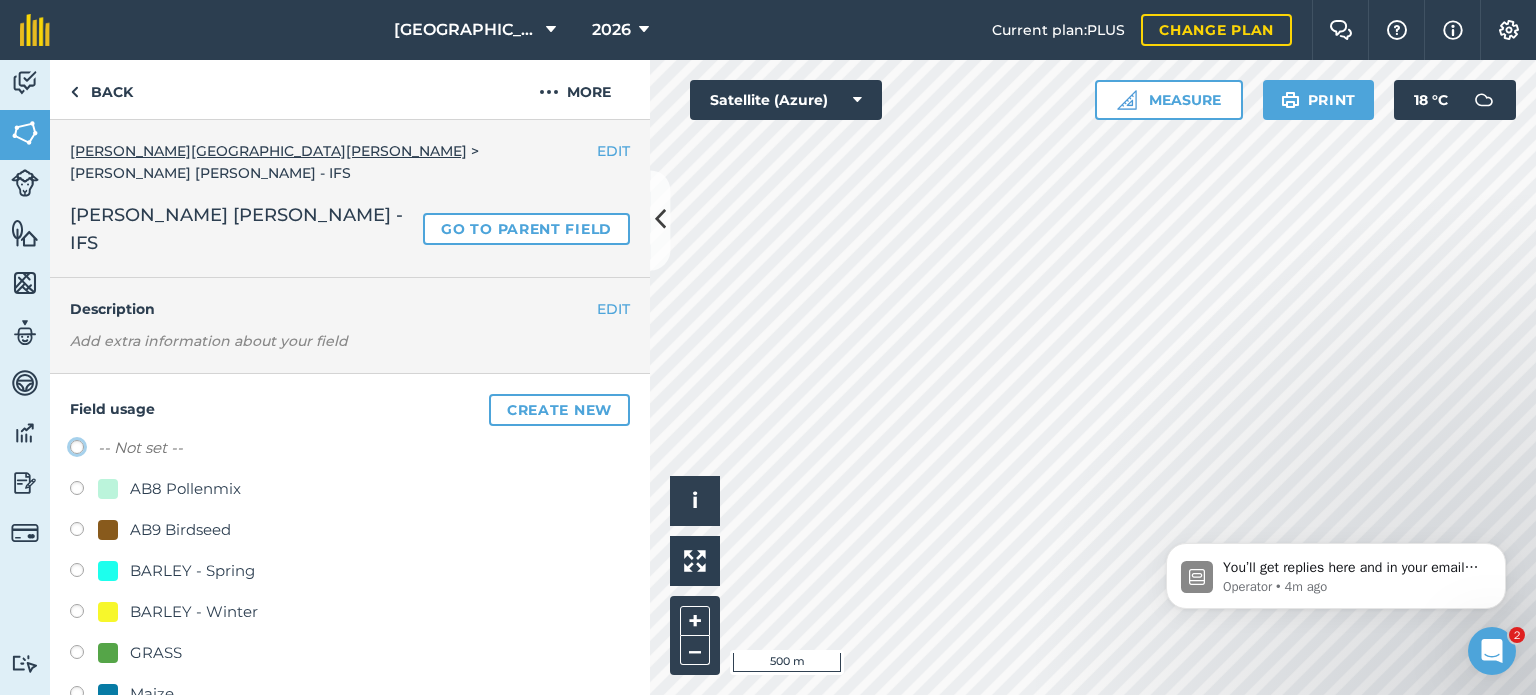 click on "-- Not set --" at bounding box center [-9923, 446] 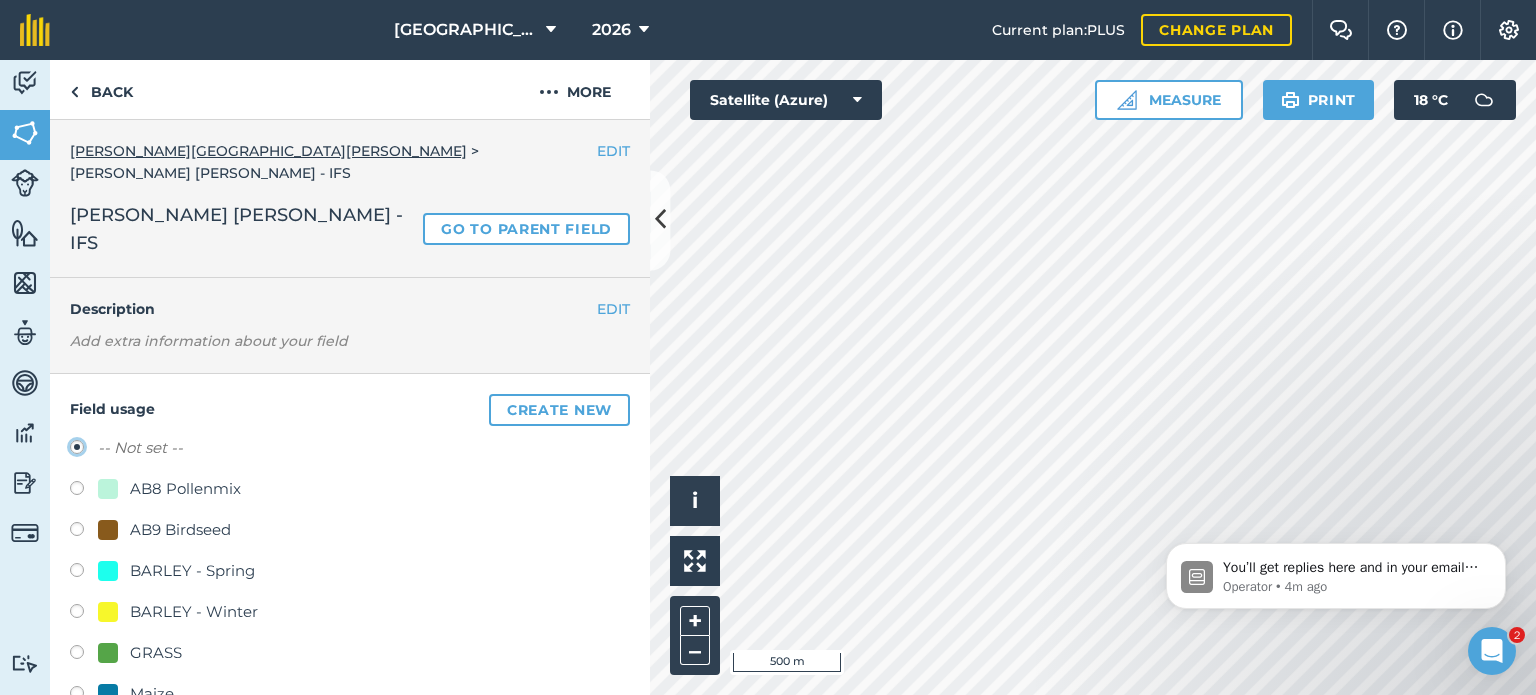radio on "true" 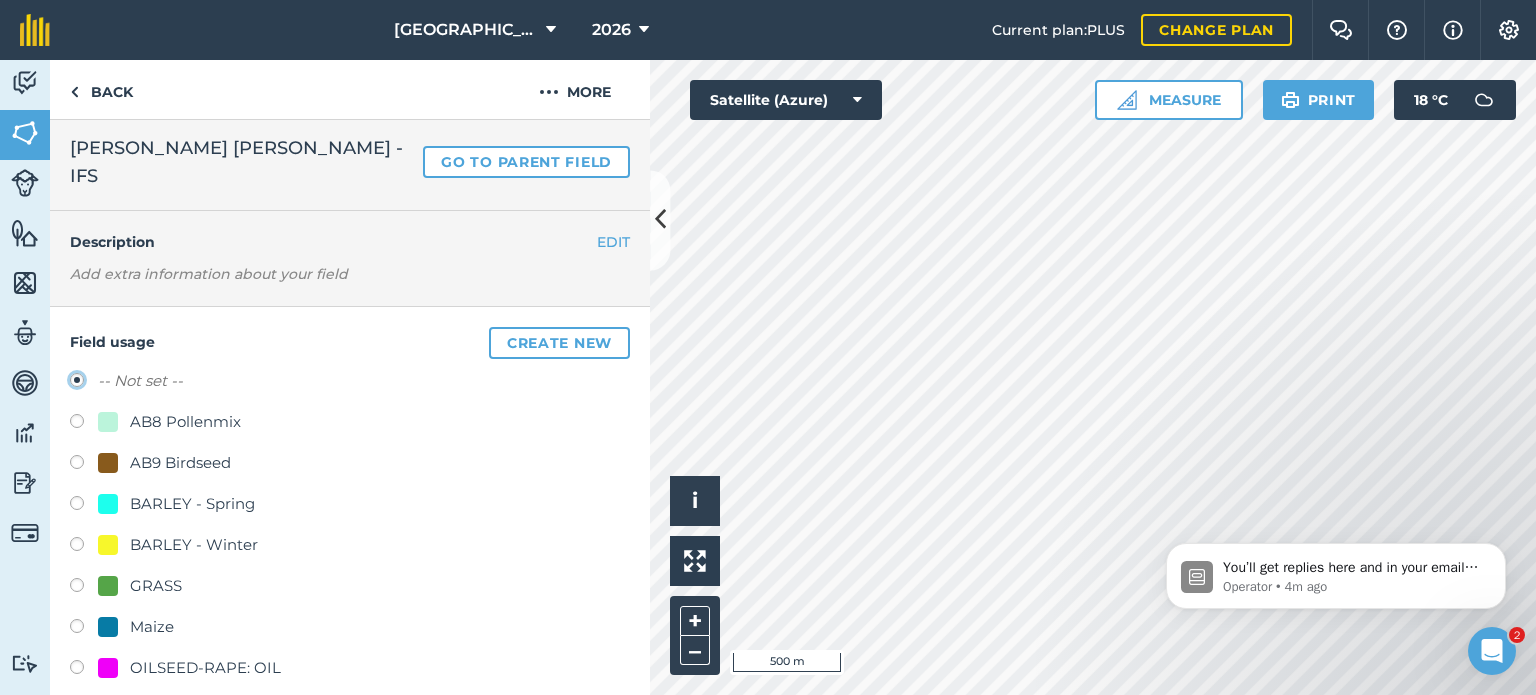 scroll, scrollTop: 200, scrollLeft: 0, axis: vertical 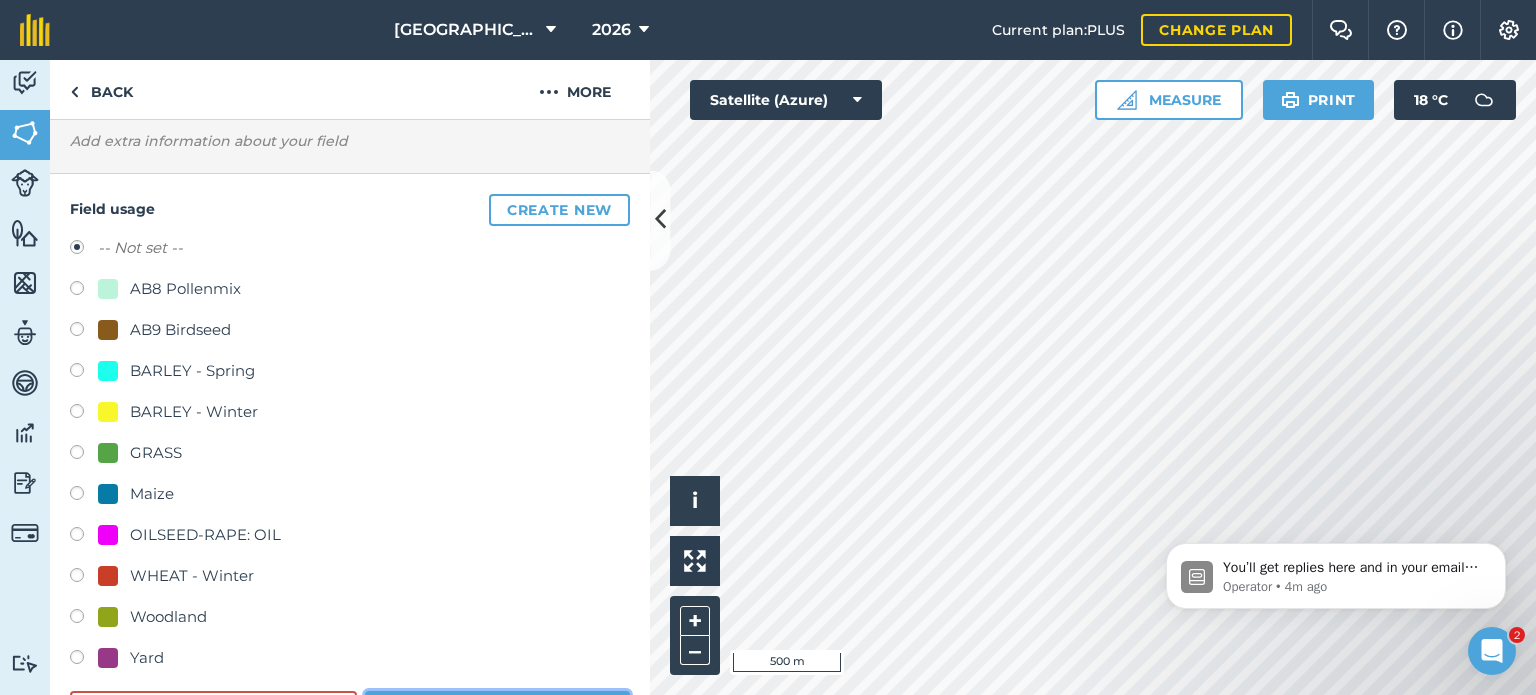 click on "Save" at bounding box center [497, 711] 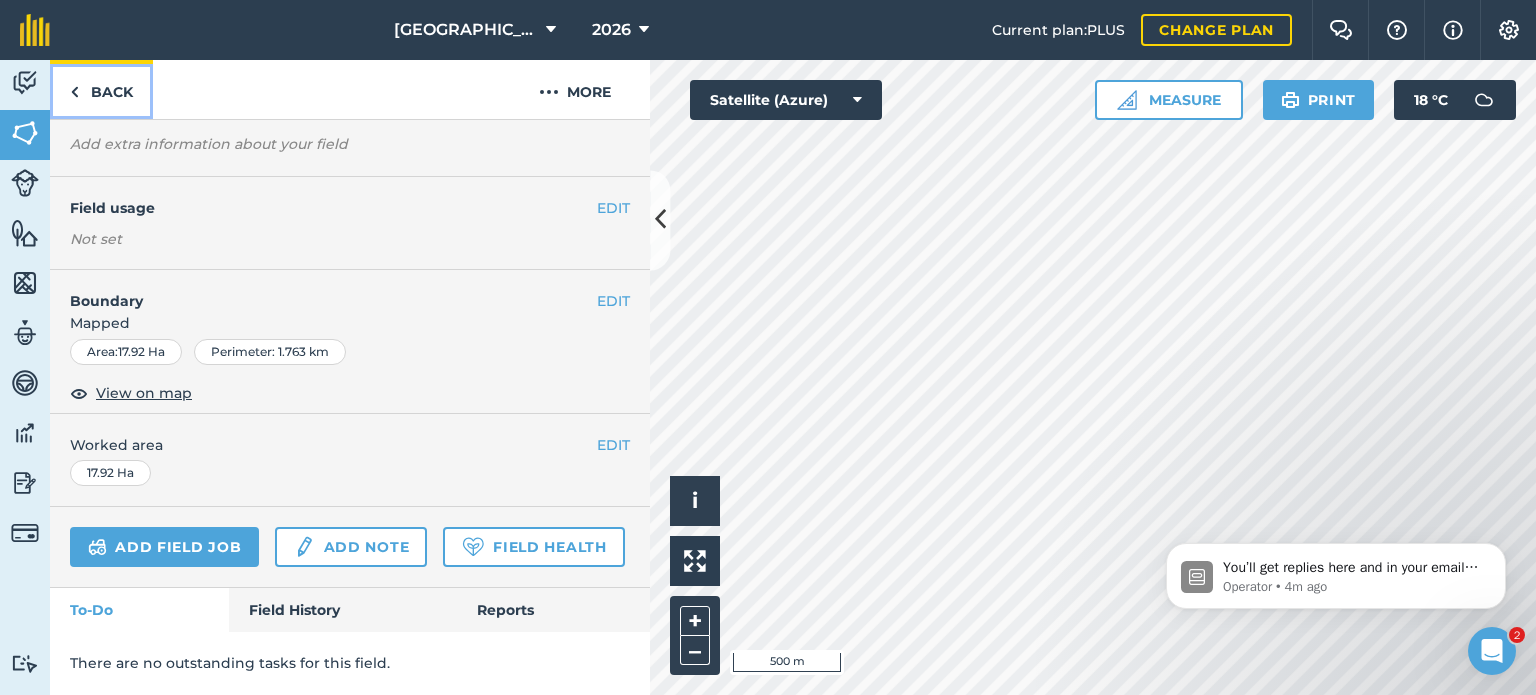 click on "Back" at bounding box center (101, 89) 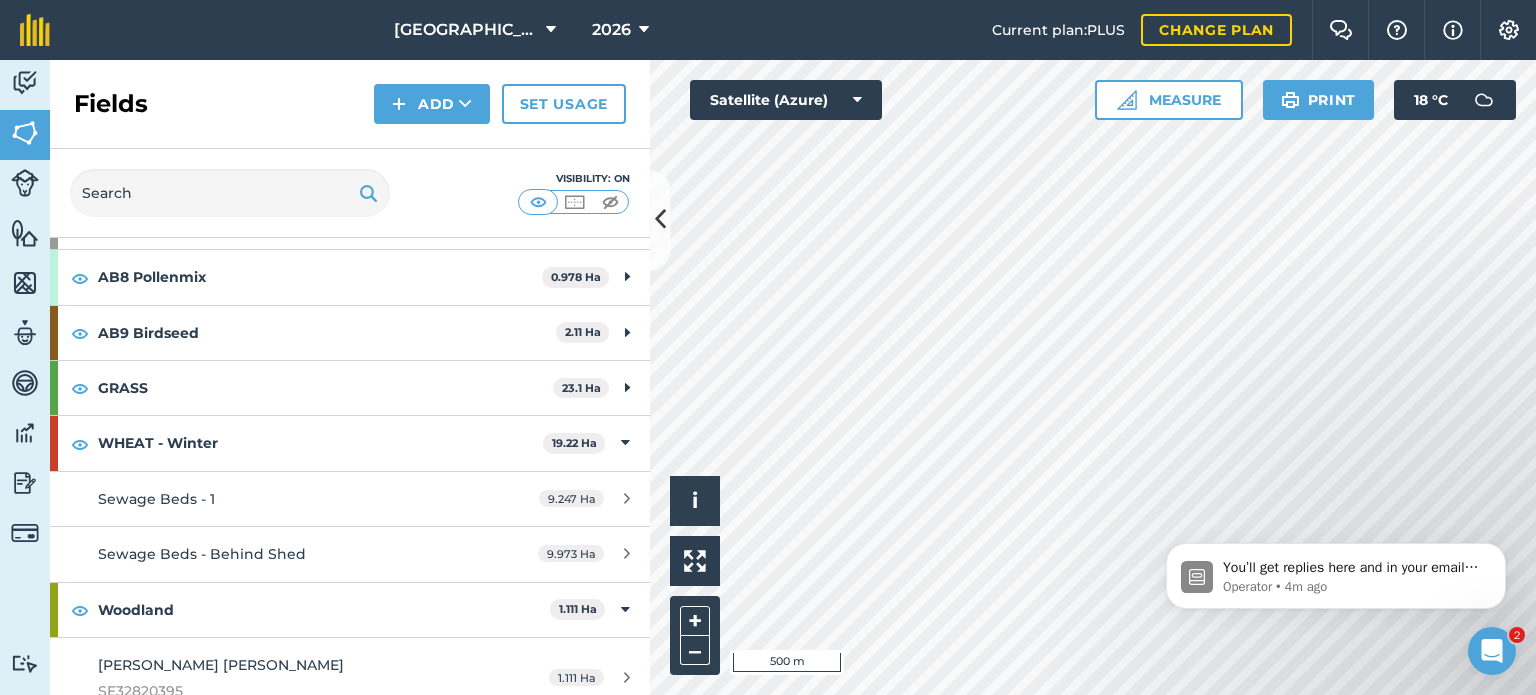 scroll, scrollTop: 158, scrollLeft: 0, axis: vertical 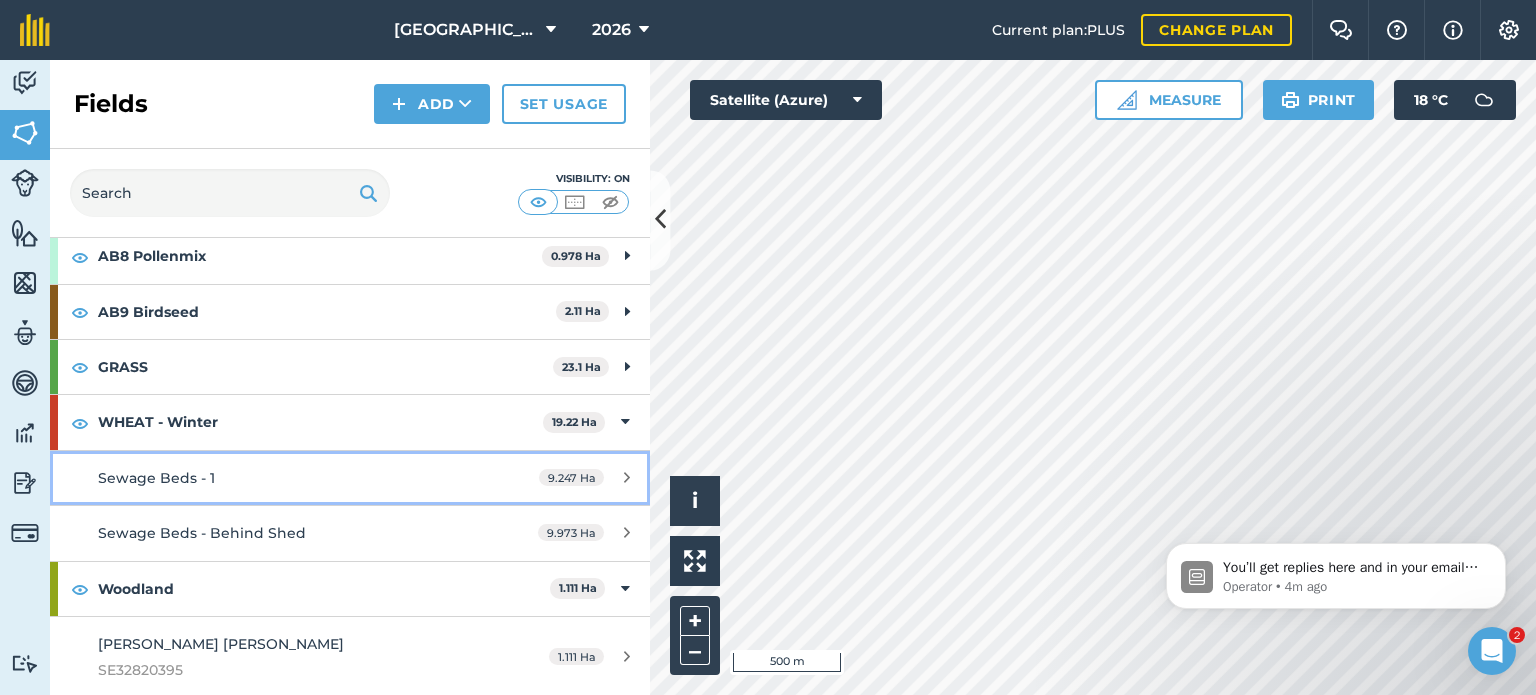 click on "Sewage Beds - 1" at bounding box center [286, 478] 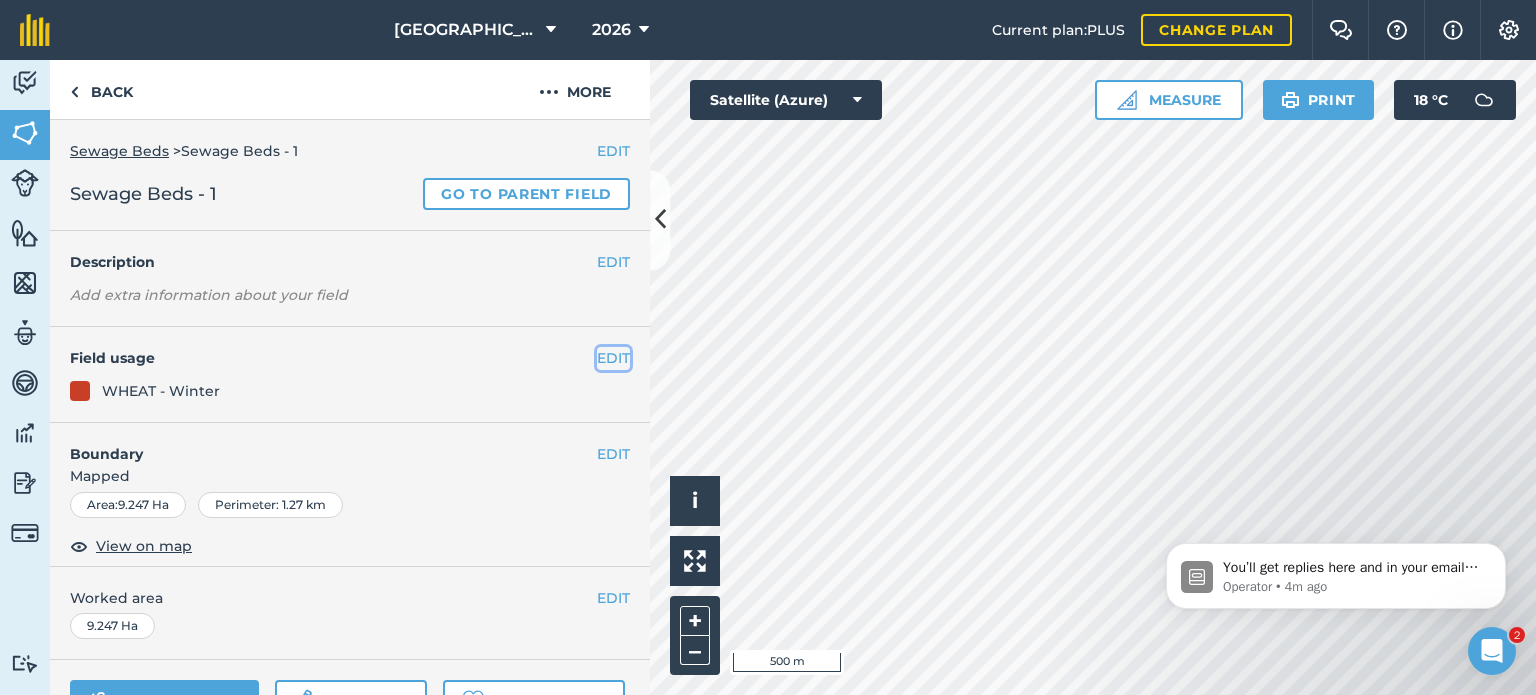 click on "EDIT" at bounding box center [613, 358] 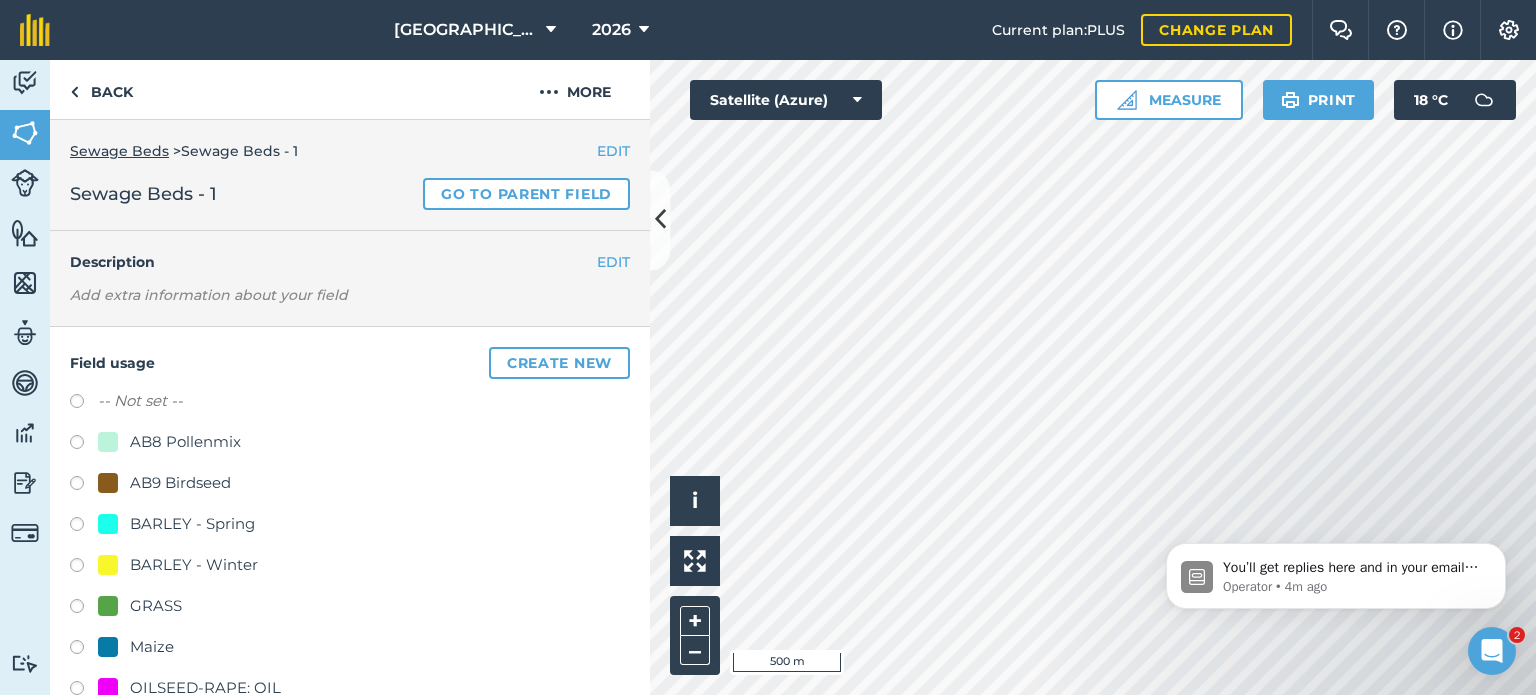 click at bounding box center (84, 404) 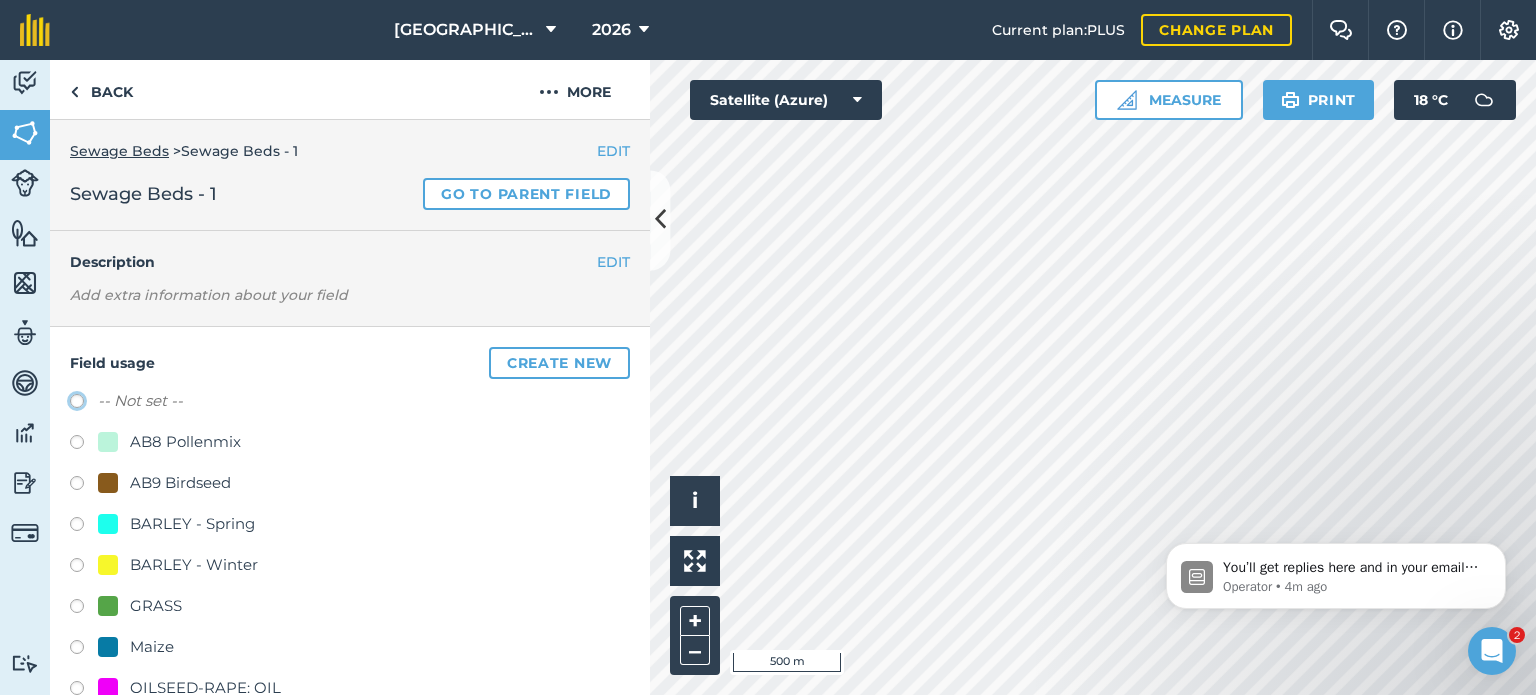 click on "-- Not set --" at bounding box center [-9923, 400] 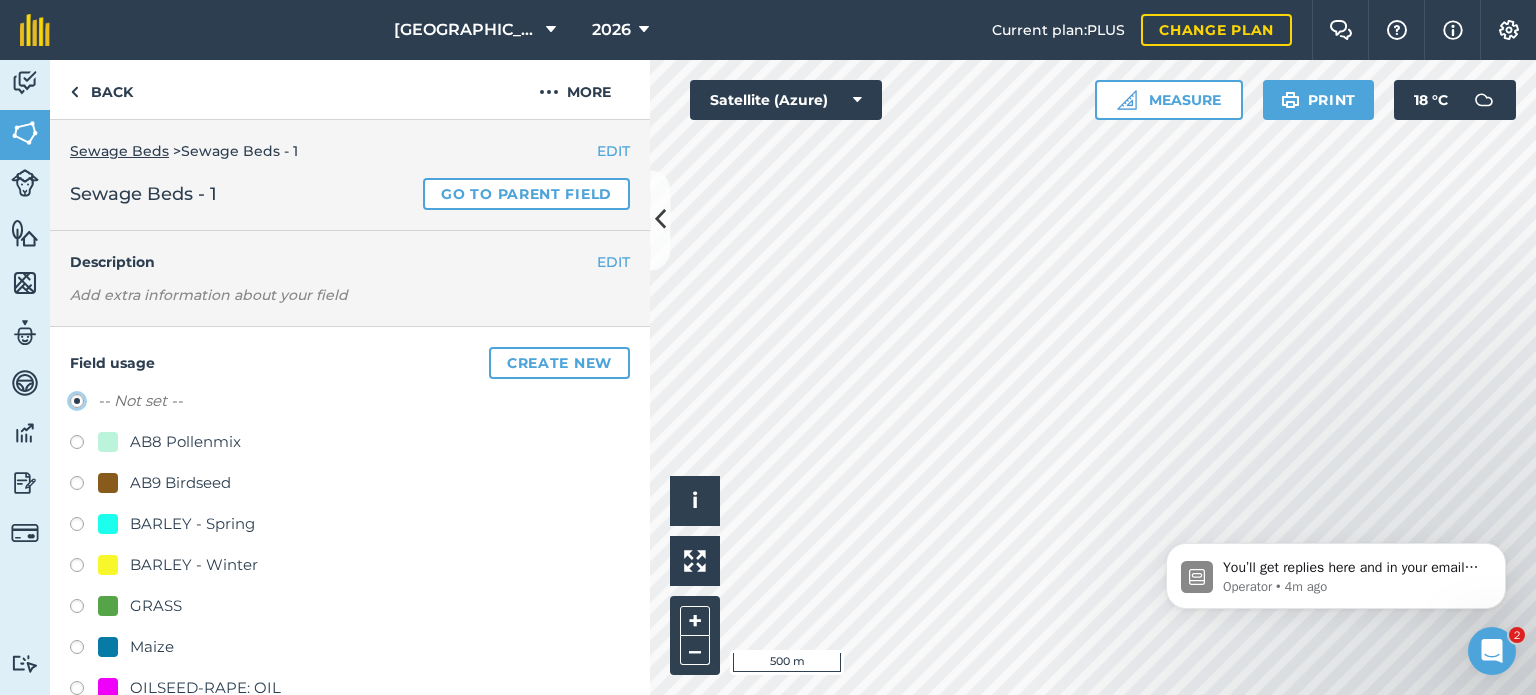 radio on "true" 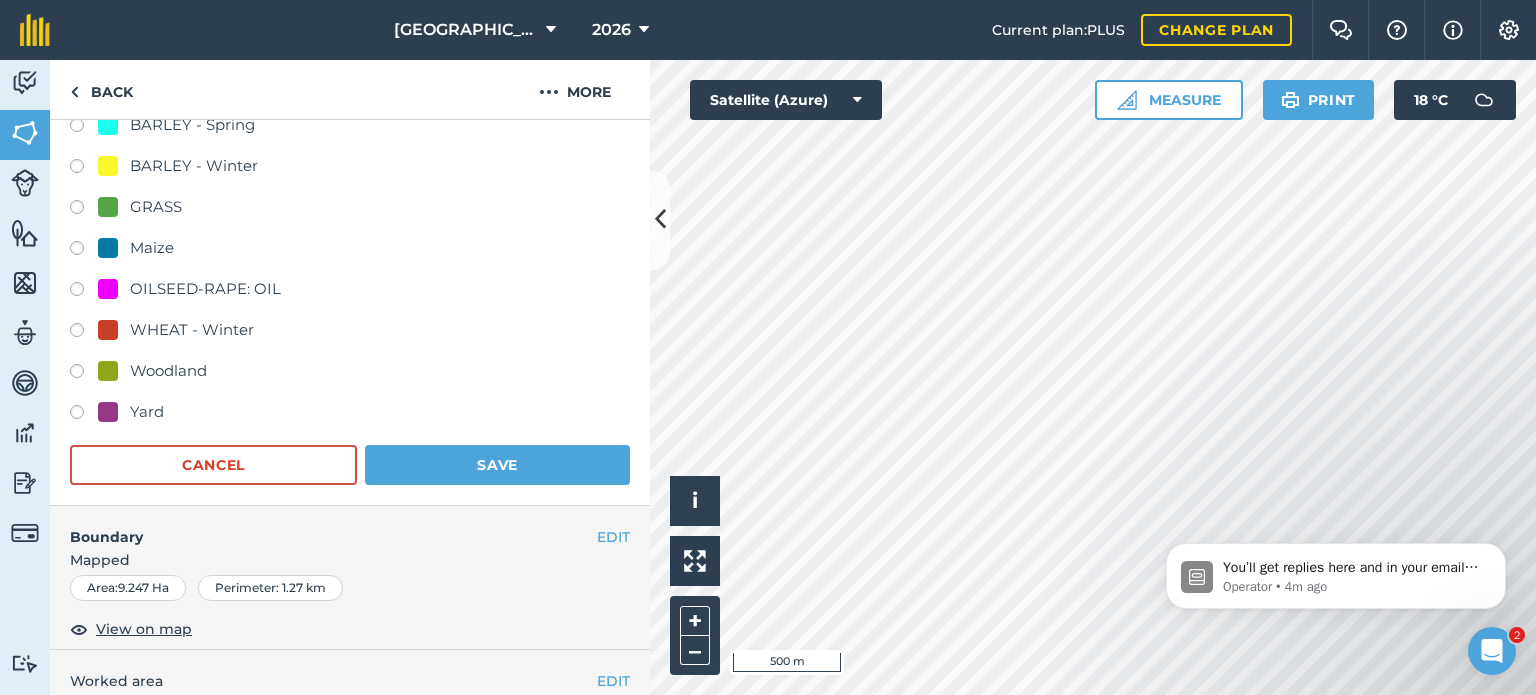 scroll, scrollTop: 400, scrollLeft: 0, axis: vertical 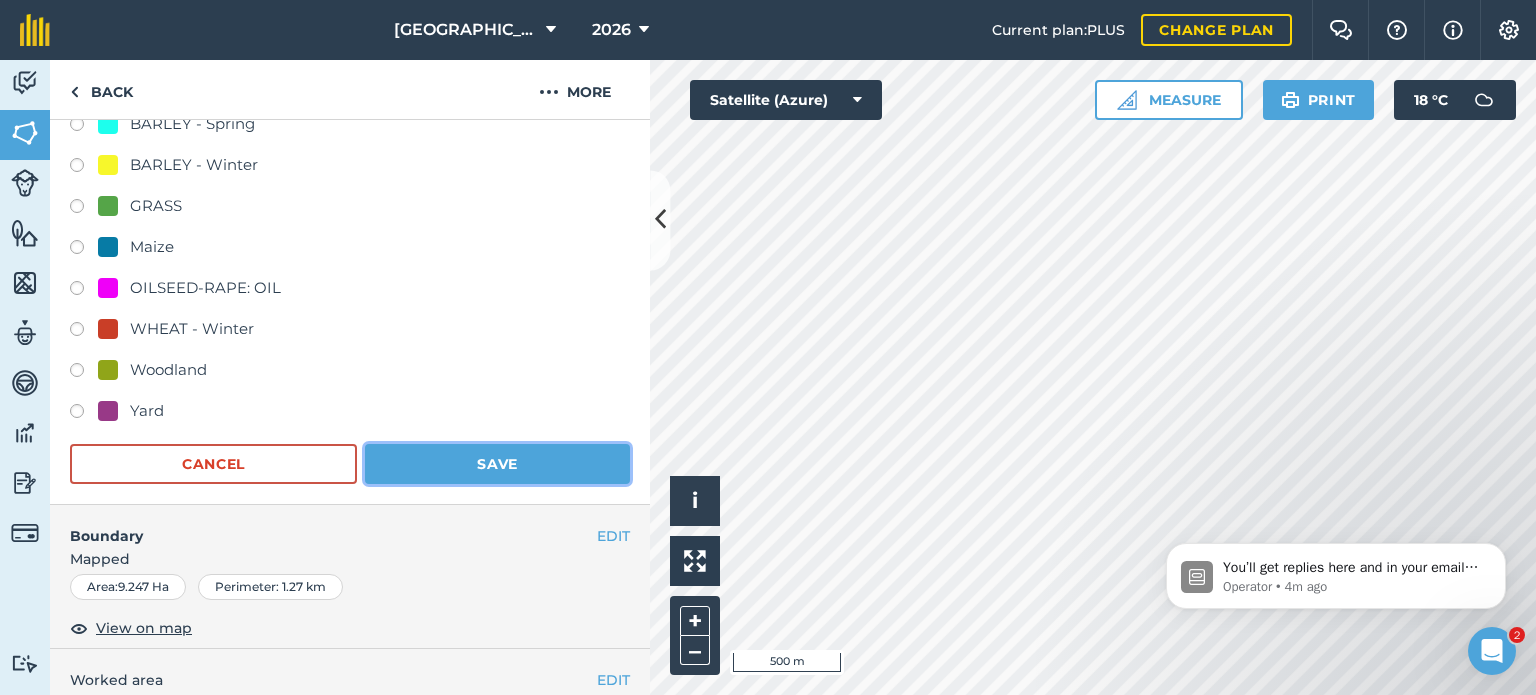 click on "Save" at bounding box center (497, 464) 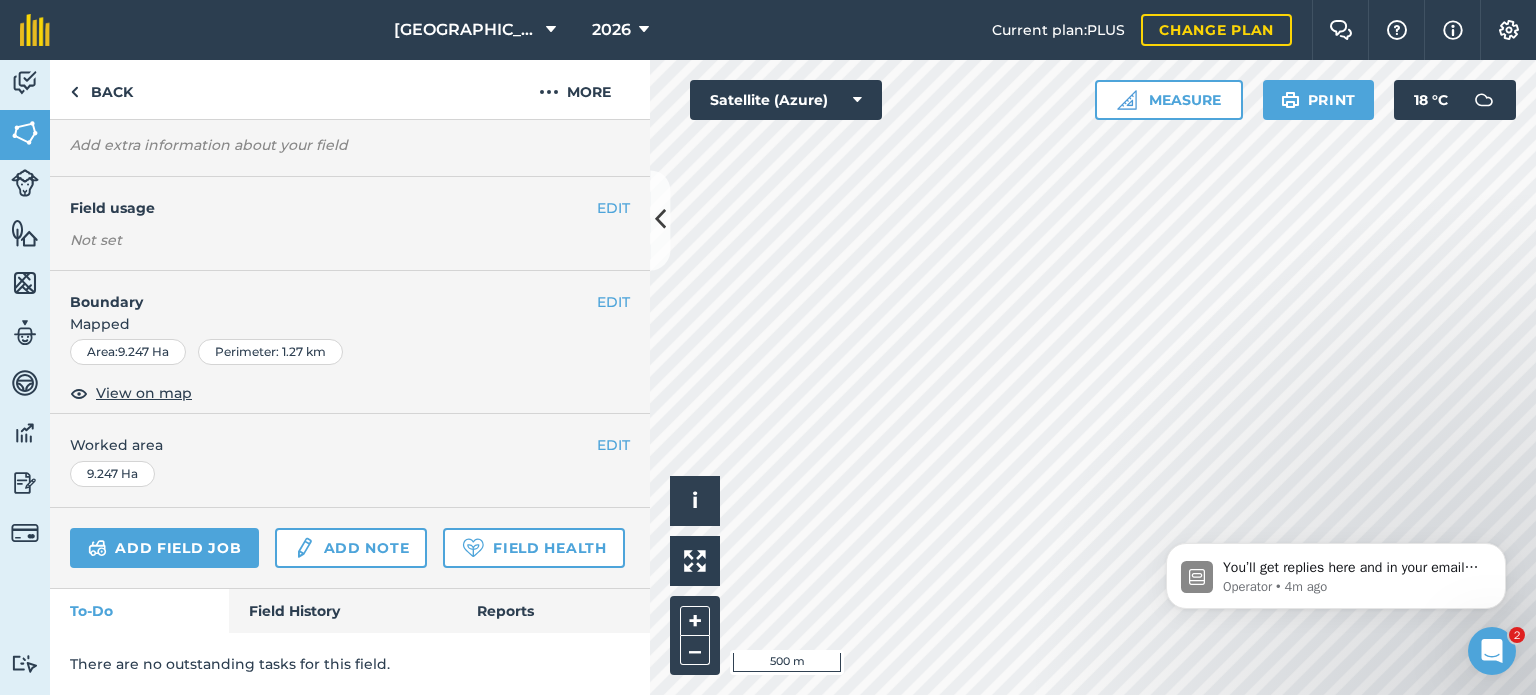 scroll, scrollTop: 203, scrollLeft: 0, axis: vertical 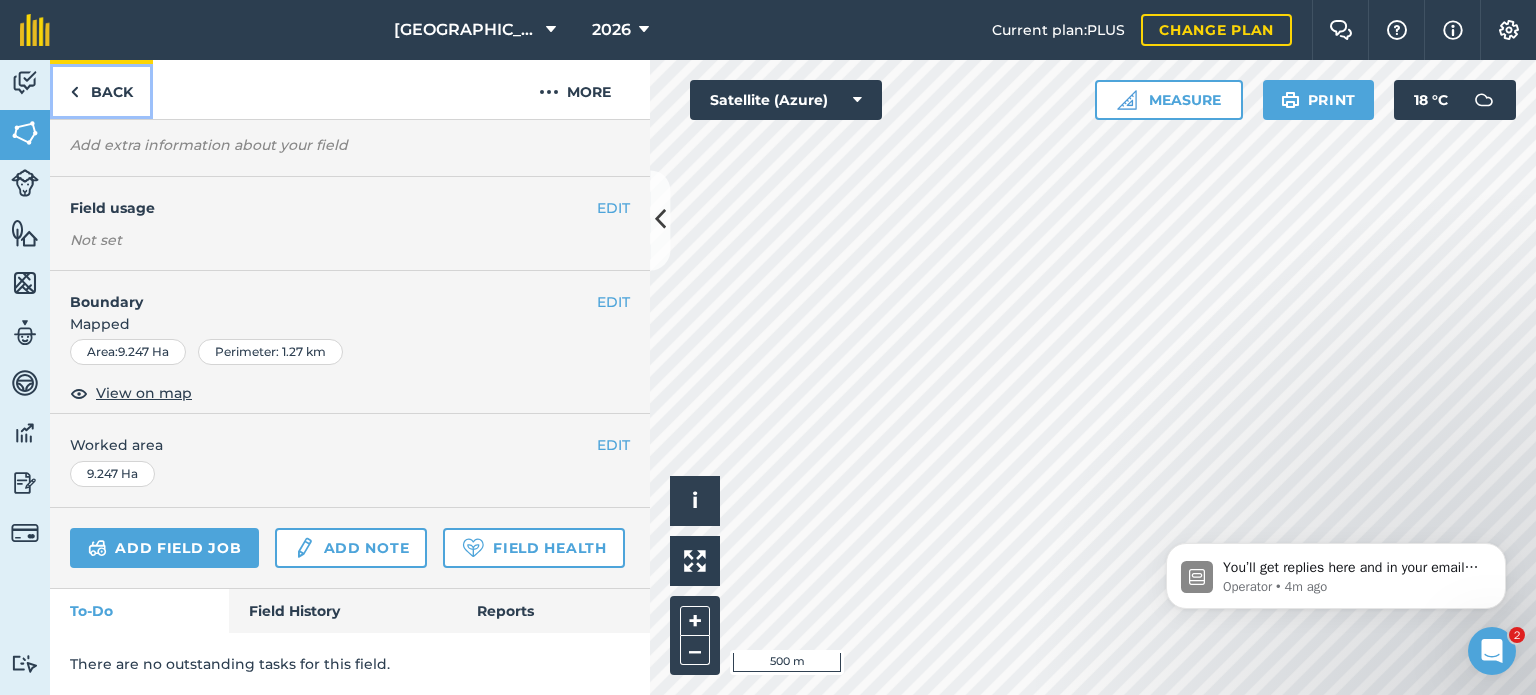 click on "Back" at bounding box center [101, 89] 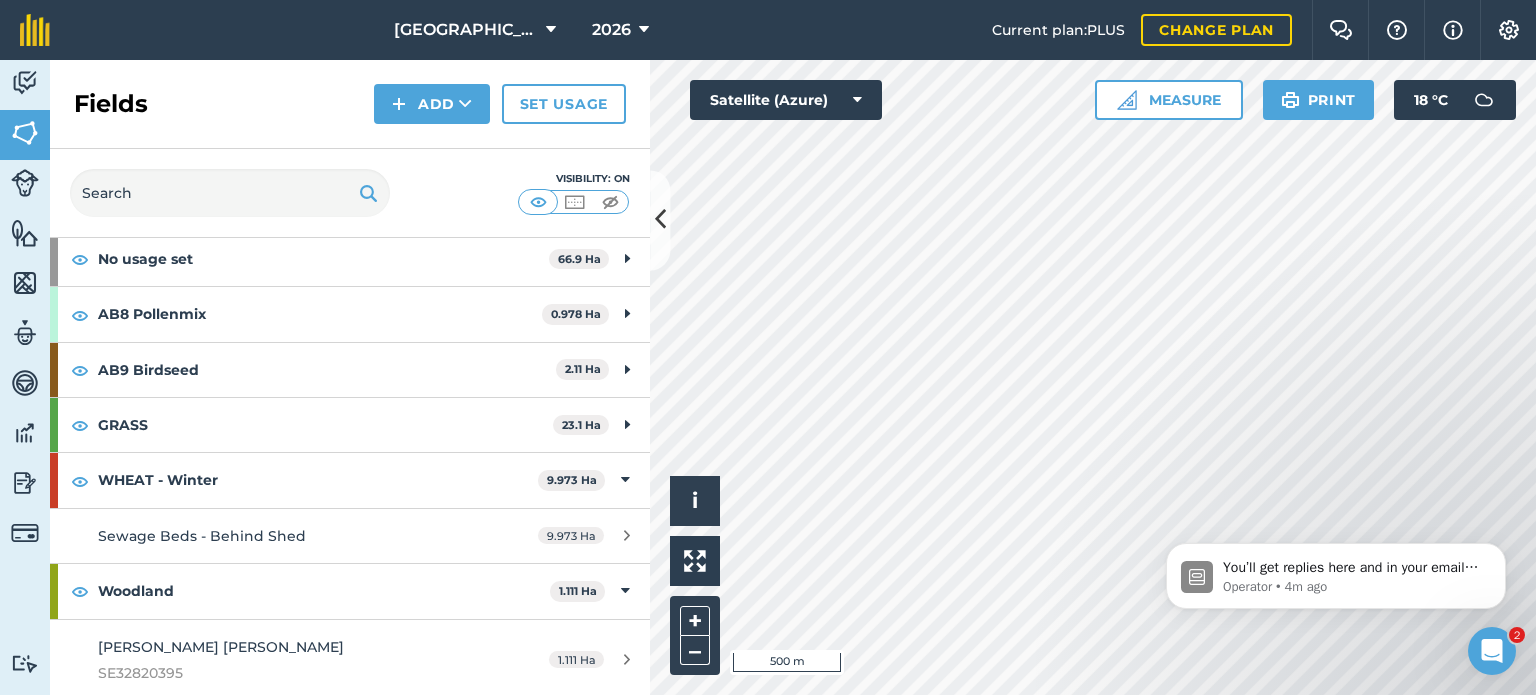 scroll, scrollTop: 103, scrollLeft: 0, axis: vertical 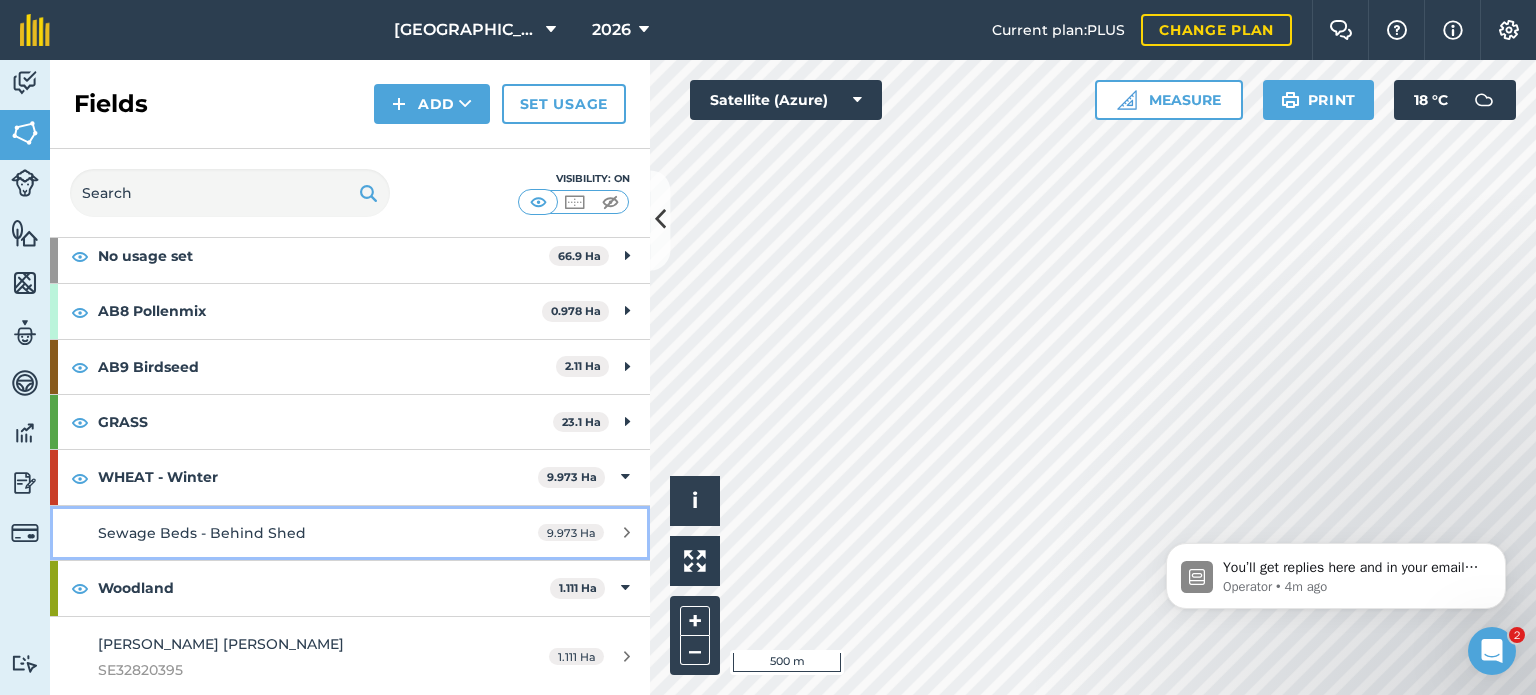 click on "Sewage Beds - Behind Shed" at bounding box center (202, 533) 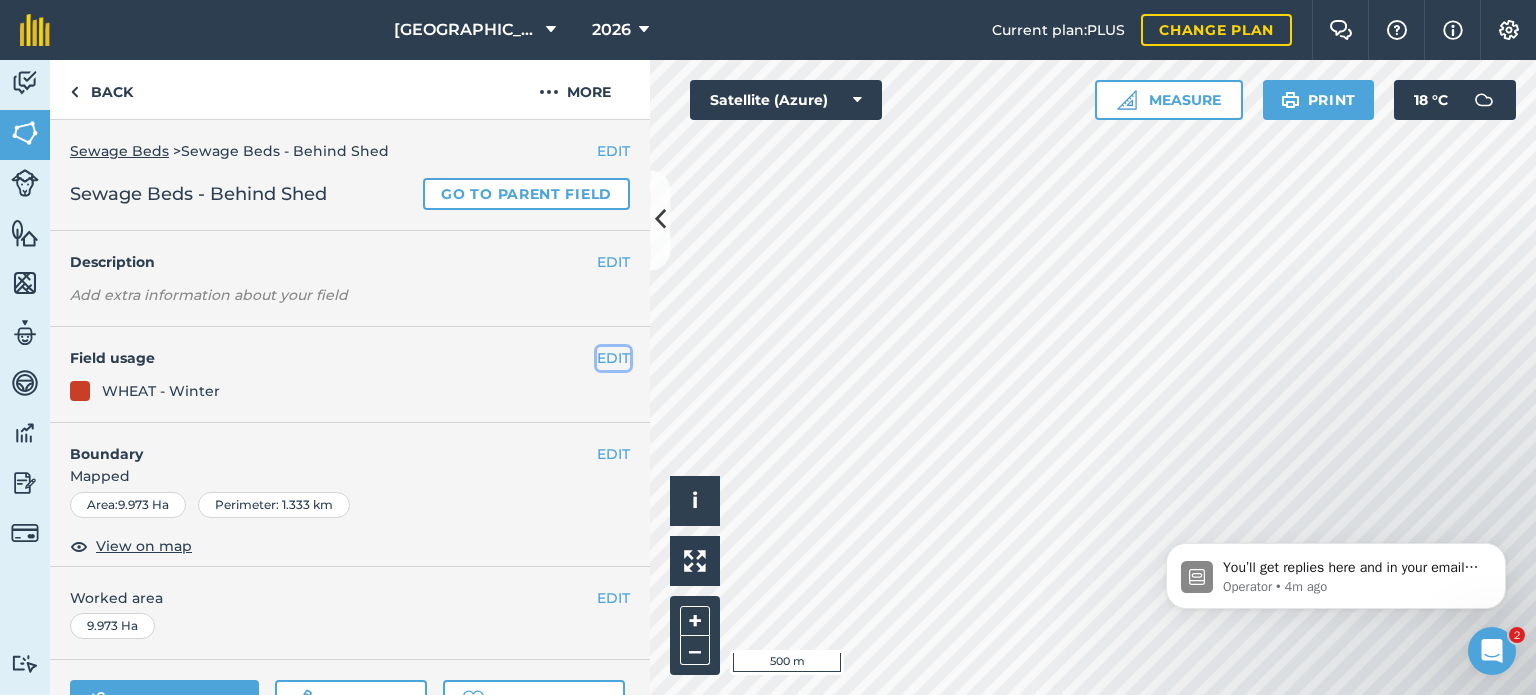 click on "EDIT" at bounding box center [613, 358] 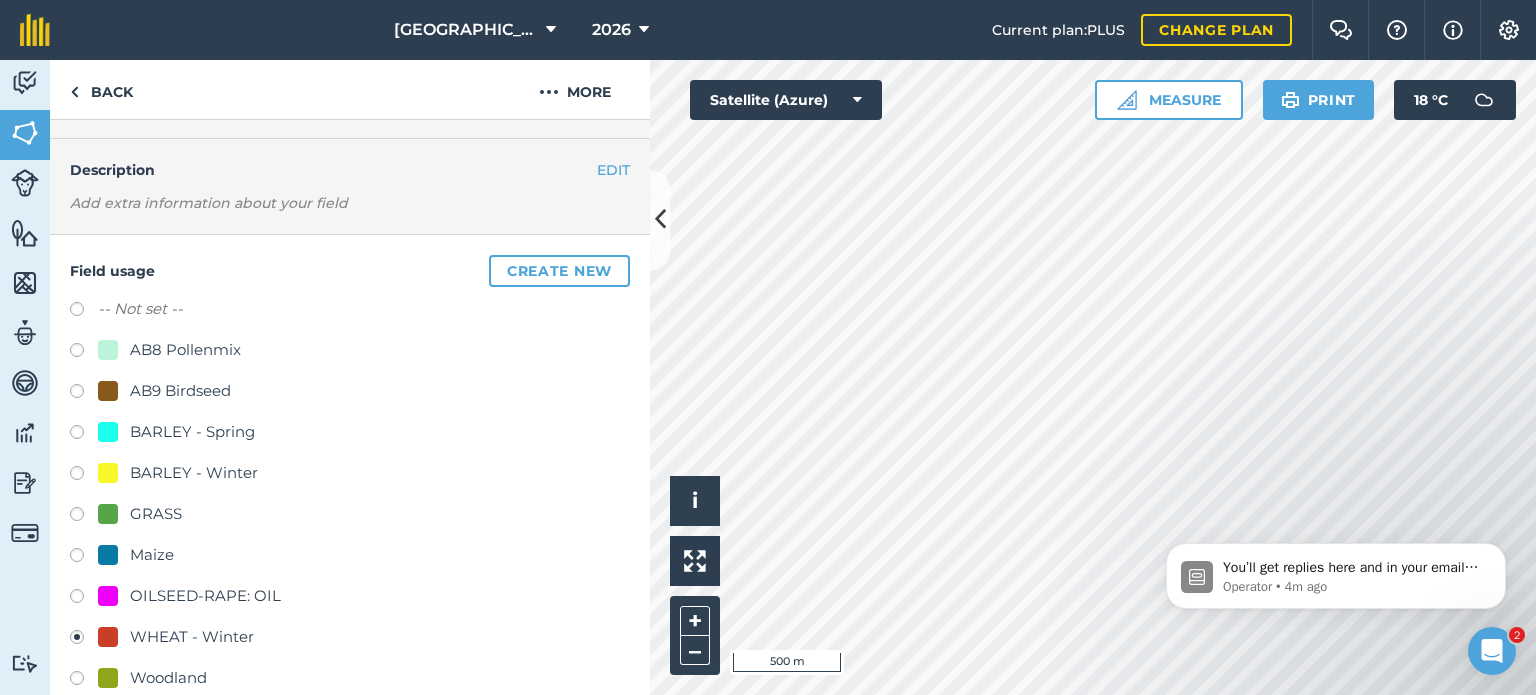 scroll, scrollTop: 200, scrollLeft: 0, axis: vertical 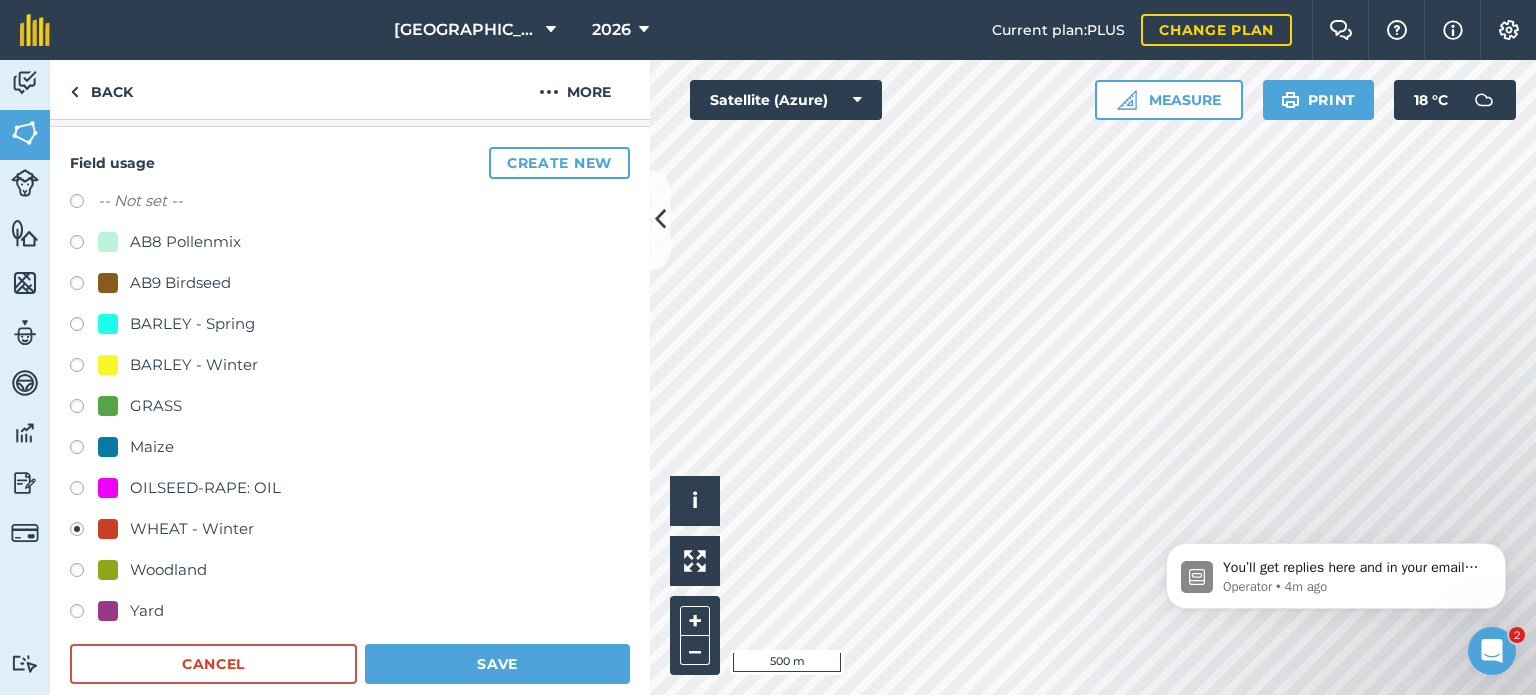 click at bounding box center [84, 204] 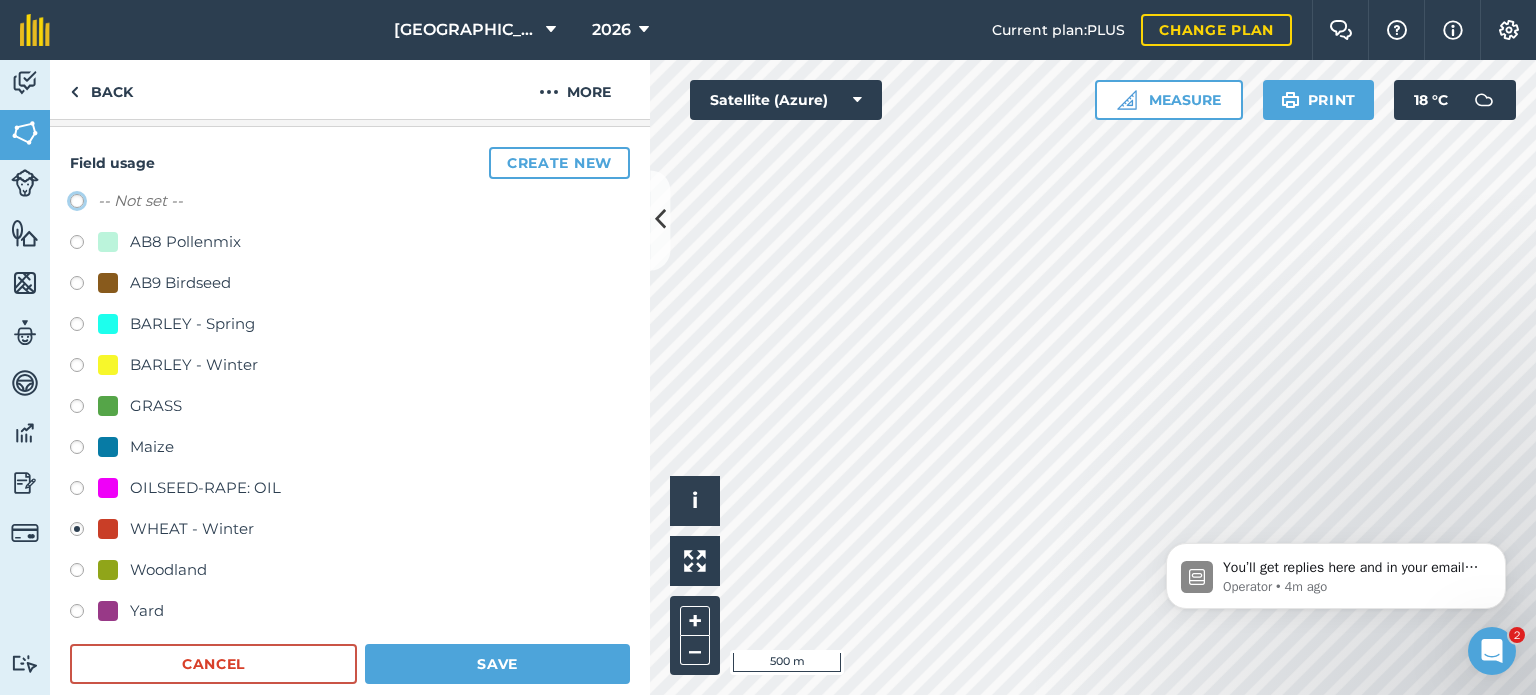 click on "-- Not set --" at bounding box center (-9923, 200) 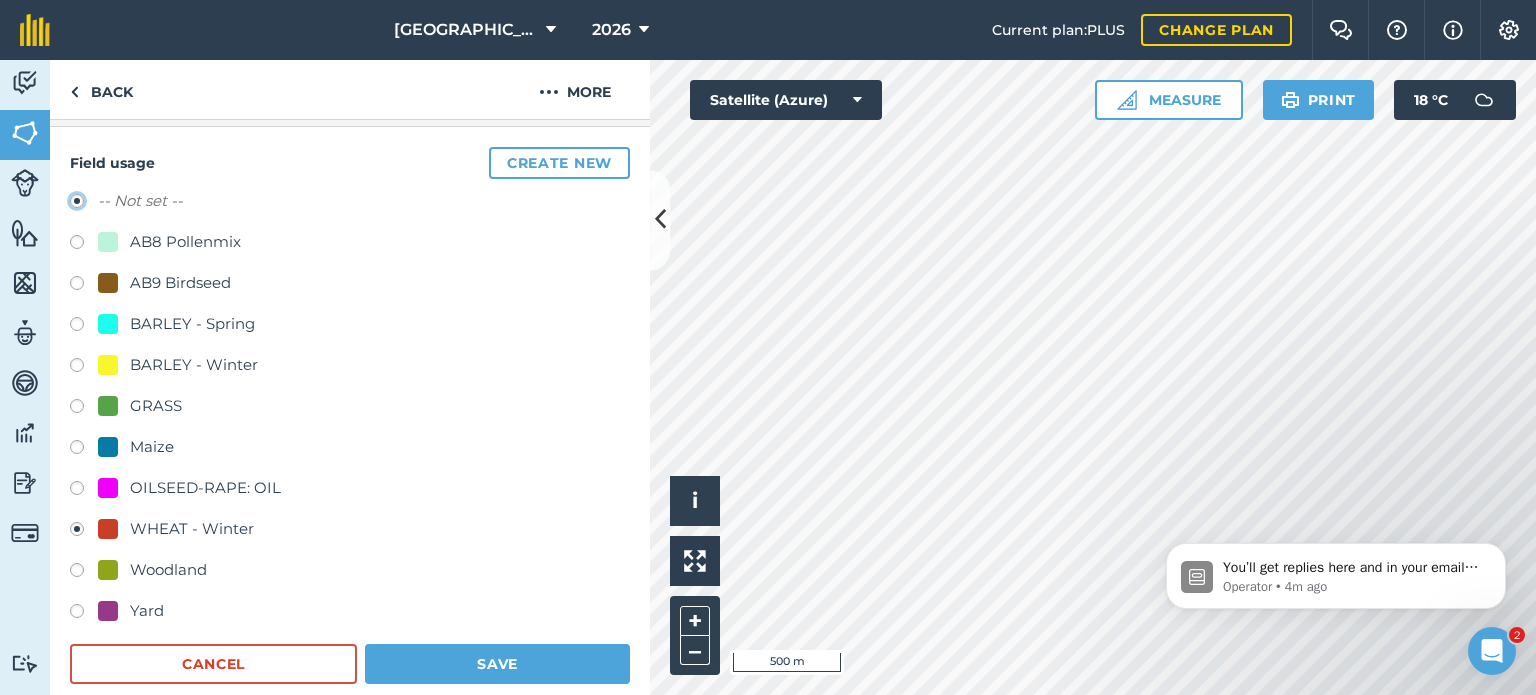 radio on "true" 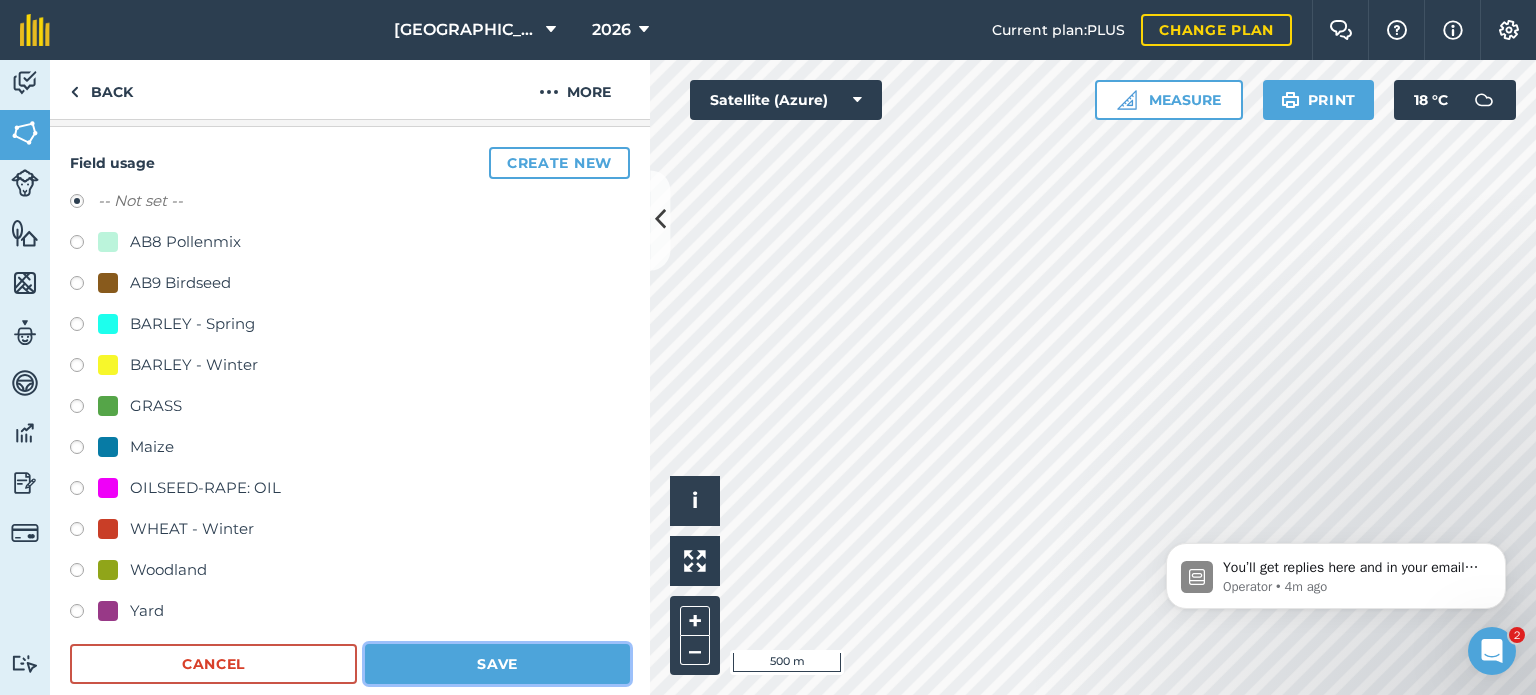 click on "Save" at bounding box center [497, 664] 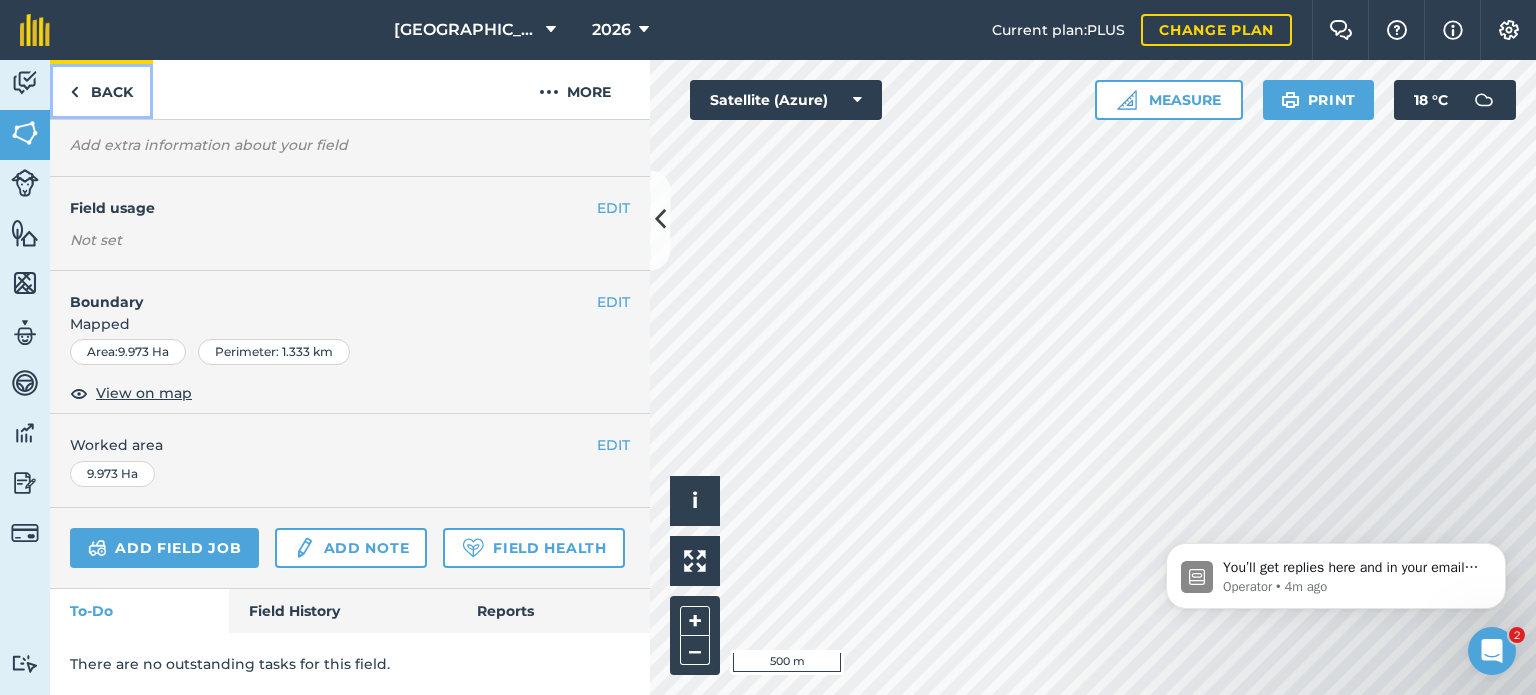 click on "Back" at bounding box center [101, 89] 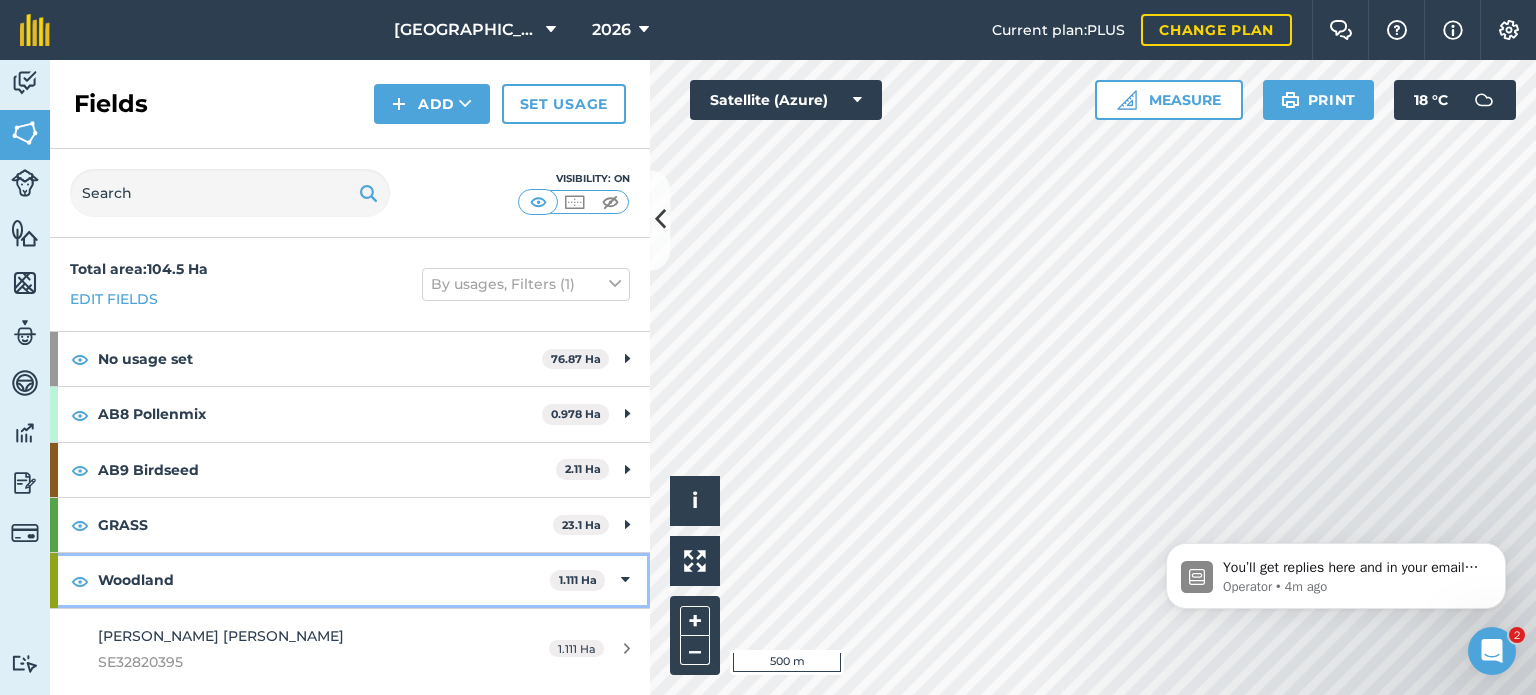 click at bounding box center [625, 580] 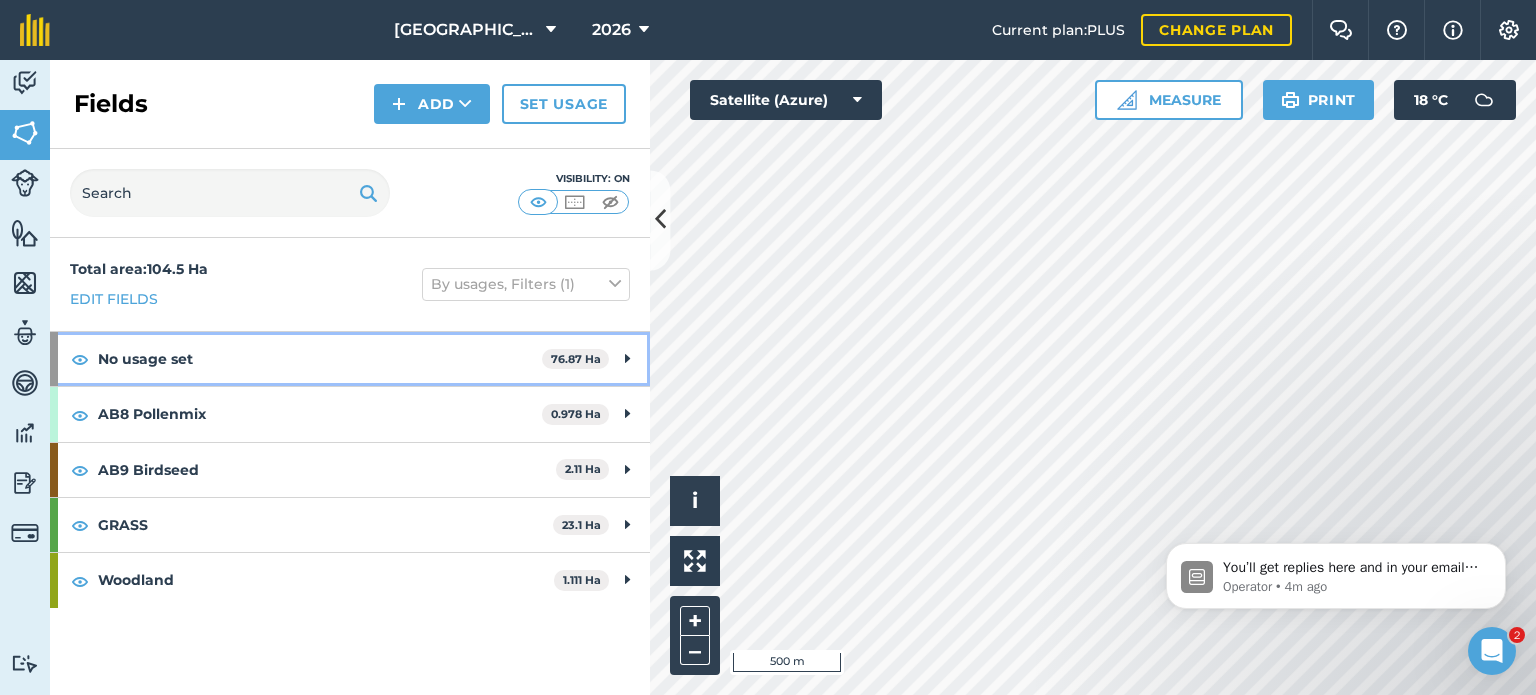 click at bounding box center [627, 359] 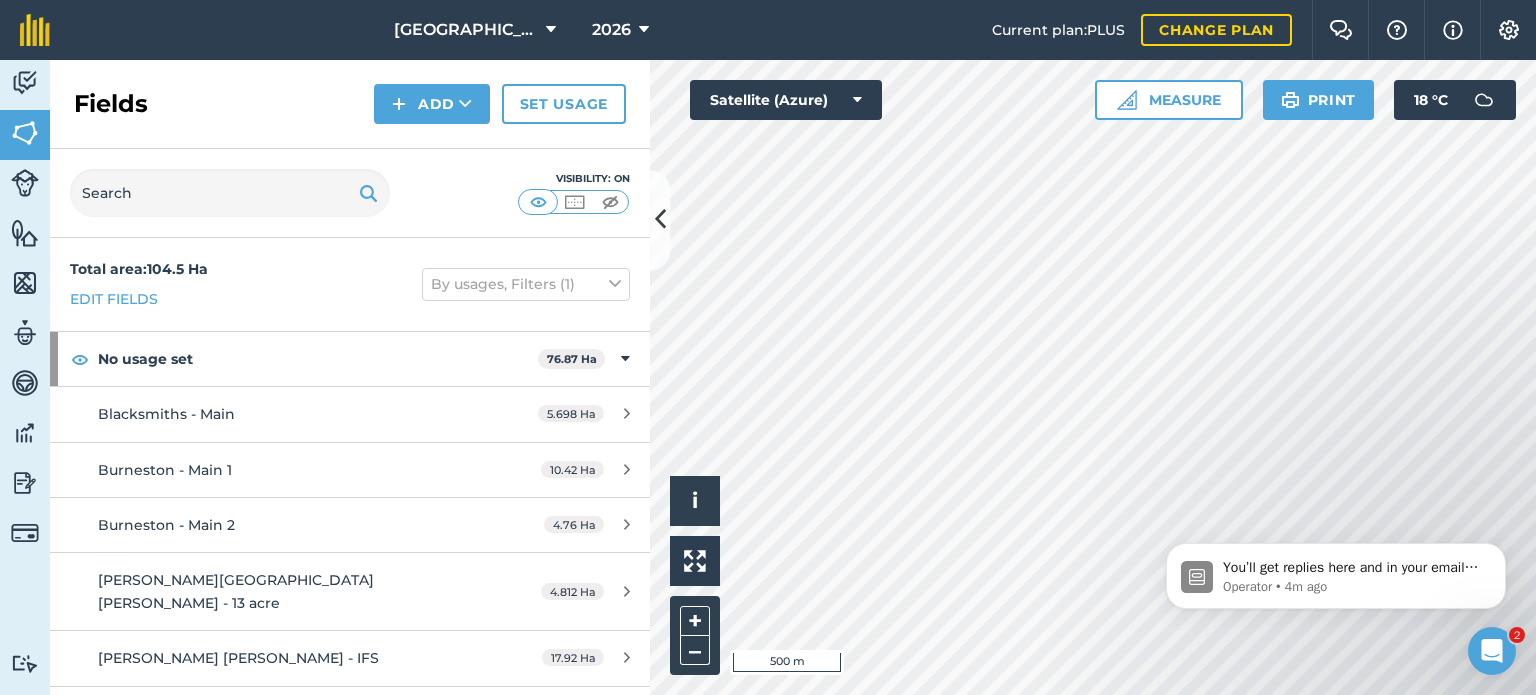 click 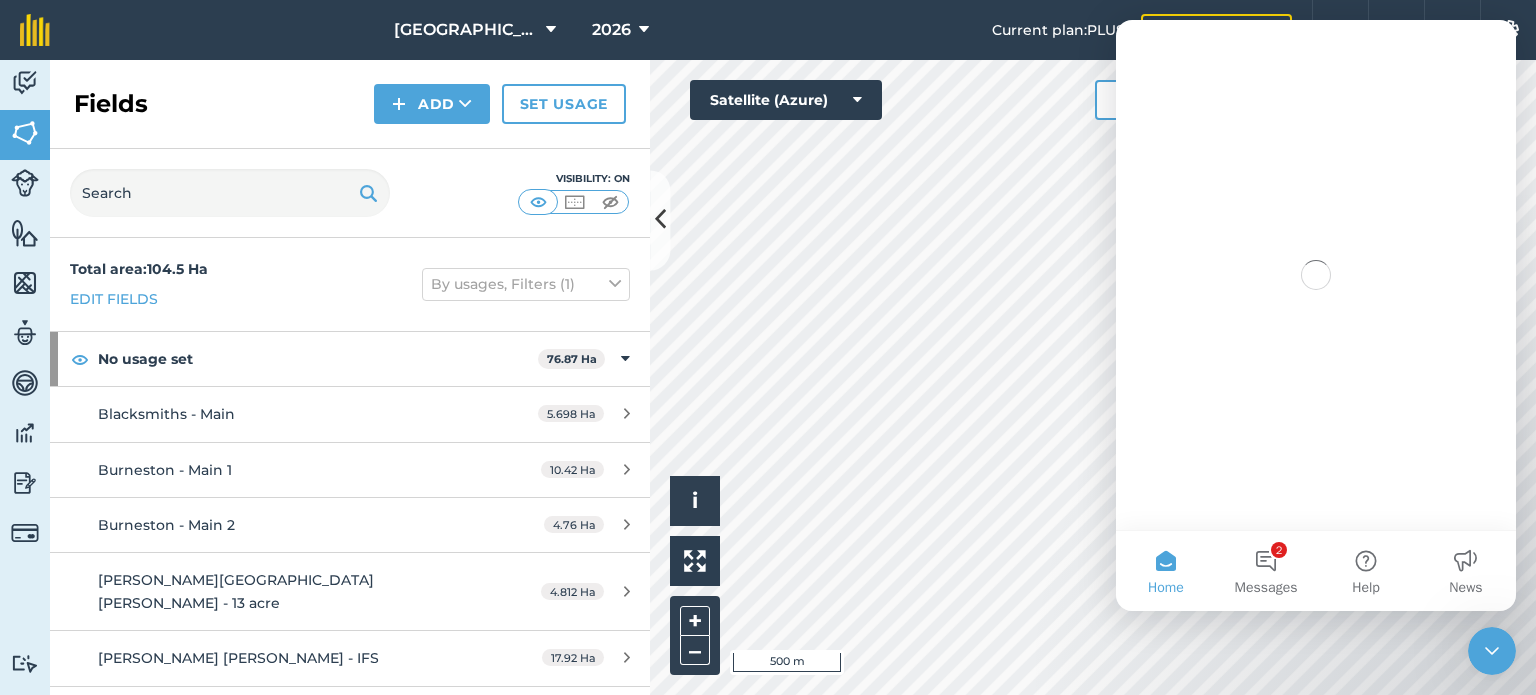 scroll, scrollTop: 0, scrollLeft: 0, axis: both 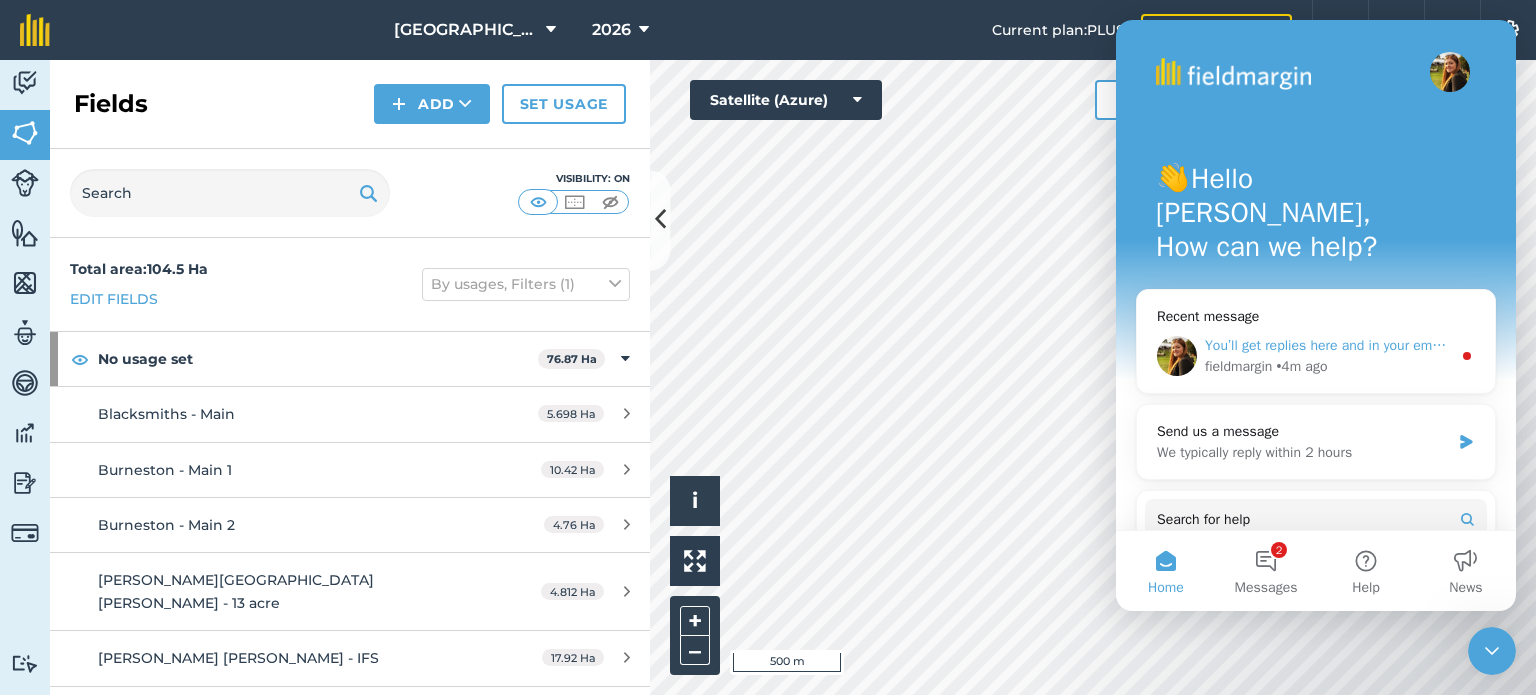 click on "You’ll get replies here and in your email: ✉️ [EMAIL_ADDRESS][DOMAIN_NAME] Our usual reply time 🕒 under 2 hours" at bounding box center [1567, 345] 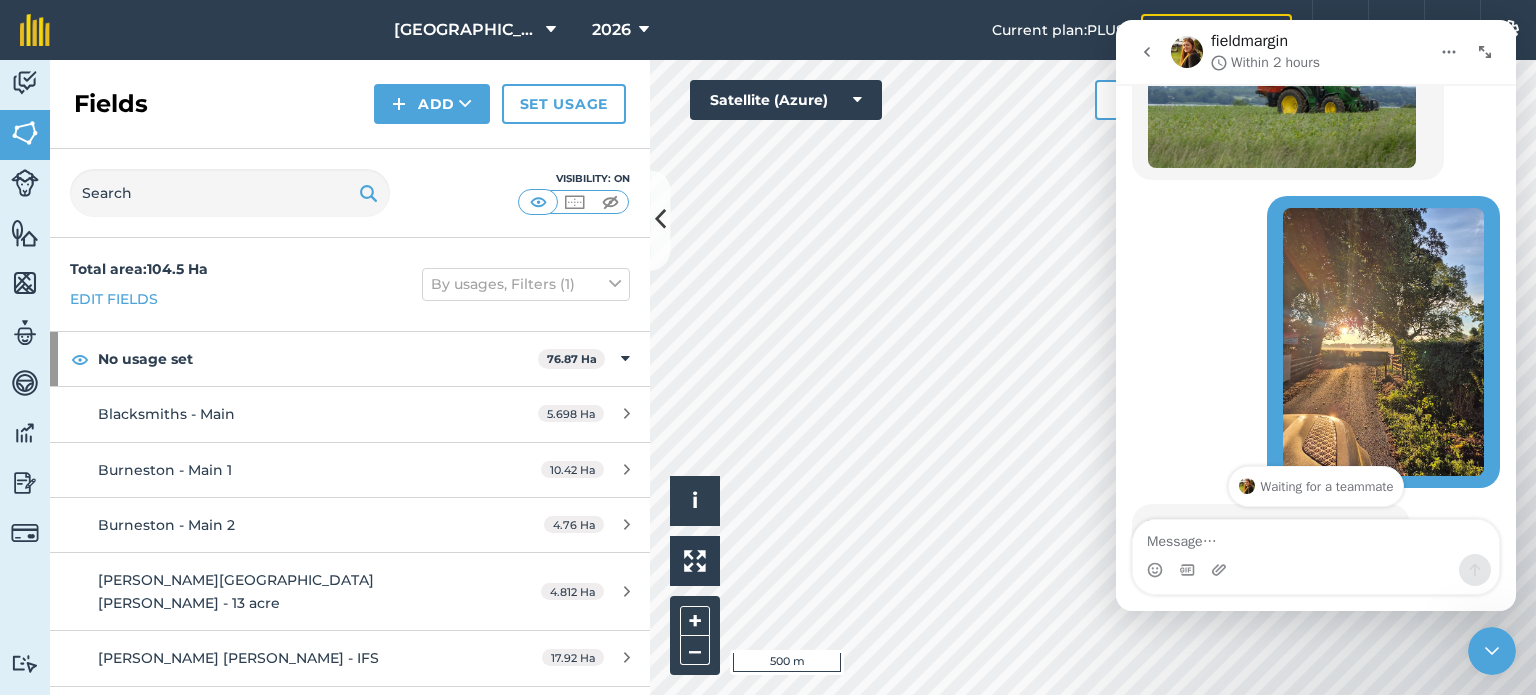 scroll, scrollTop: 705, scrollLeft: 0, axis: vertical 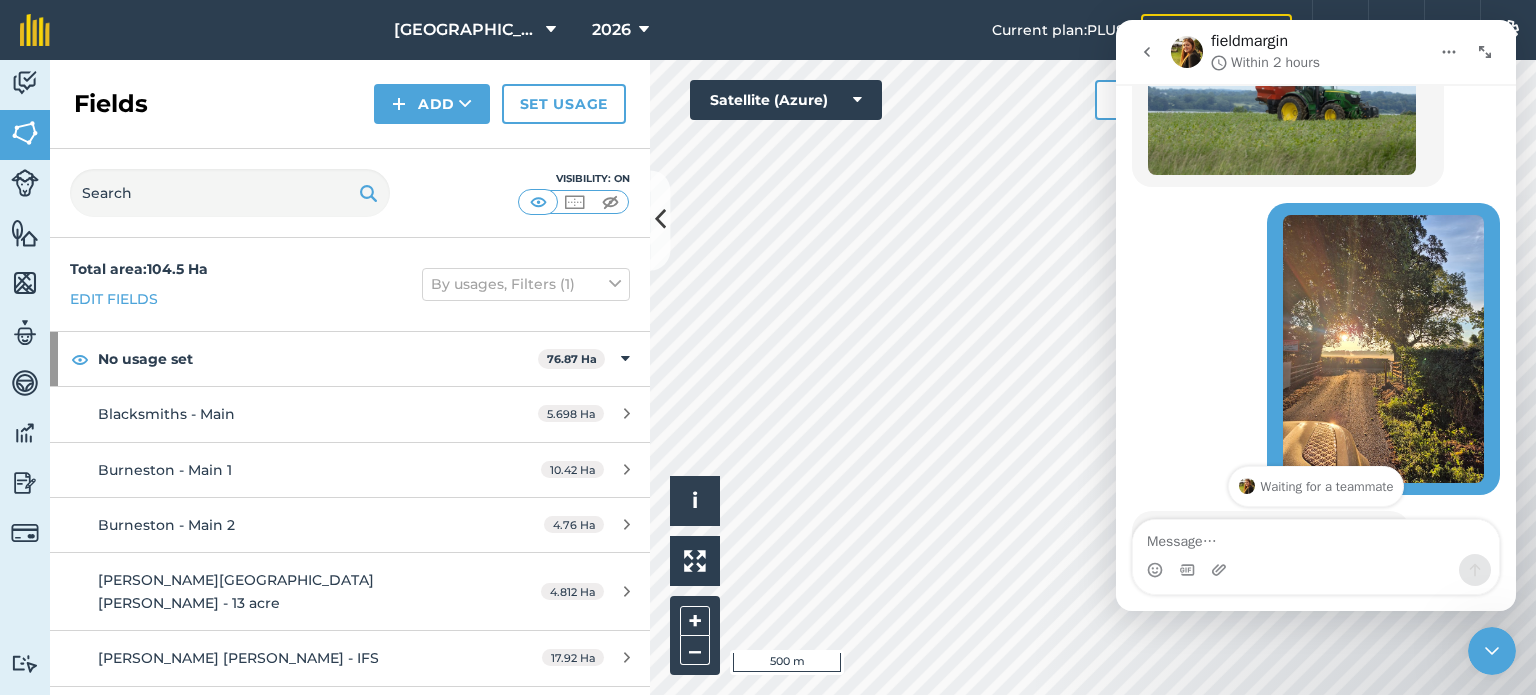click 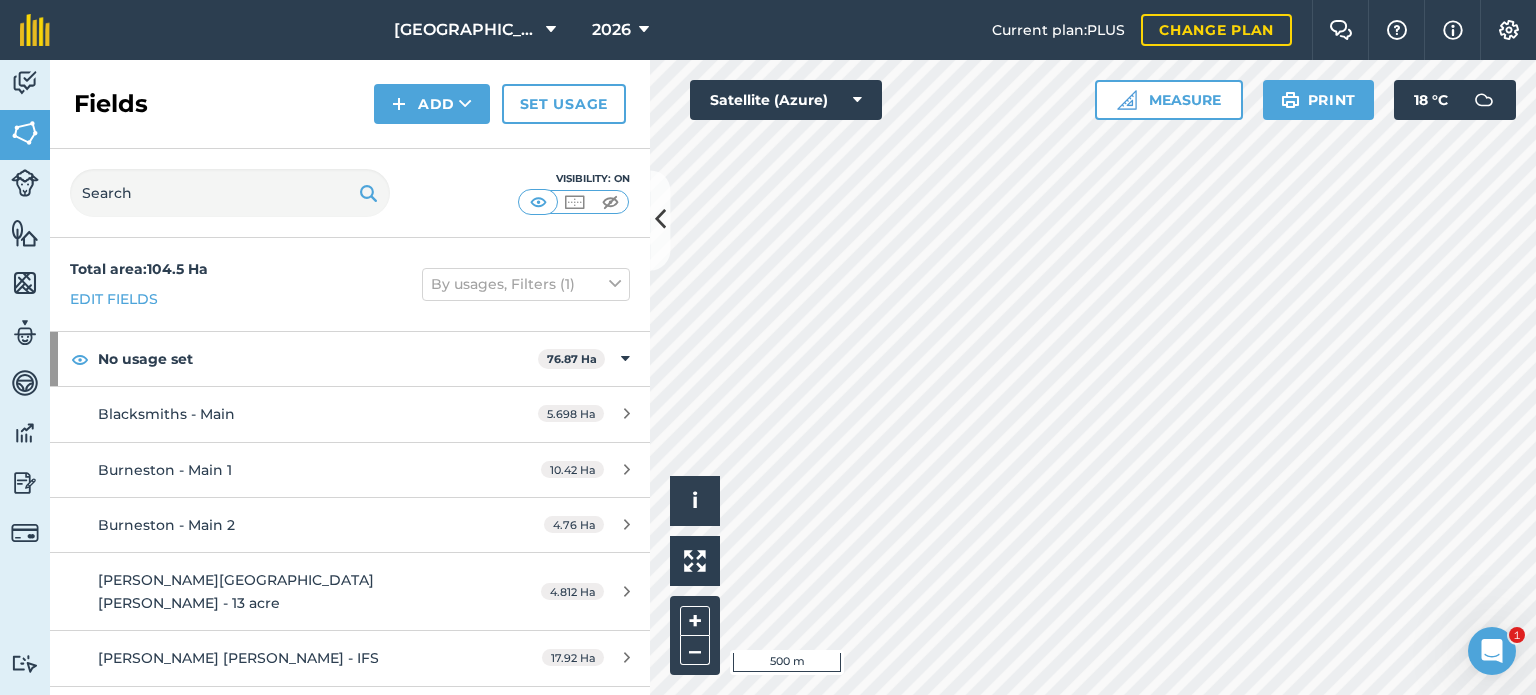 scroll, scrollTop: 0, scrollLeft: 0, axis: both 